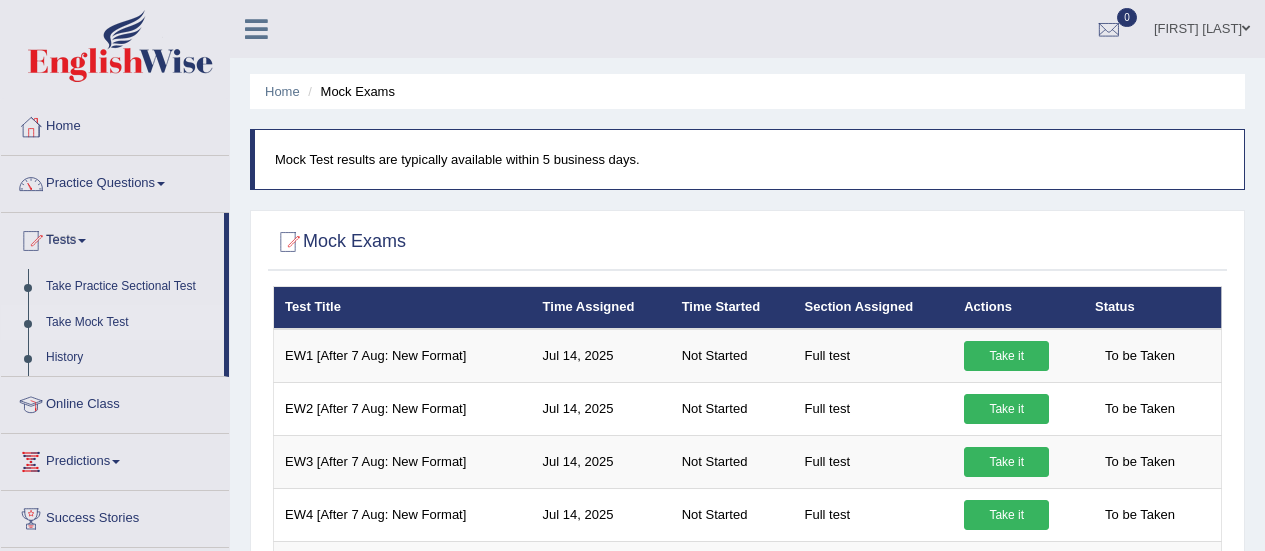 scroll, scrollTop: 0, scrollLeft: 0, axis: both 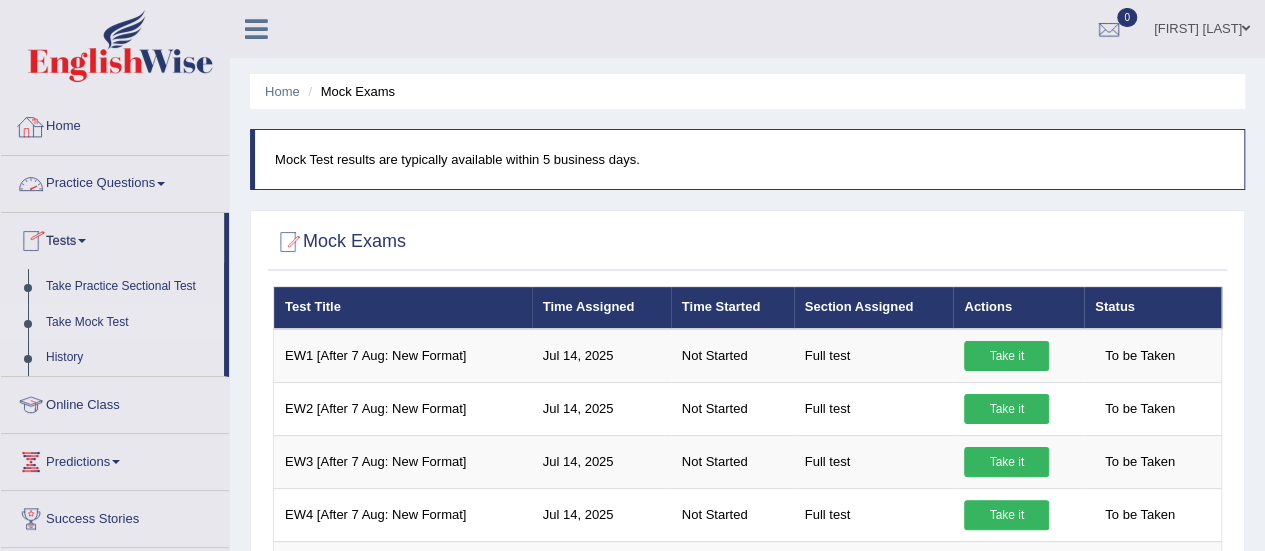click on "Practice Questions" at bounding box center [115, 181] 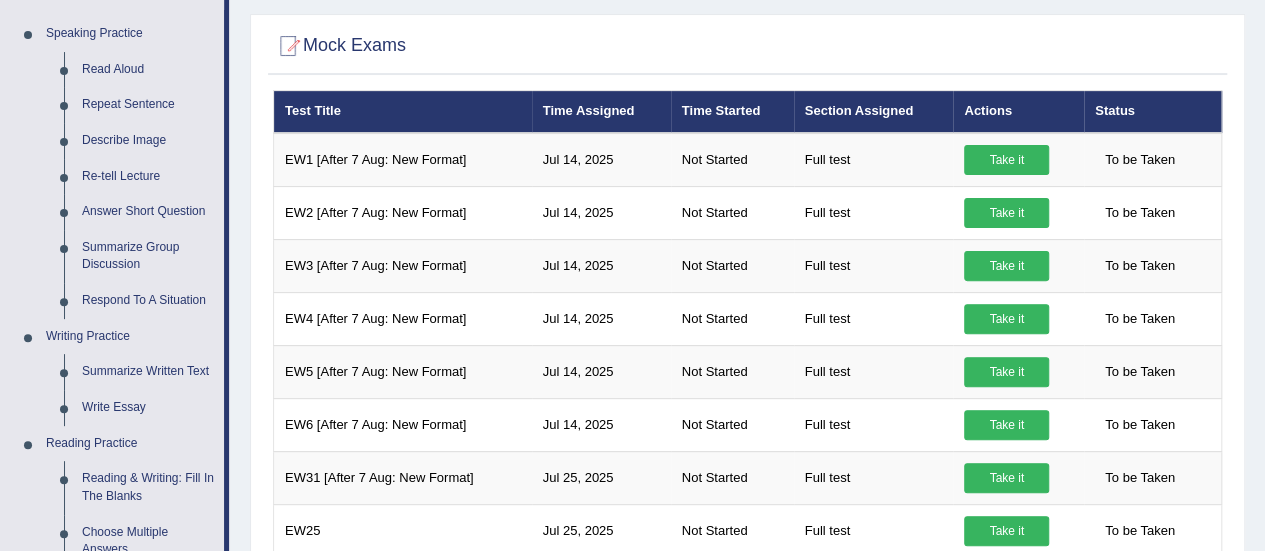 scroll, scrollTop: 120, scrollLeft: 0, axis: vertical 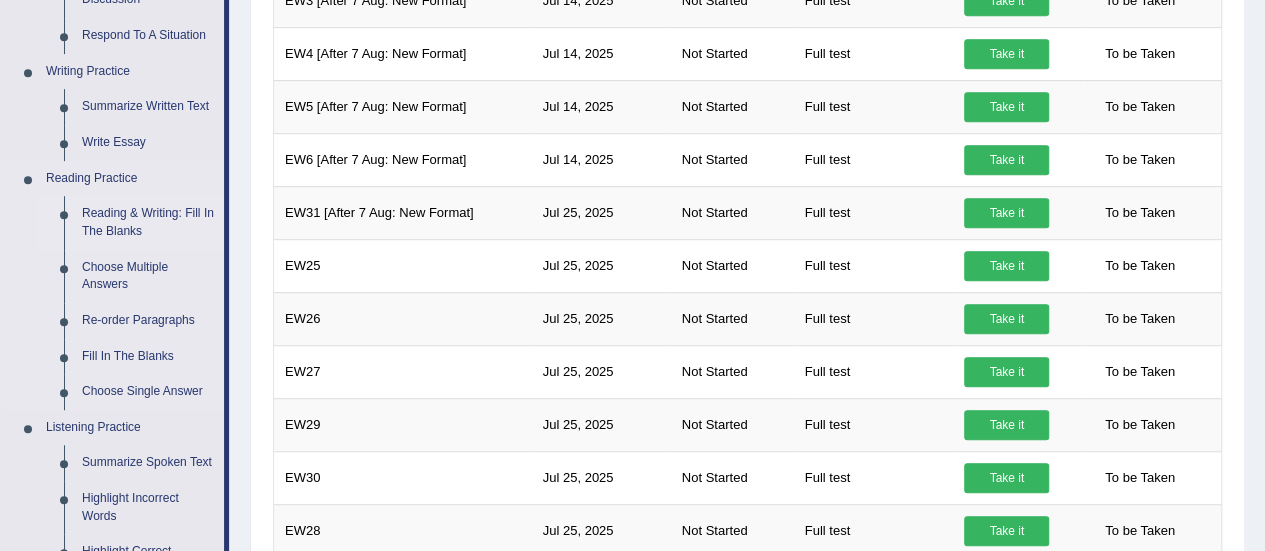 click on "Reading & Writing: Fill In The Blanks" at bounding box center (148, 222) 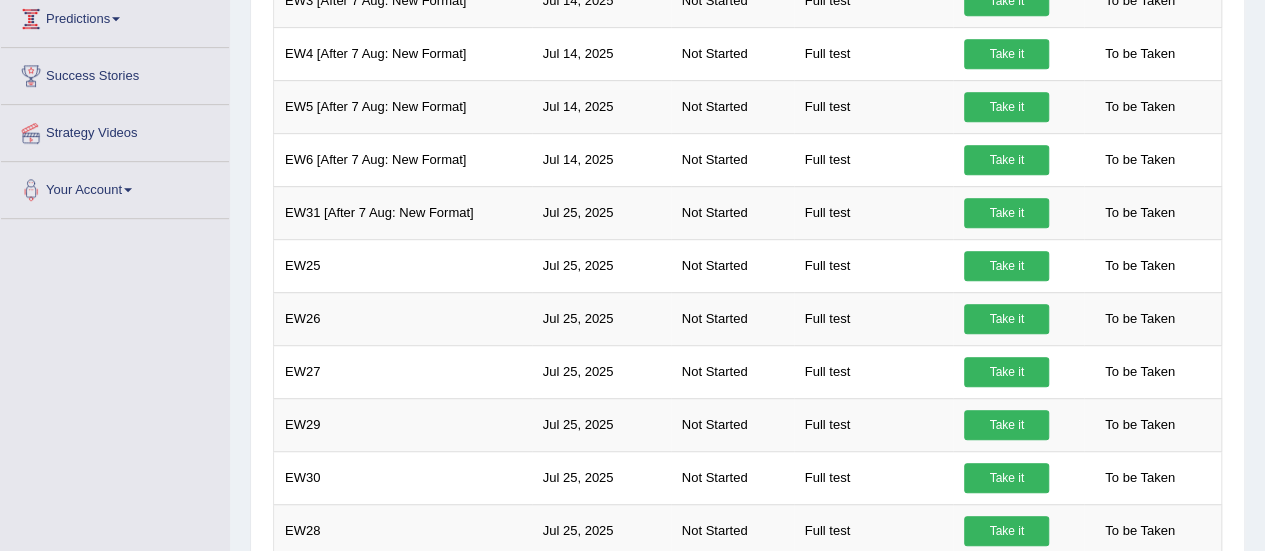 scroll, scrollTop: 549, scrollLeft: 0, axis: vertical 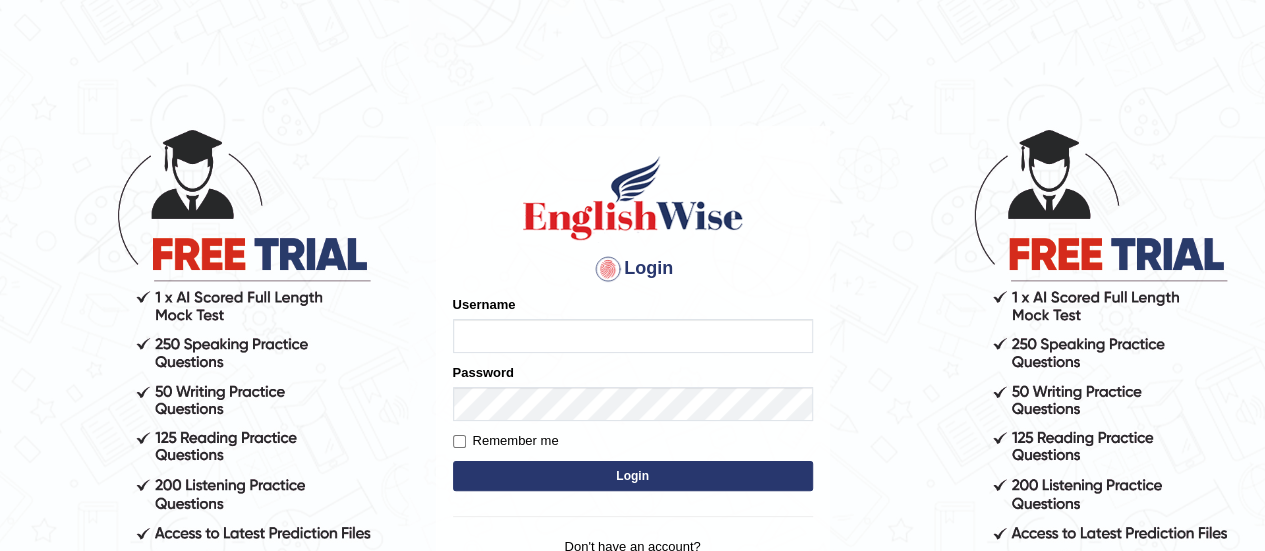 type on "0430052499" 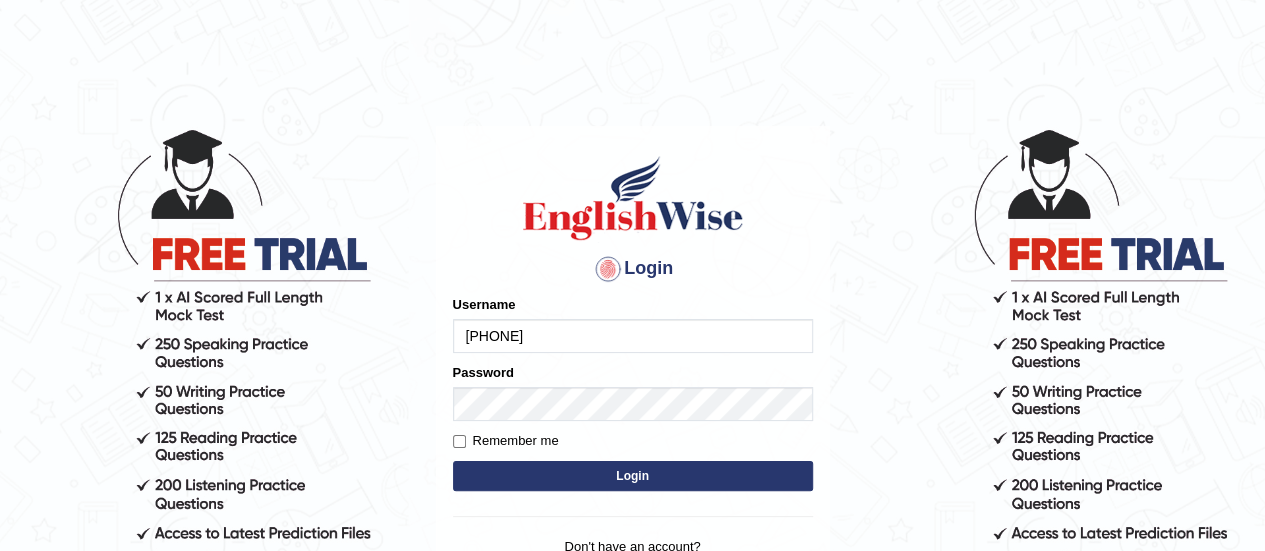 click on "Login" at bounding box center (633, 476) 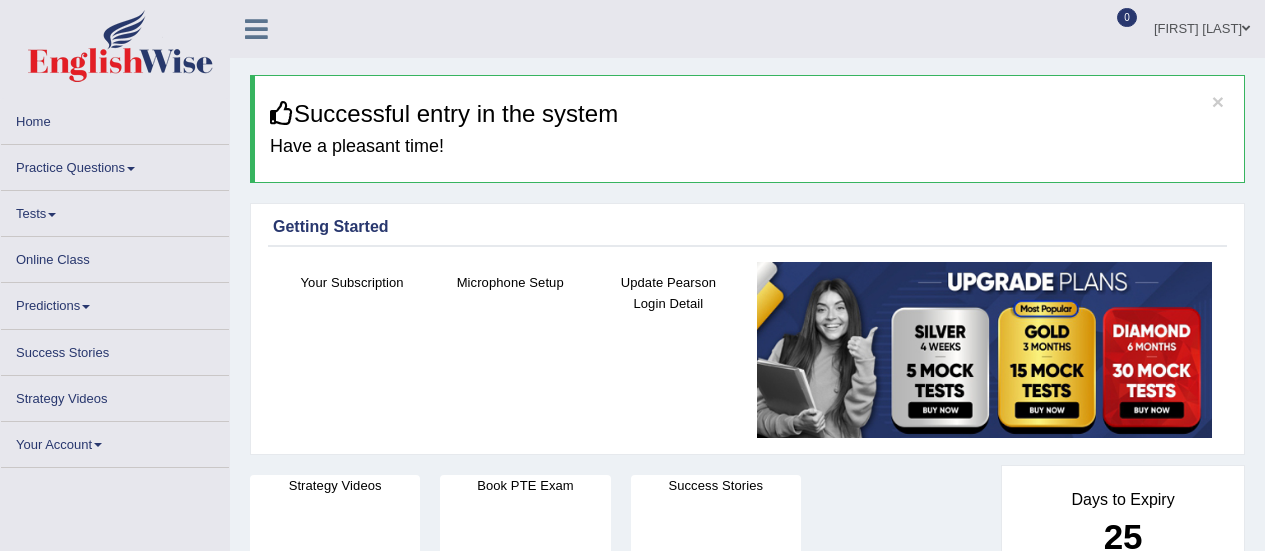 scroll, scrollTop: 0, scrollLeft: 0, axis: both 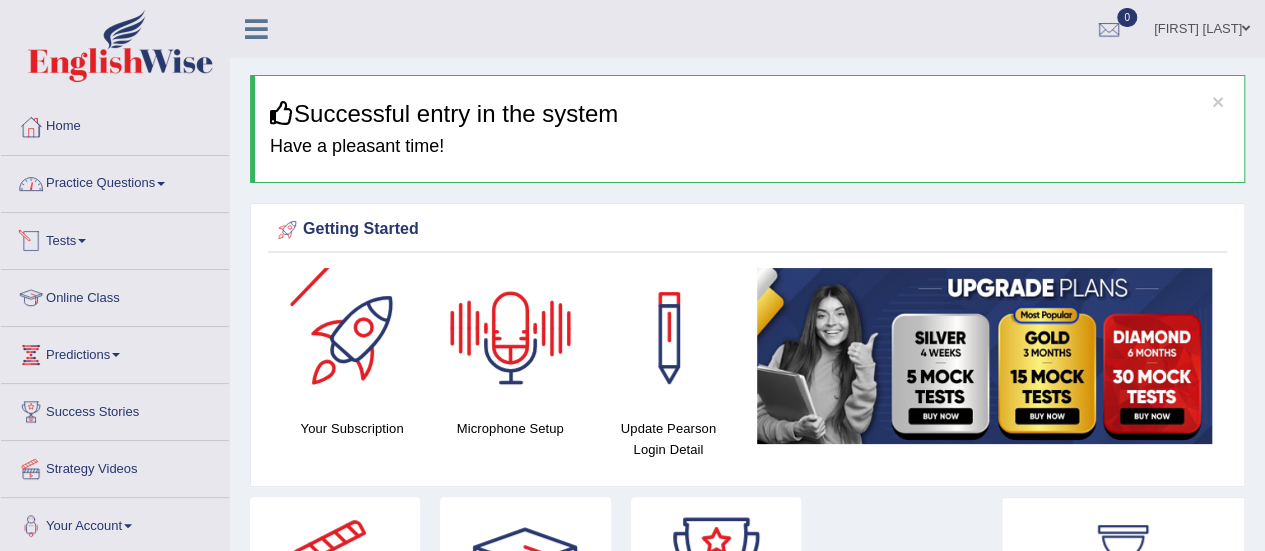 click on "Practice Questions" at bounding box center (115, 181) 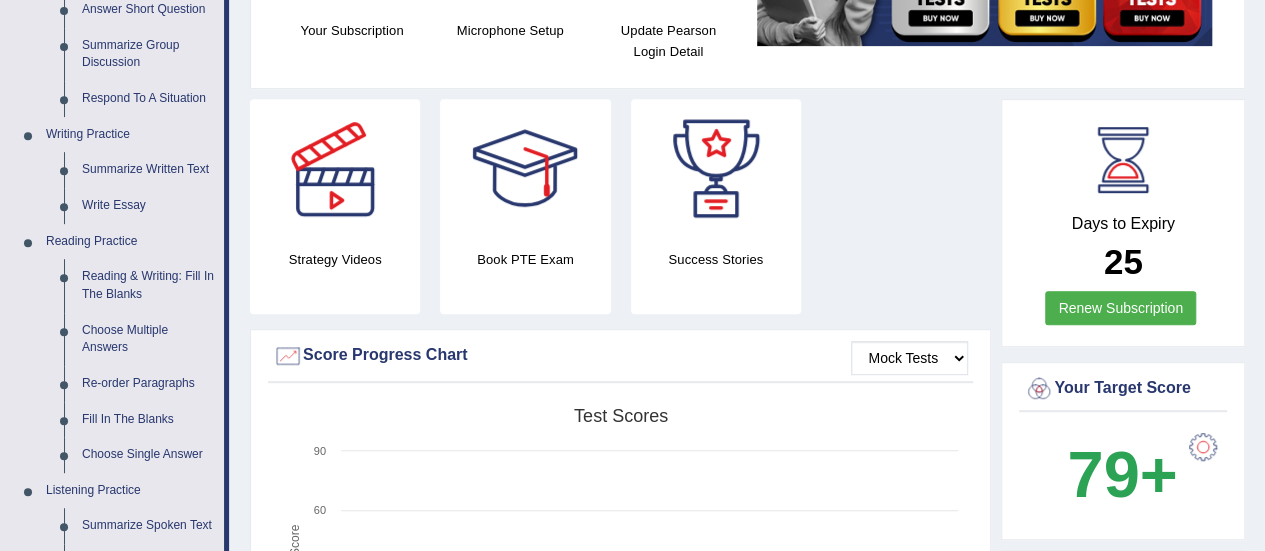 scroll, scrollTop: 406, scrollLeft: 0, axis: vertical 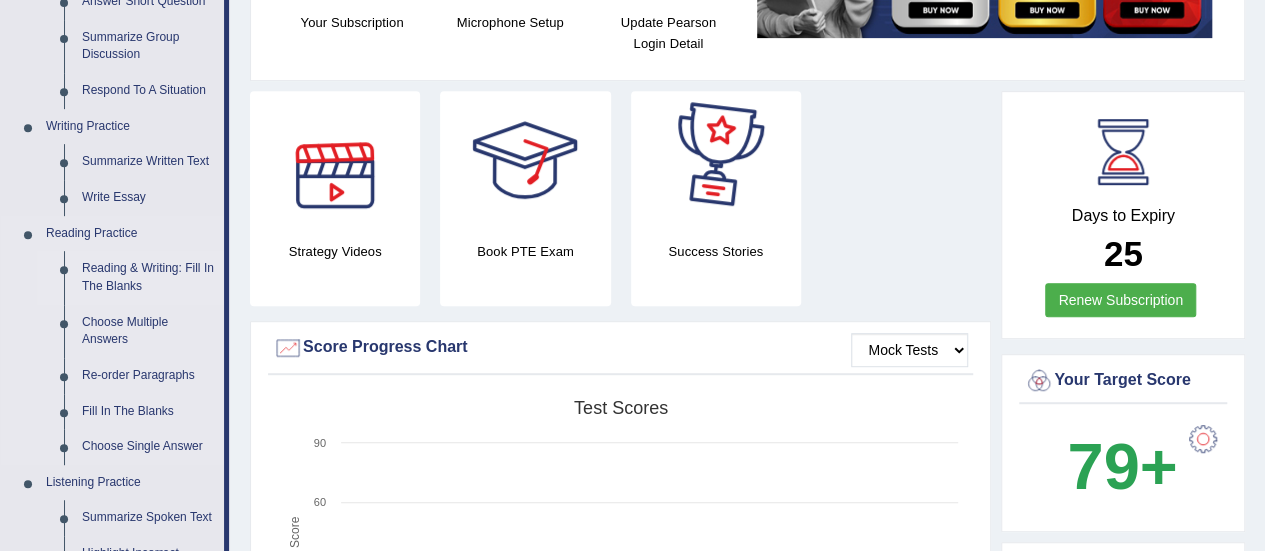 click on "Reading & Writing: Fill In The Blanks" at bounding box center [148, 277] 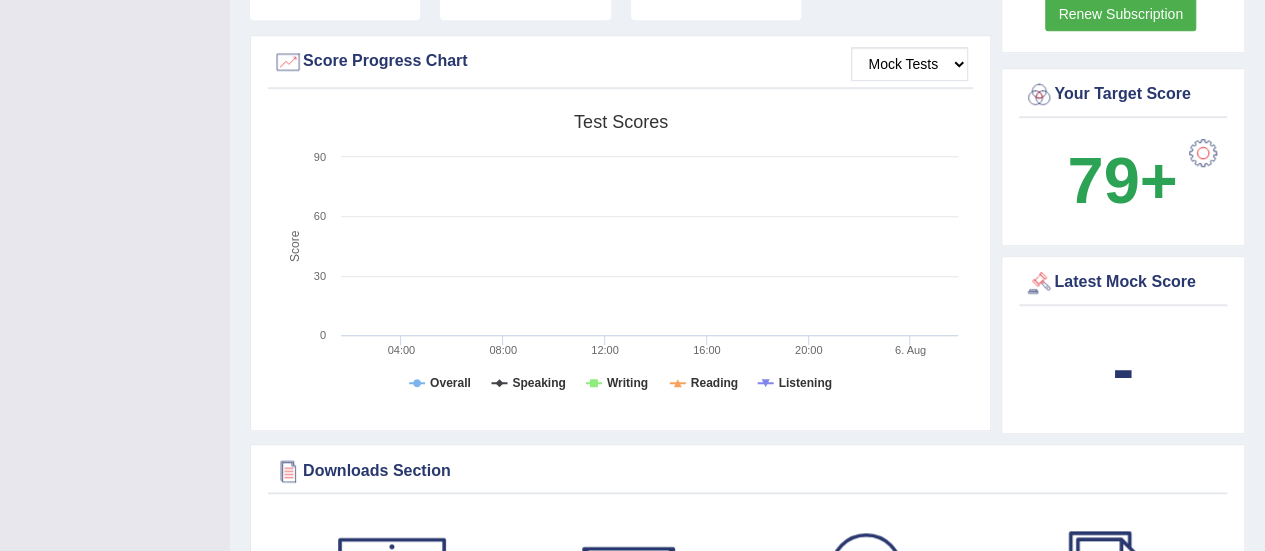 scroll, scrollTop: 1474, scrollLeft: 0, axis: vertical 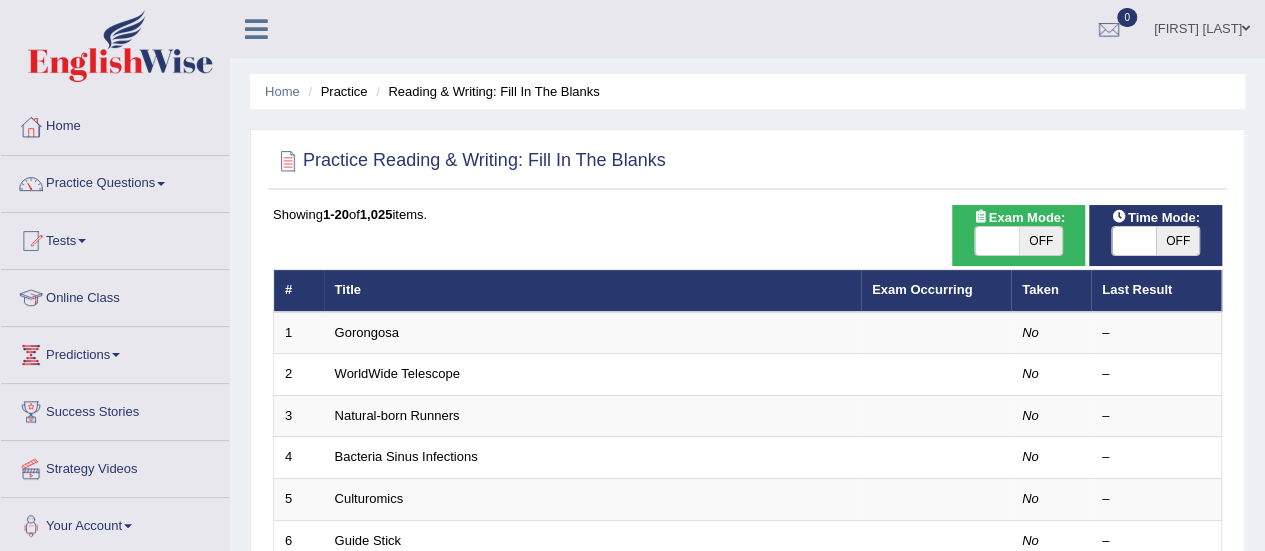 click at bounding box center [997, 241] 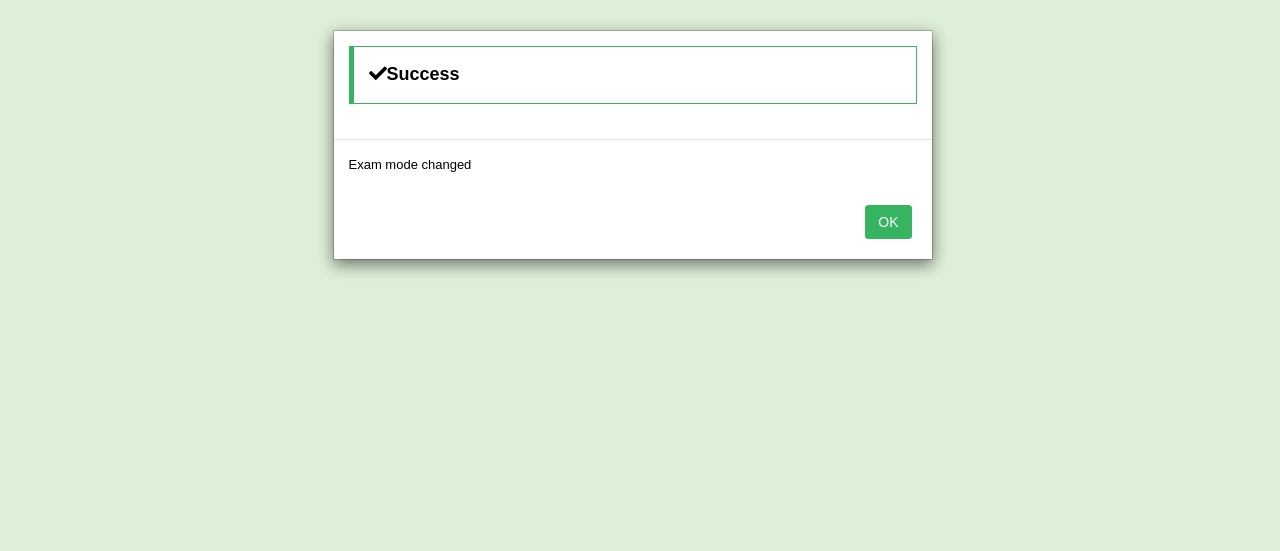 click on "OK" at bounding box center [888, 222] 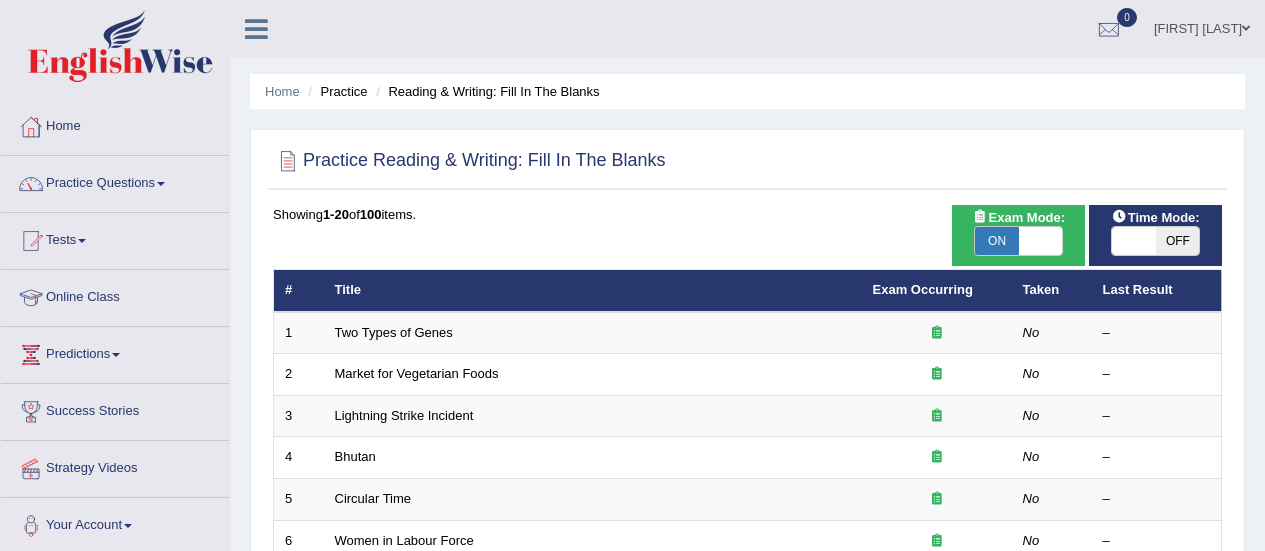 scroll, scrollTop: 0, scrollLeft: 0, axis: both 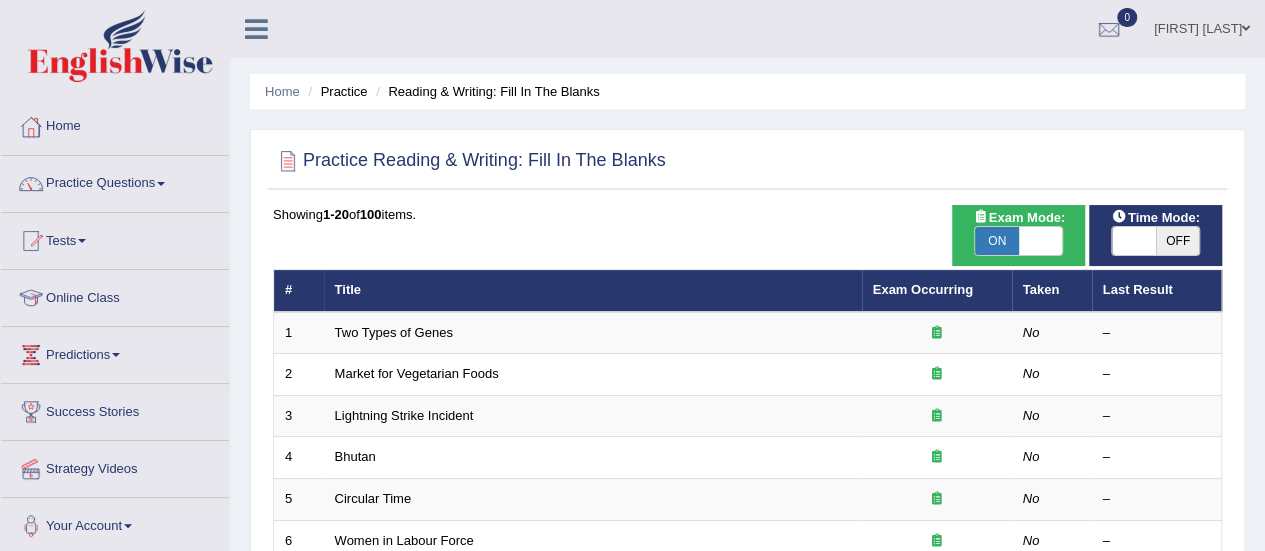 click at bounding box center [1134, 241] 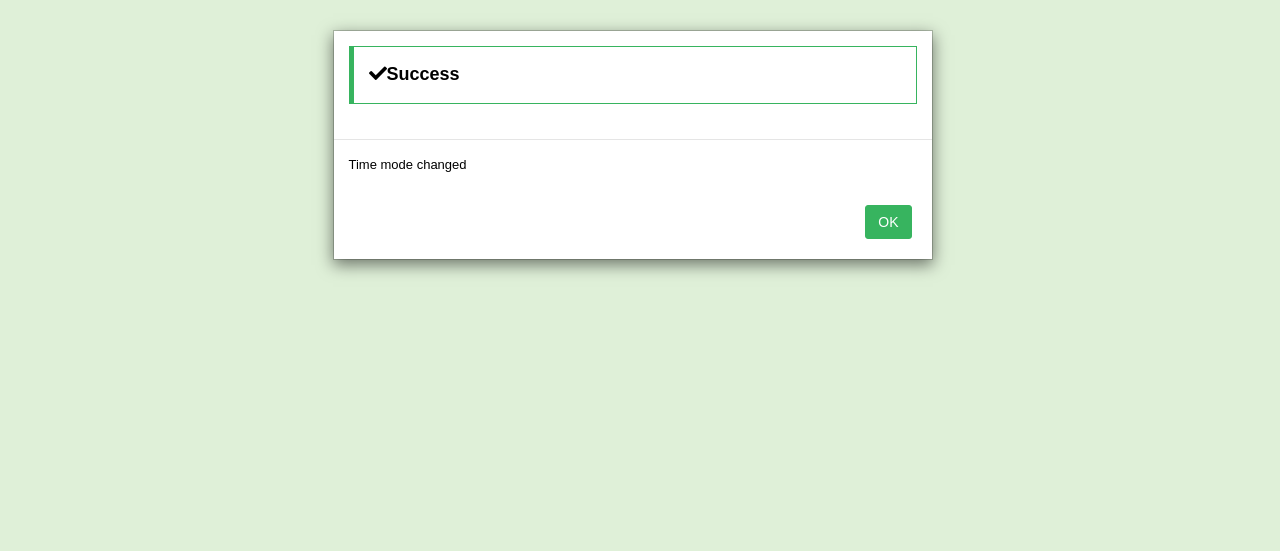 click on "OK" at bounding box center [888, 222] 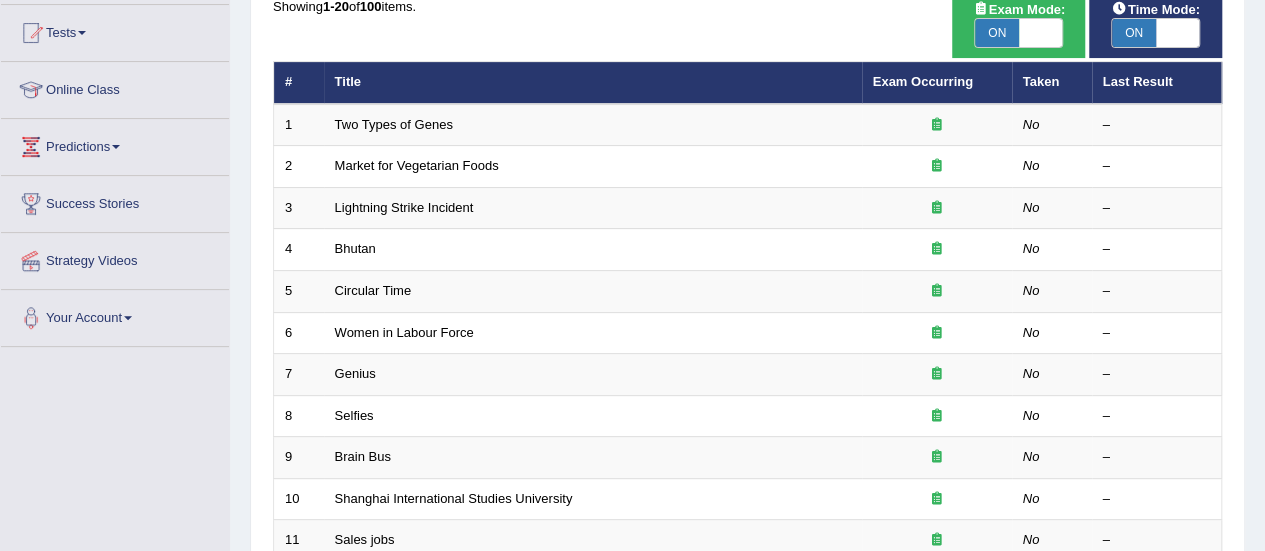 scroll, scrollTop: 206, scrollLeft: 0, axis: vertical 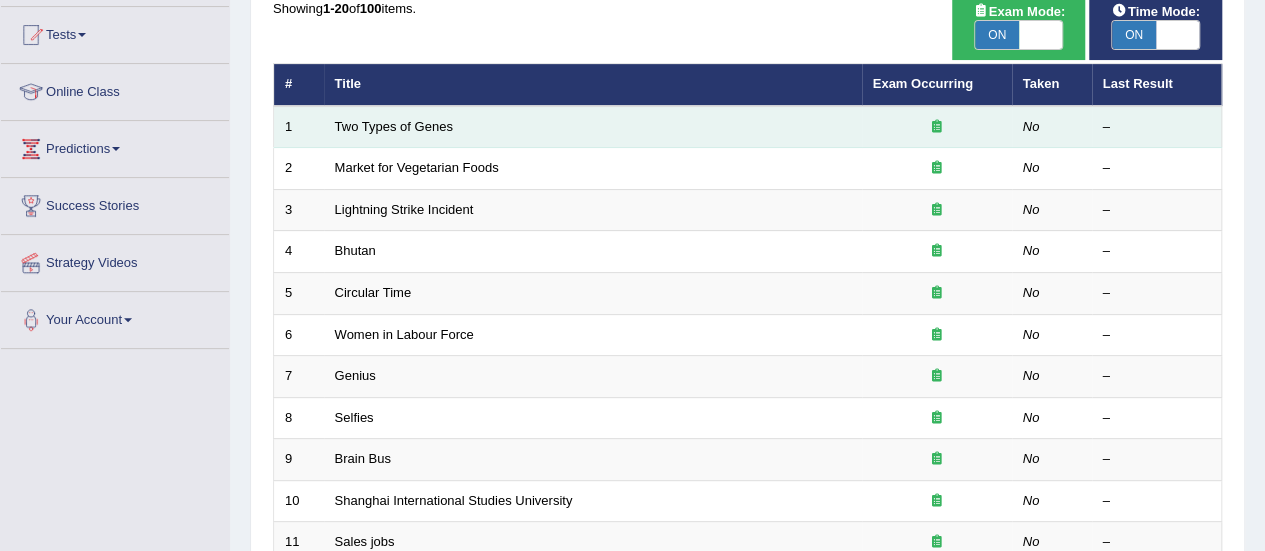click on "Two Types of Genes" at bounding box center (593, 127) 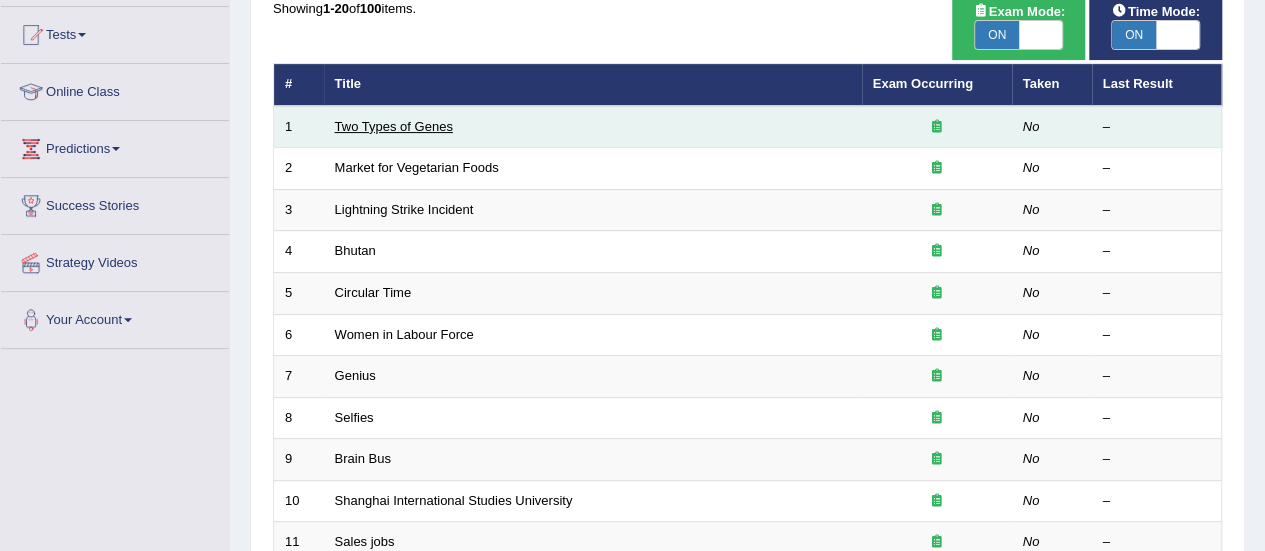 click on "Two Types of Genes" at bounding box center (394, 126) 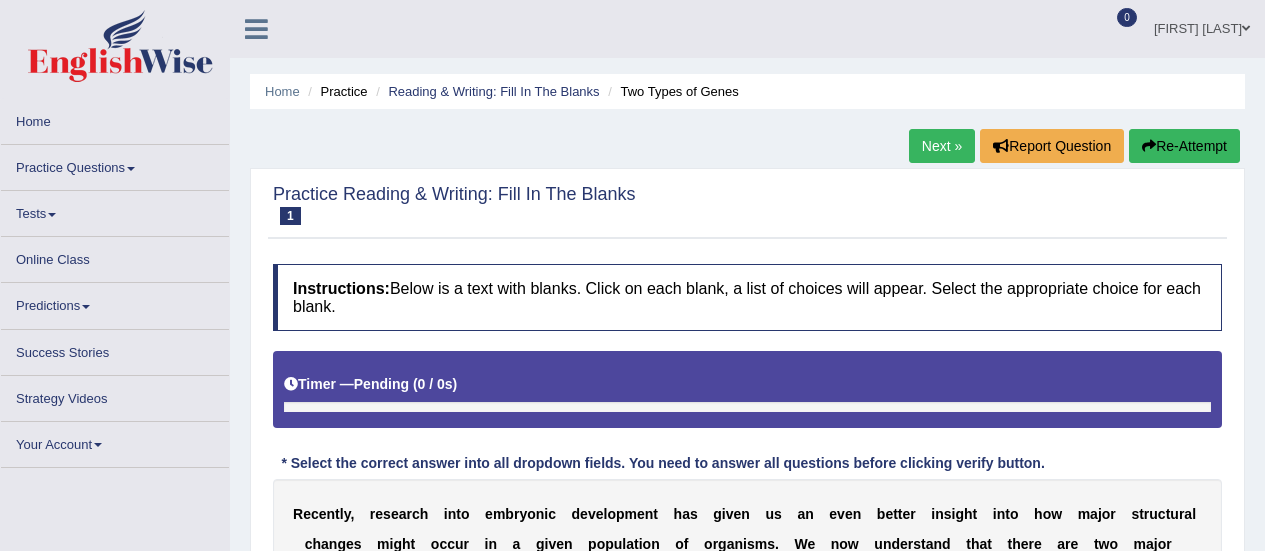 scroll, scrollTop: 0, scrollLeft: 0, axis: both 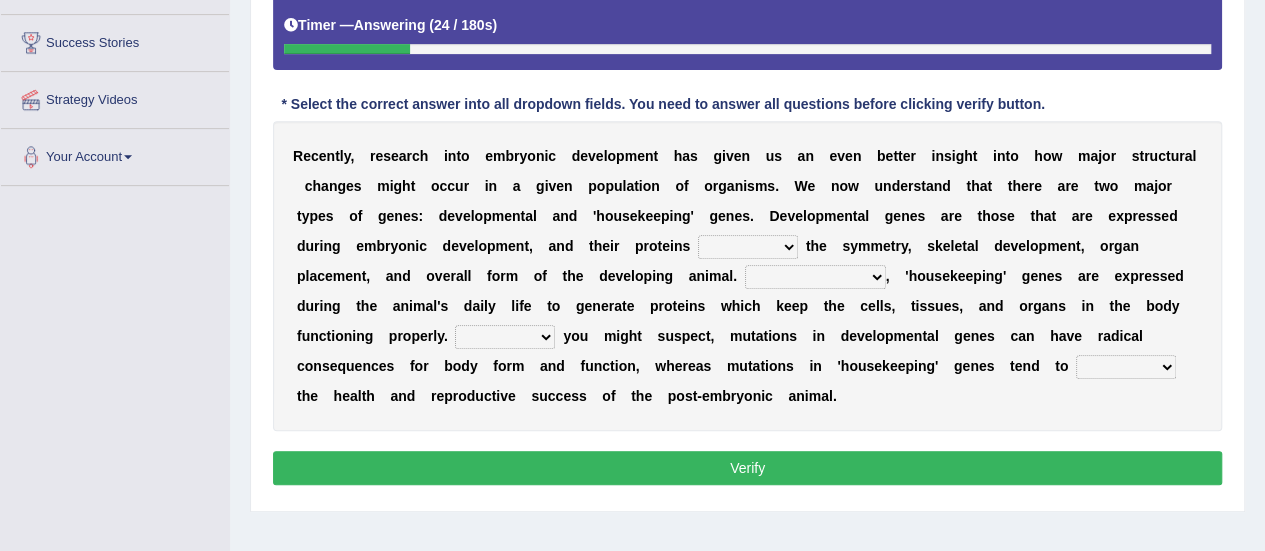 click on "push control hold elevate" at bounding box center (748, 247) 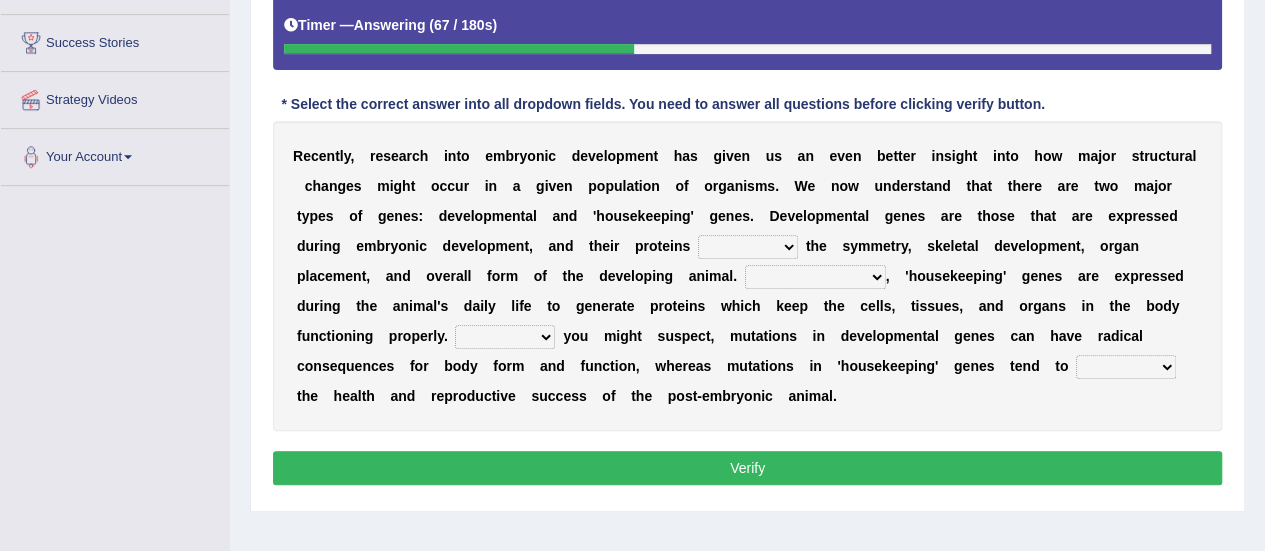 click on "Practice Reading & Writing: Fill In The Blanks
1
Two Types of Genes
Instructions:  Below is a text with blanks. Click on each blank, a list of choices will appear. Select the appropriate choice for each blank.
Timer —  Answering   ( 67 / 180s ) Skip * Select the correct answer into all dropdown fields. You need to answer all questions before clicking verify button. R e c e n t l y ,       r e s e a r c h       i n t o       e m b r y o n i c       d e v e l o p m e n t       h a s       g i v e n       u s       a n       e v e n       b e t t e r       i n s i g h t       i n t o       h o w       m a j o r       s t r u c t u r a l       c h a n g e s       m i g h t       o c c u r       i n       a       g i v e n       p o p u l a t i o n       o f       o r g a n i s m s .       W e       n o w       u n d e r s t a n d       t h a t       t h e r e       a r" at bounding box center [747, 155] 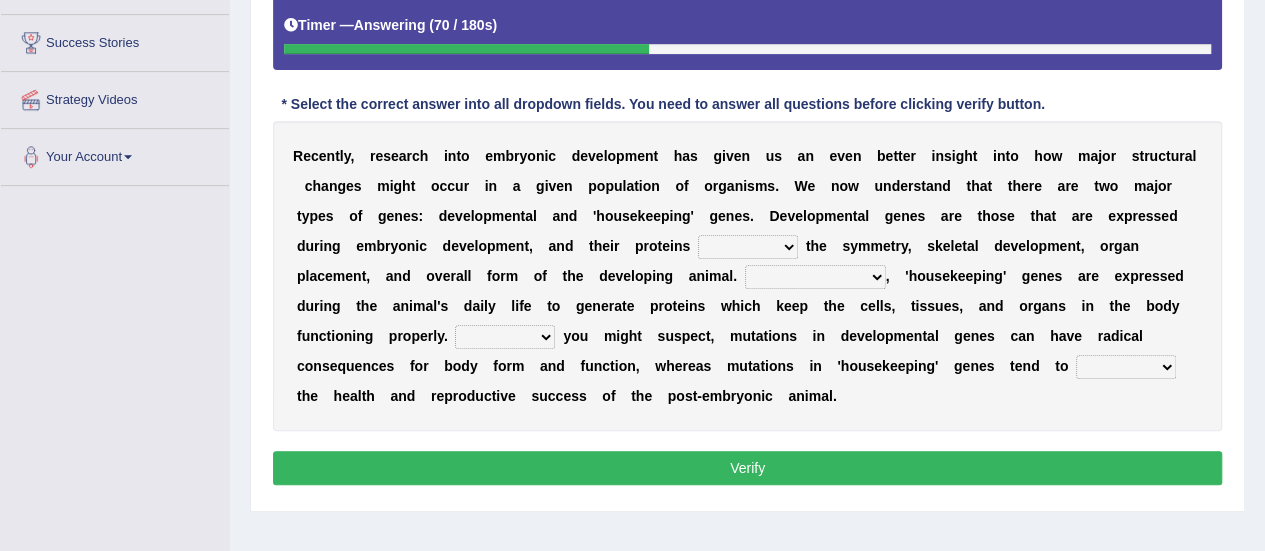 click on "push control hold elevate" at bounding box center [748, 247] 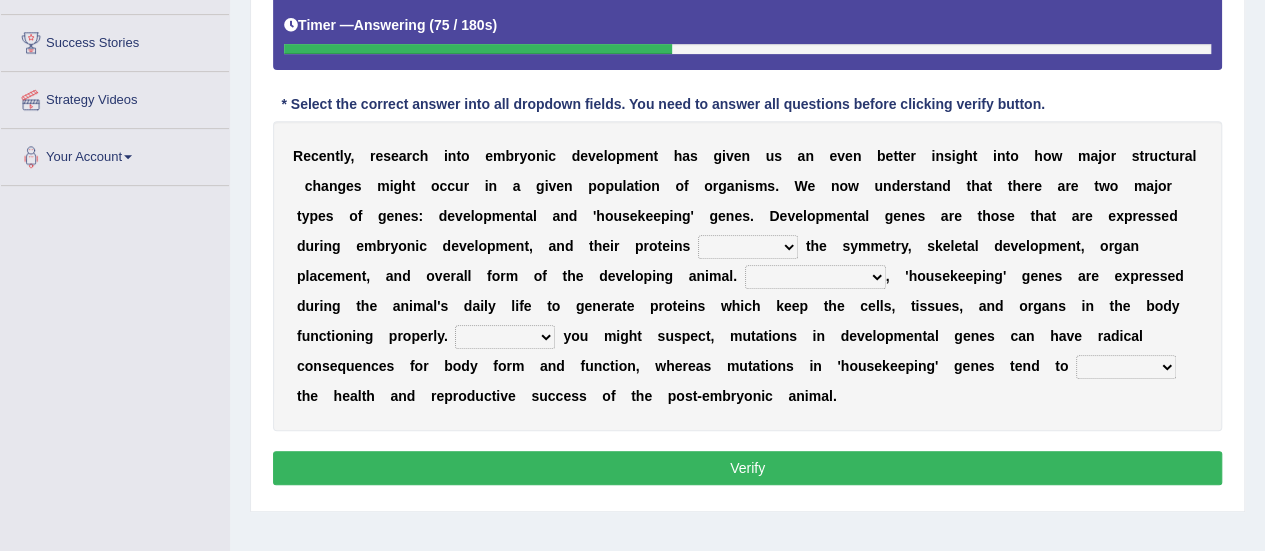 select on "control" 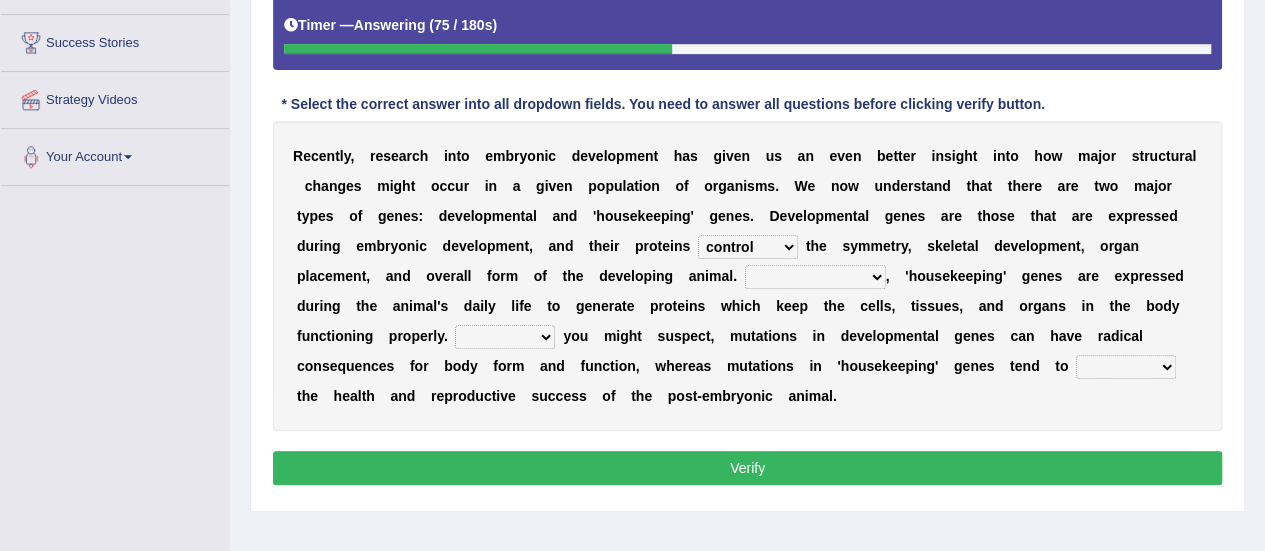 click on "push control hold elevate" at bounding box center [748, 247] 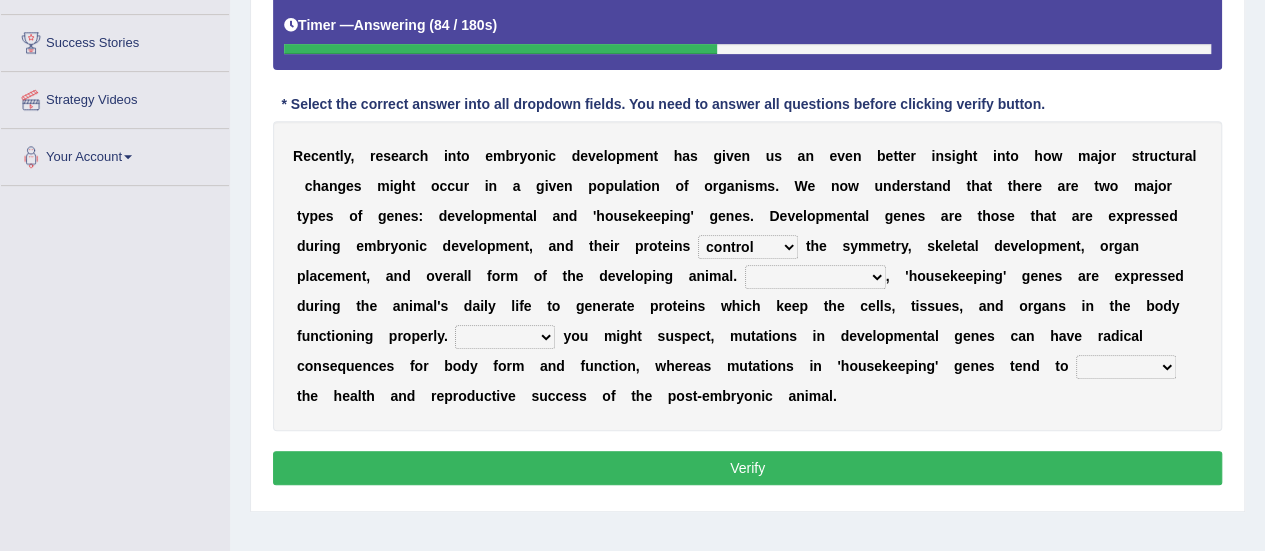 click on "Correspondingly Inclusively Conversely In contrast" at bounding box center [815, 277] 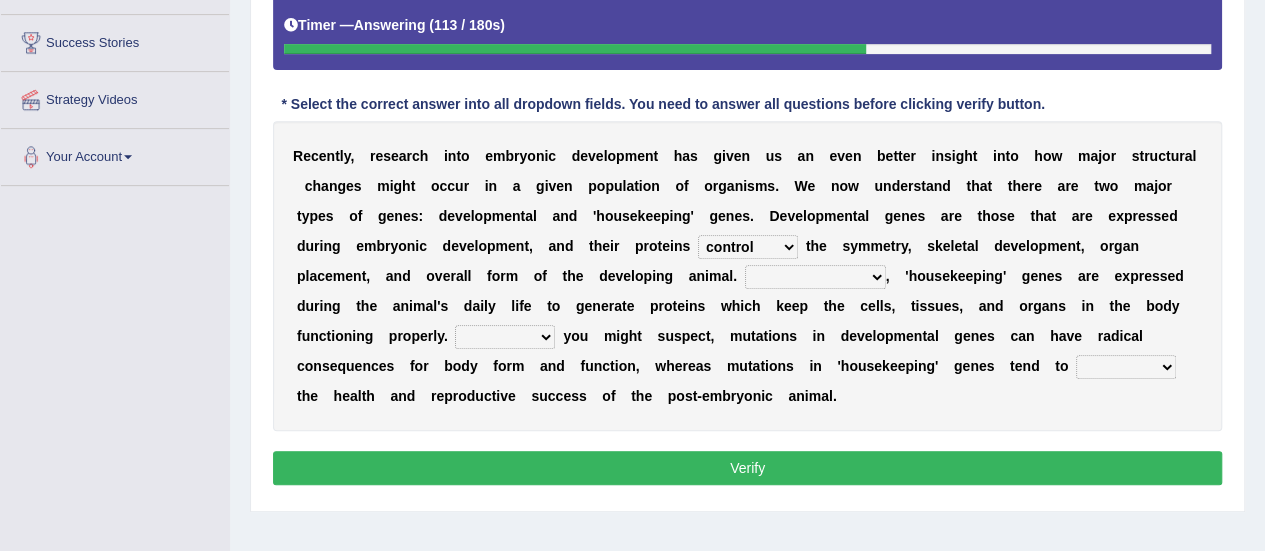 select on "In contrast" 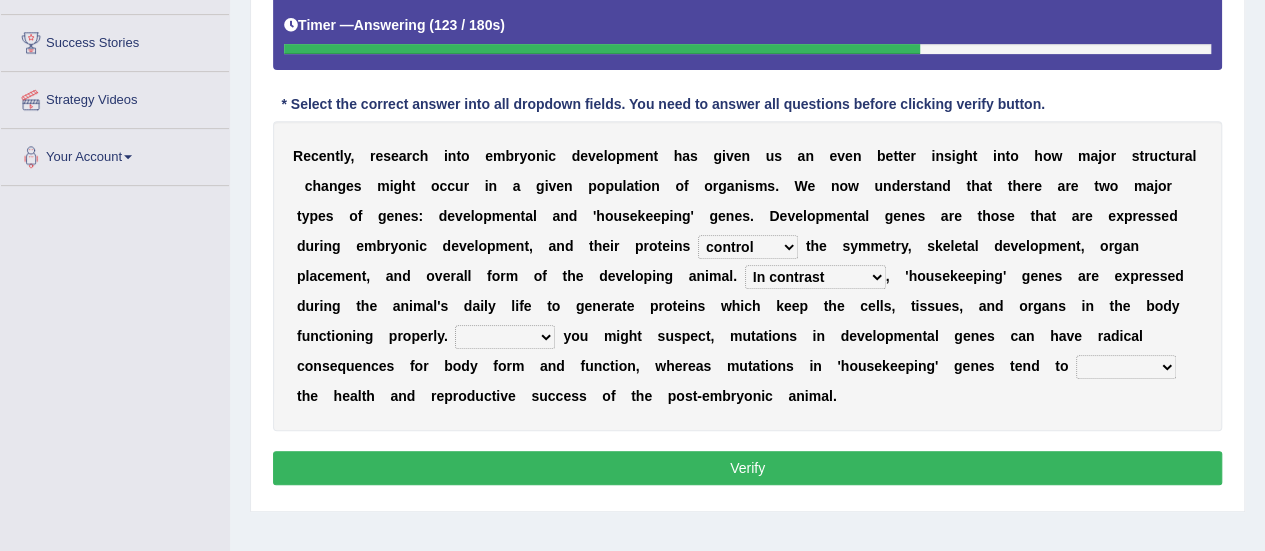 click on "For As With Within" at bounding box center [505, 337] 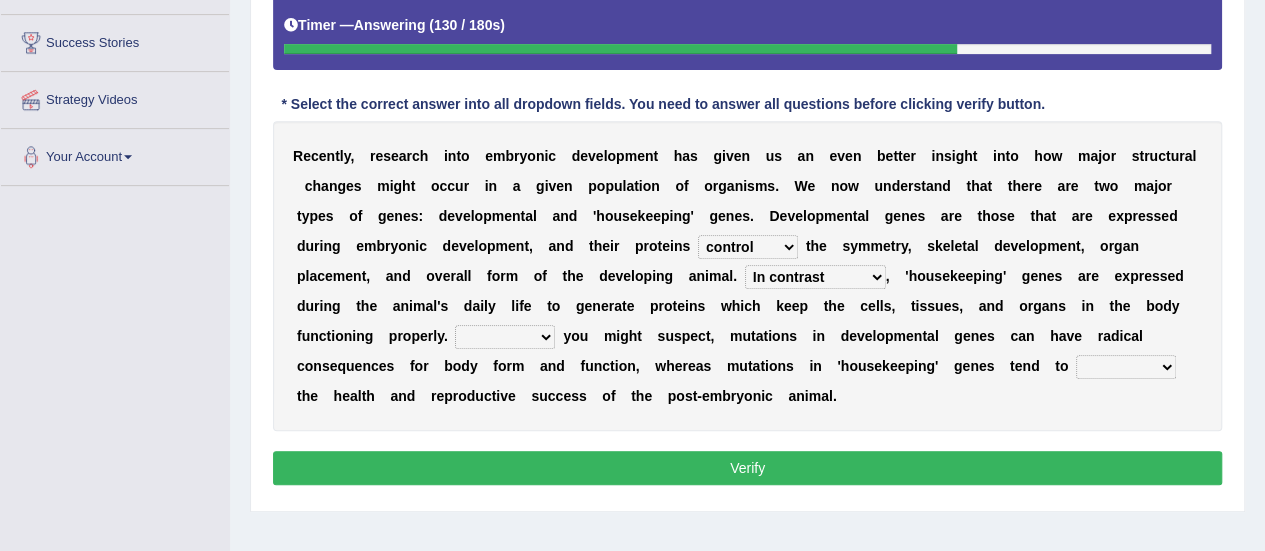 select on "As" 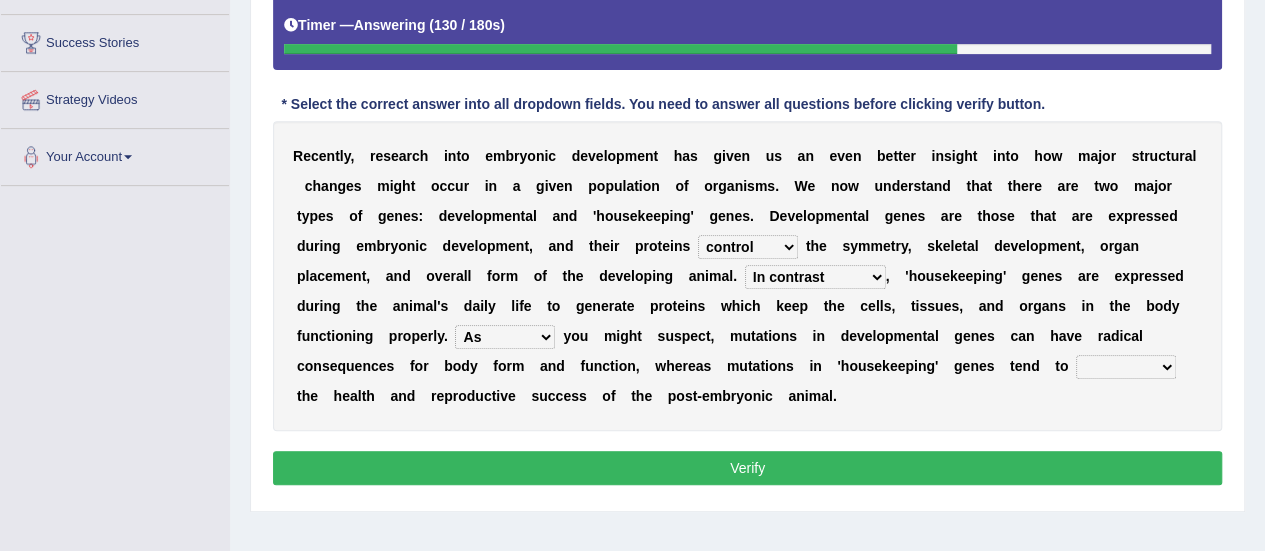 click on "For As With Within" at bounding box center [505, 337] 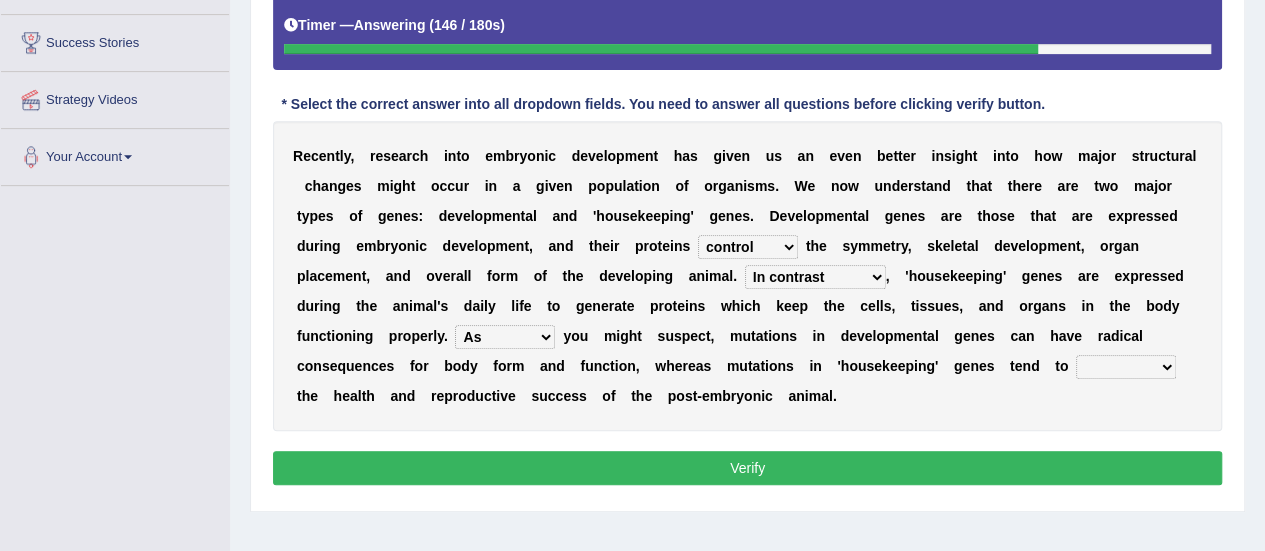 click on "affect effect interrupt defect" at bounding box center [1126, 367] 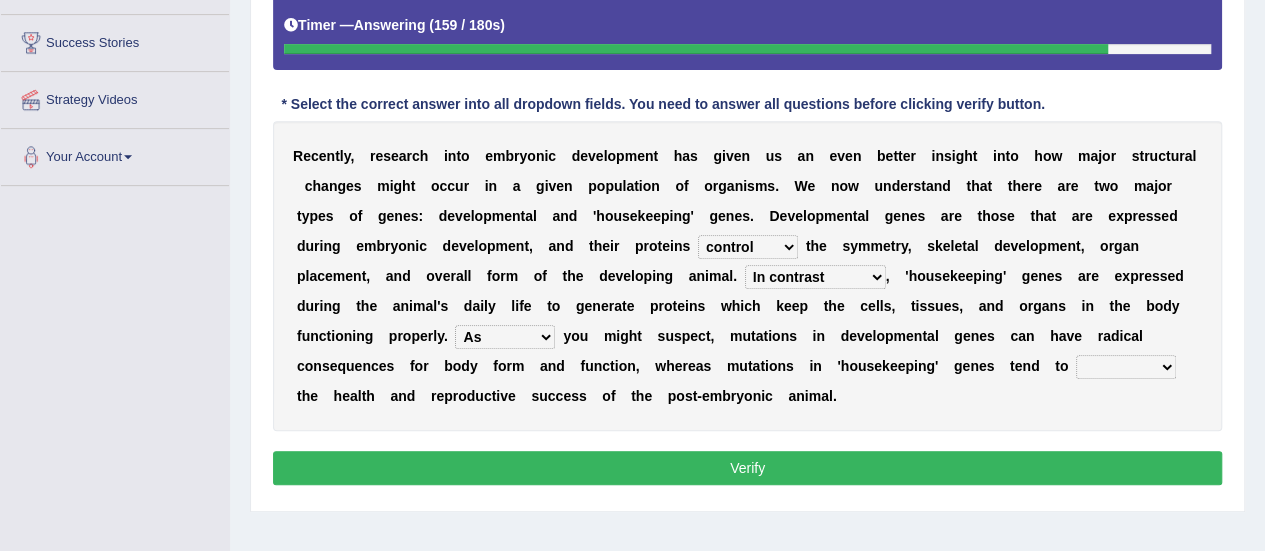 select on "effect" 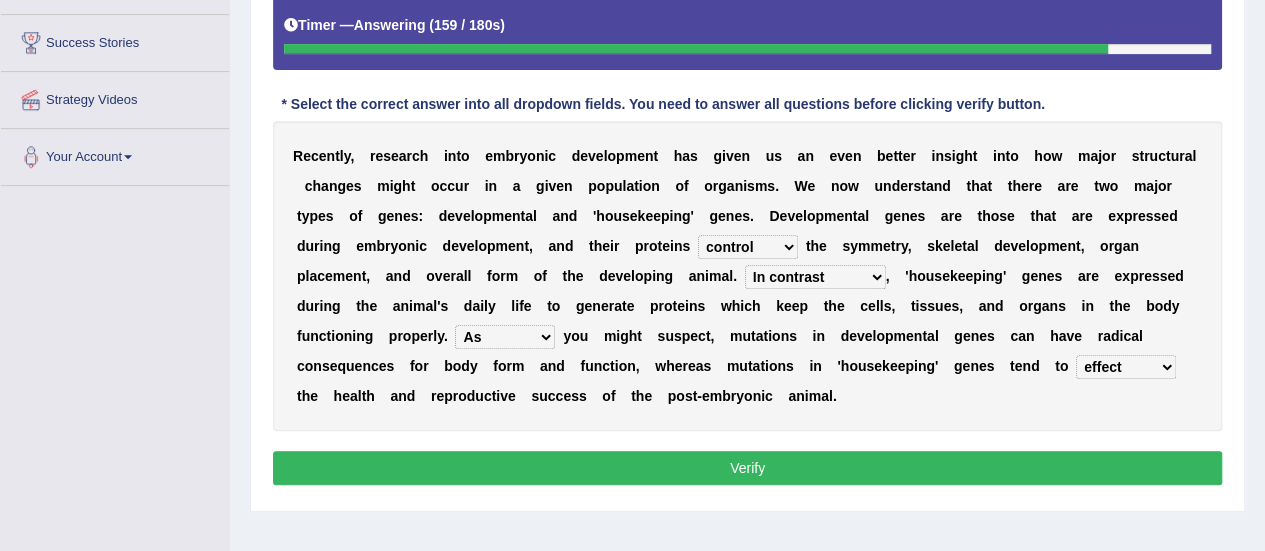 click on "affect effect interrupt defect" at bounding box center [1126, 367] 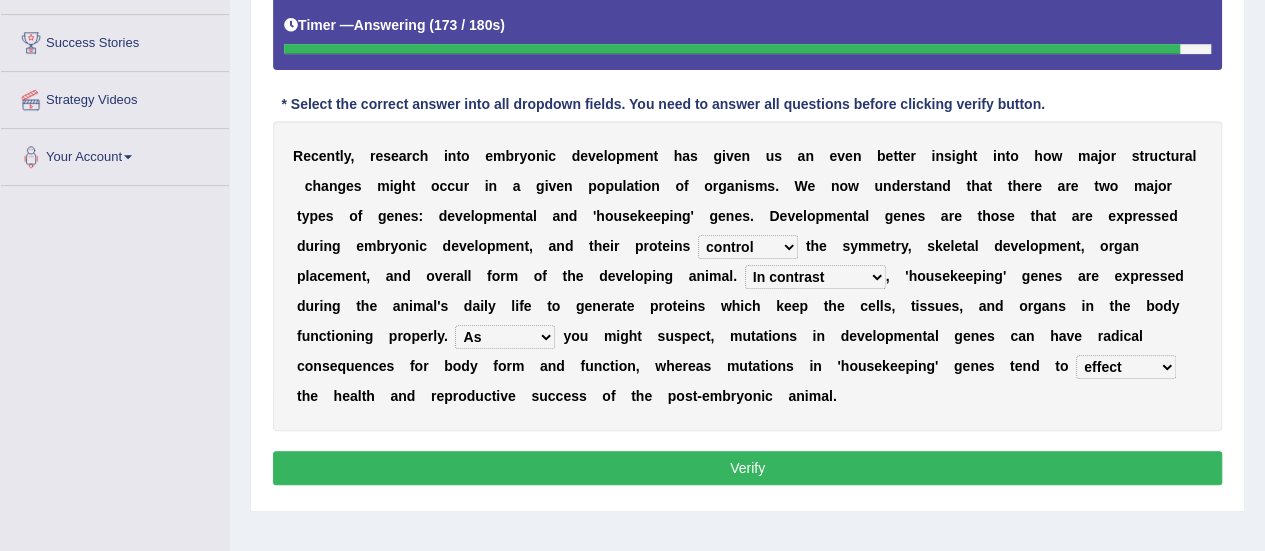 click on "Verify" at bounding box center (747, 468) 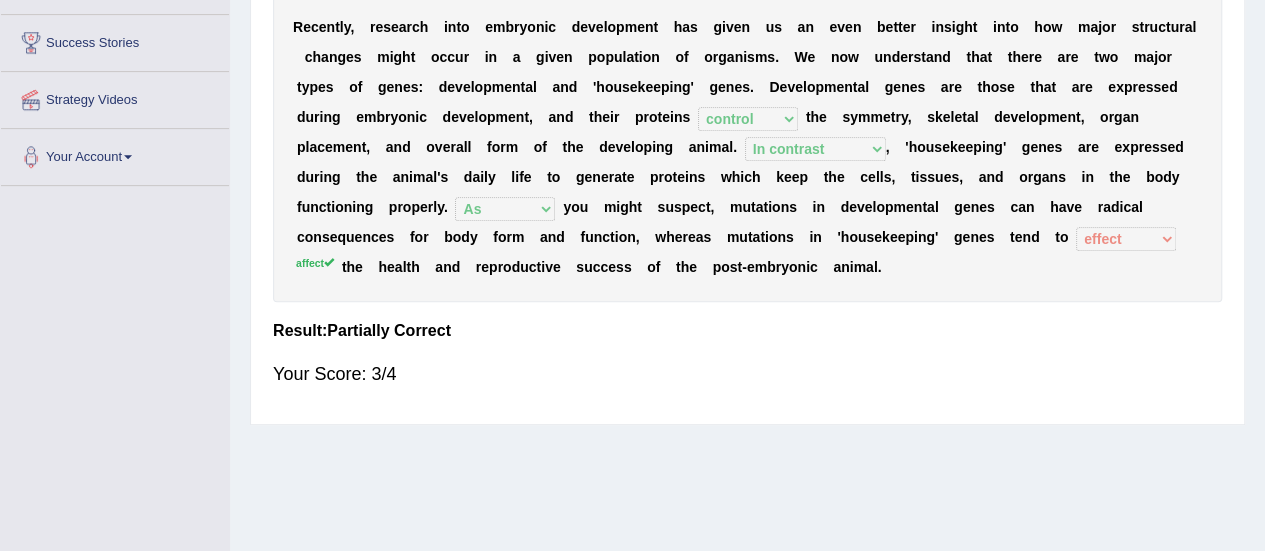 scroll, scrollTop: 236, scrollLeft: 0, axis: vertical 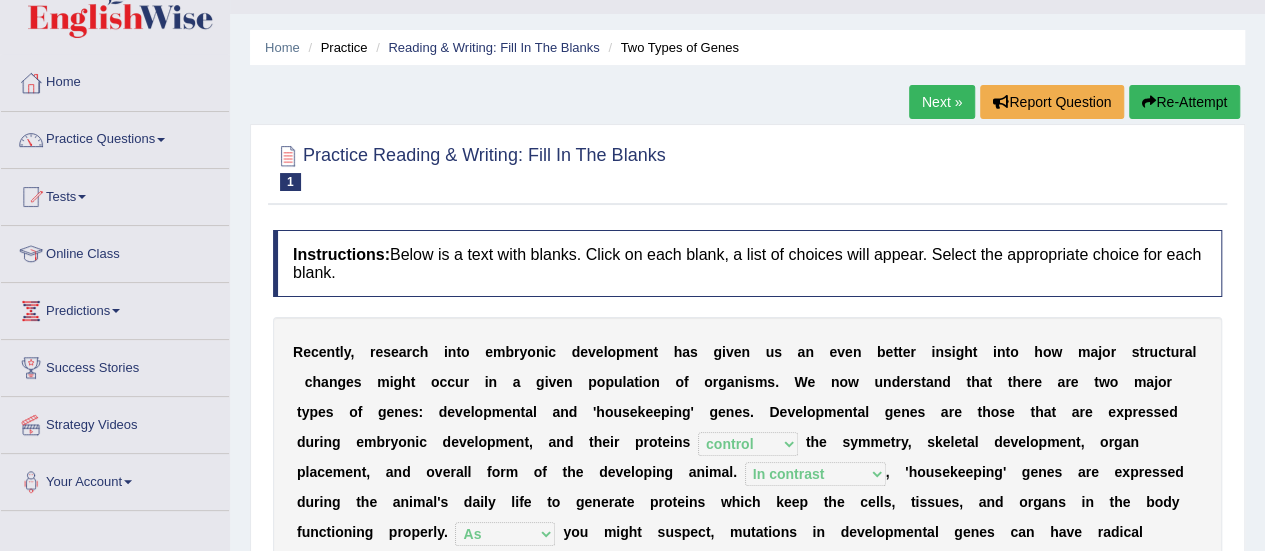 click on "Next »" at bounding box center (942, 102) 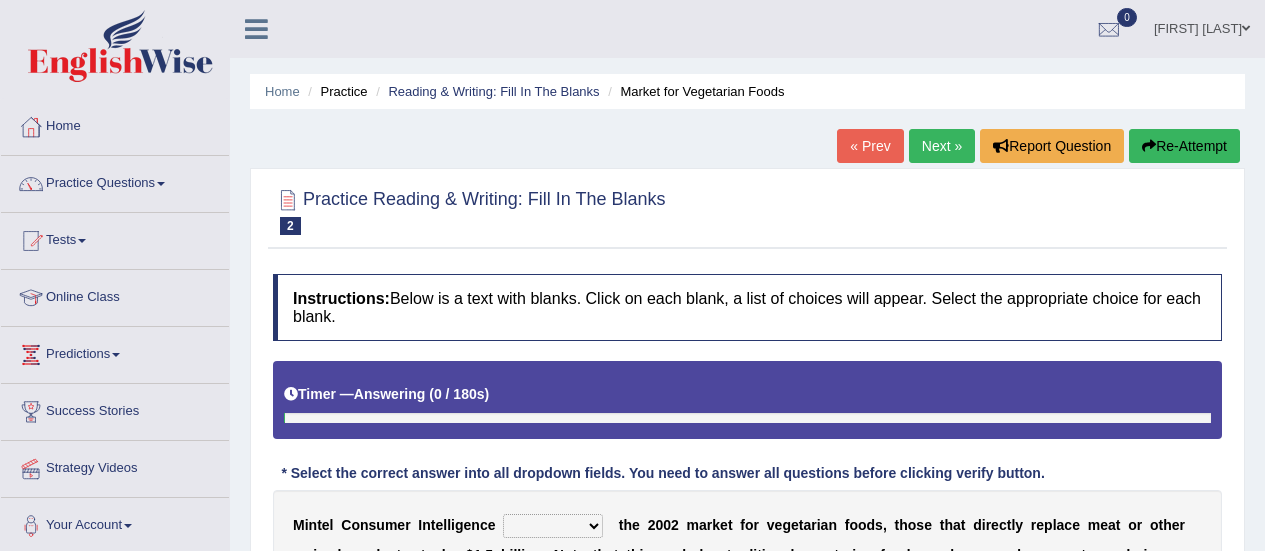 scroll, scrollTop: 0, scrollLeft: 0, axis: both 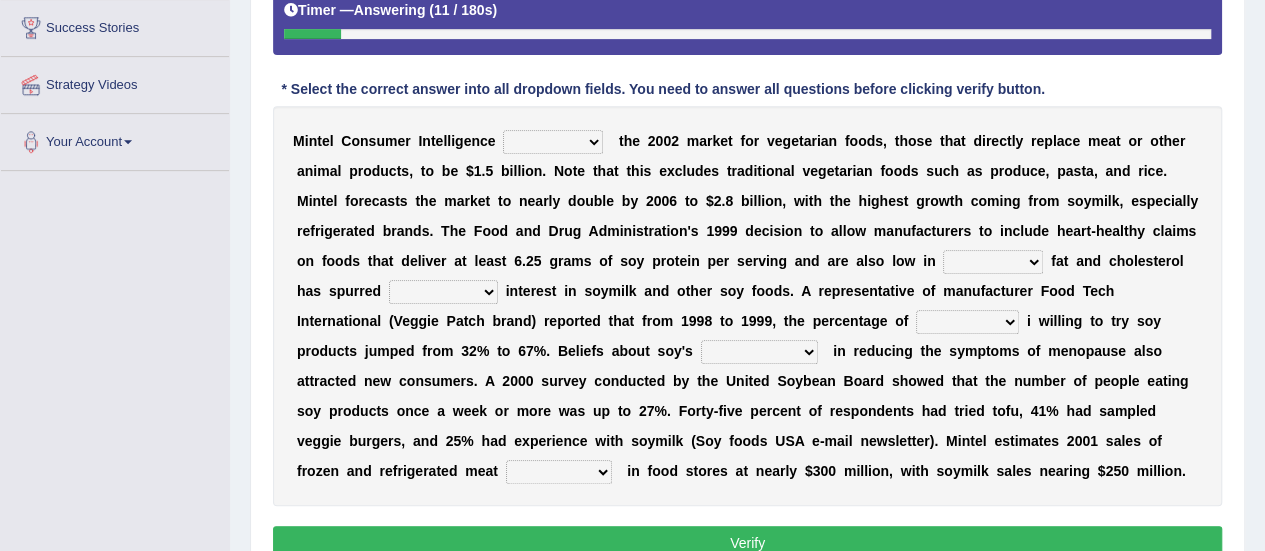 click on "deals fulfills creates estimates" at bounding box center (553, 142) 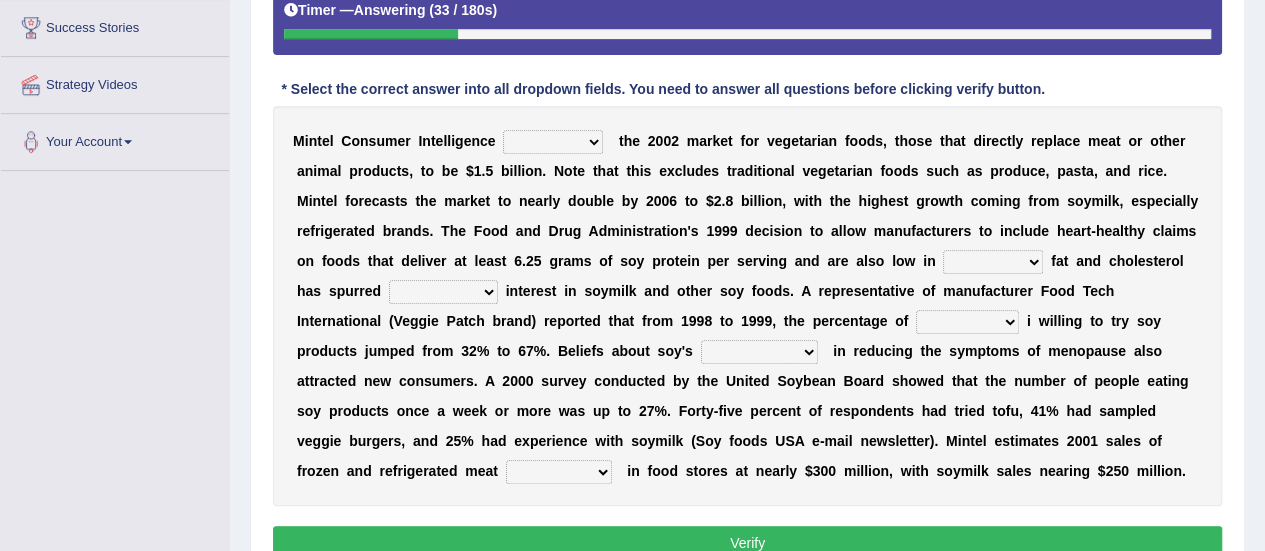 click on "Instructions:  Below is a text with blanks. Click on each blank, a list of choices will appear. Select the appropriate choice for each blank.
Timer —  Answering   ( 33 / 180s ) Skip * Select the correct answer into all dropdown fields. You need to answer all questions before clicking verify button. M i n t e l    C o n s u m e r    I n t e l l i g e n c e    deals fulfills creates estimates       t h e    2 0 0 2    m a r k e t    f o r    v e g e t a r i a n    f o o d s ,    t h o s e    t h a t    d i r e c t l y    r e p l a c e    m e a t    o r    o t h e r    a n i m a l    p r o d u c t s ,    t o    b e    $ 1 . 5    b i l l i o n .    N o t e    t h a t    t h i s    e x c l u d e s    t r a d i t i o n a l    v e g e t a r i a n    f o o d s    s u c h    a s    p r o d u c e ,    p a s t a ,    a n d    r i c e .    M i n t e l    f o r e c a s t s    t h e    m a r k e t    t o    n e a r l y    d o u b l e    b y    2 0 0 6    t o $" at bounding box center (747, 228) 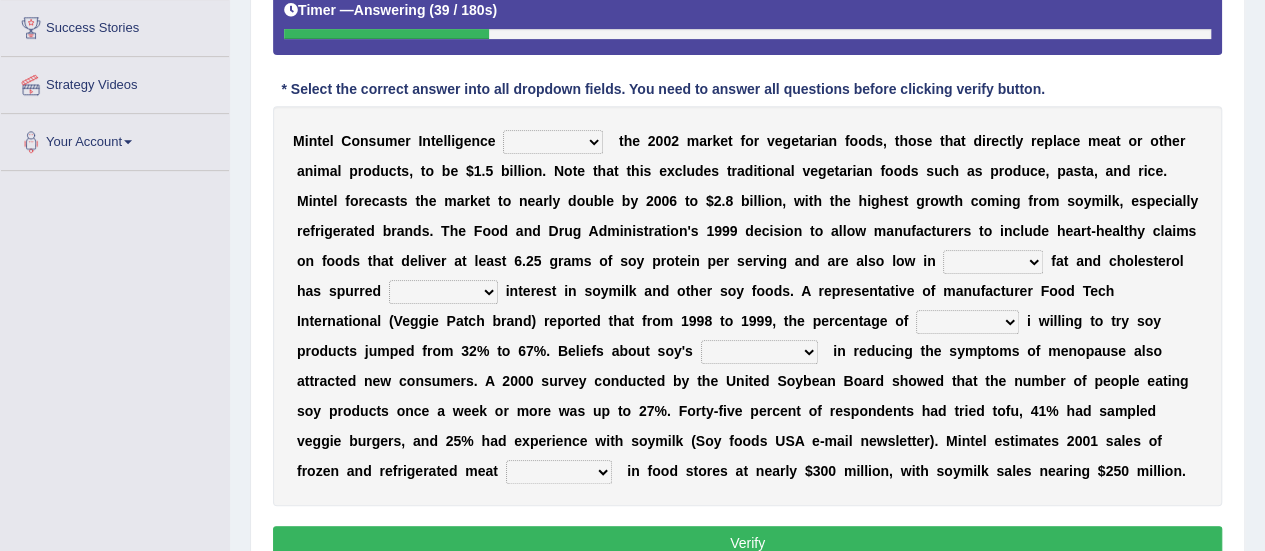 click on "deals fulfills creates estimates" at bounding box center (553, 142) 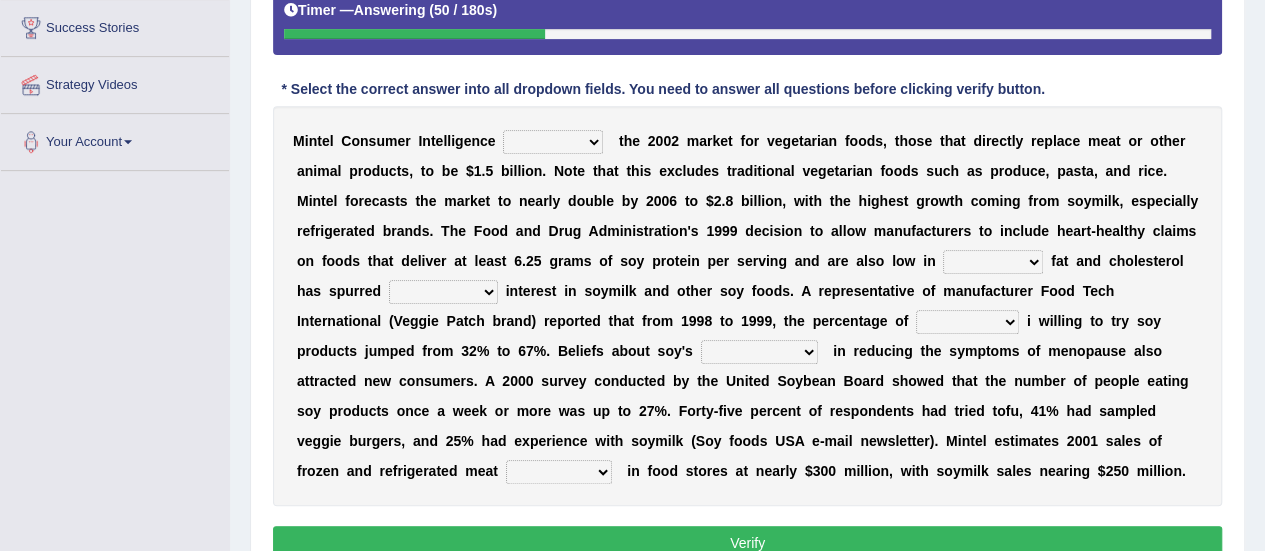 select on "creates" 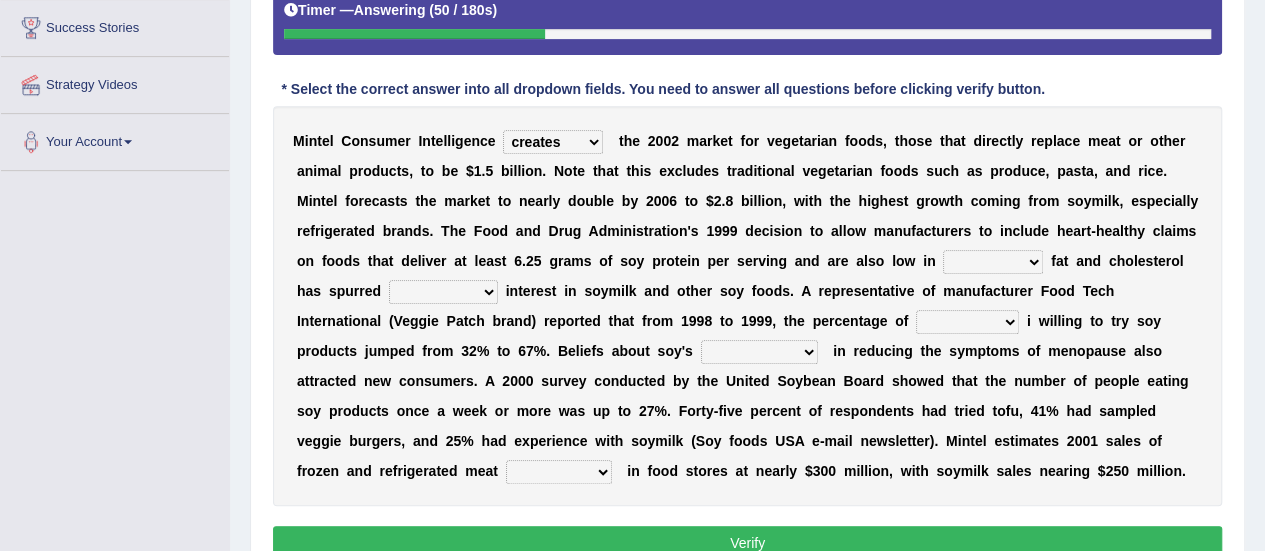 click on "deals fulfills creates estimates" at bounding box center [553, 142] 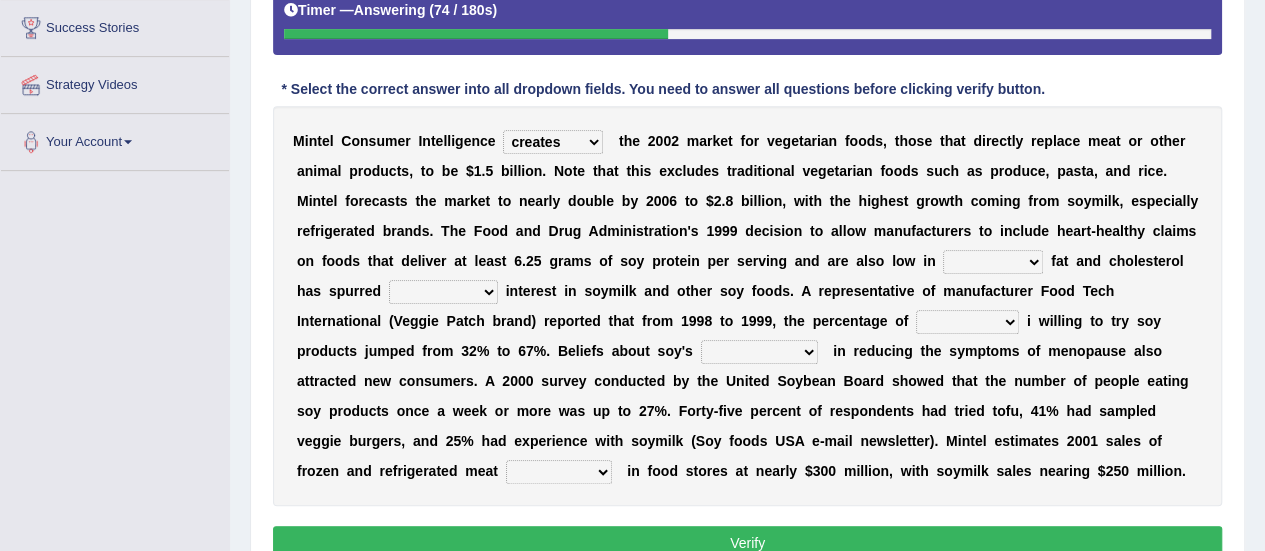 click on "saturated solid acid liquid" at bounding box center (993, 262) 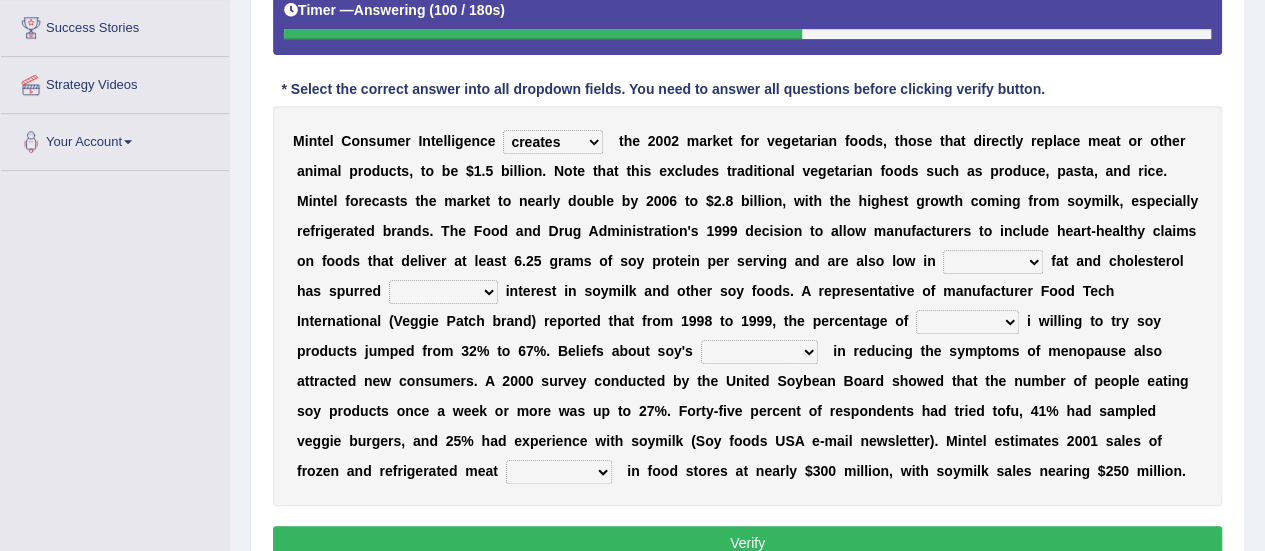 select on "liquid" 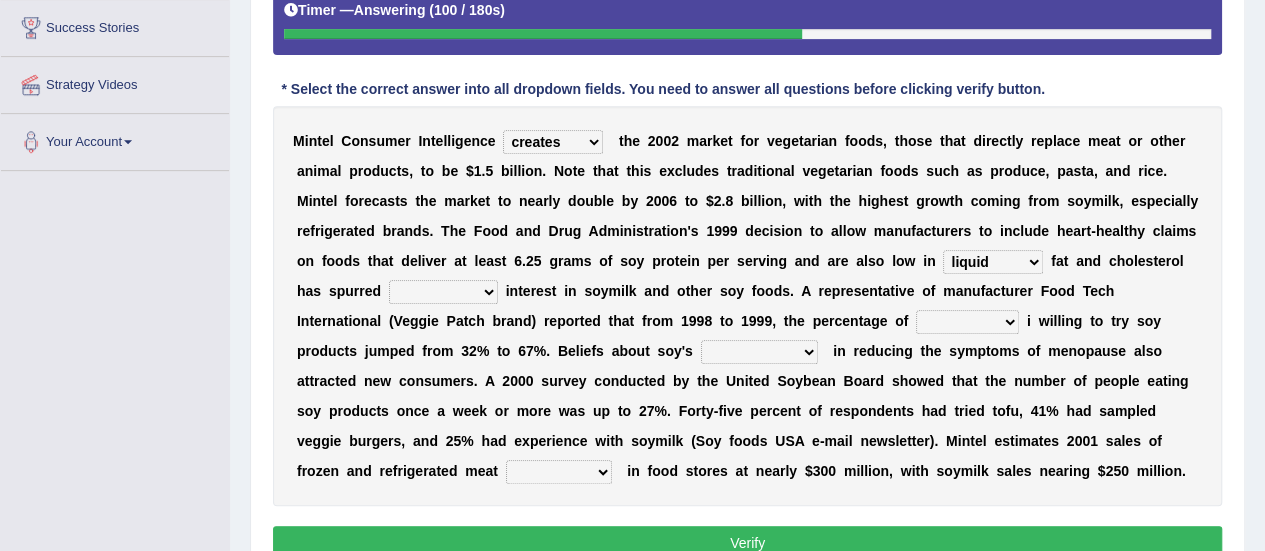 click on "saturated solid acid liquid" at bounding box center [993, 262] 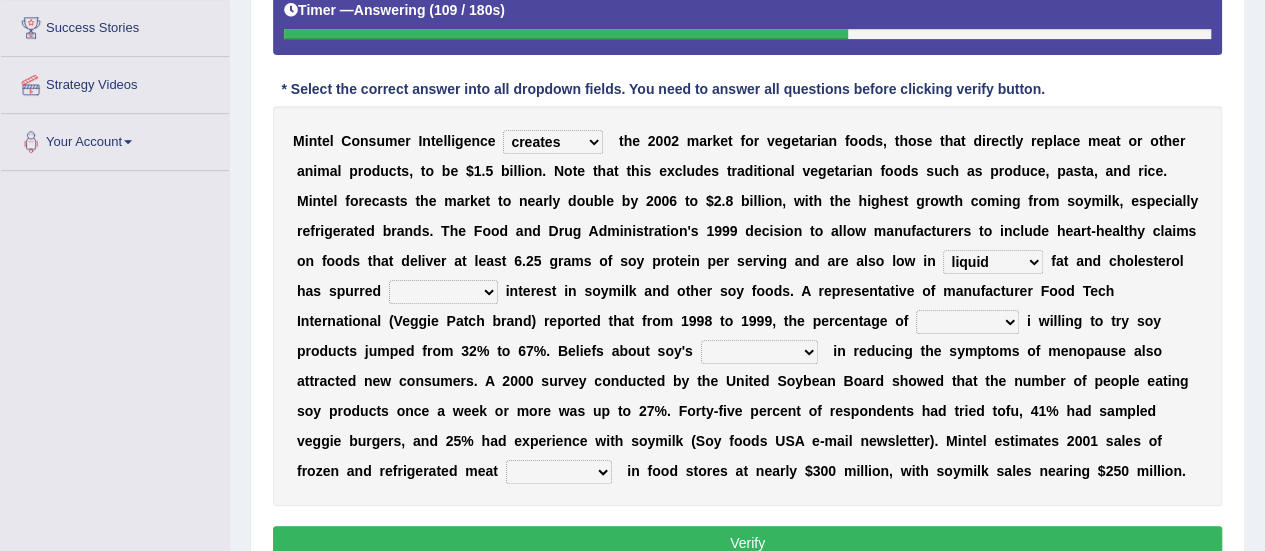 click on "good big tremendous extreme" at bounding box center (443, 292) 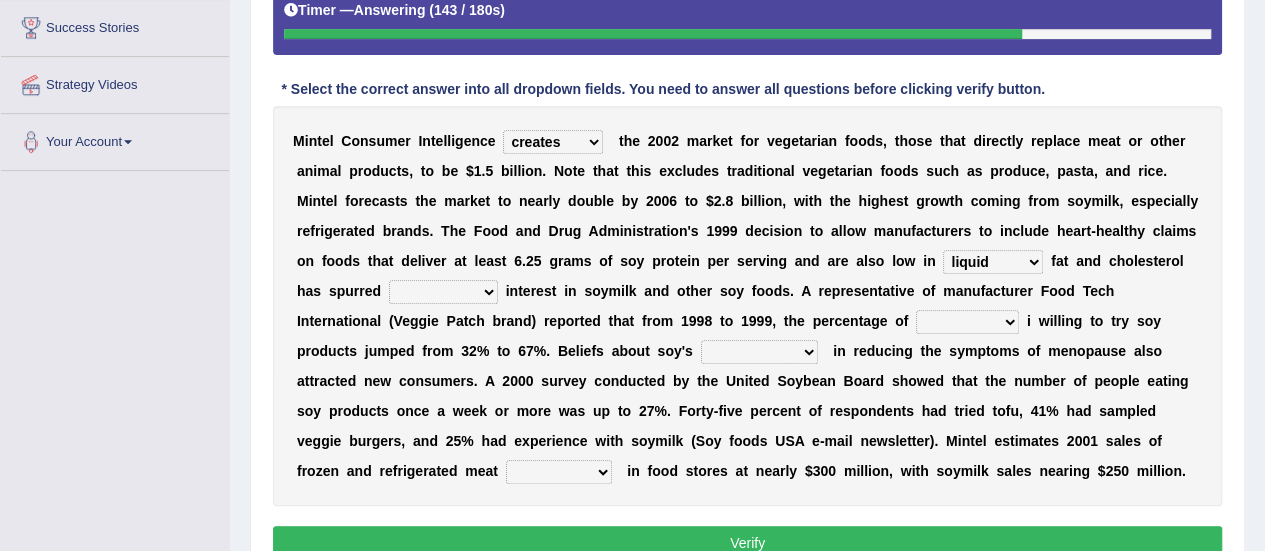 select on "tremendous" 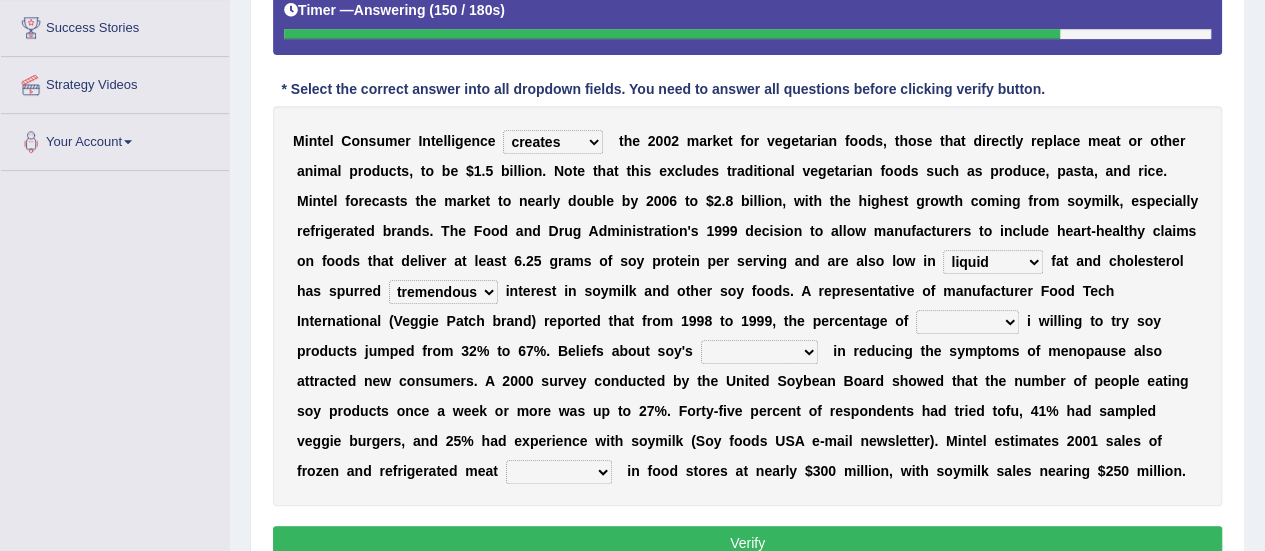 click on "guests consumers customers clients" at bounding box center [967, 322] 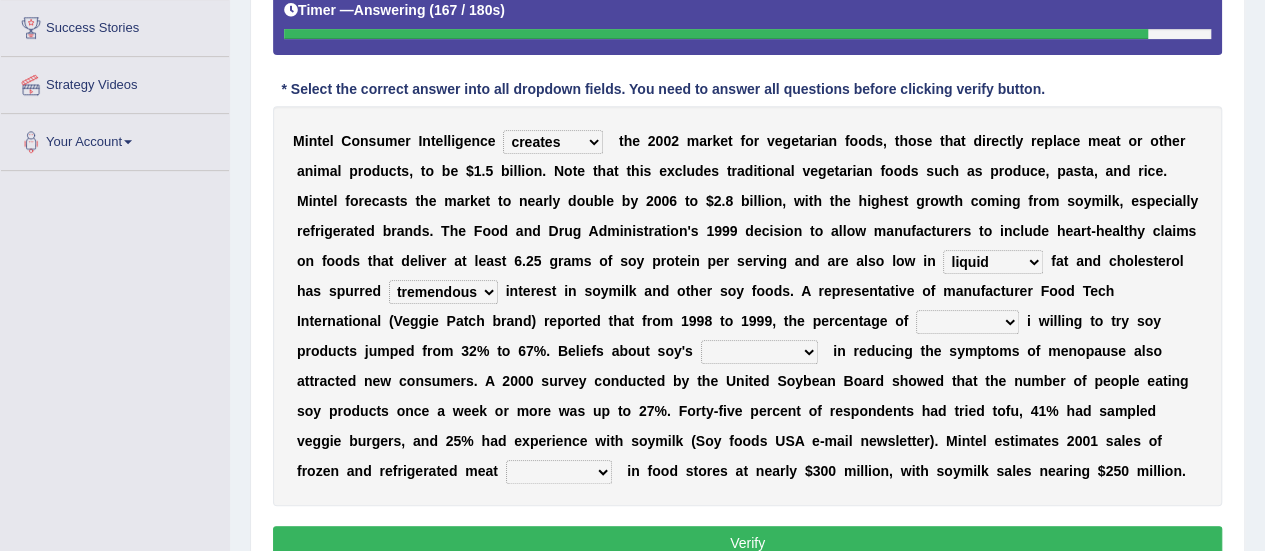 select on "consumers" 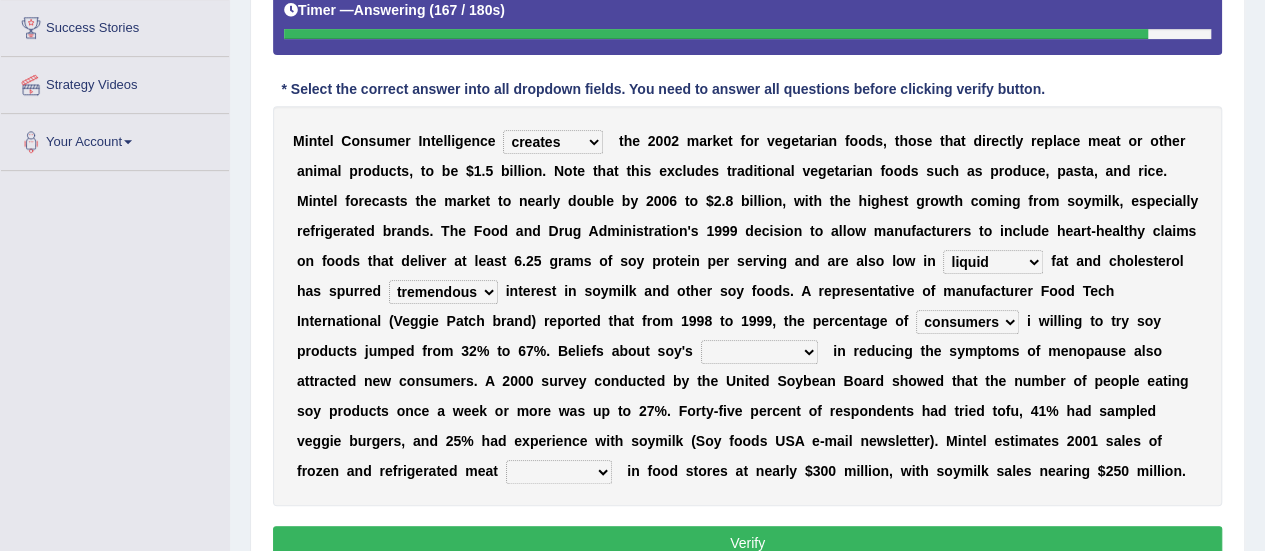 click on "guests consumers customers clients" at bounding box center [967, 322] 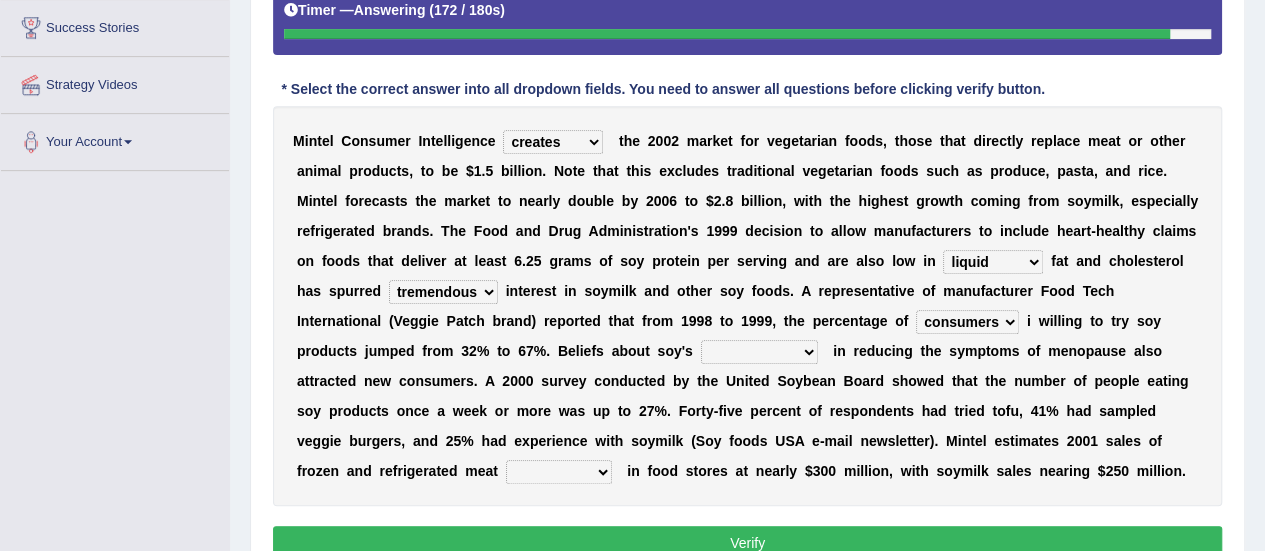 click on "effectiveness timeliness efficiency goodness" at bounding box center (759, 352) 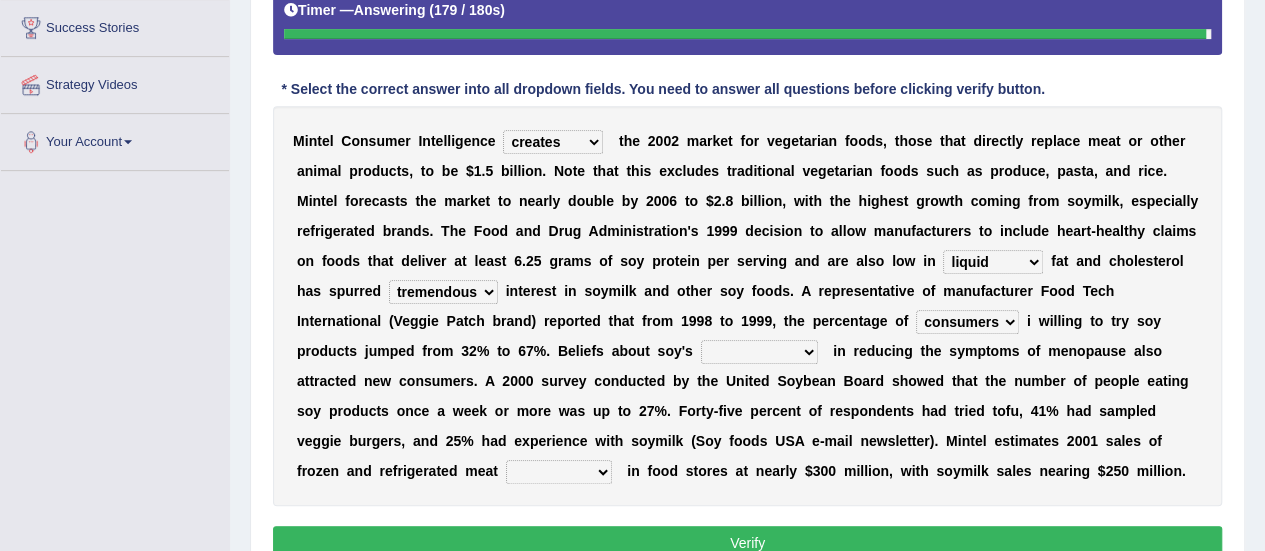 select on "effectiveness" 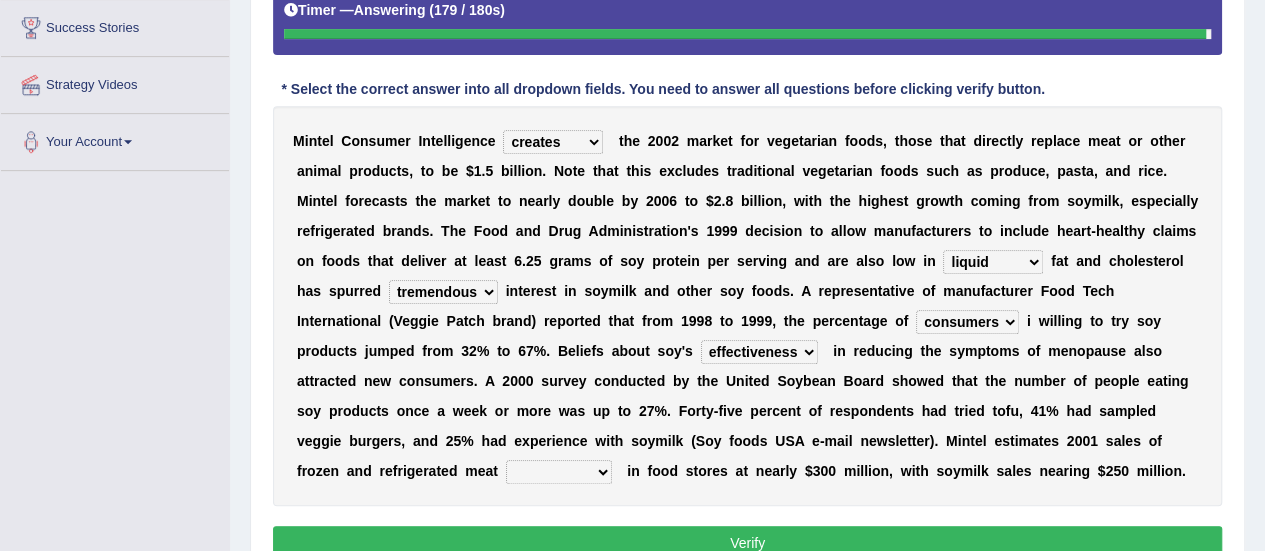 click on "effectiveness timeliness efficiency goodness" at bounding box center (759, 352) 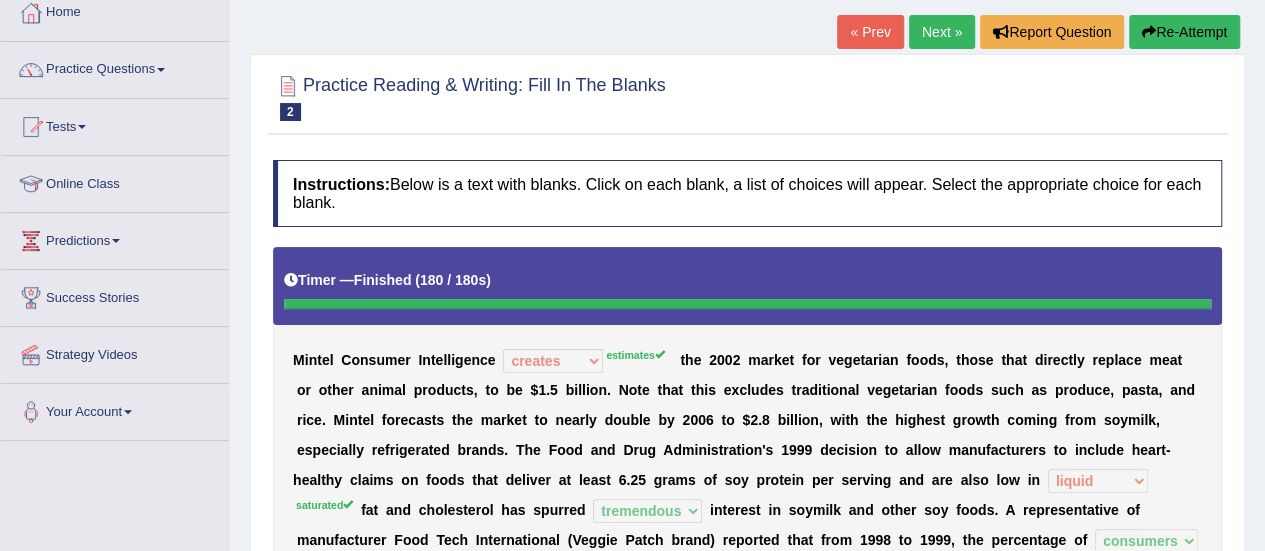 scroll, scrollTop: 0, scrollLeft: 0, axis: both 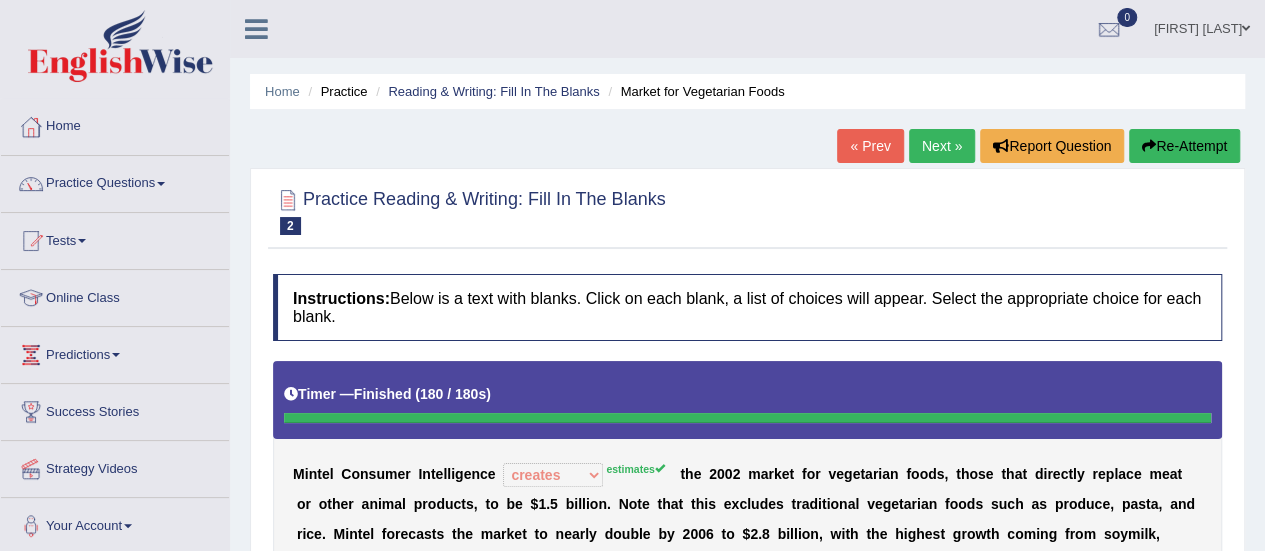 click on "Next »" at bounding box center (942, 146) 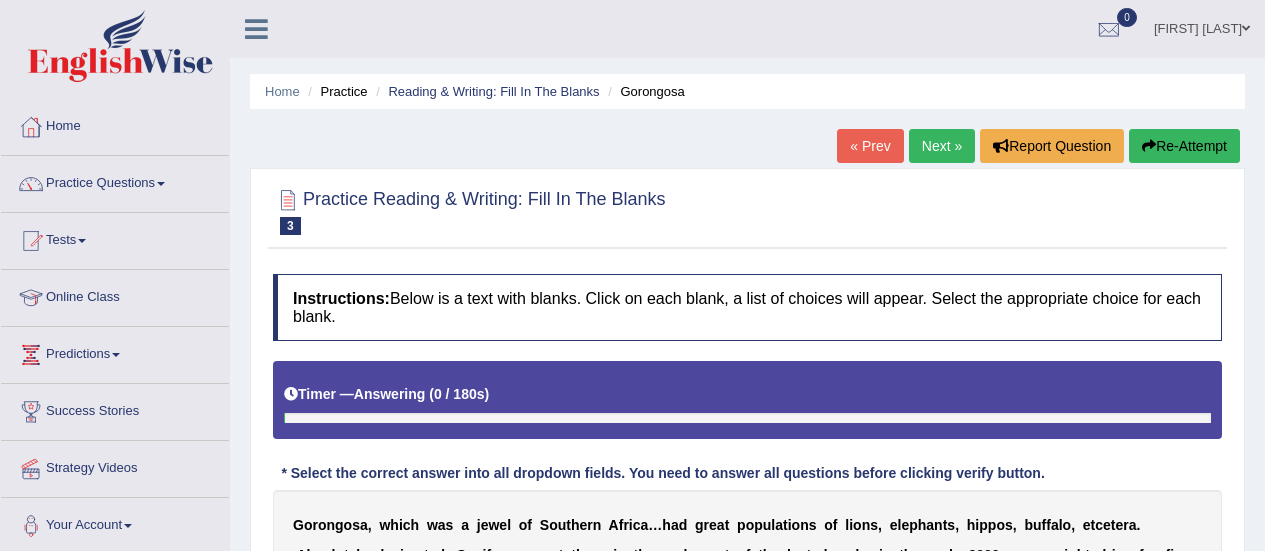 scroll, scrollTop: 0, scrollLeft: 0, axis: both 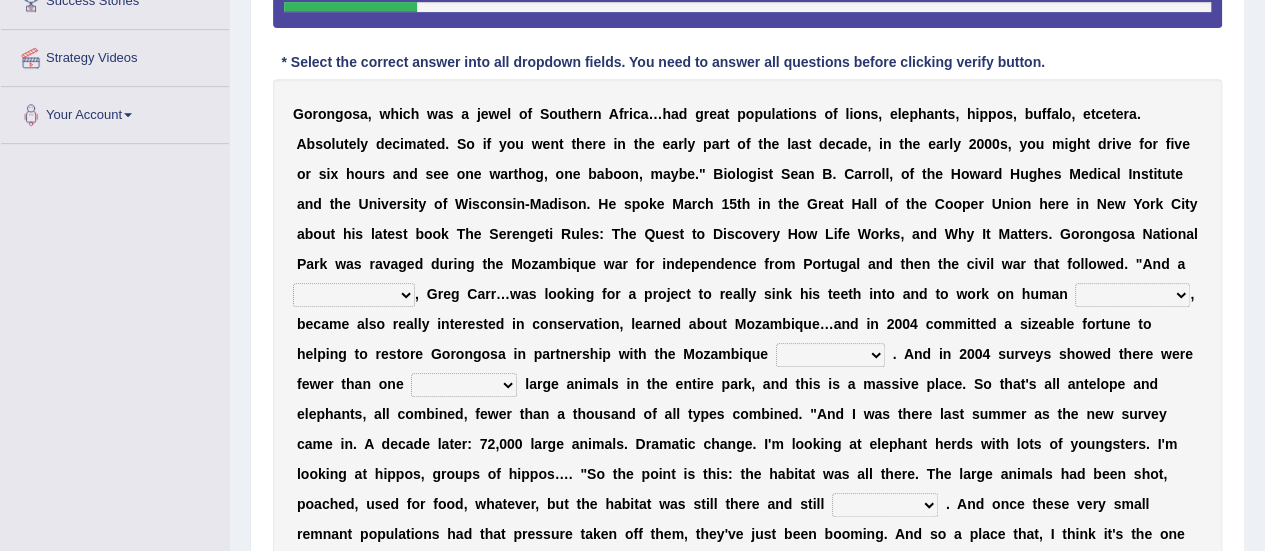 click on "passion solstice ballast philanthropist" at bounding box center [354, 295] 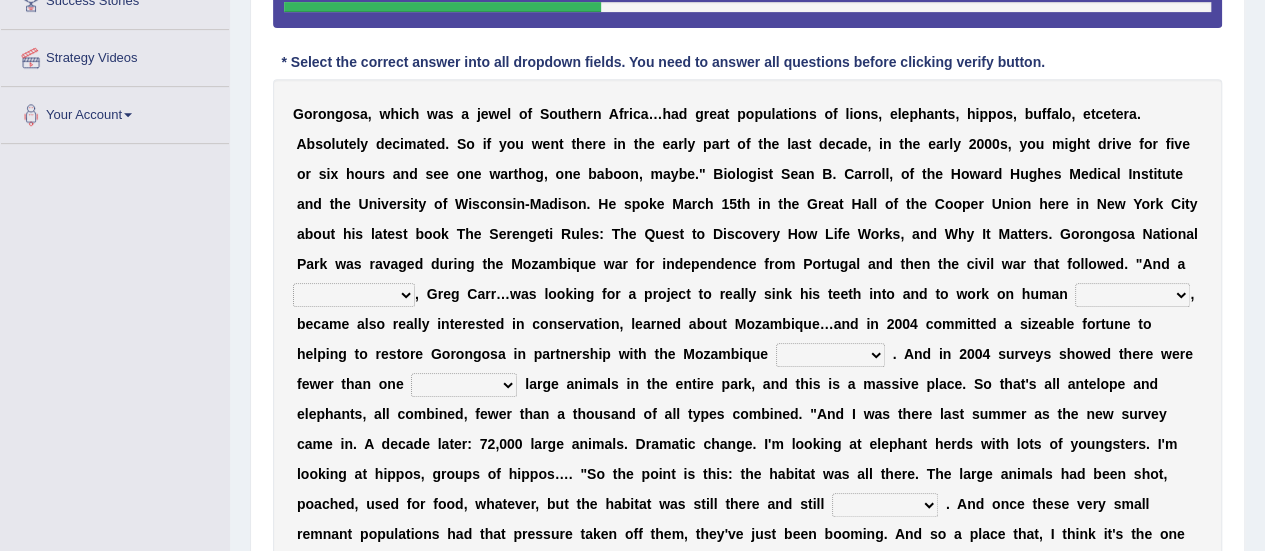 select on "passion" 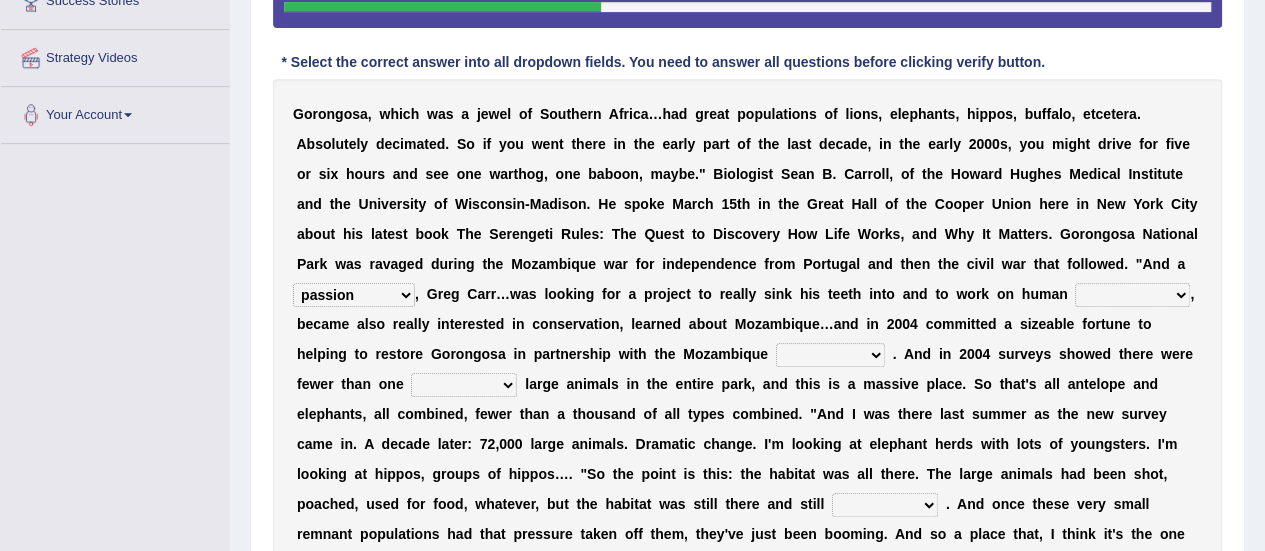 click on "passion solstice ballast philanthropist" at bounding box center [354, 295] 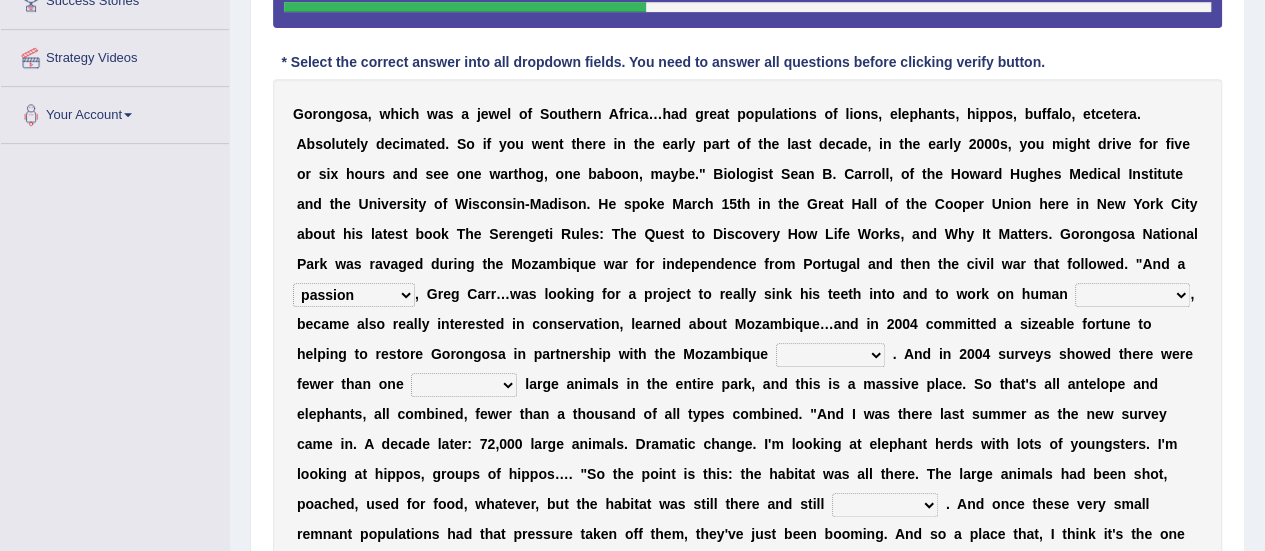 click on "negligence prevalence development malevolence" at bounding box center [1132, 295] 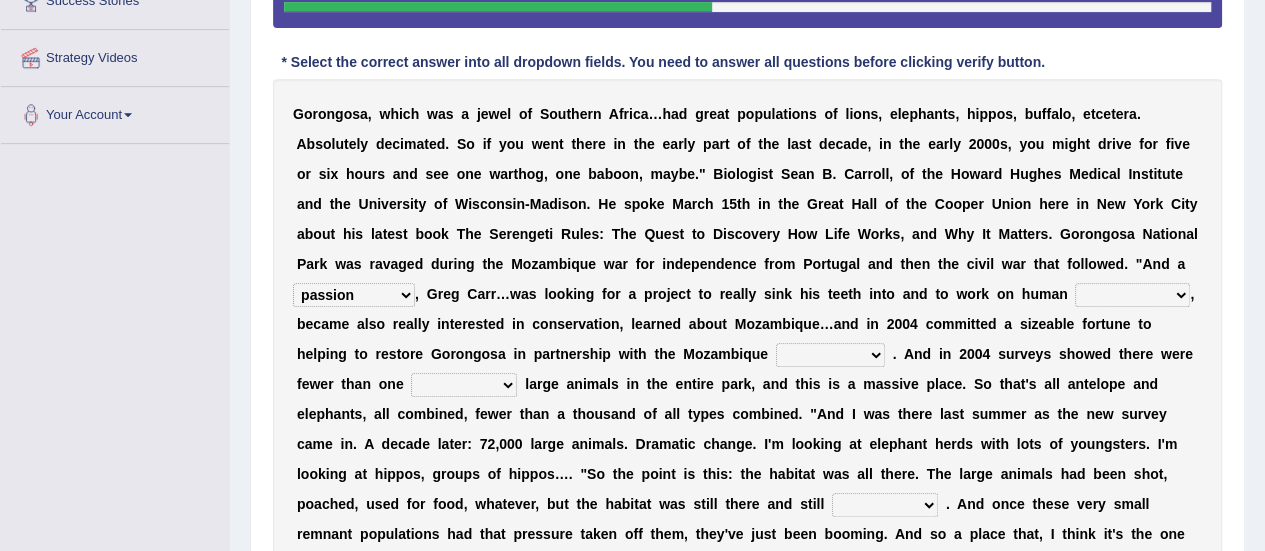 select on "development" 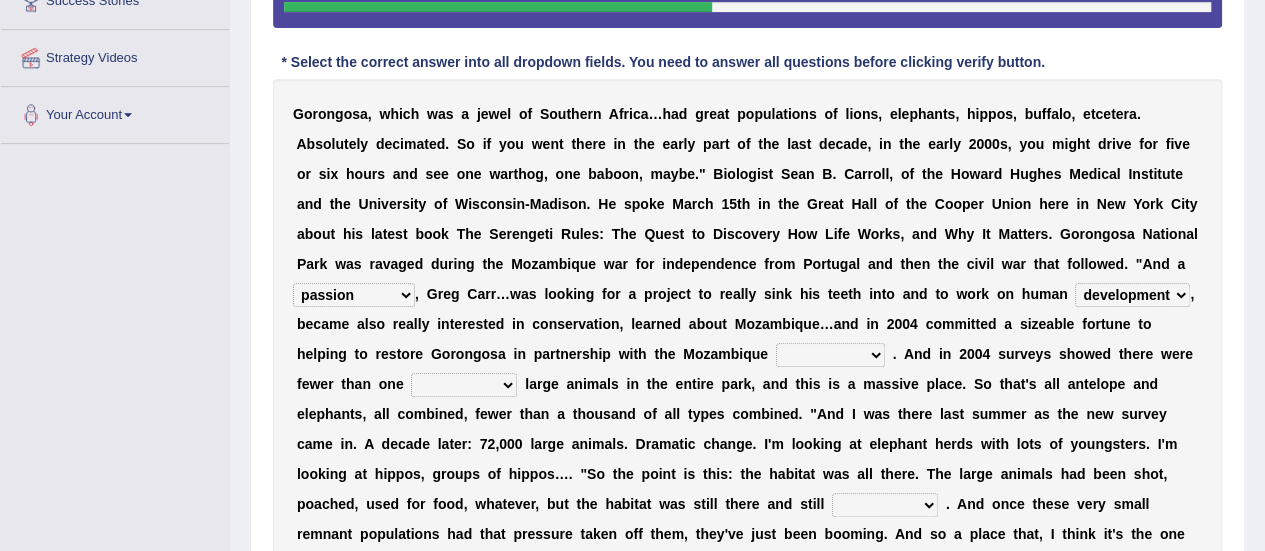 click on "negligence prevalence development malevolence" at bounding box center (1132, 295) 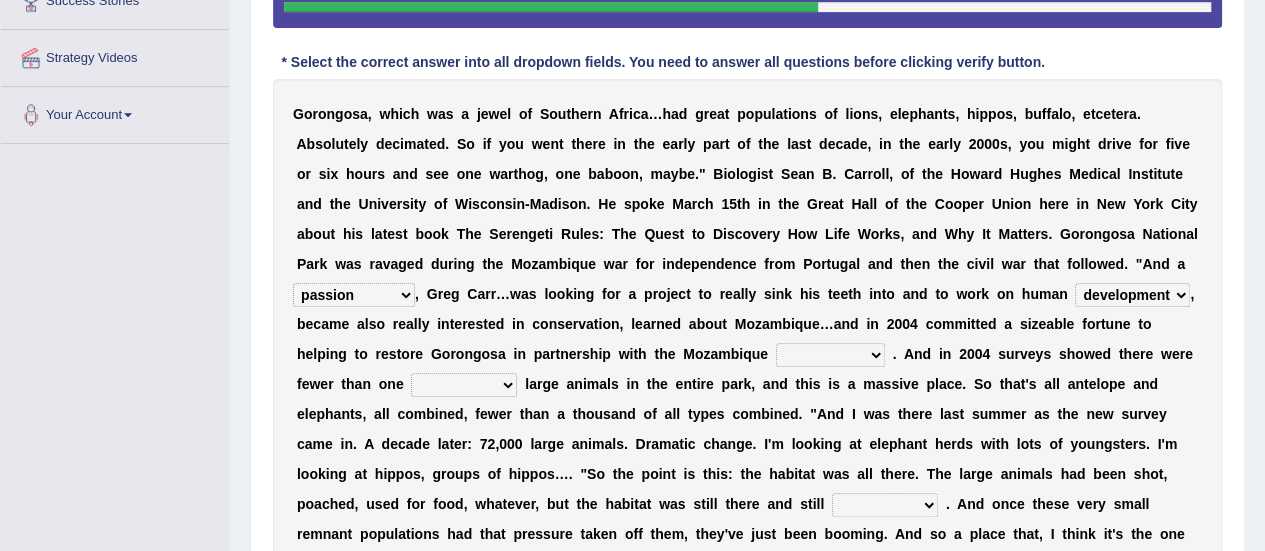 click on "parliament semanticist government journalist" at bounding box center (830, 355) 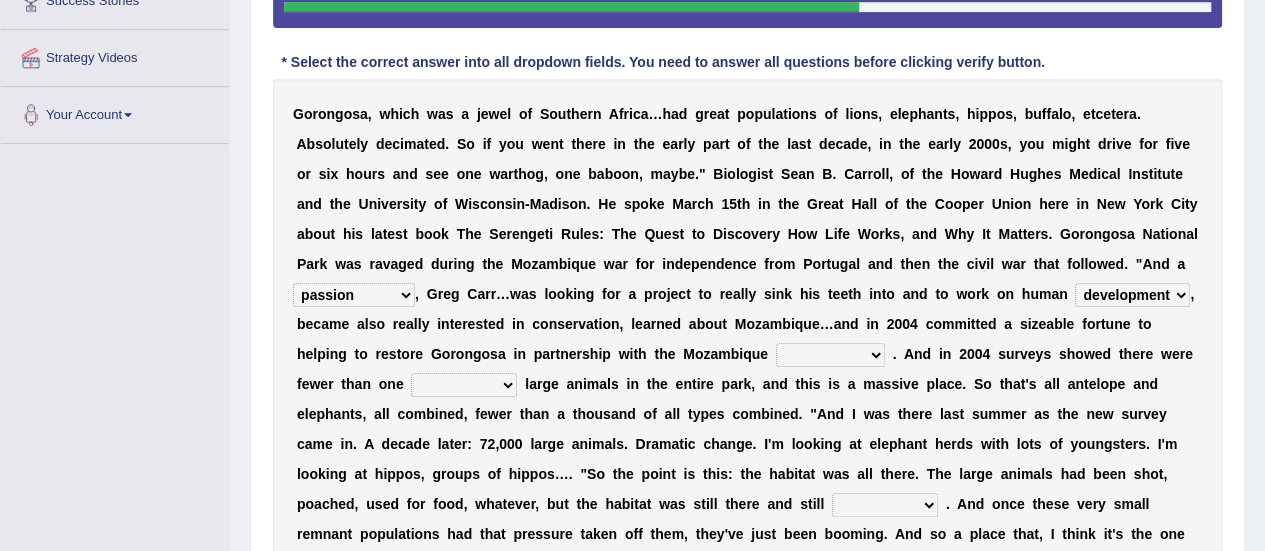 select on "government" 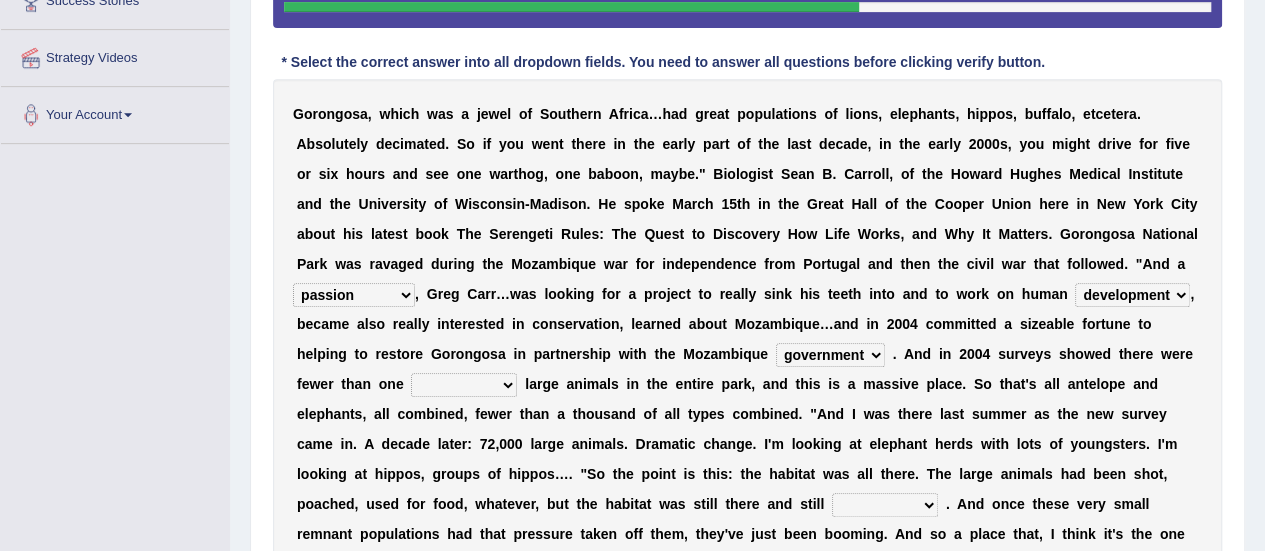 click on "parliament semanticist government journalist" at bounding box center (830, 355) 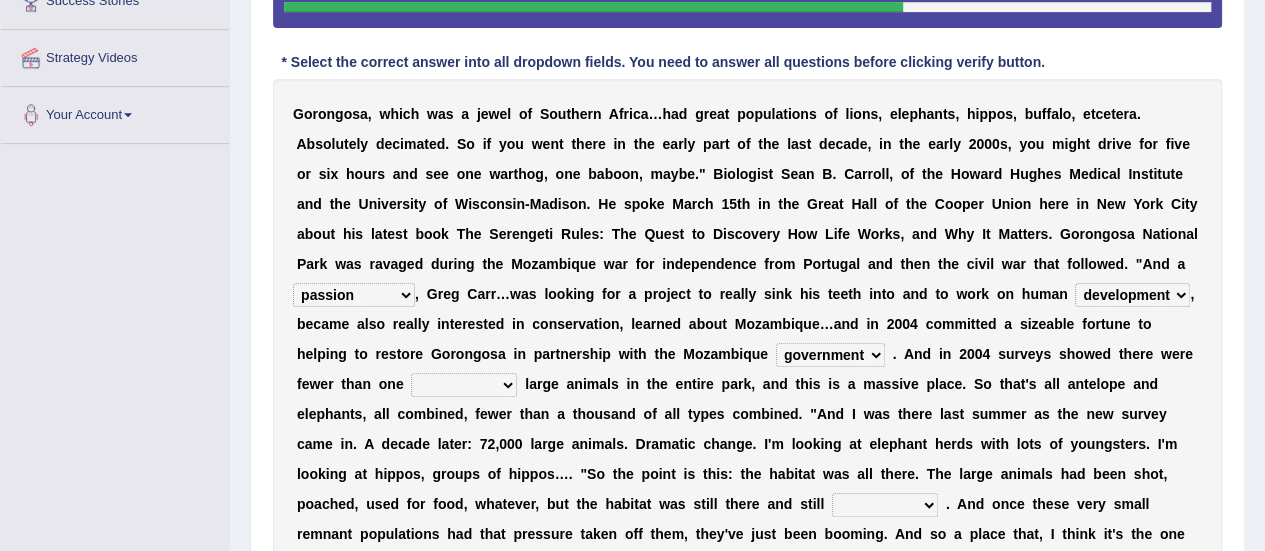 click on "deflowered embowered roundest thousand" at bounding box center [464, 385] 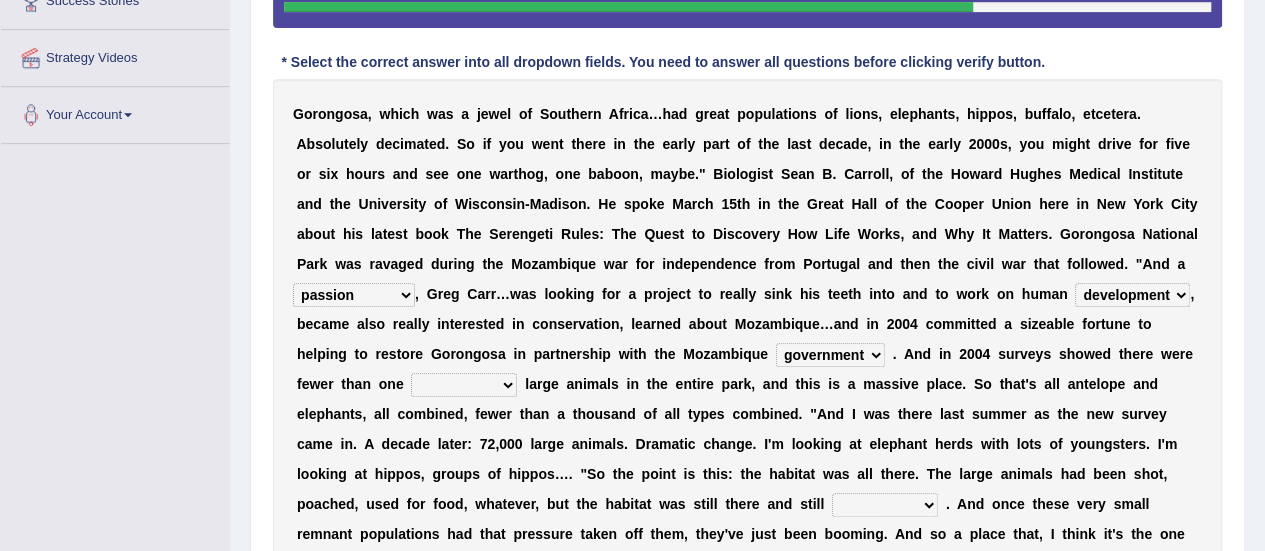 select on "thousand" 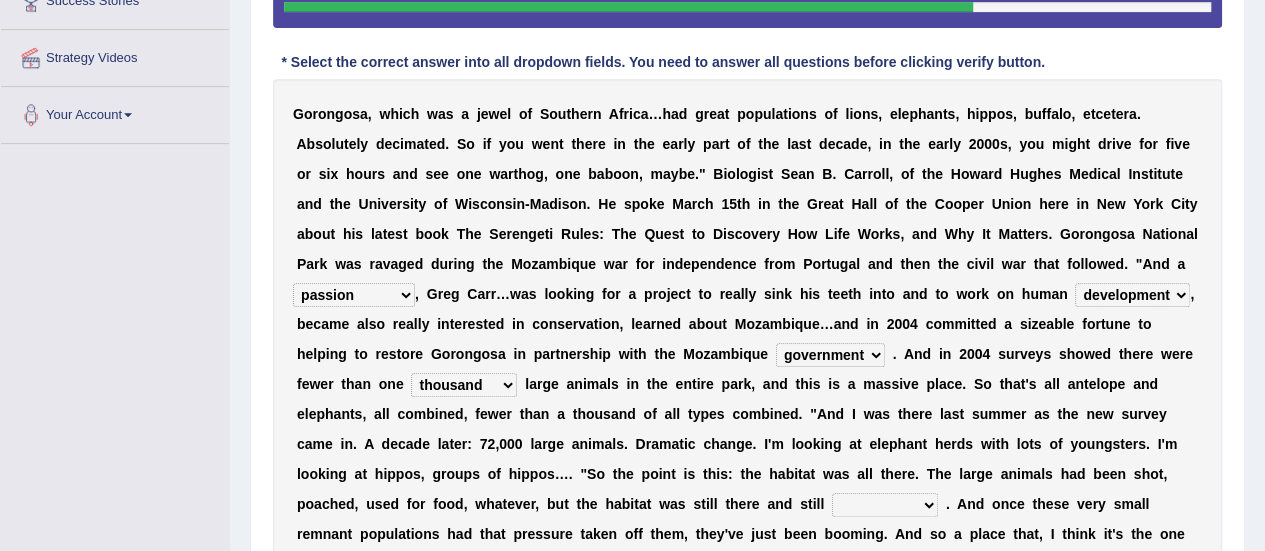 click on "deflowered embowered roundest thousand" at bounding box center (464, 385) 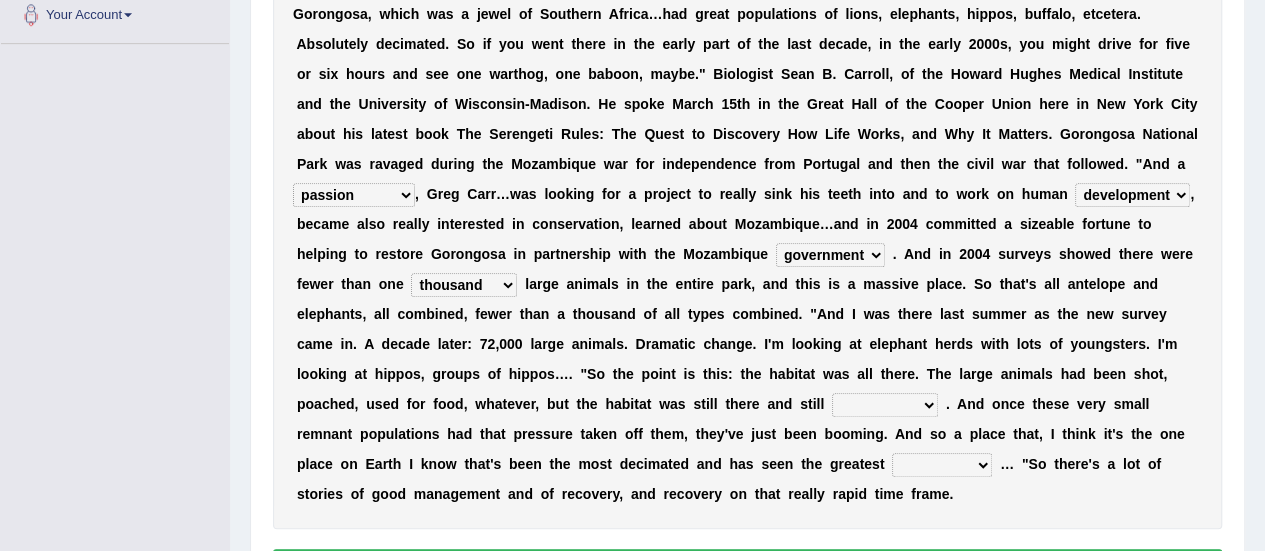 scroll, scrollTop: 520, scrollLeft: 0, axis: vertical 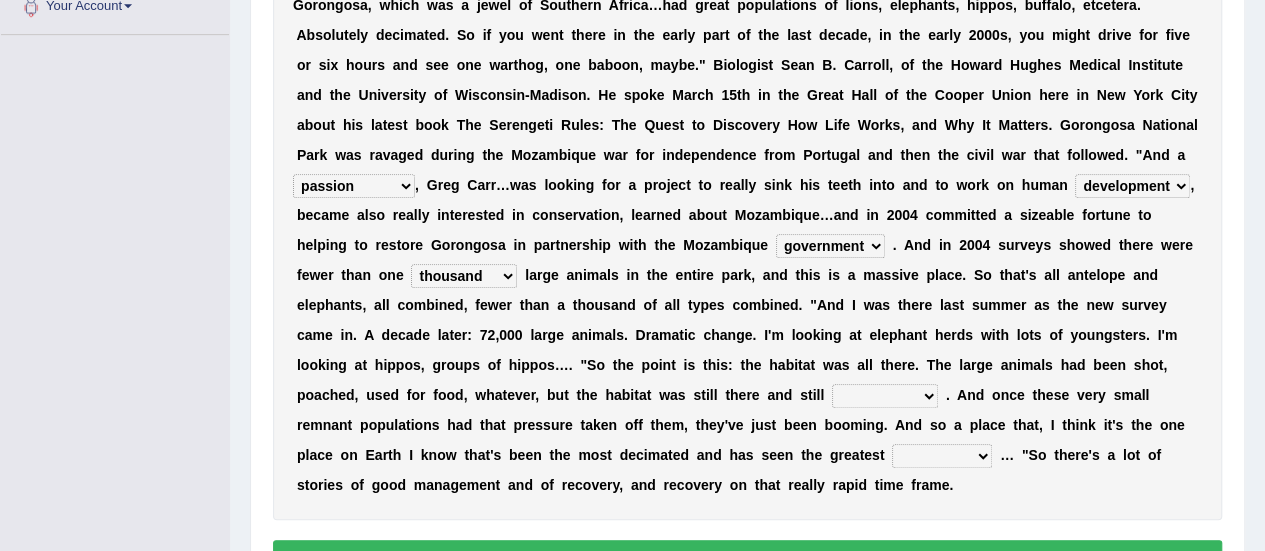 click on "assertive incidental compulsive productive" at bounding box center (885, 396) 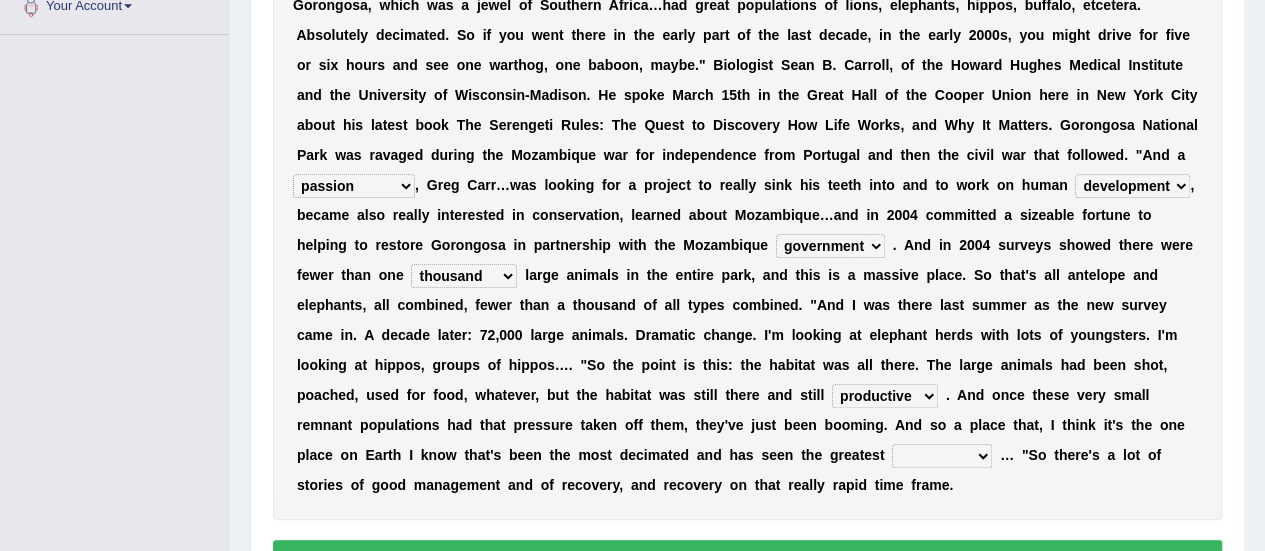 click on "assertive incidental compulsive productive" at bounding box center [885, 396] 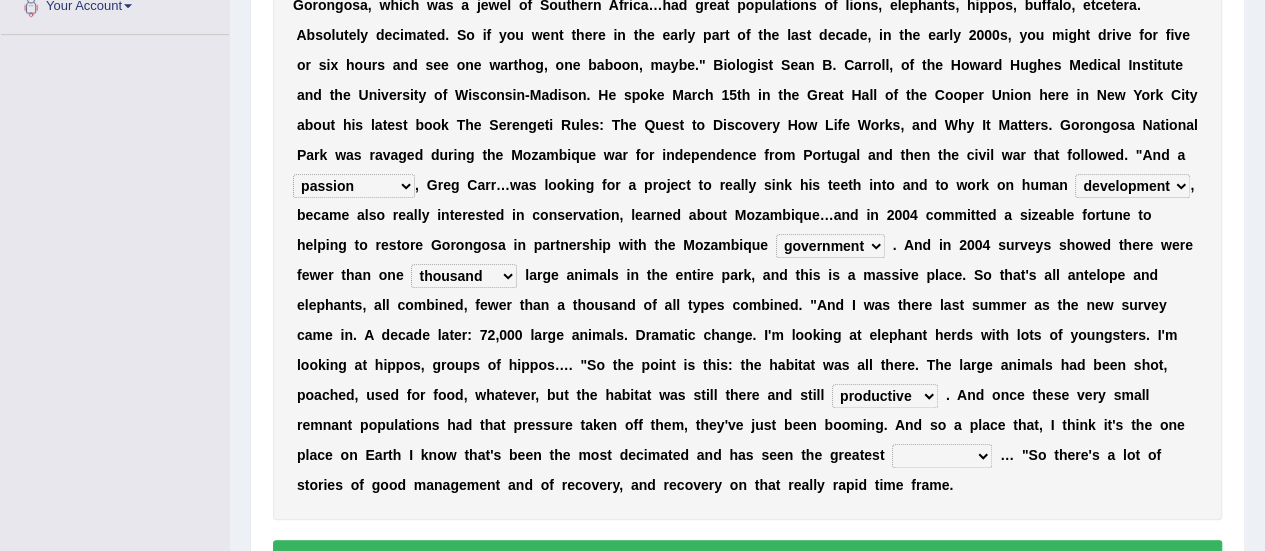 click on "recovery efficacy golly stumpy" at bounding box center (942, 456) 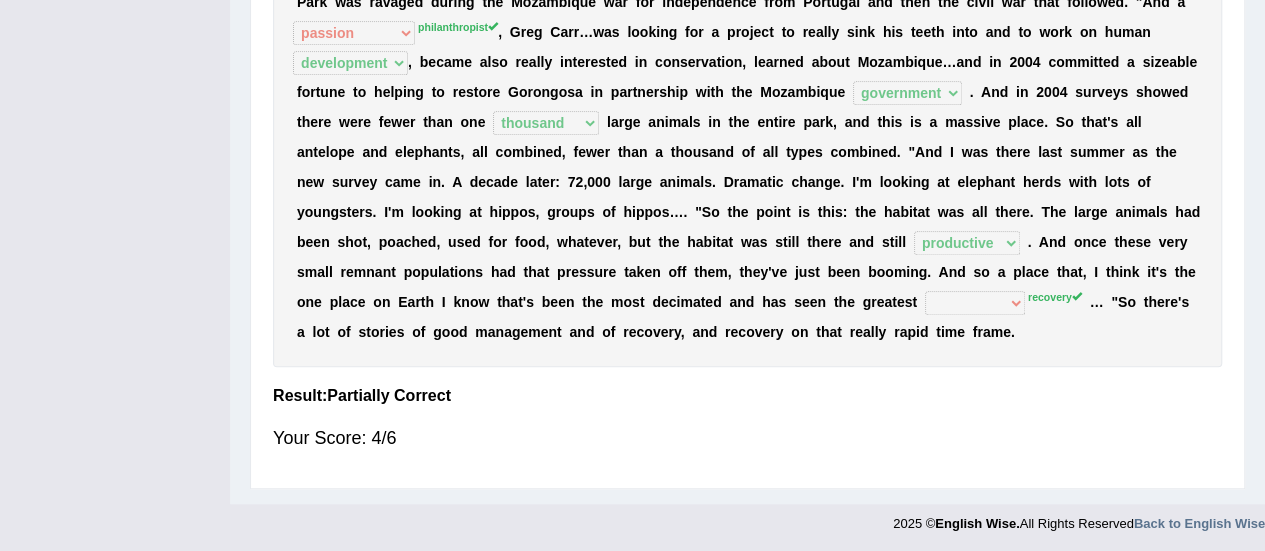 scroll, scrollTop: 571, scrollLeft: 0, axis: vertical 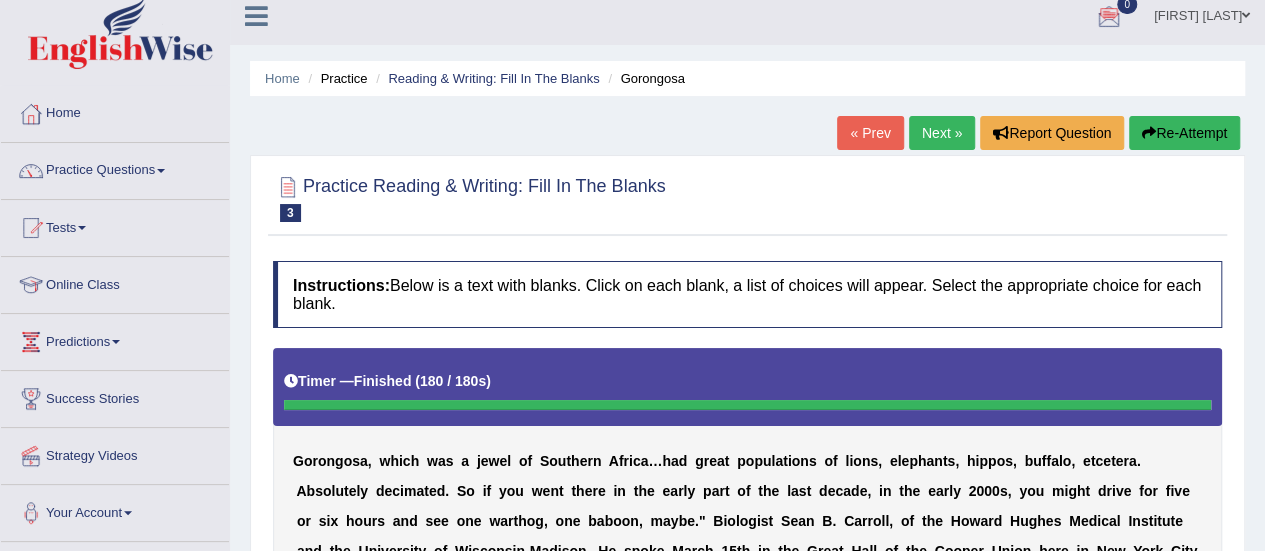 click on "Next »" at bounding box center (942, 133) 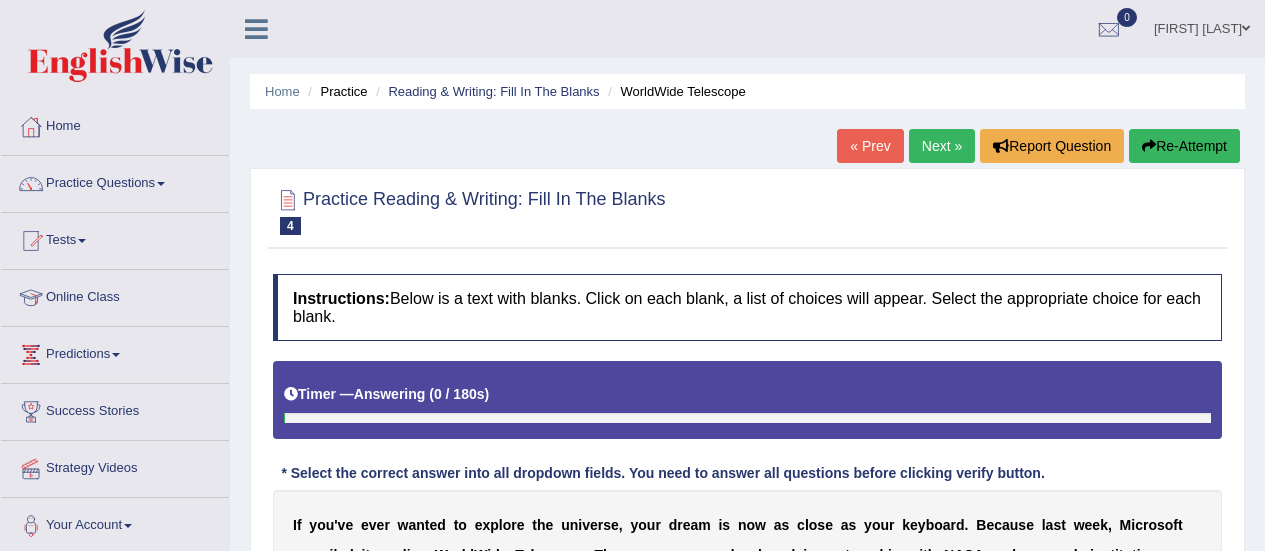 scroll, scrollTop: 0, scrollLeft: 0, axis: both 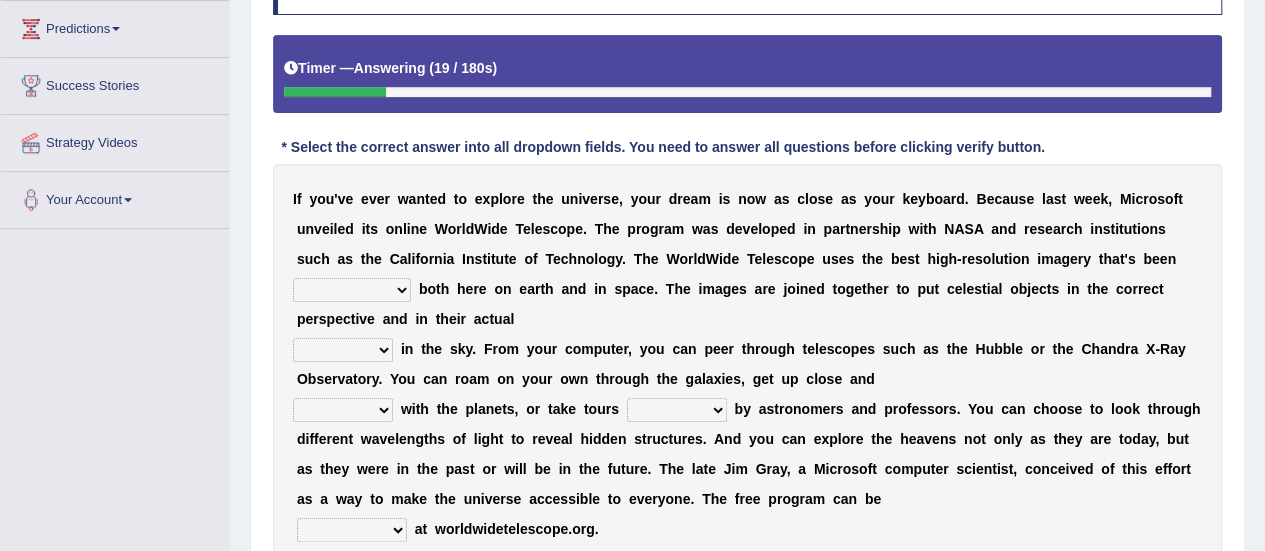 click on "degraded ascended remonstrated generated" at bounding box center [352, 290] 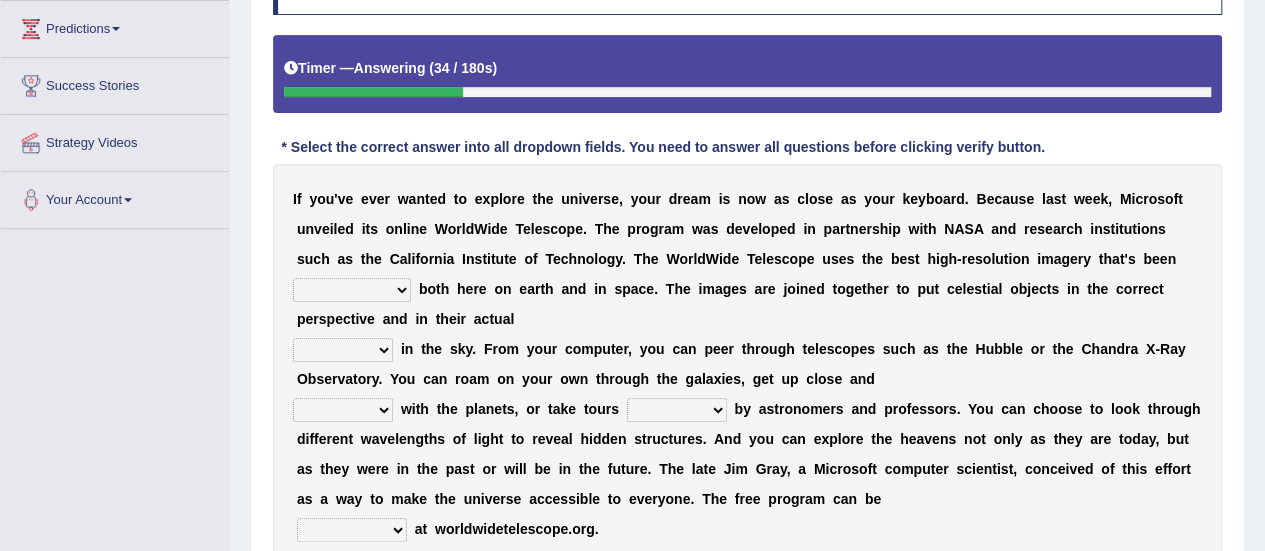 select on "generated" 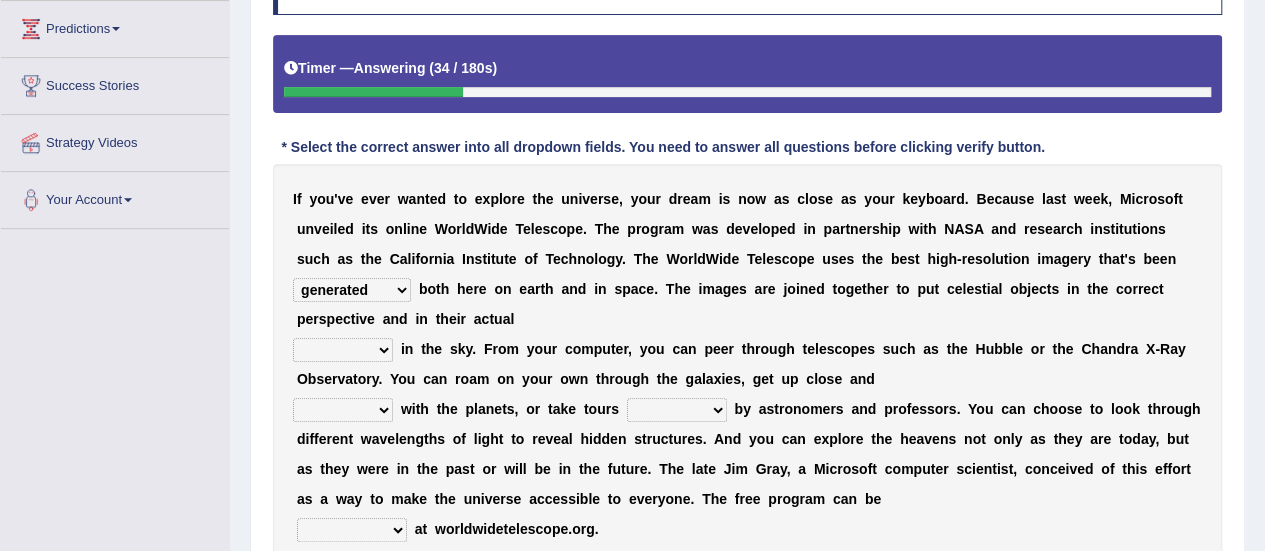 click on "degraded ascended remonstrated generated" at bounding box center (352, 290) 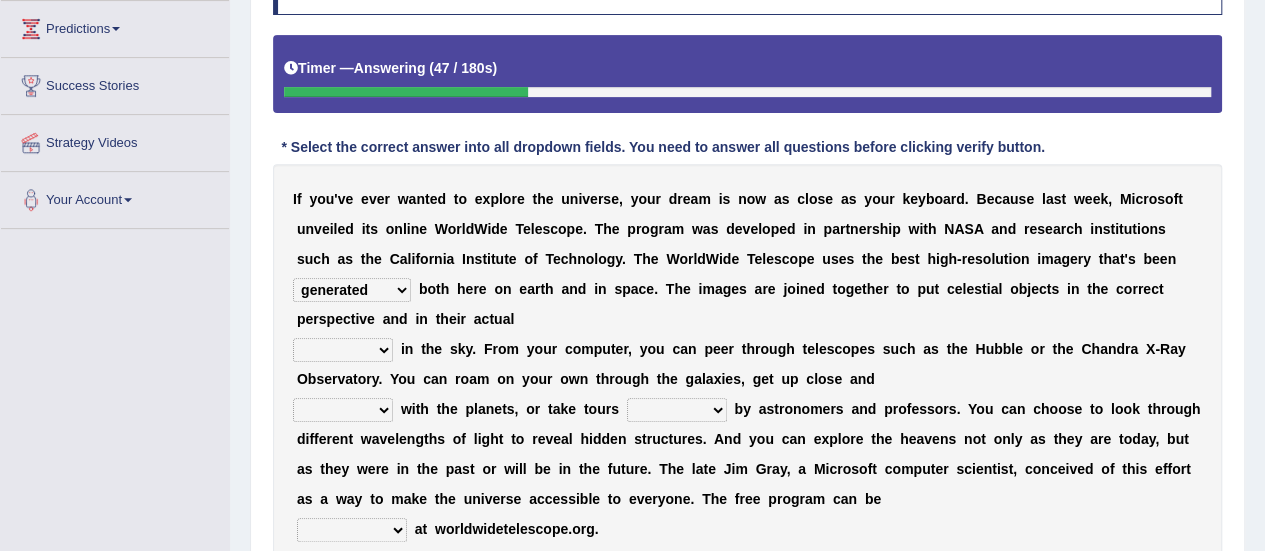 click on "aspects parts conditions positions" at bounding box center [343, 350] 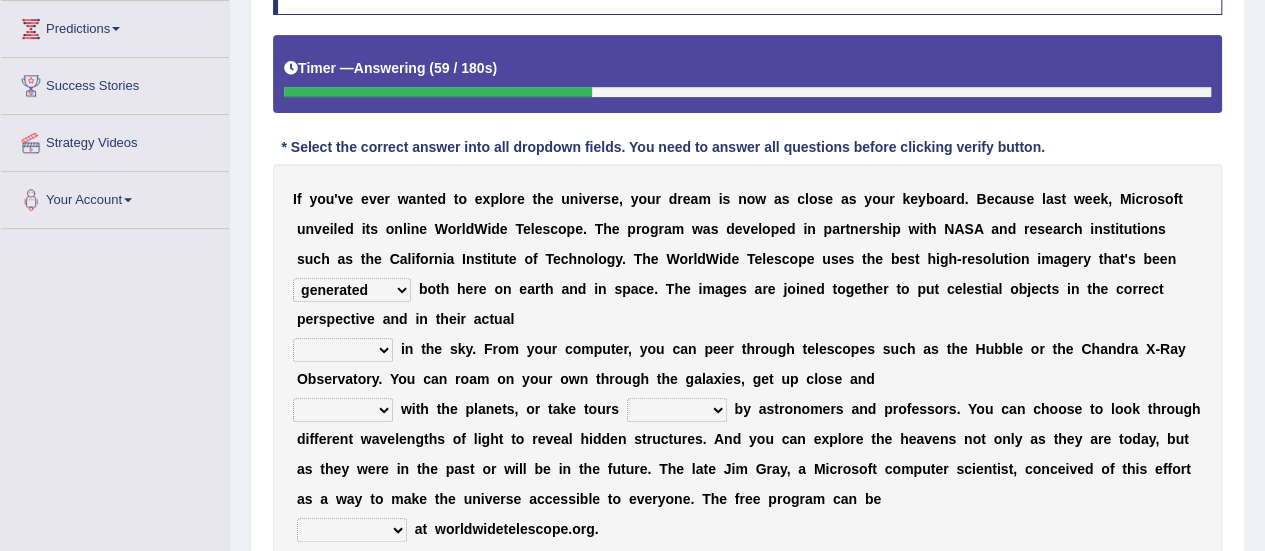 select on "positions" 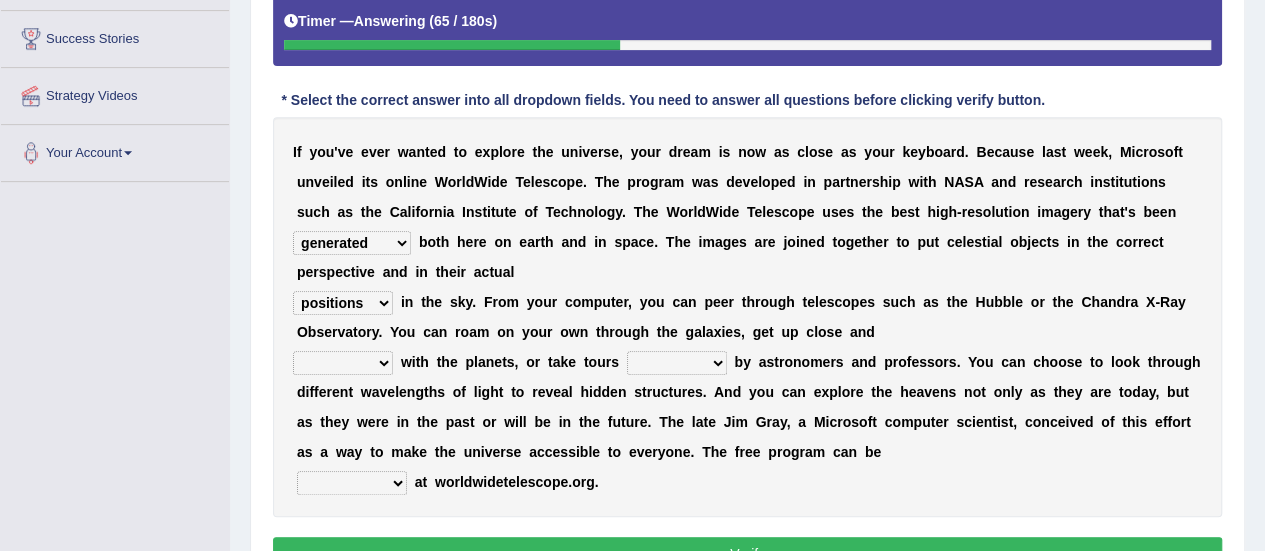scroll, scrollTop: 378, scrollLeft: 0, axis: vertical 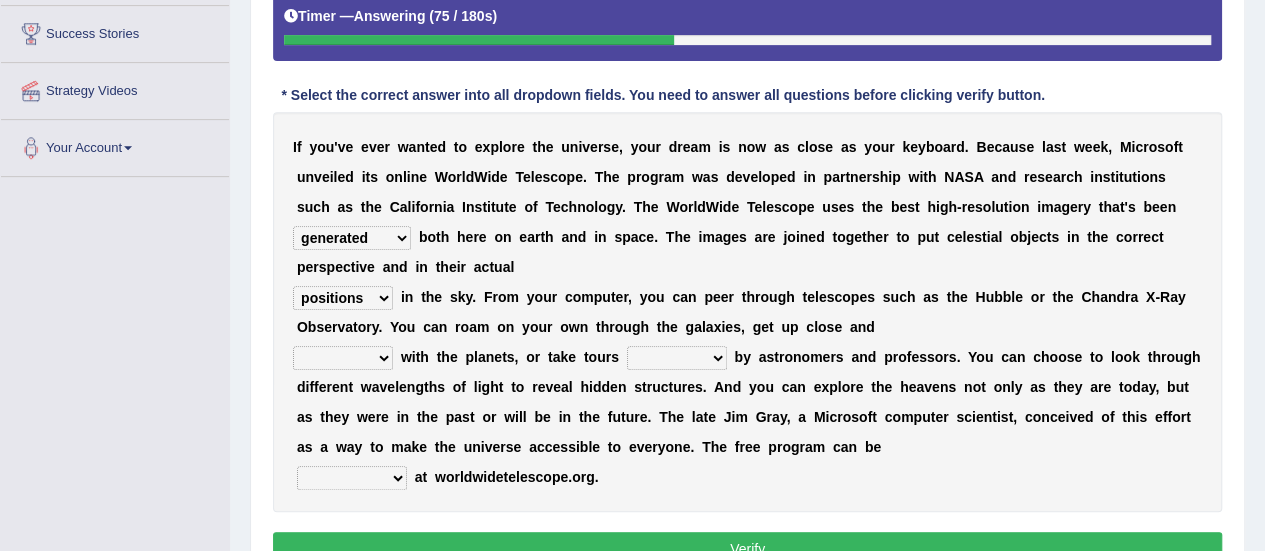 click on "personal individual apart polite" at bounding box center (343, 358) 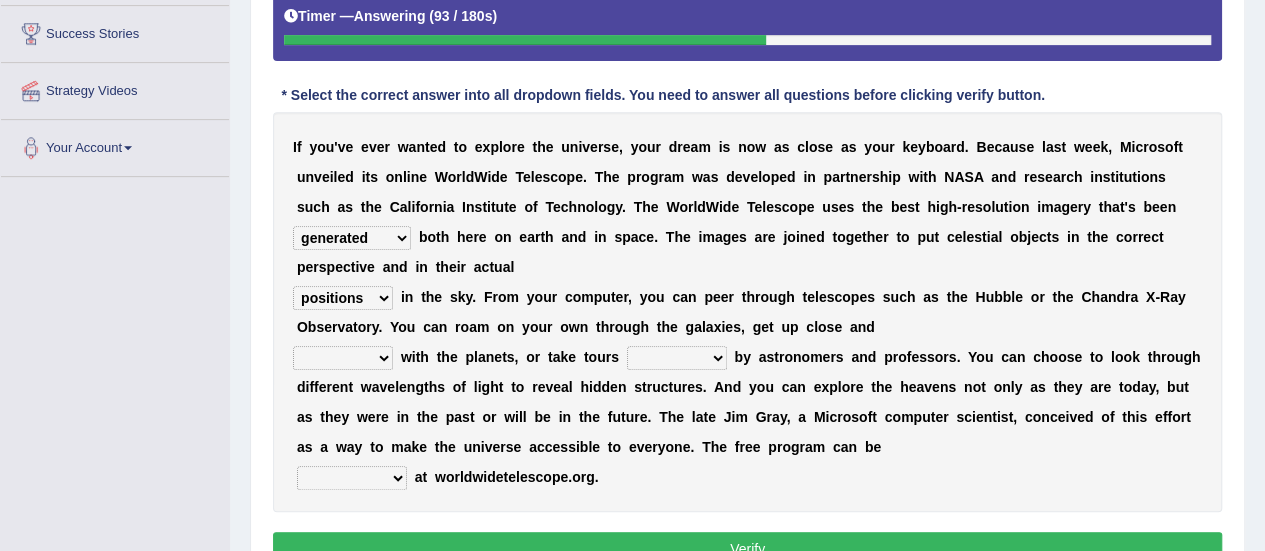 select on "apart" 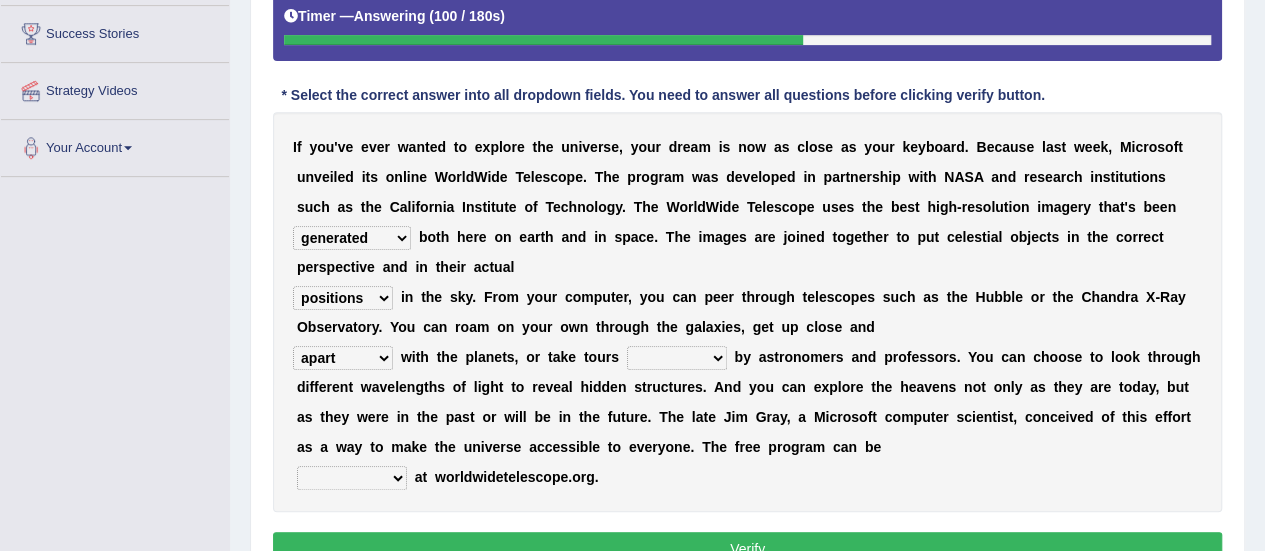 click on "guide guided guiding to guide" at bounding box center [677, 358] 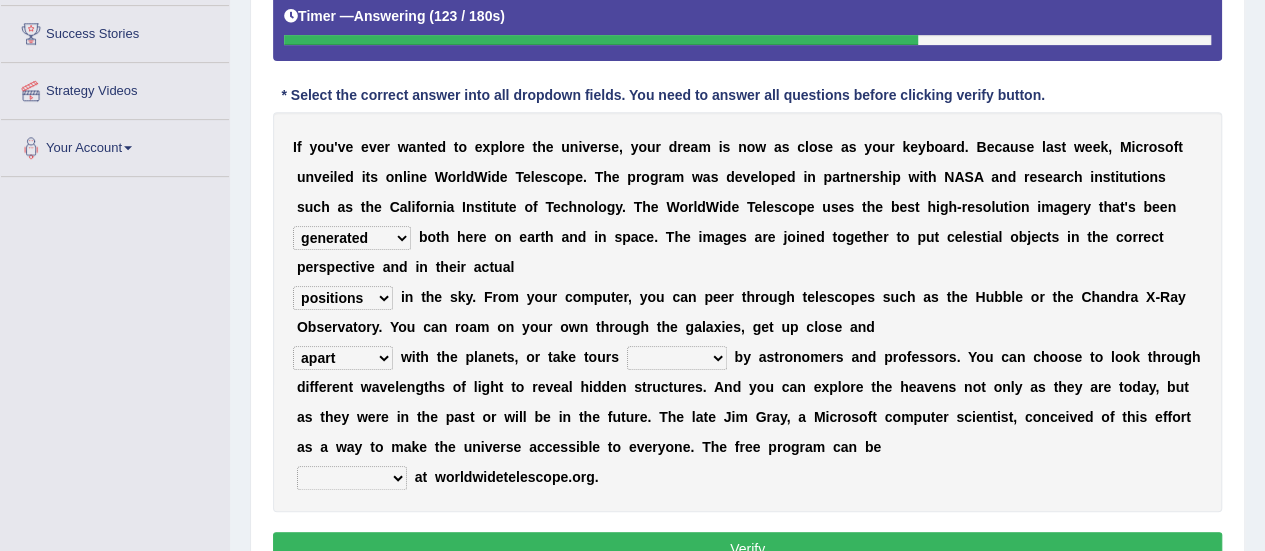 select on "guided" 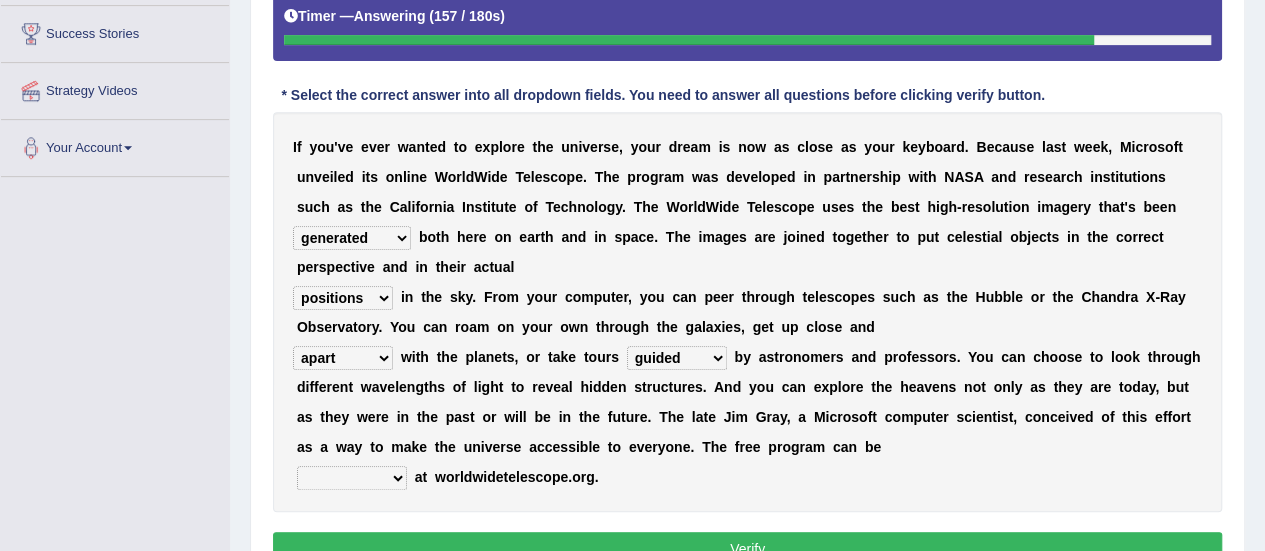 click on "upheld downloaded loaded posted" at bounding box center [352, 478] 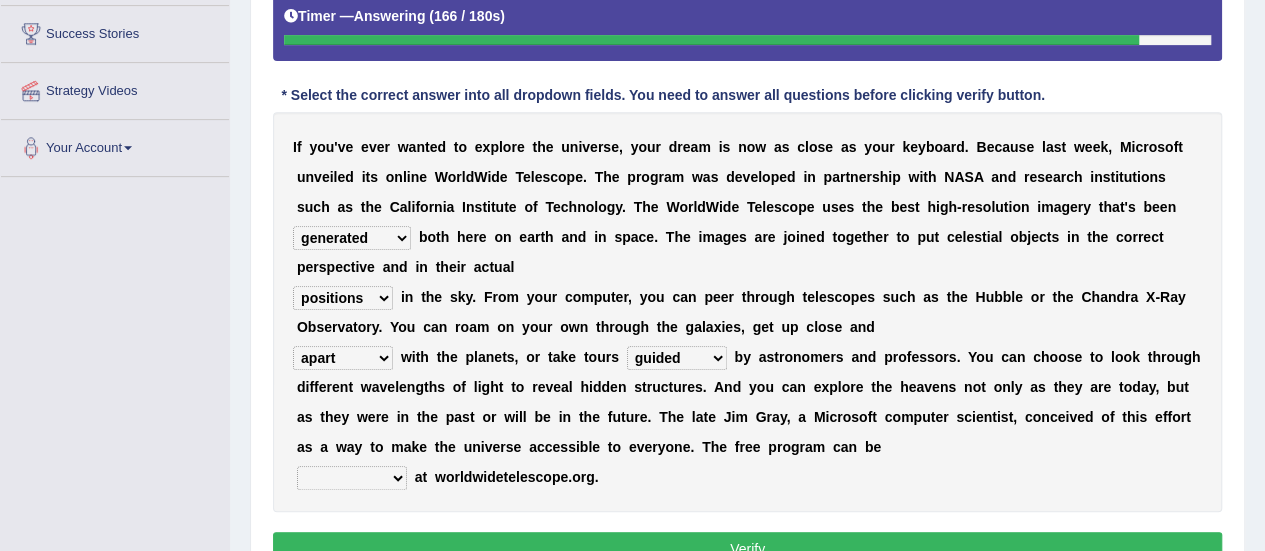 click on "upheld downloaded loaded posted" at bounding box center (352, 478) 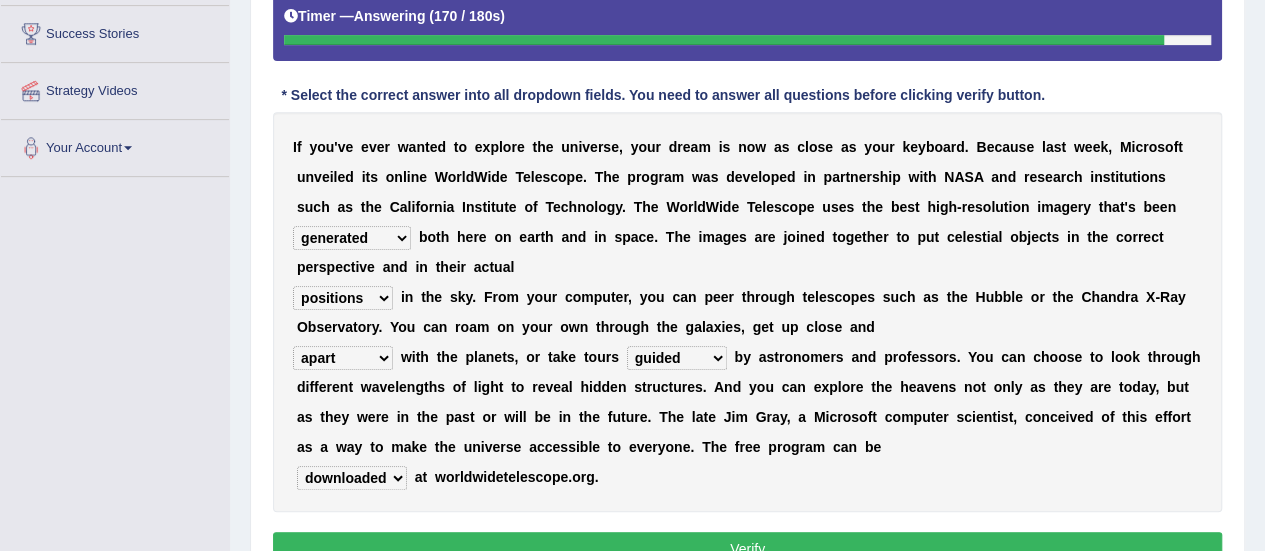 click on "upheld downloaded loaded posted" at bounding box center (352, 478) 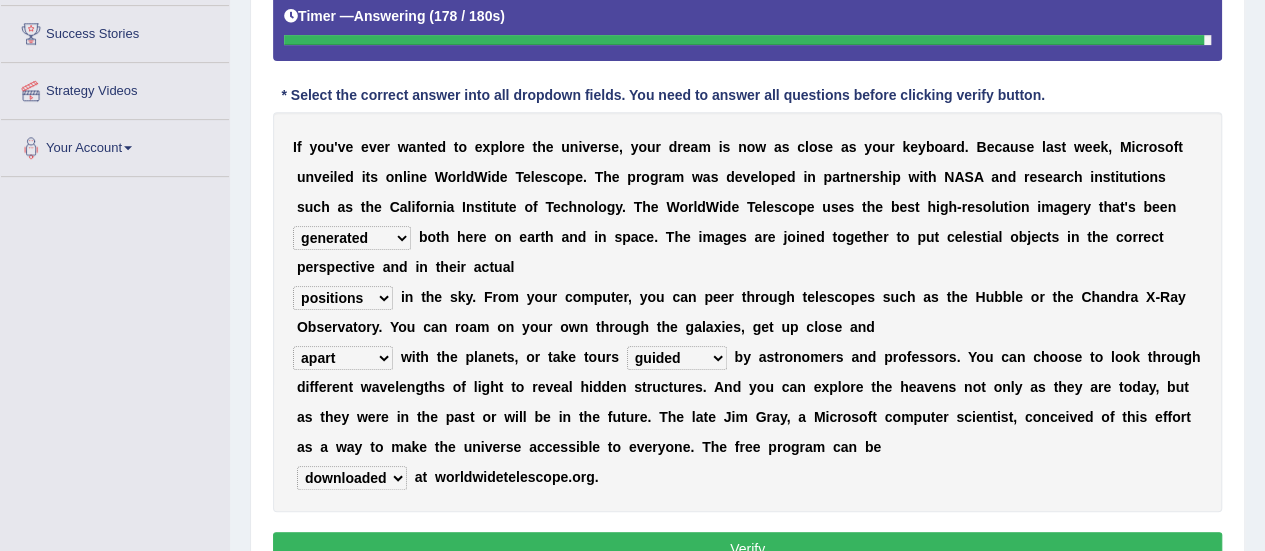 select on "posted" 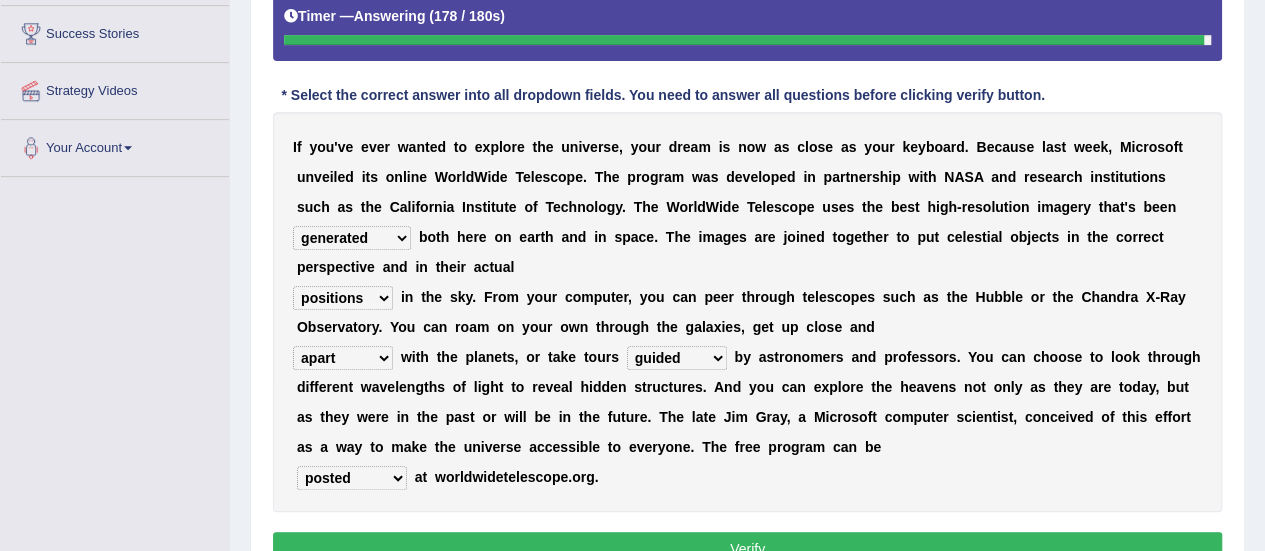 click on "upheld downloaded loaded posted" at bounding box center [352, 478] 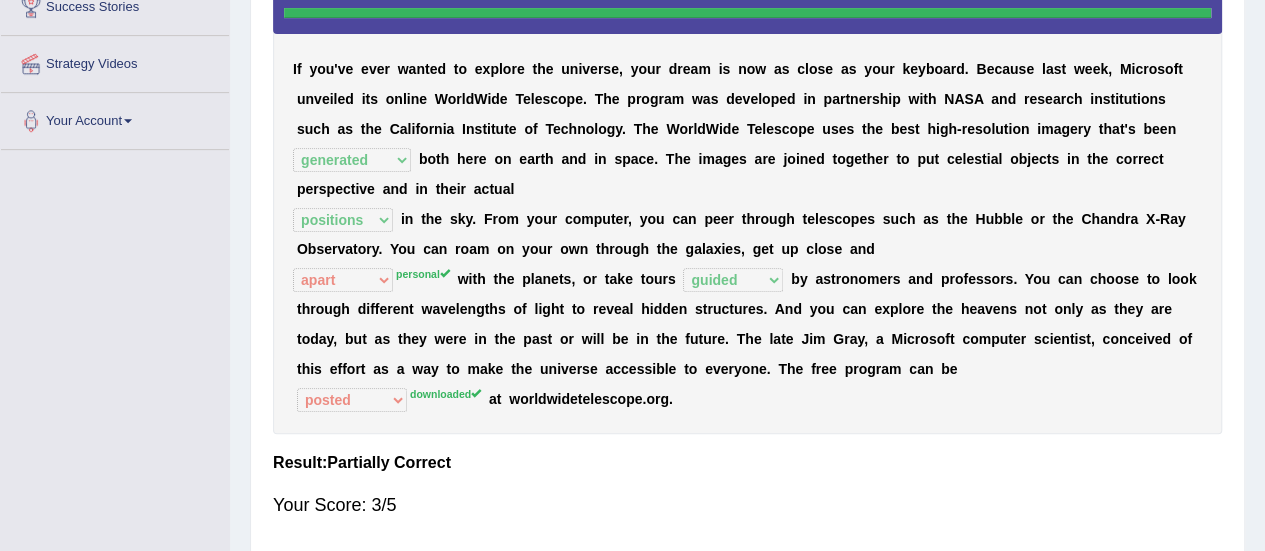 scroll, scrollTop: 446, scrollLeft: 0, axis: vertical 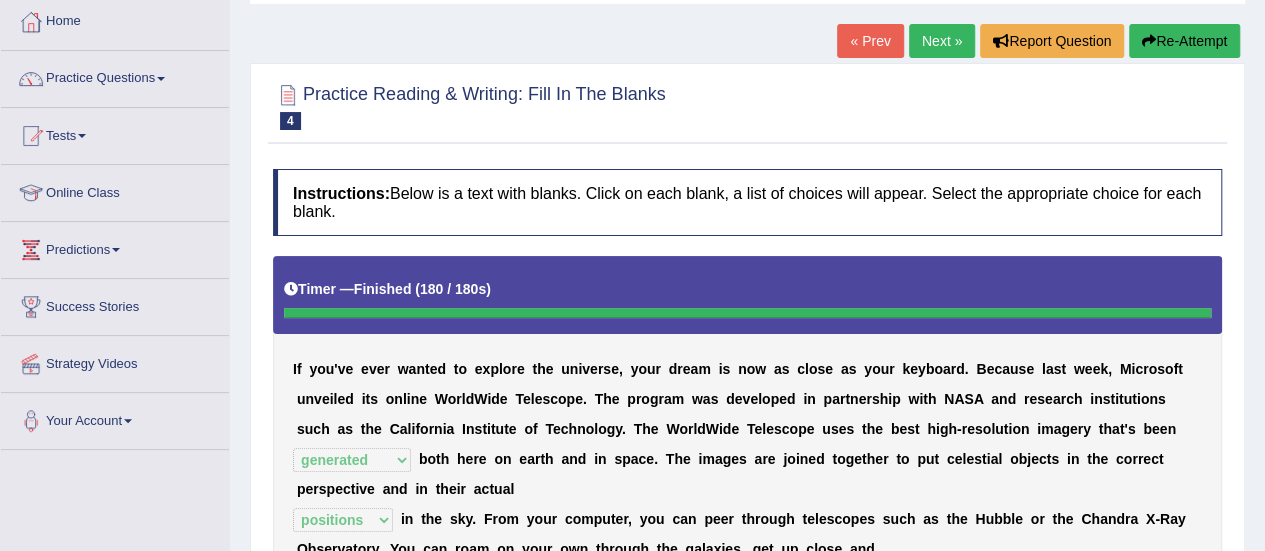 click on "Next »" at bounding box center (942, 41) 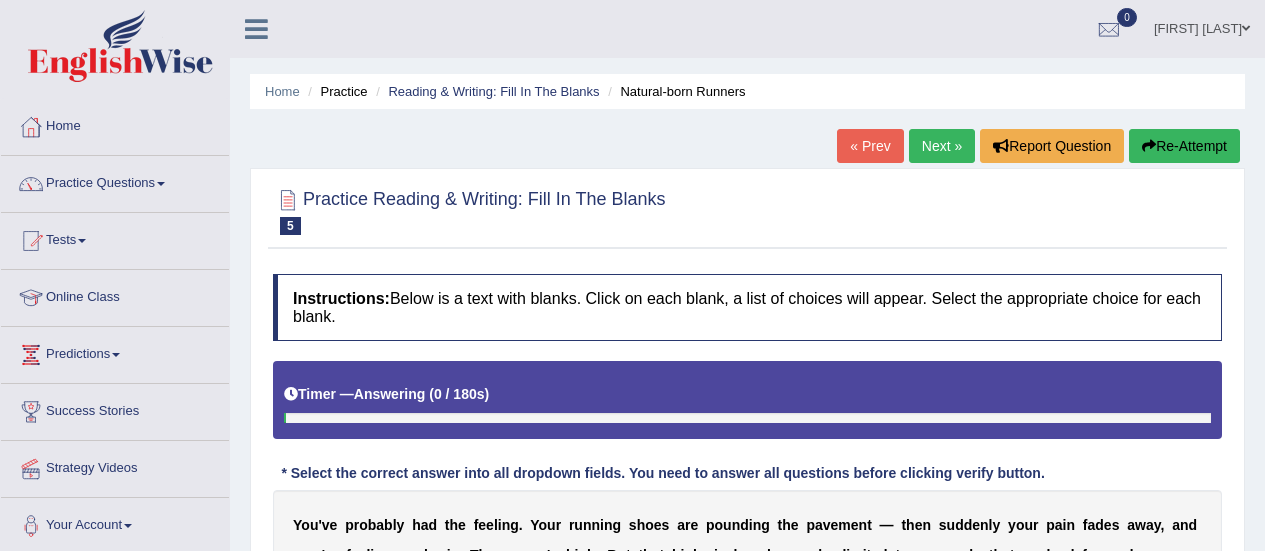 scroll, scrollTop: 0, scrollLeft: 0, axis: both 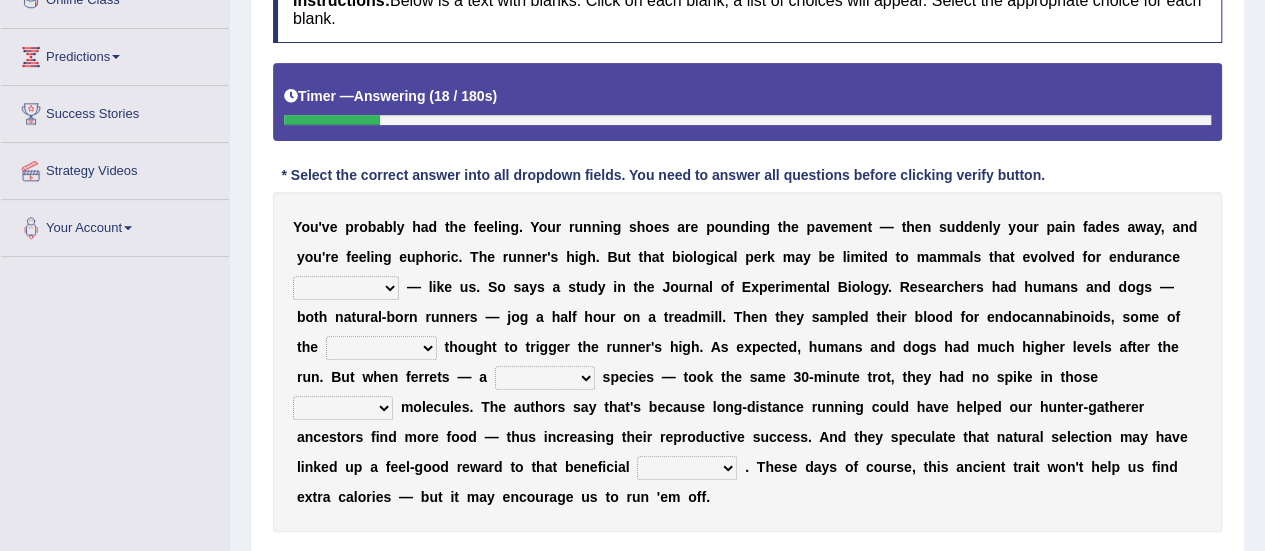 click on "dykes personalize classifies exercise" at bounding box center [346, 288] 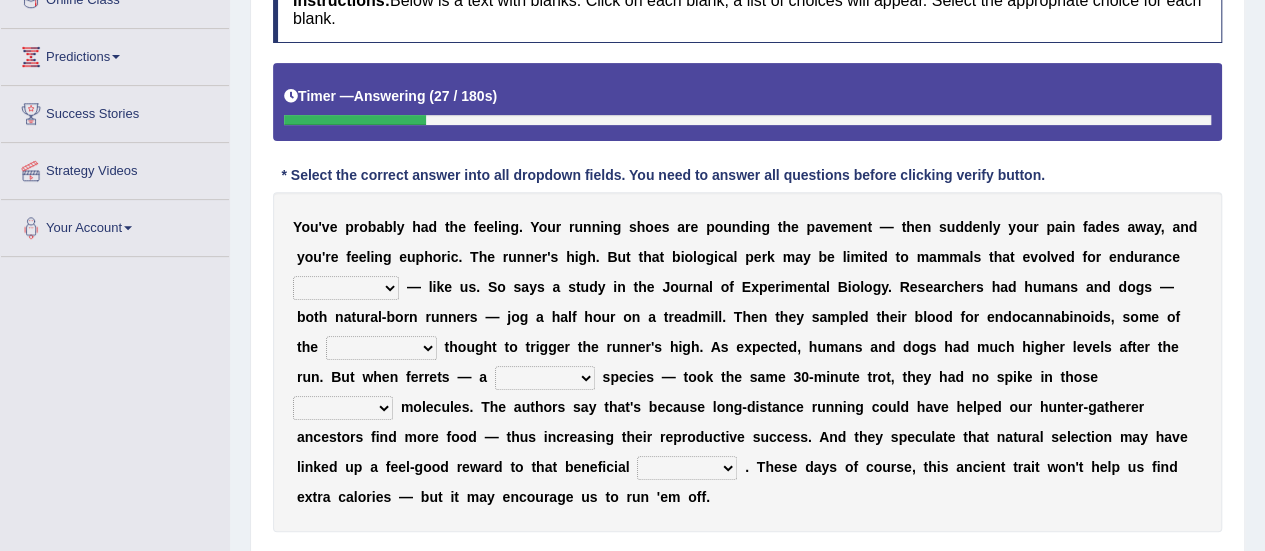 select on "exercise" 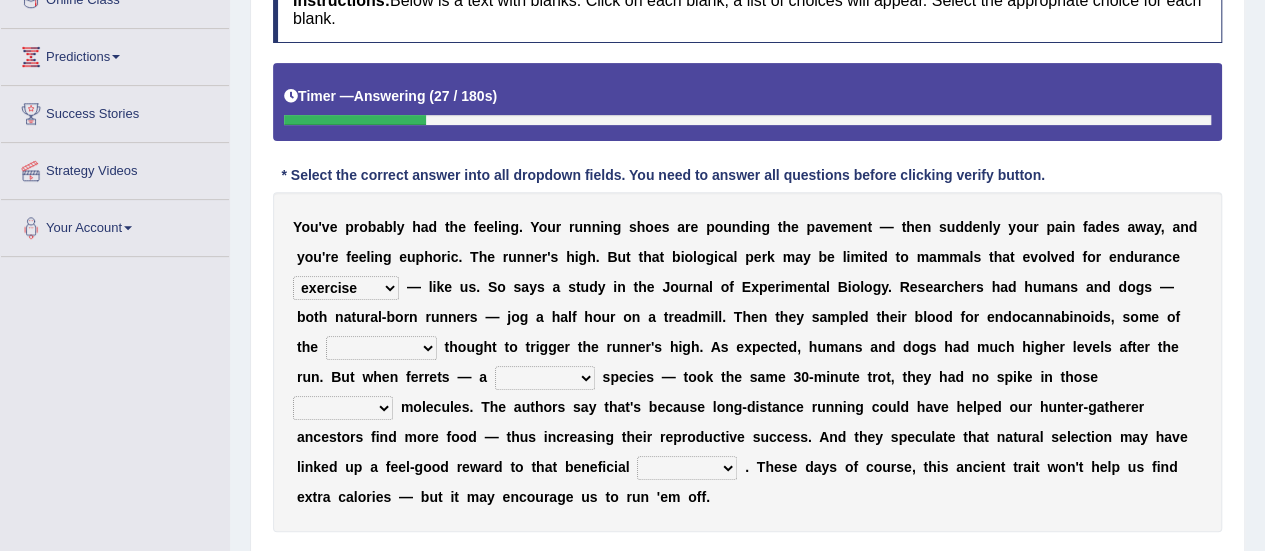 click on "dykes personalize classifies exercise" at bounding box center [346, 288] 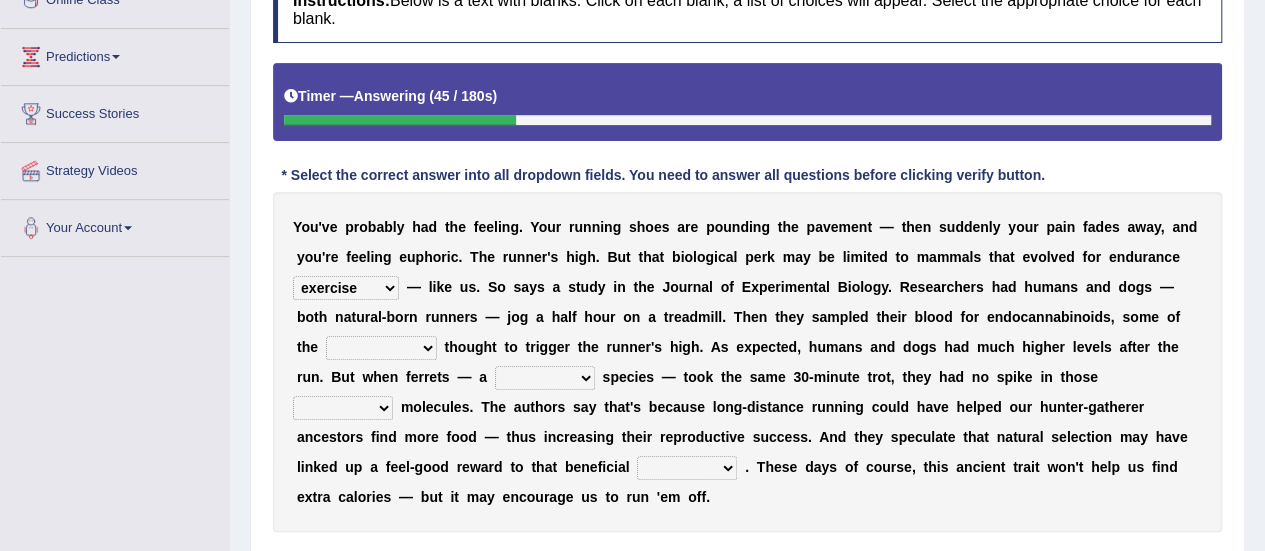 click on "almshouse turnarounds compounds foxhounds" at bounding box center [381, 348] 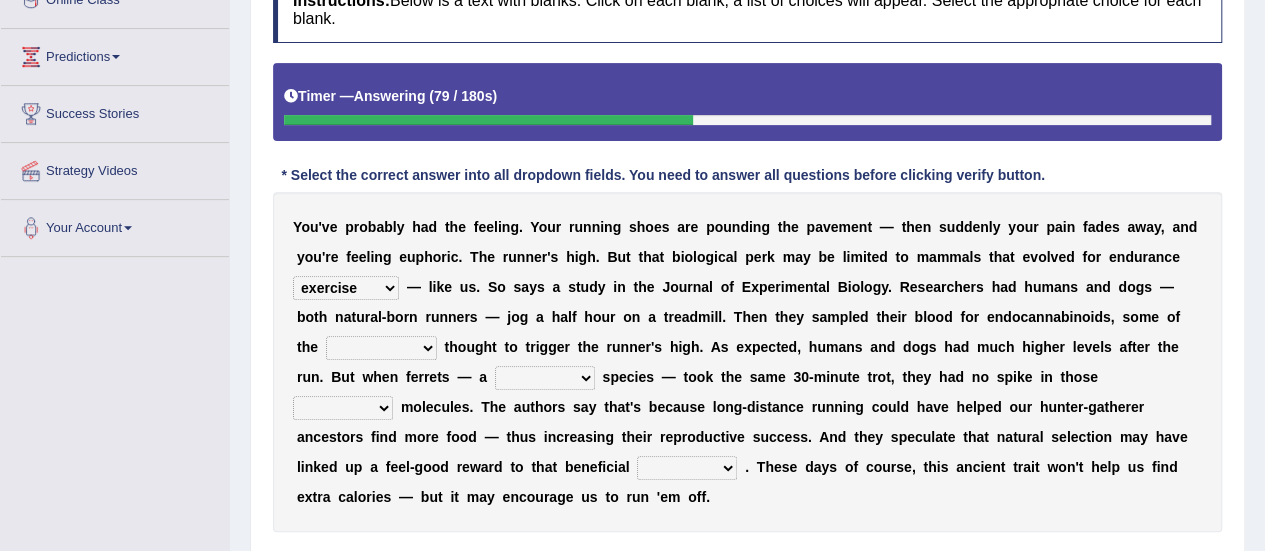 select on "compounds" 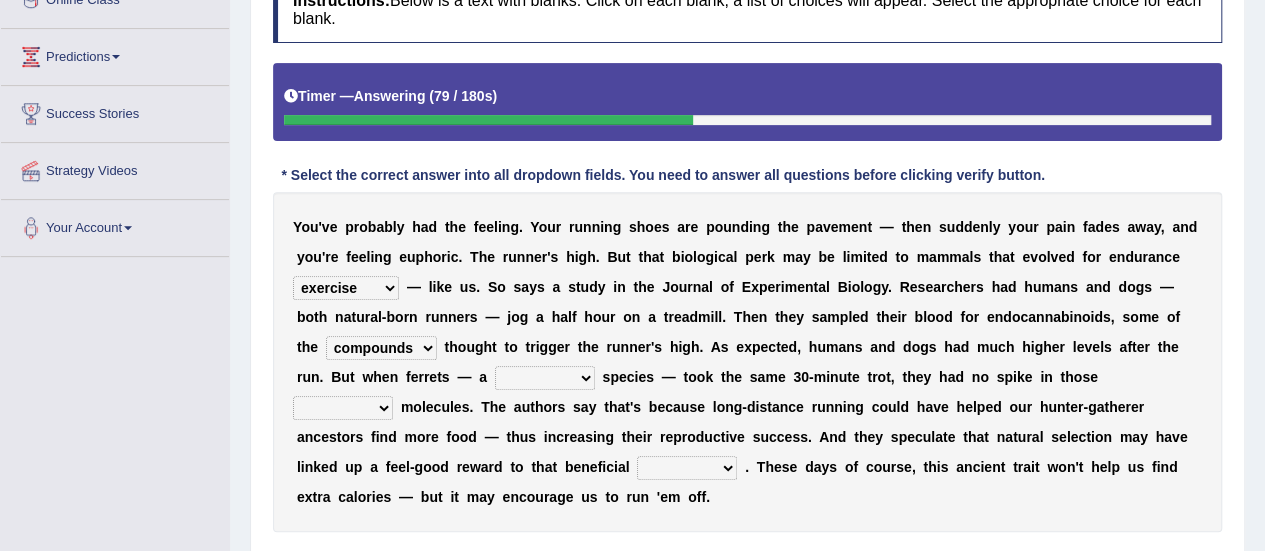 click on "almshouse turnarounds compounds foxhounds" at bounding box center [381, 348] 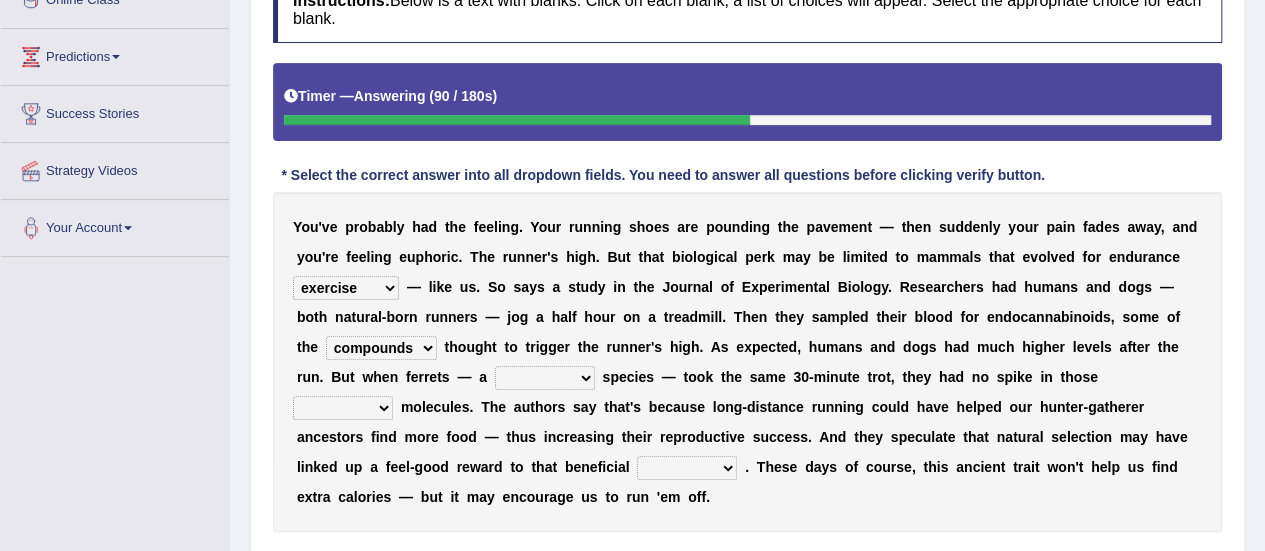 click on "excellency merely faerie sedentary" at bounding box center (545, 378) 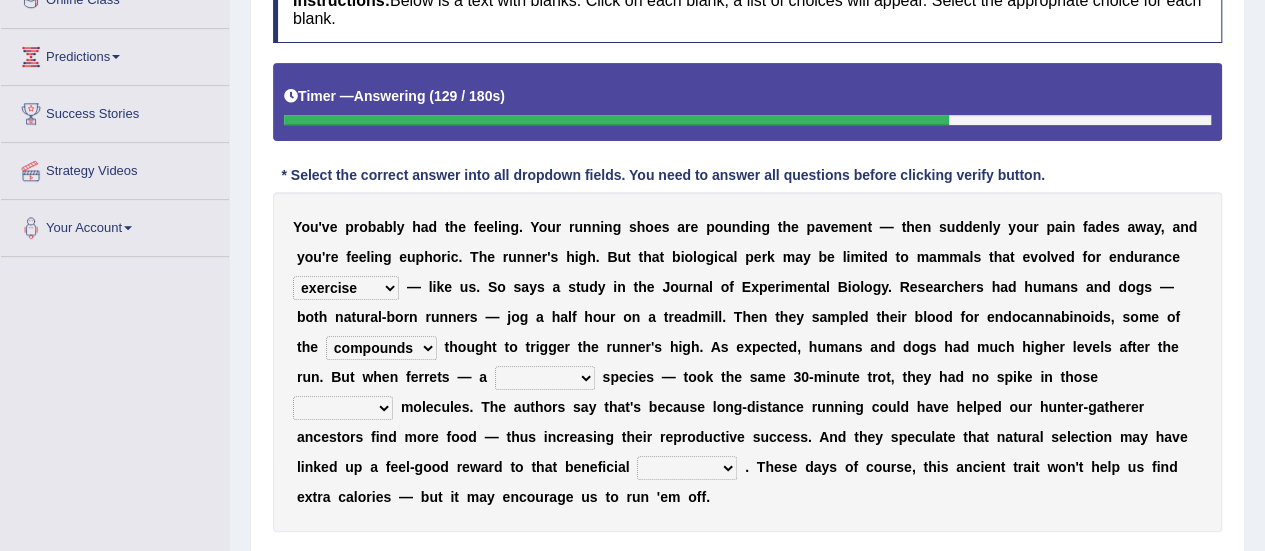 select on "merely" 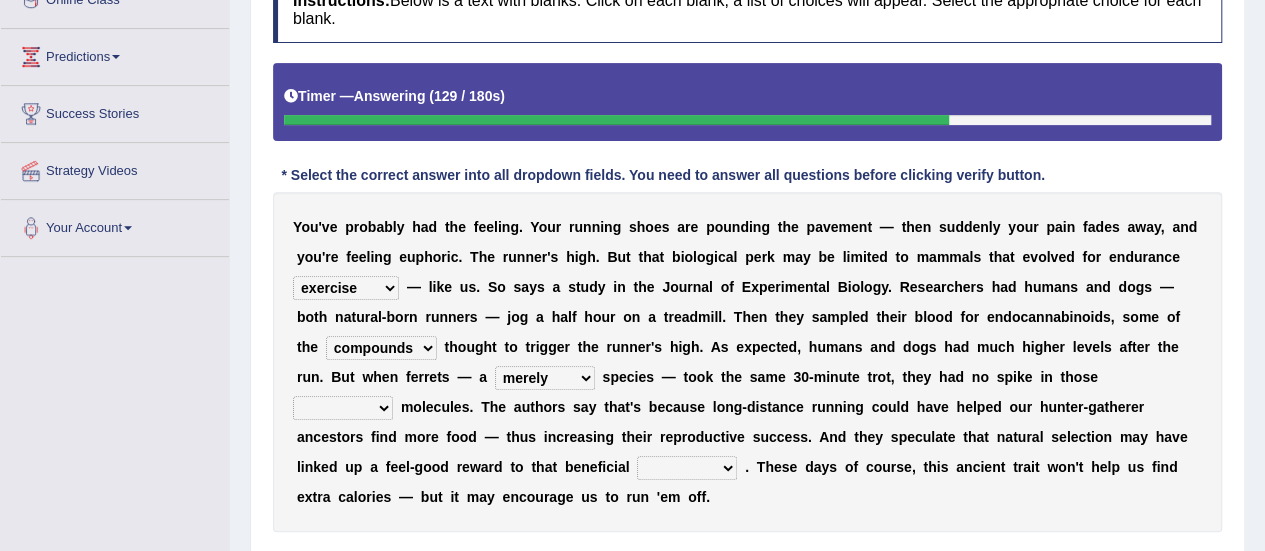 click on "excellency merely faerie sedentary" at bounding box center [545, 378] 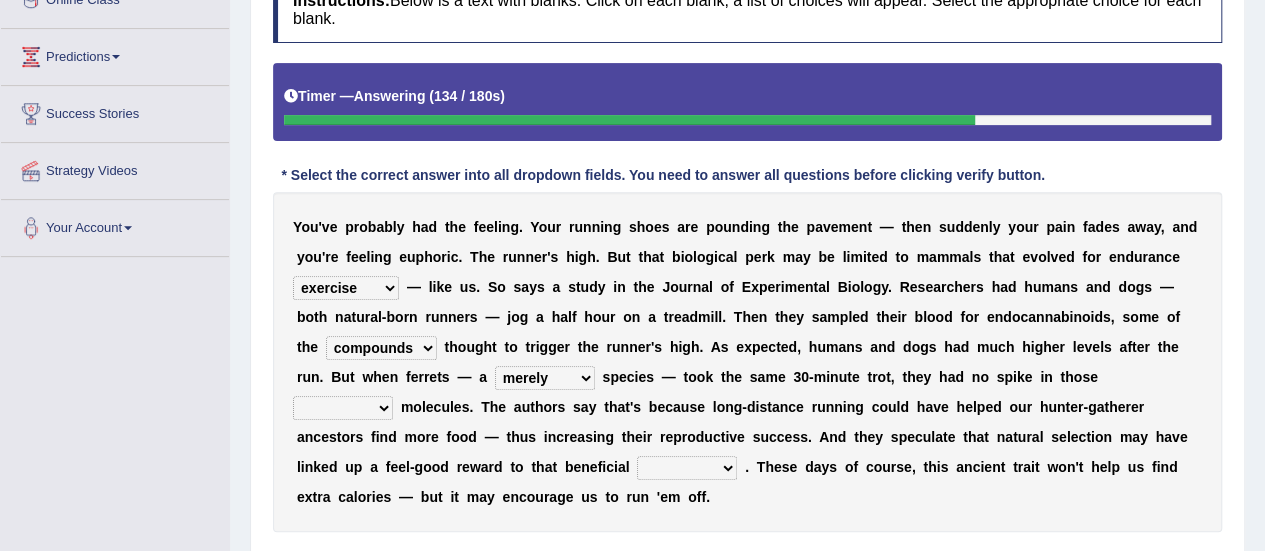 click on "groaned feel-good inchoate loaned" at bounding box center [343, 408] 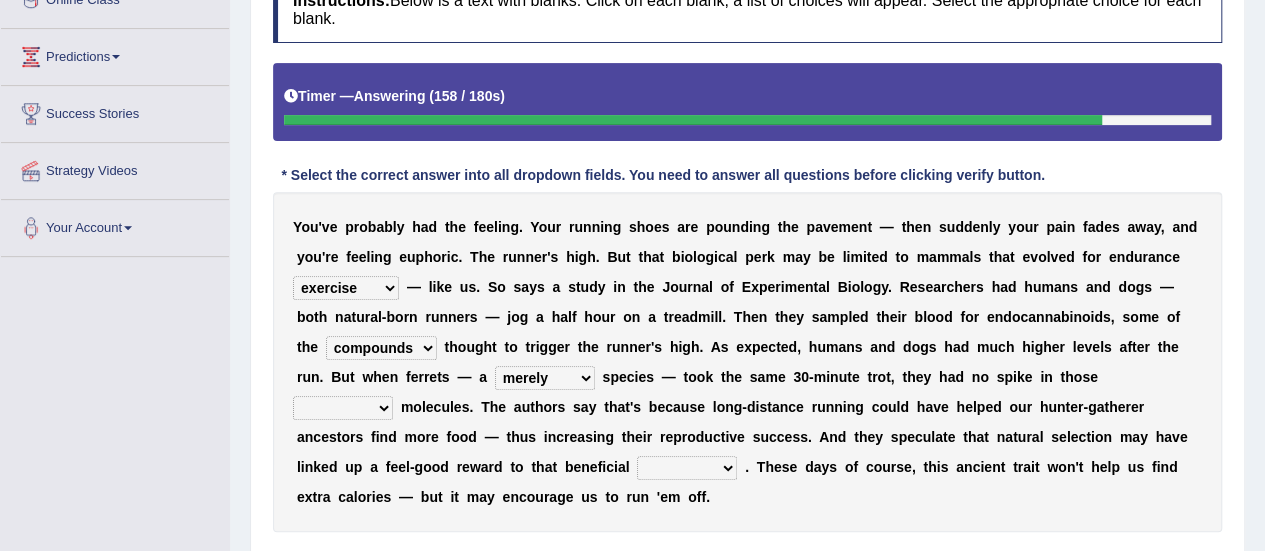 select on "inchoate" 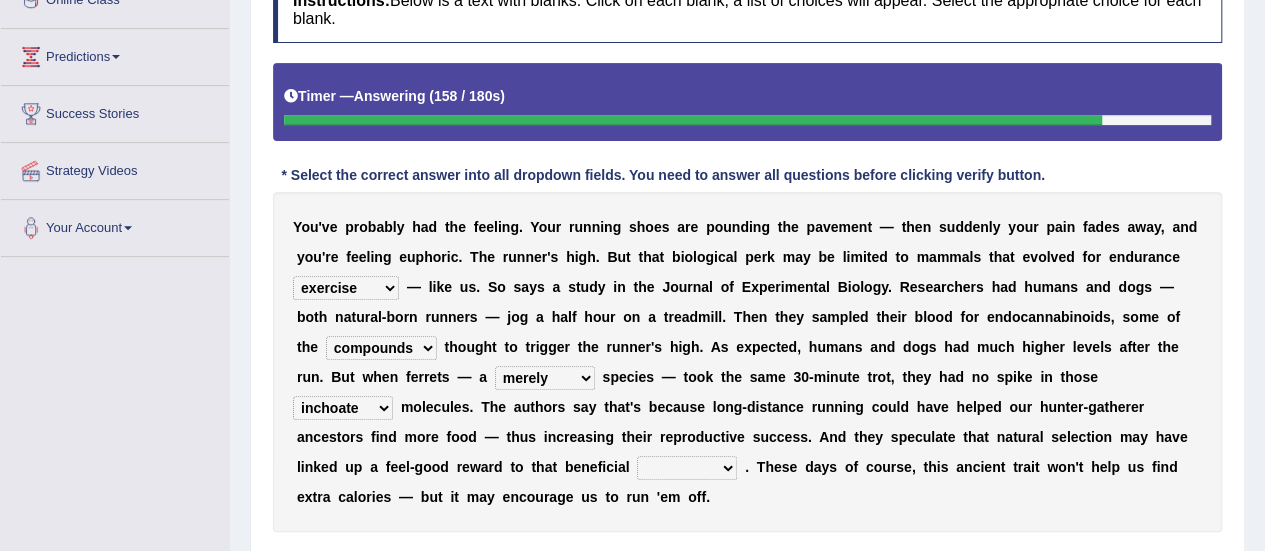 click on "groaned feel-good inchoate loaned" at bounding box center [343, 408] 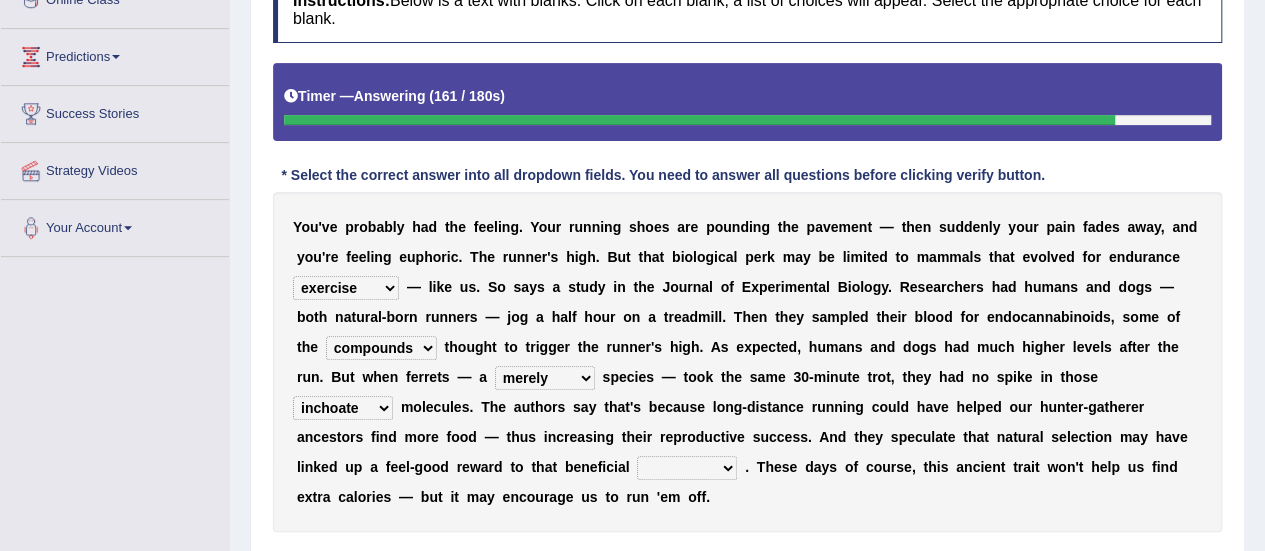 scroll, scrollTop: 354, scrollLeft: 0, axis: vertical 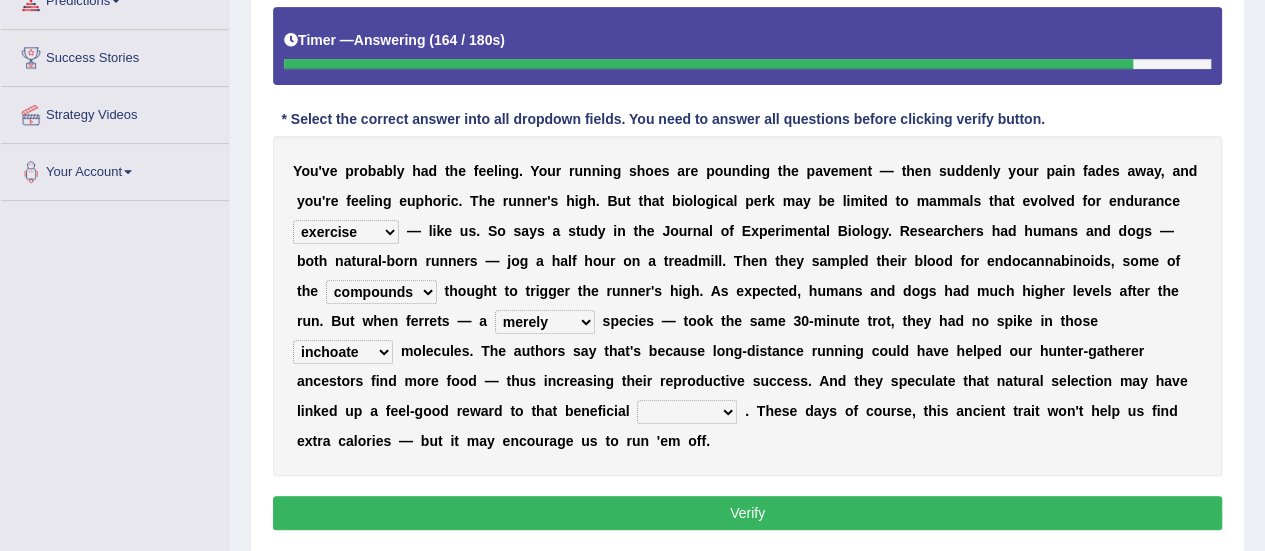 click on "." at bounding box center (747, 411) 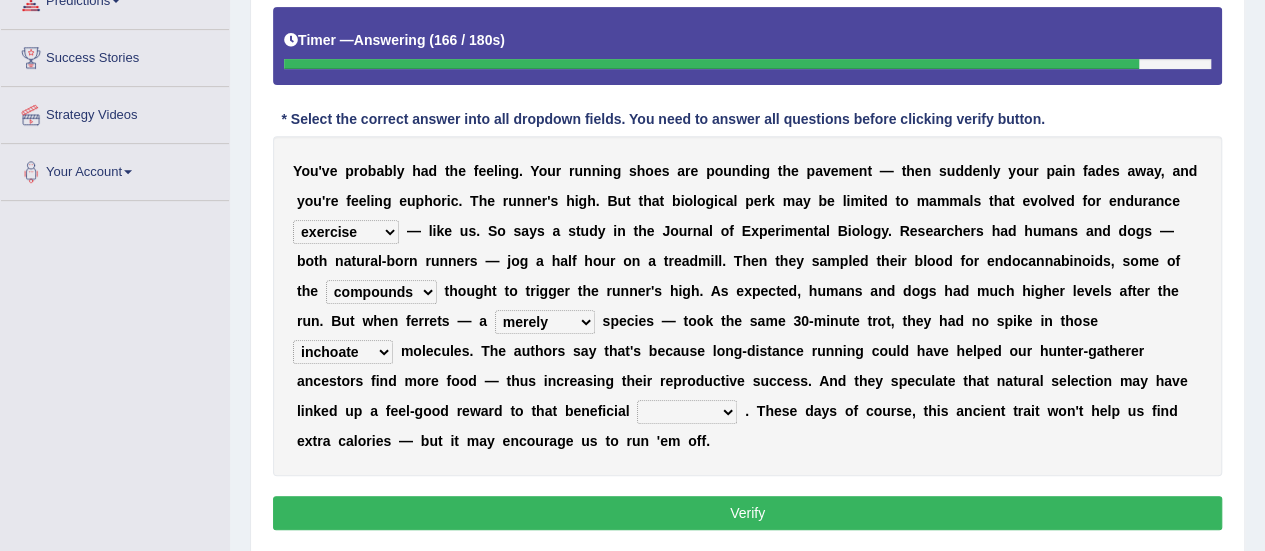 click on "wager exchanger behavior regulator" at bounding box center [687, 412] 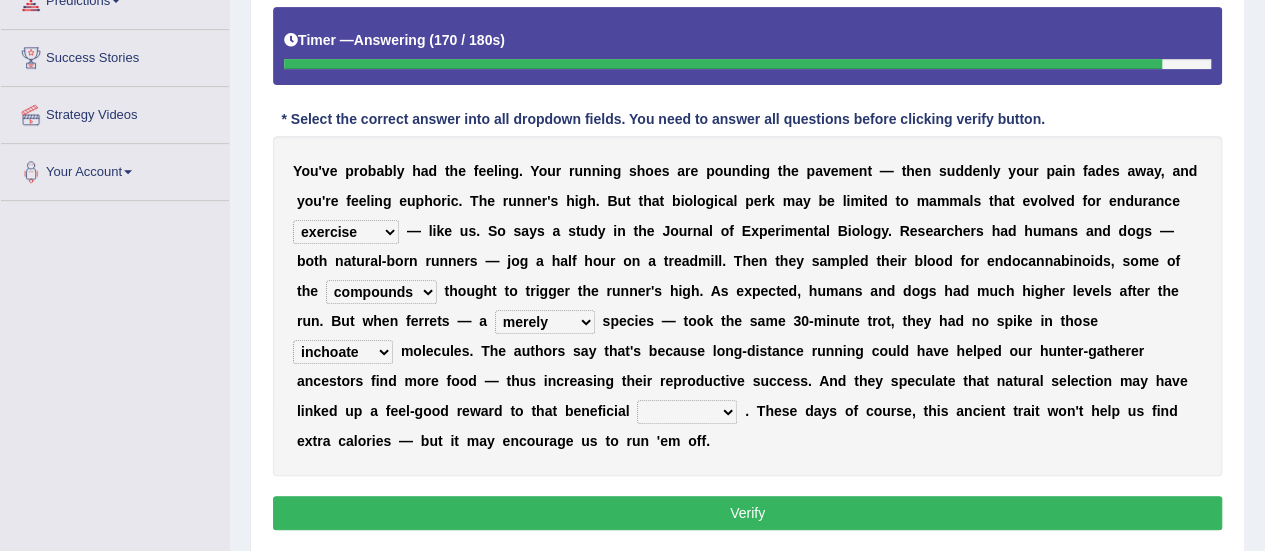 select on "behavior" 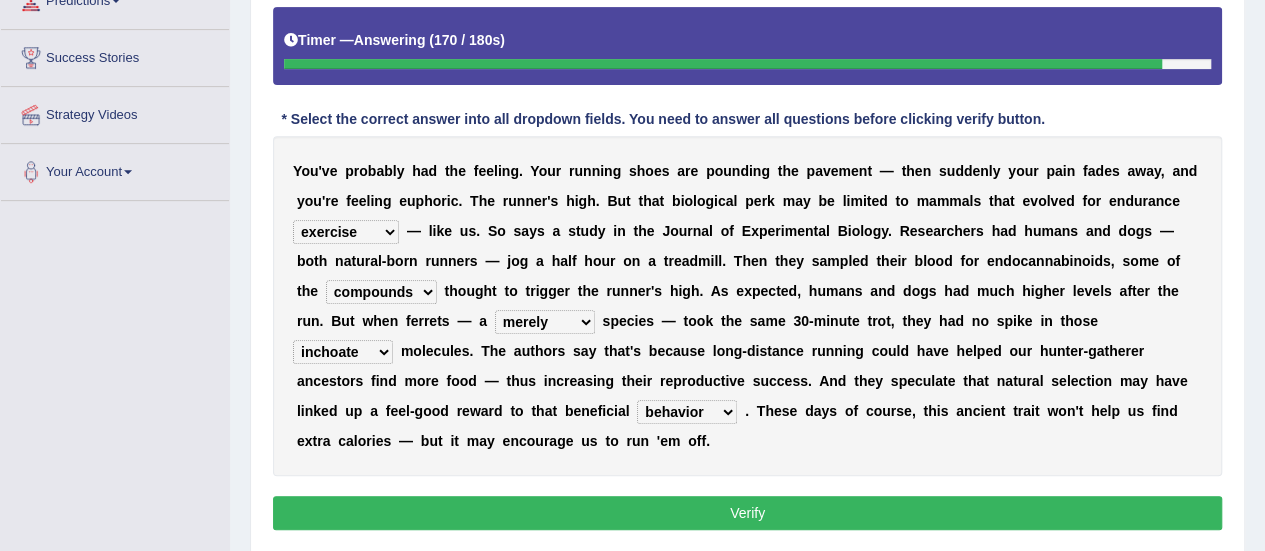 click on "wager exchanger behavior regulator" at bounding box center [687, 412] 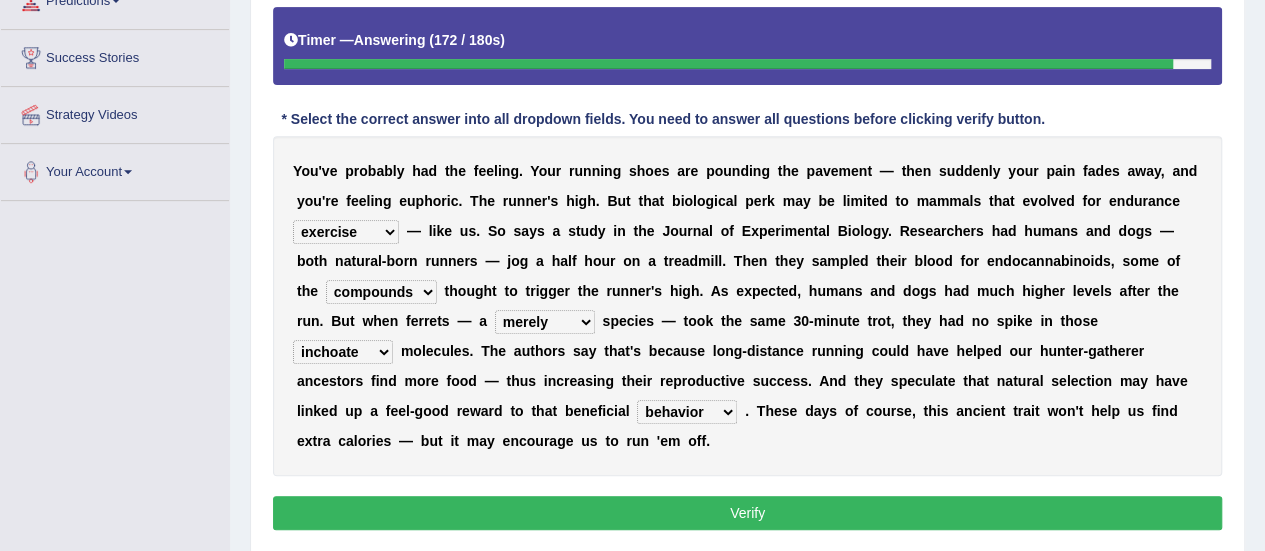 click on "Verify" at bounding box center [747, 513] 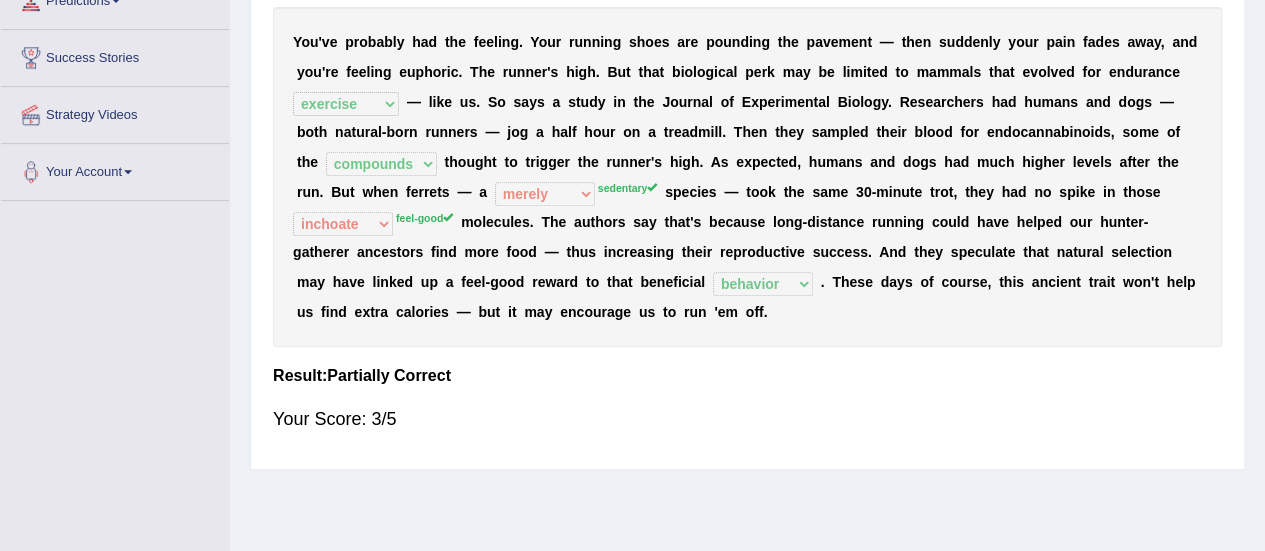 scroll, scrollTop: 242, scrollLeft: 0, axis: vertical 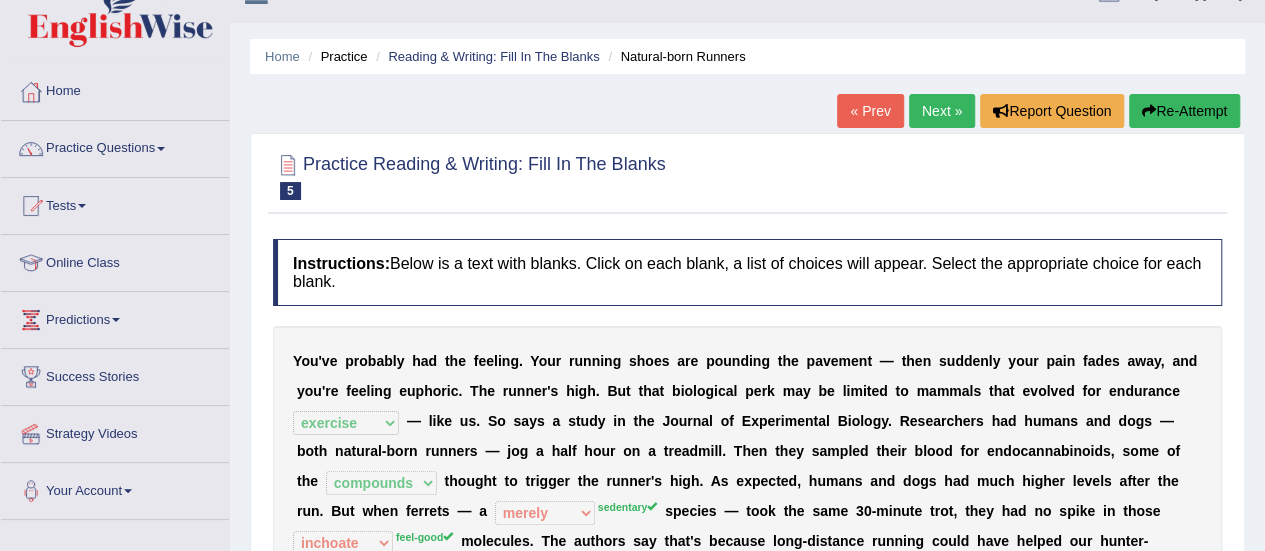click on "Next »" at bounding box center [942, 111] 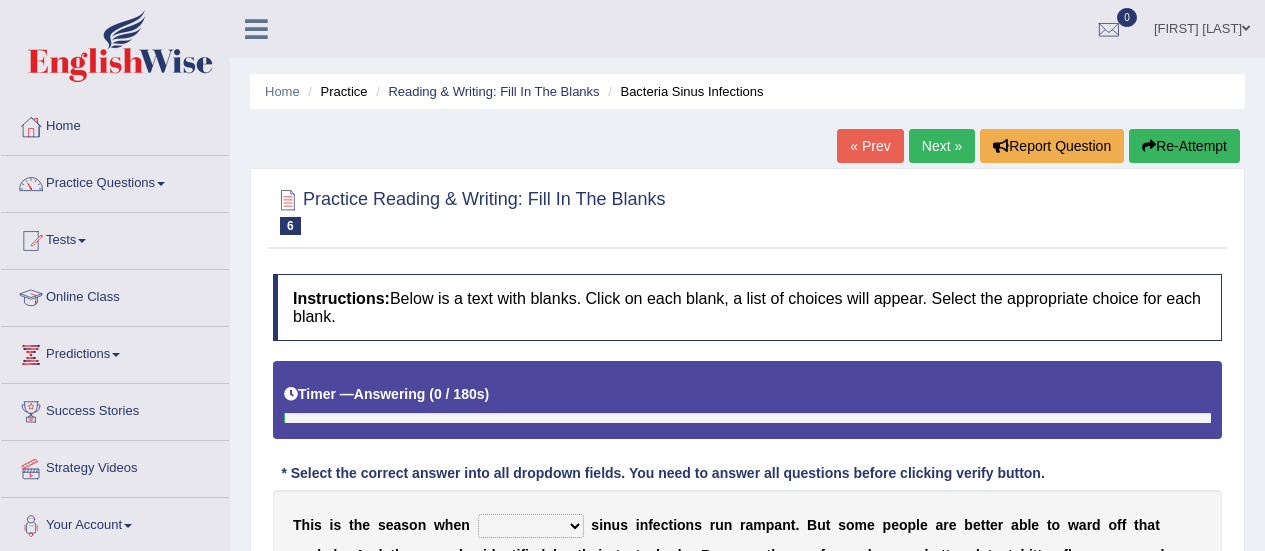 scroll, scrollTop: 0, scrollLeft: 0, axis: both 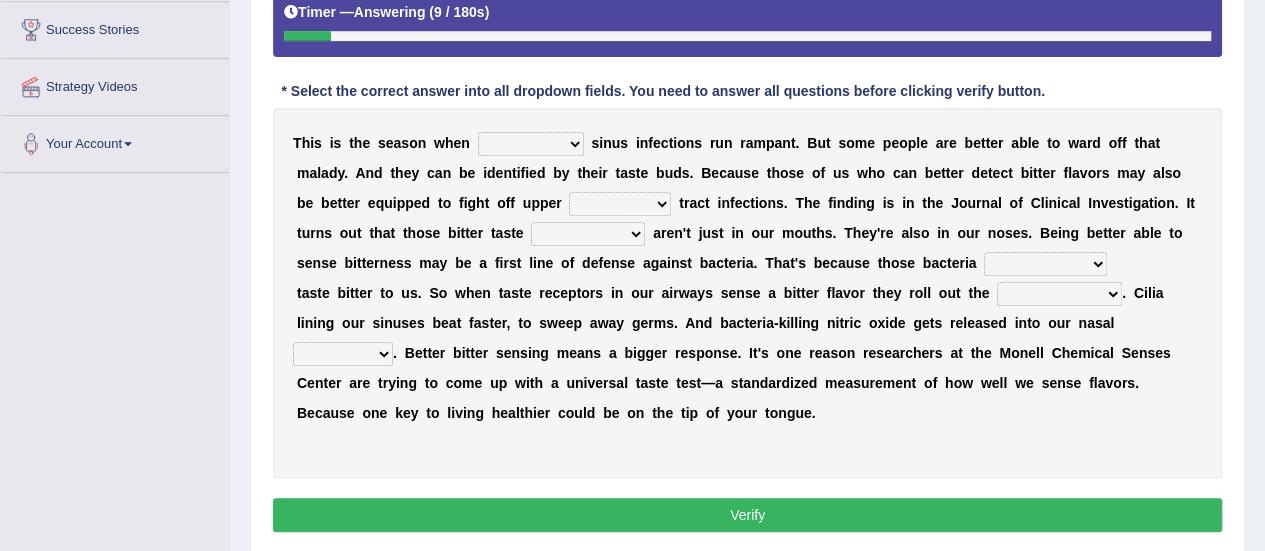 click on "conventicle atheist bacterial prissier" at bounding box center [531, 144] 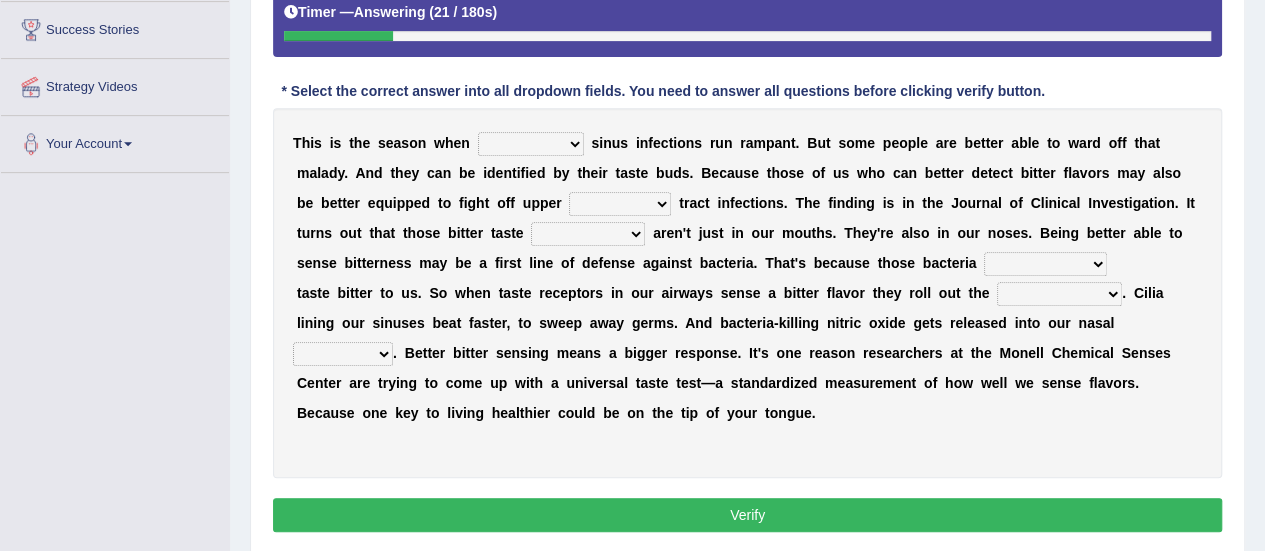 select on "bacterial" 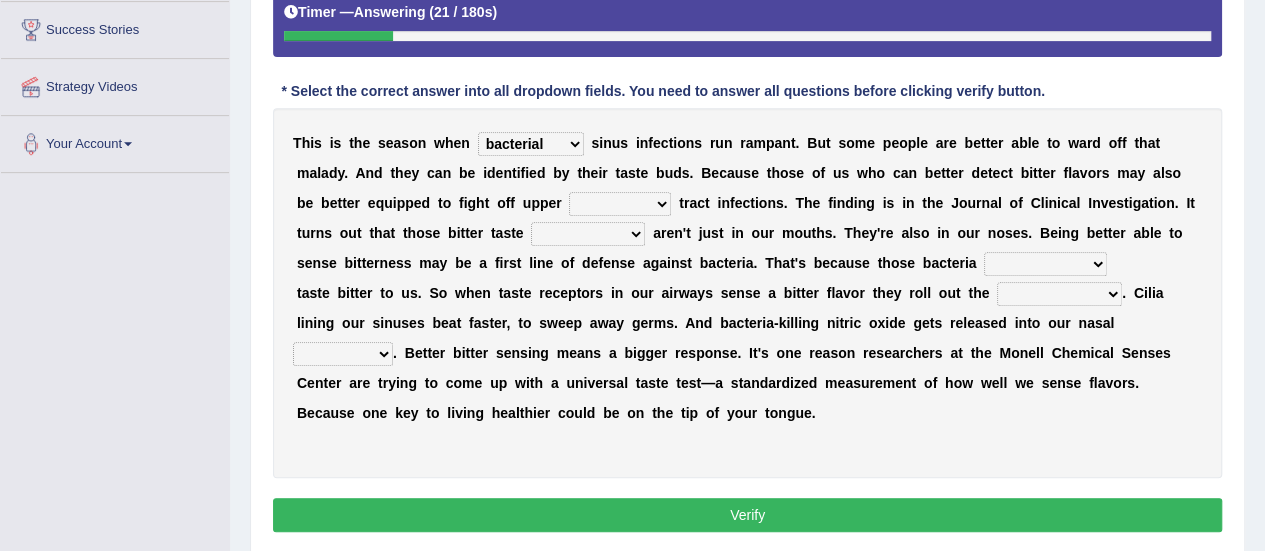 click on "conventicle atheist bacterial prissier" at bounding box center [531, 144] 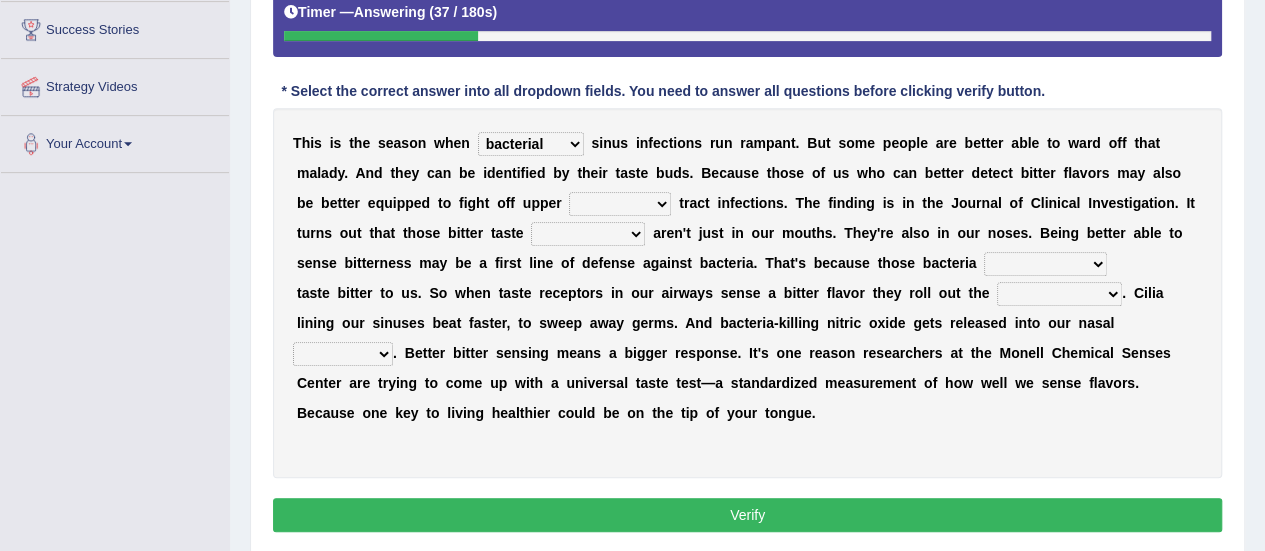 click on "faulty respiratory togae gawky" at bounding box center (620, 204) 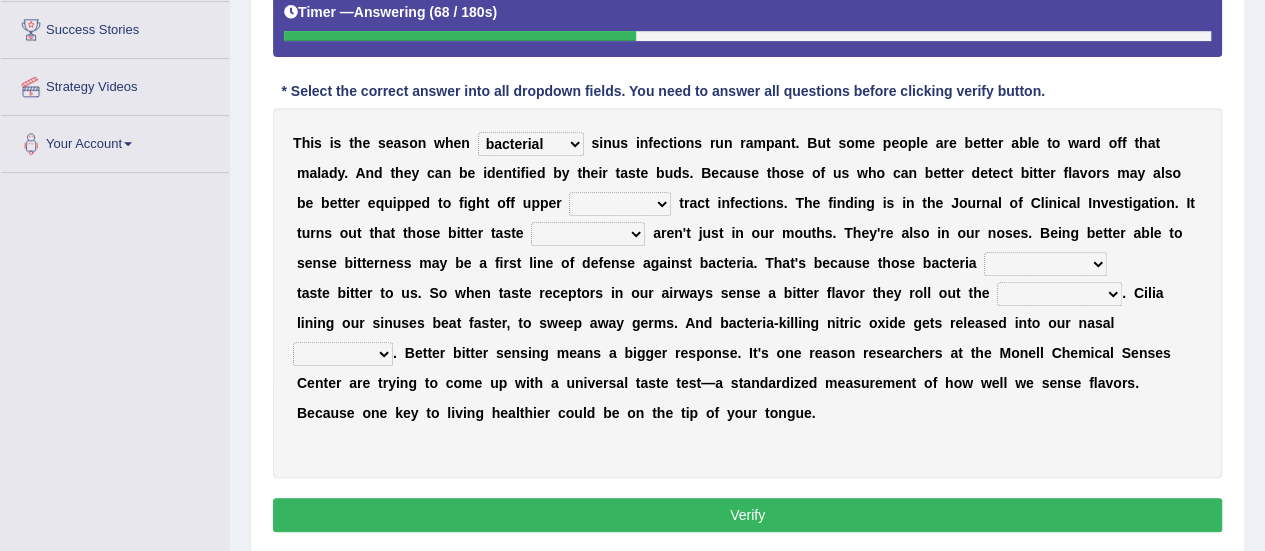 click on "faulty respiratory togae gawky" at bounding box center (620, 204) 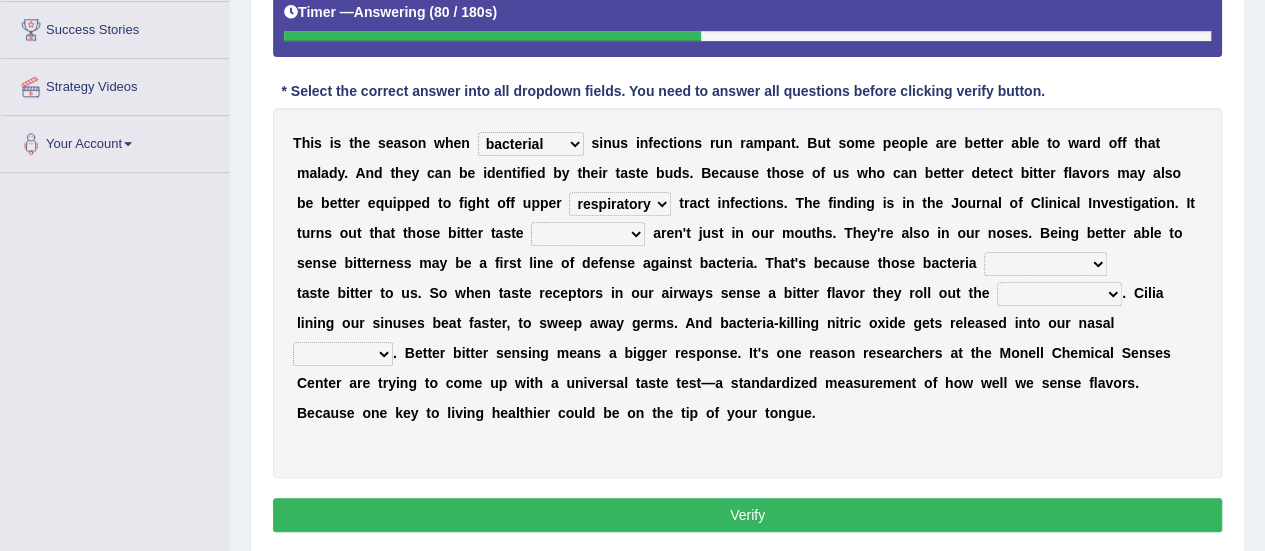 click on "faulty respiratory togae gawky" at bounding box center (620, 204) 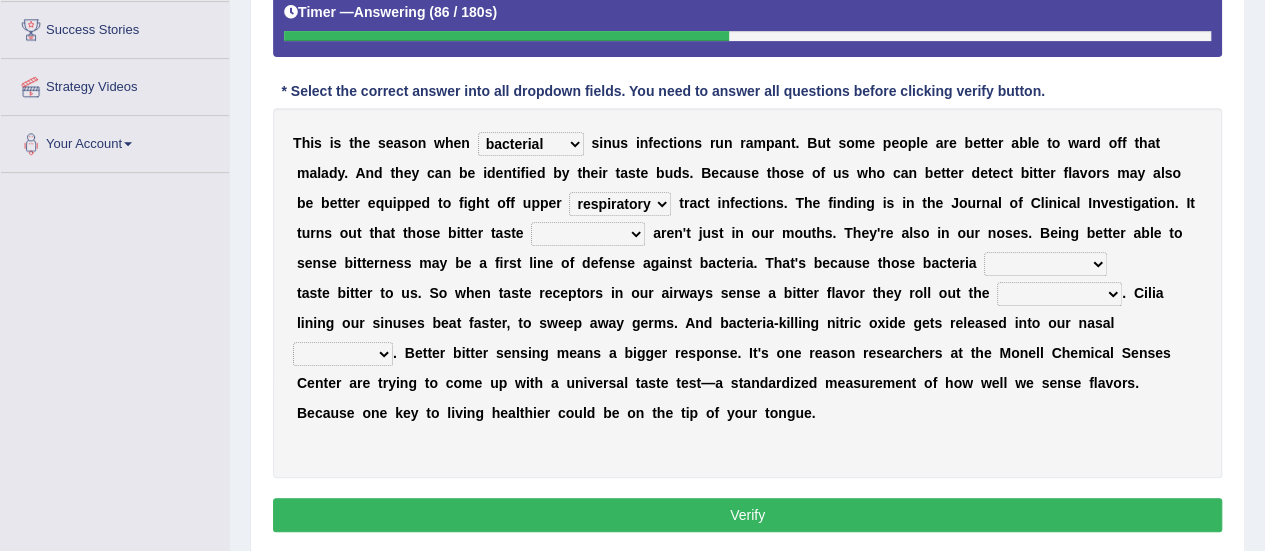select on "faulty" 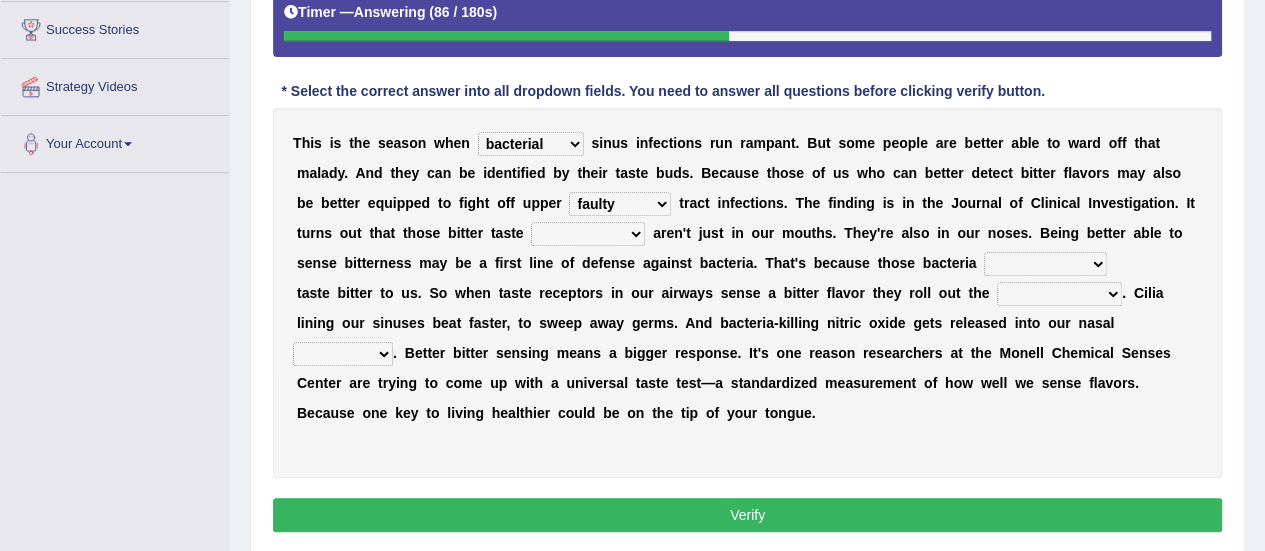 click on "faulty respiratory togae gawky" at bounding box center [620, 204] 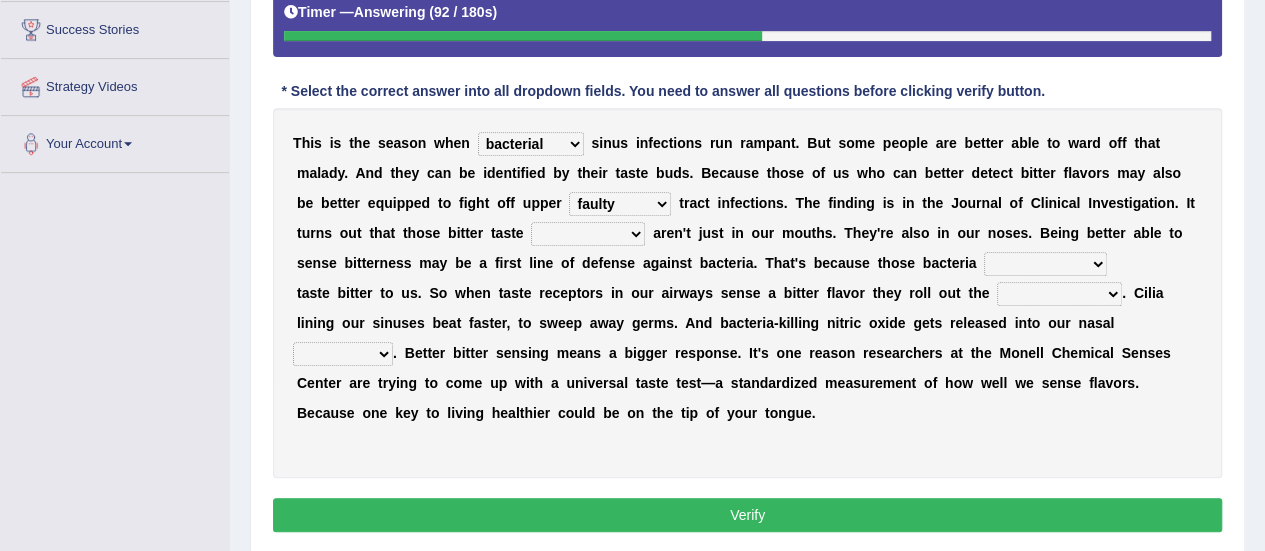 click on "depressions dinners submissions receptors" at bounding box center [588, 234] 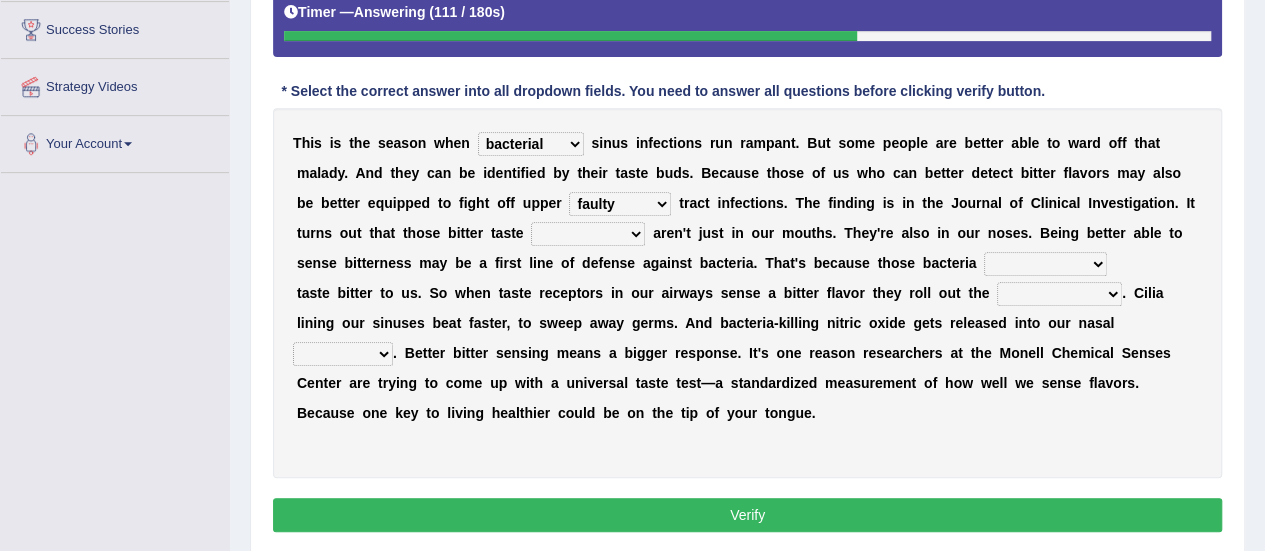select on "receptors" 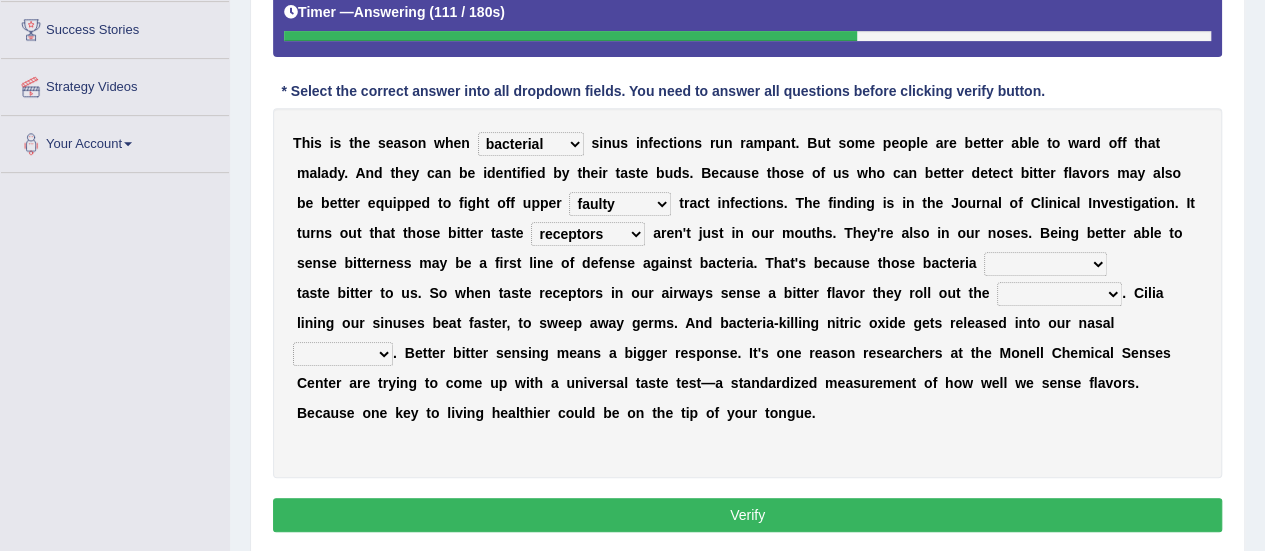 click on "depressions dinners submissions receptors" at bounding box center [588, 234] 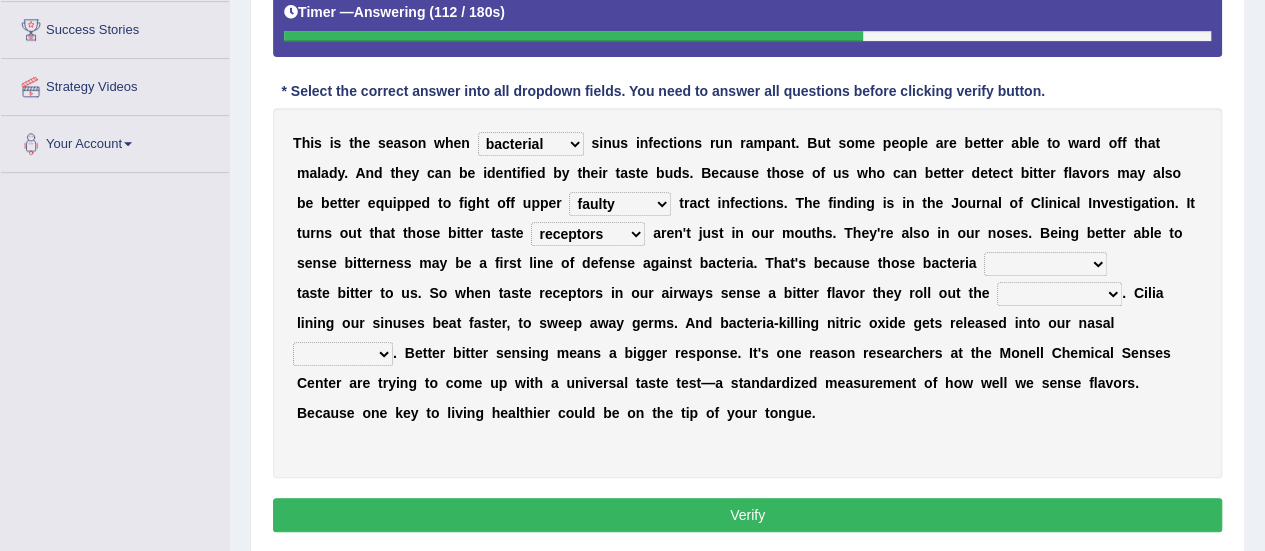 click on "faulty respiratory togae gawky" at bounding box center (620, 204) 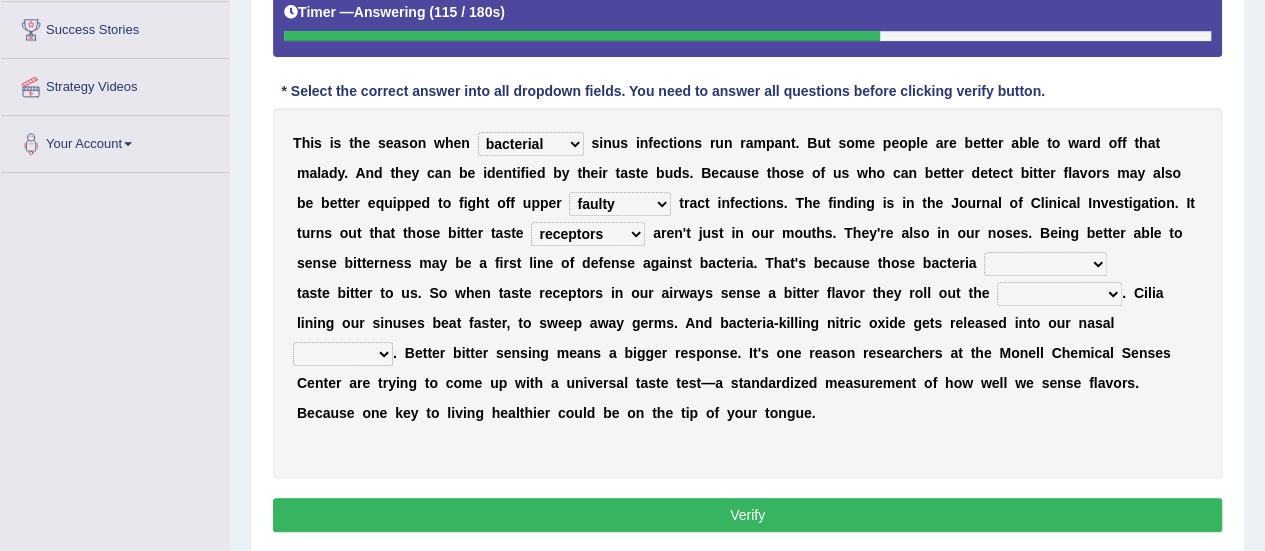 select on "respiratory" 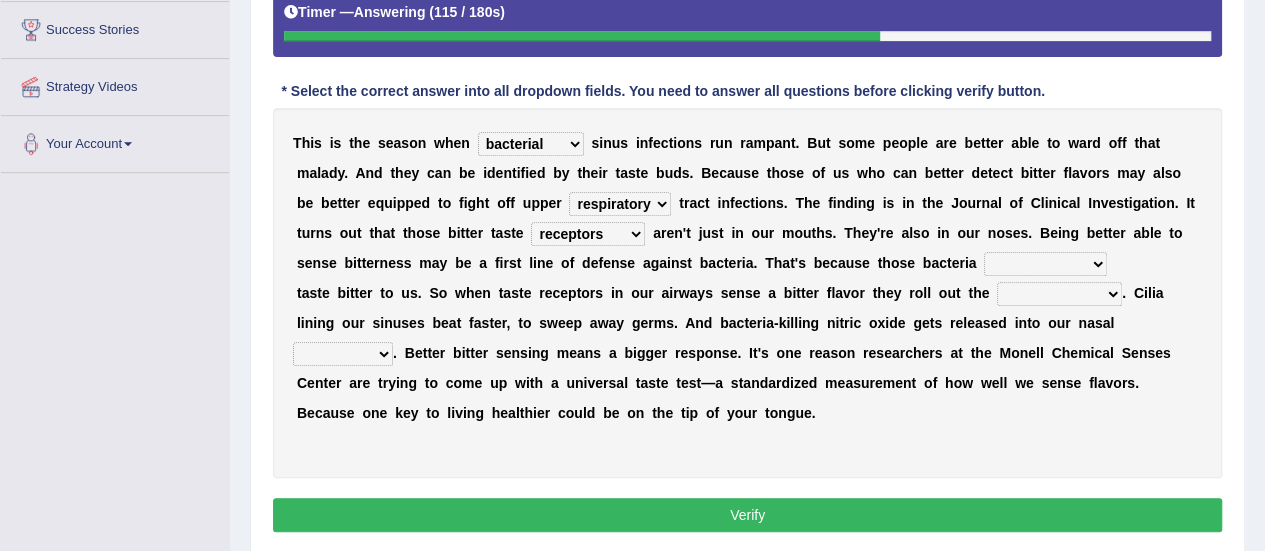 click on "faulty respiratory togae gawky" at bounding box center (620, 204) 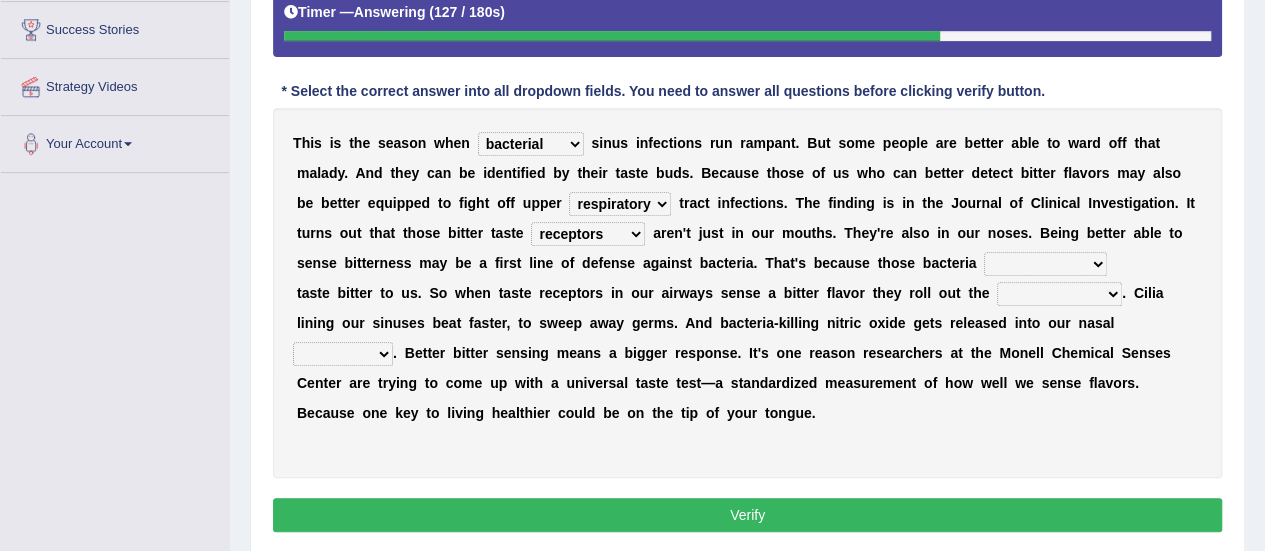 click on "purposelessly actually diagonally providently" at bounding box center [1045, 264] 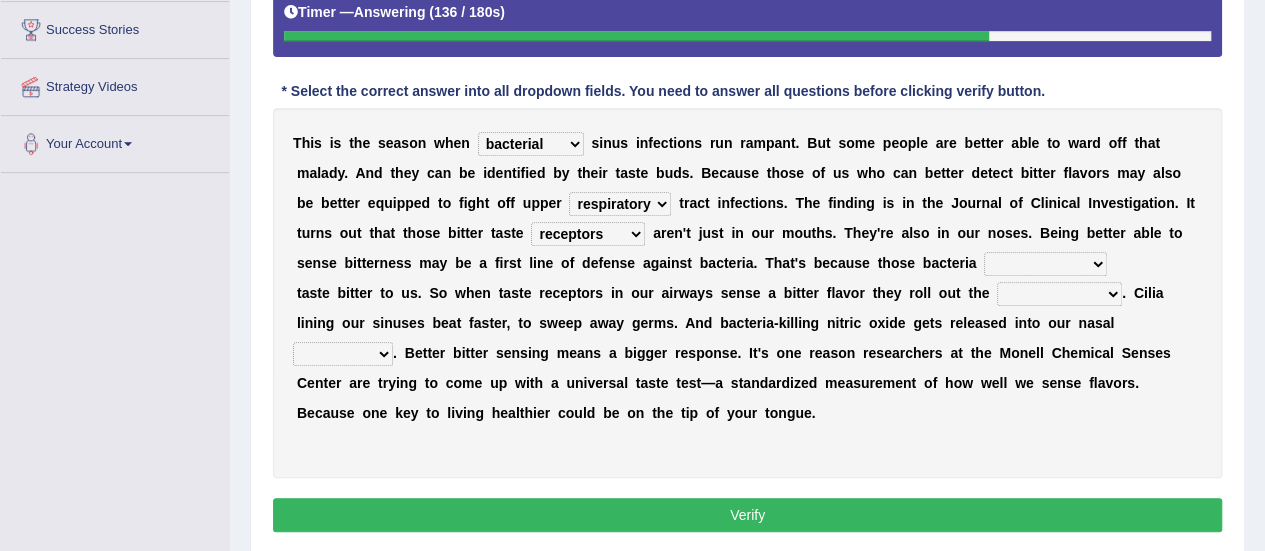 select on "actually" 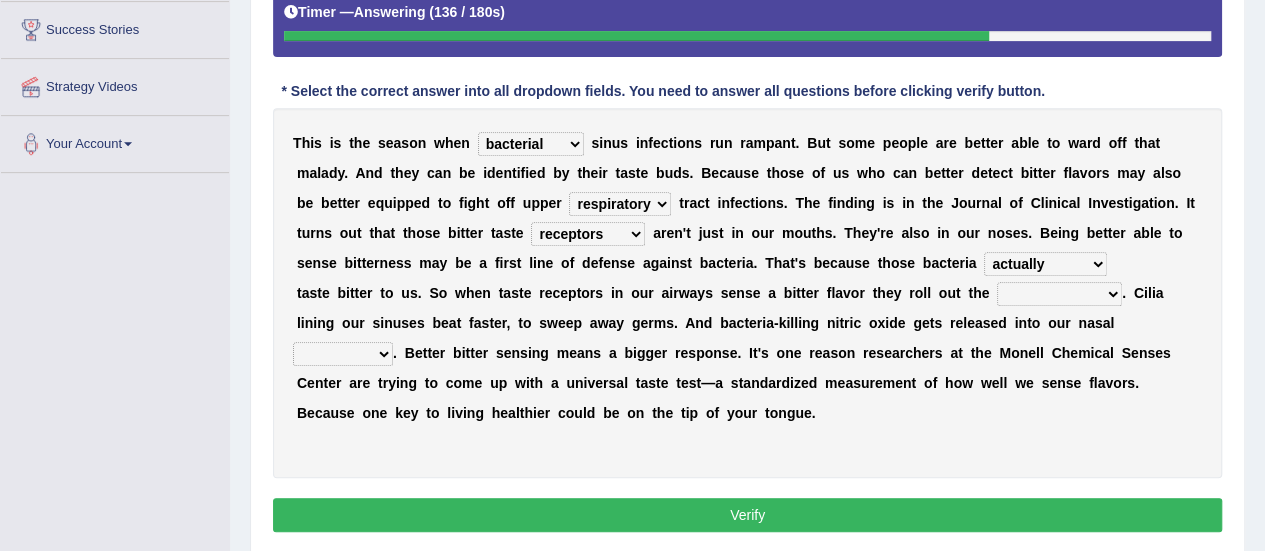 click on "purposelessly actually diagonally providently" at bounding box center (1045, 264) 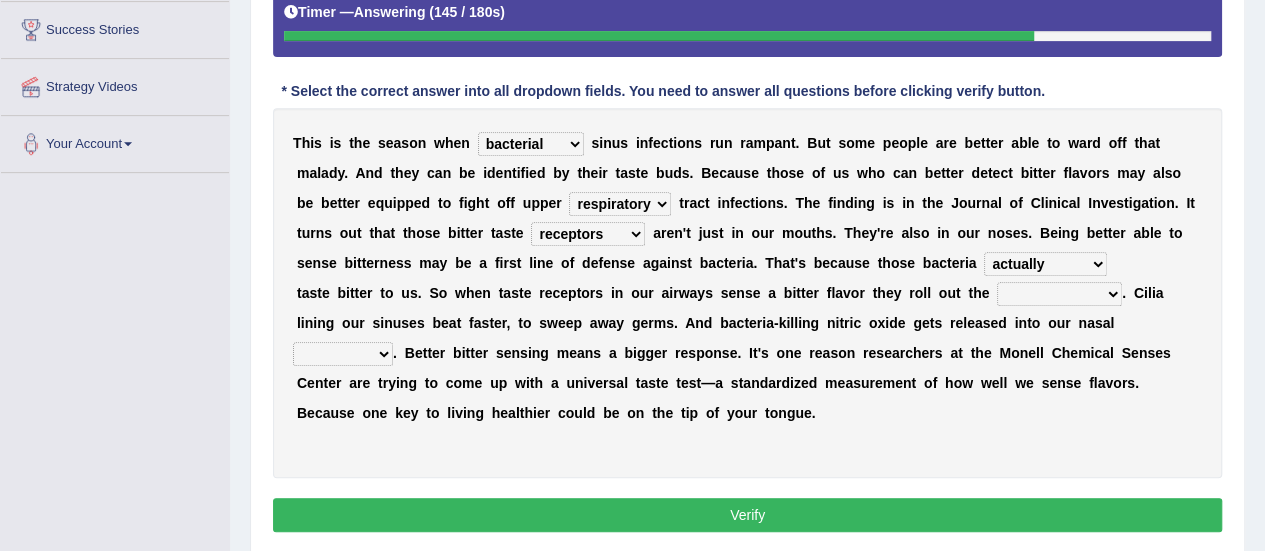 click on "defenses contradictions chestnuts pelvis" at bounding box center (1059, 294) 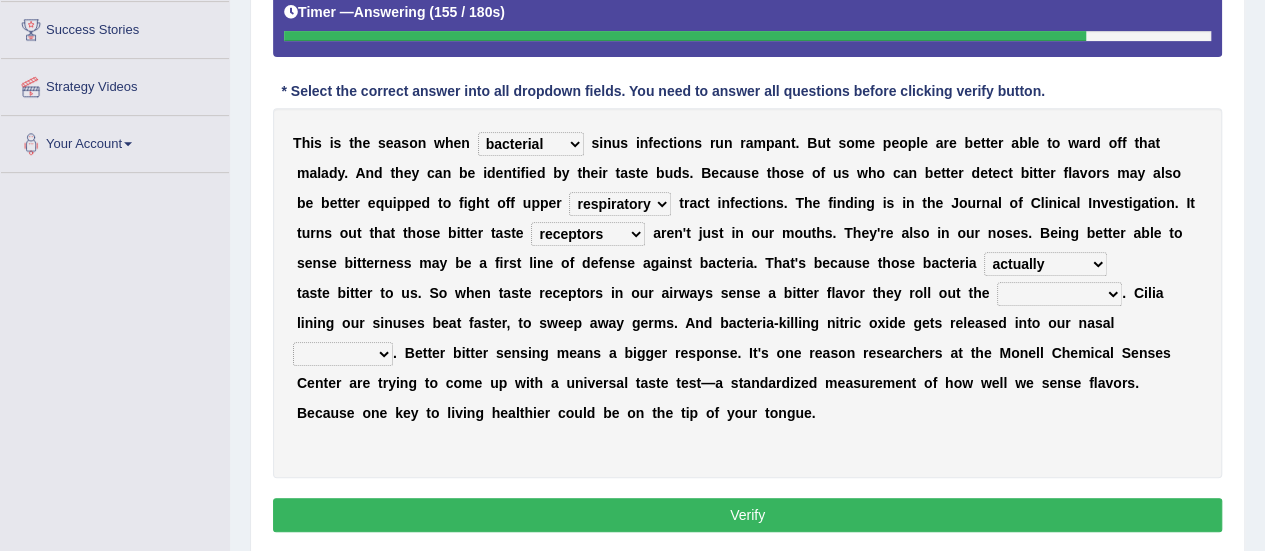 select on "defenses" 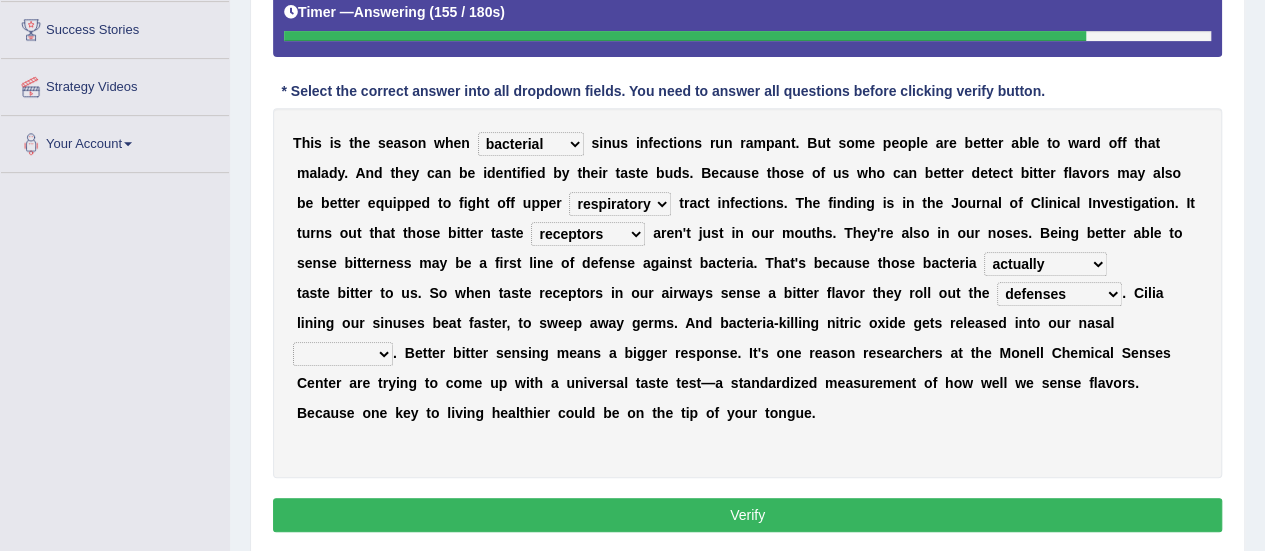 click on "defenses contradictions chestnuts pelvis" at bounding box center [1059, 294] 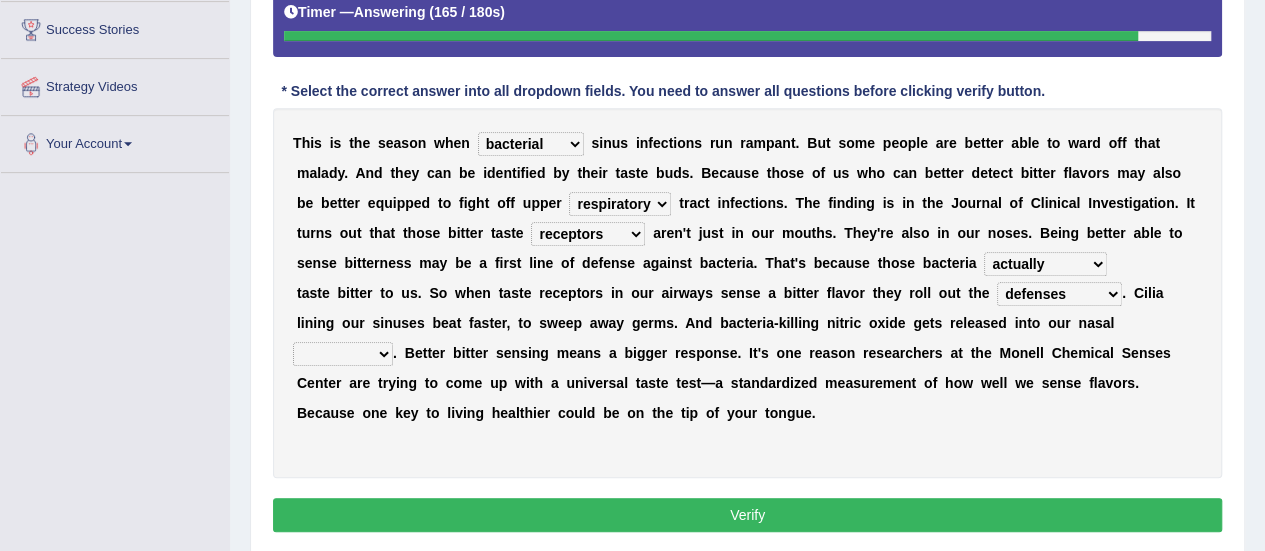 click on "causalities localities infirmities cavities" at bounding box center (343, 354) 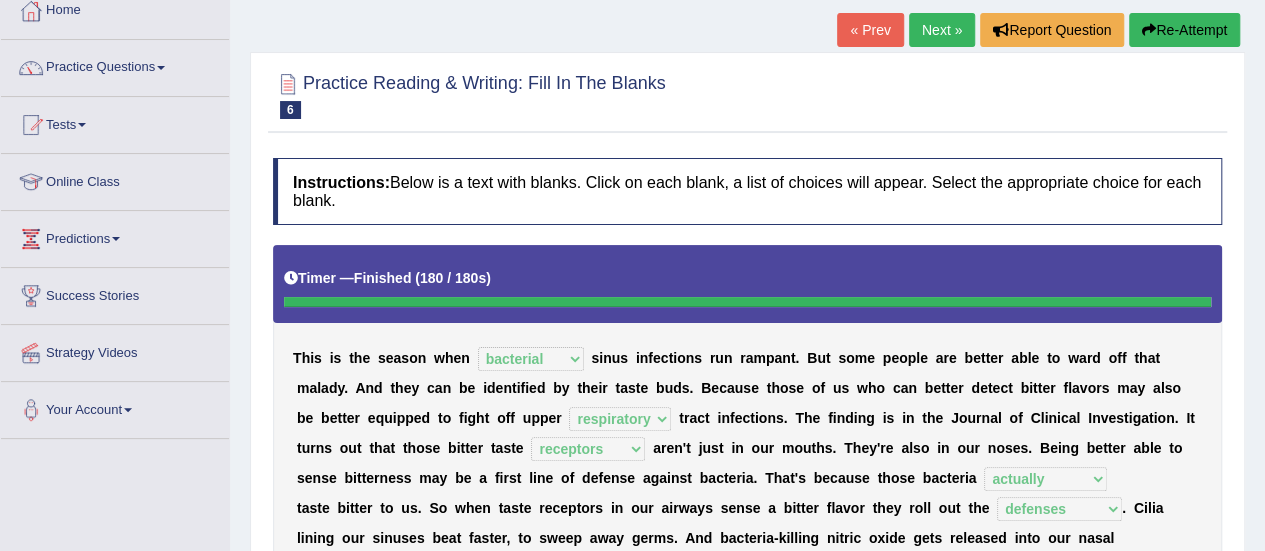 scroll, scrollTop: 115, scrollLeft: 0, axis: vertical 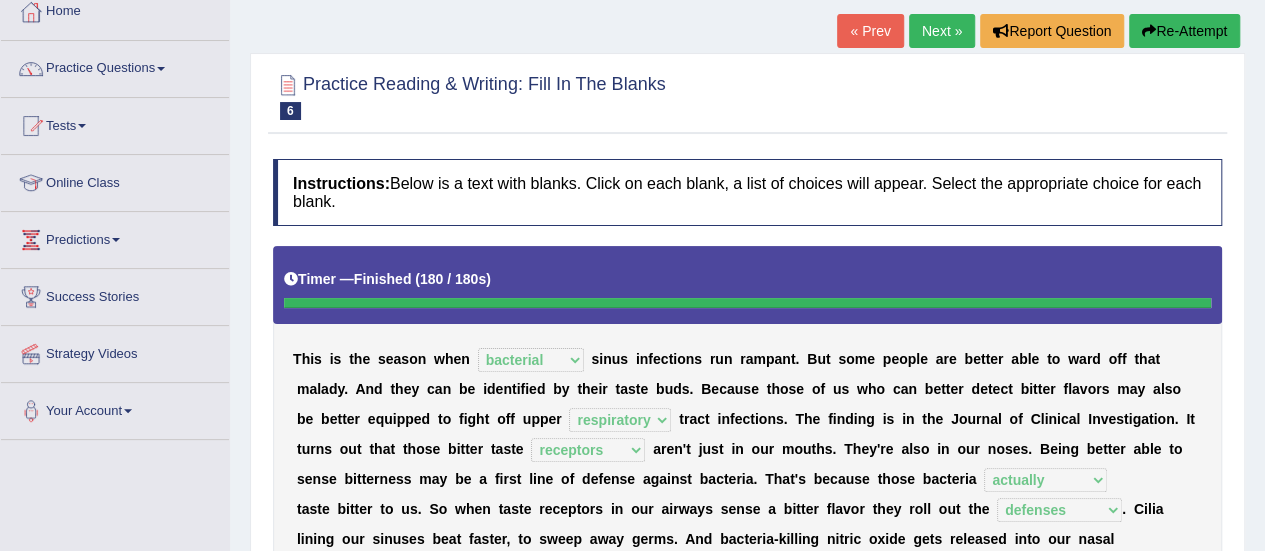 click on "Next »" at bounding box center [942, 31] 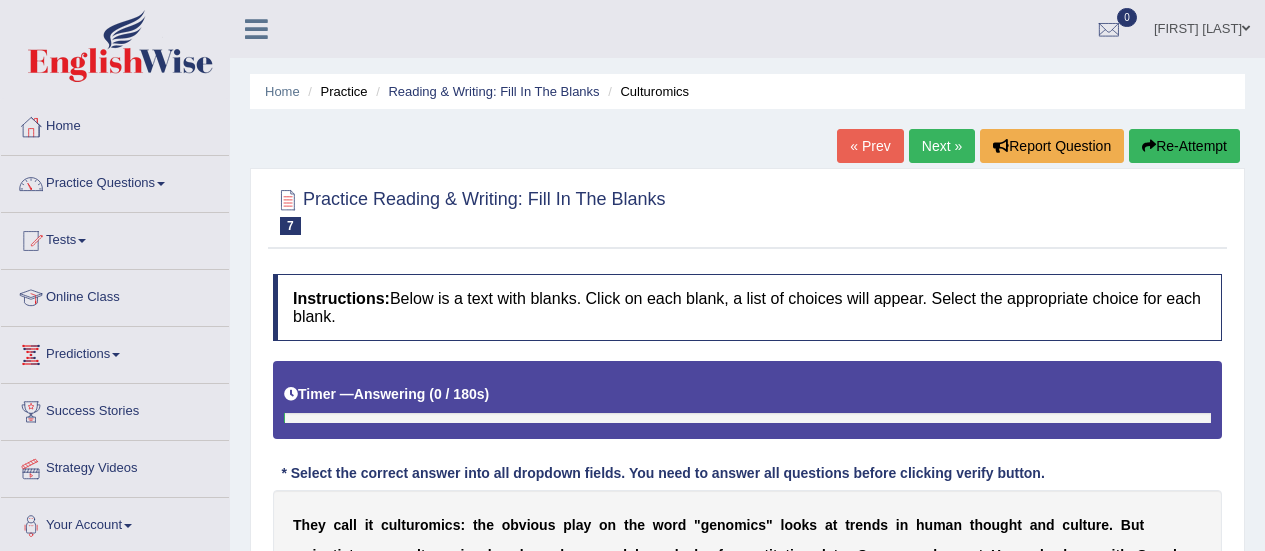 scroll, scrollTop: 0, scrollLeft: 0, axis: both 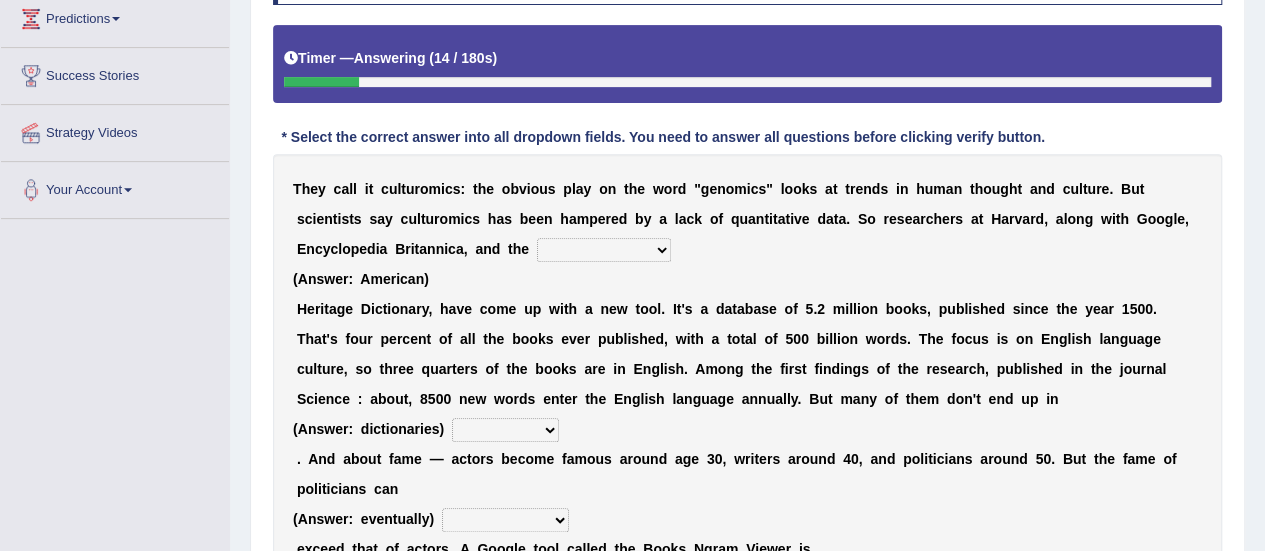 click on "Mettlesome Silicon Acetaminophen American" at bounding box center (604, 250) 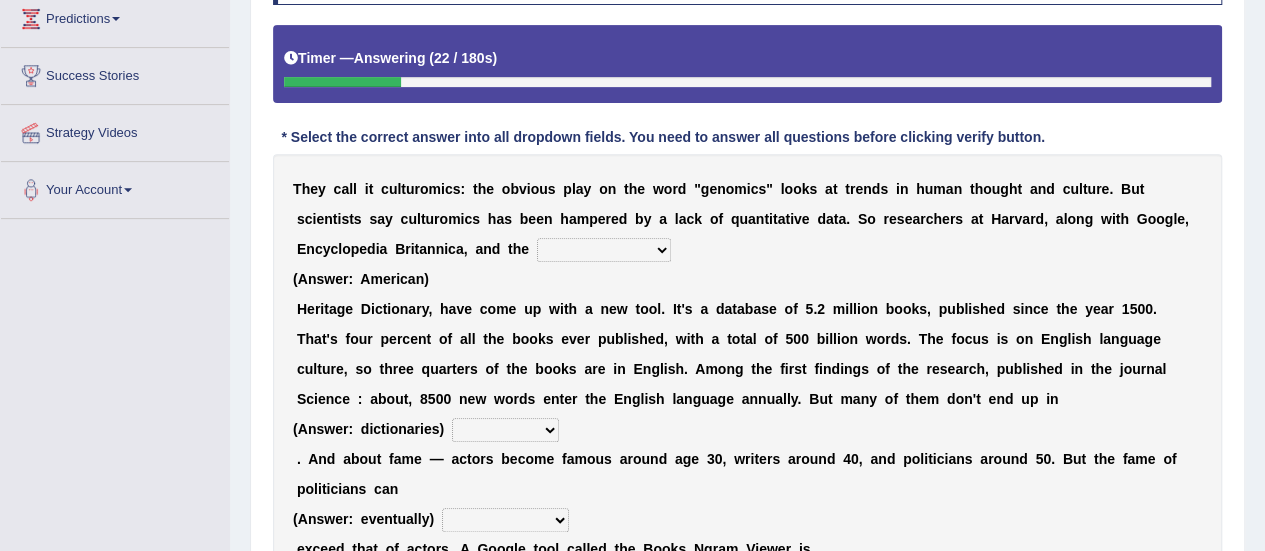 select on "Silicon" 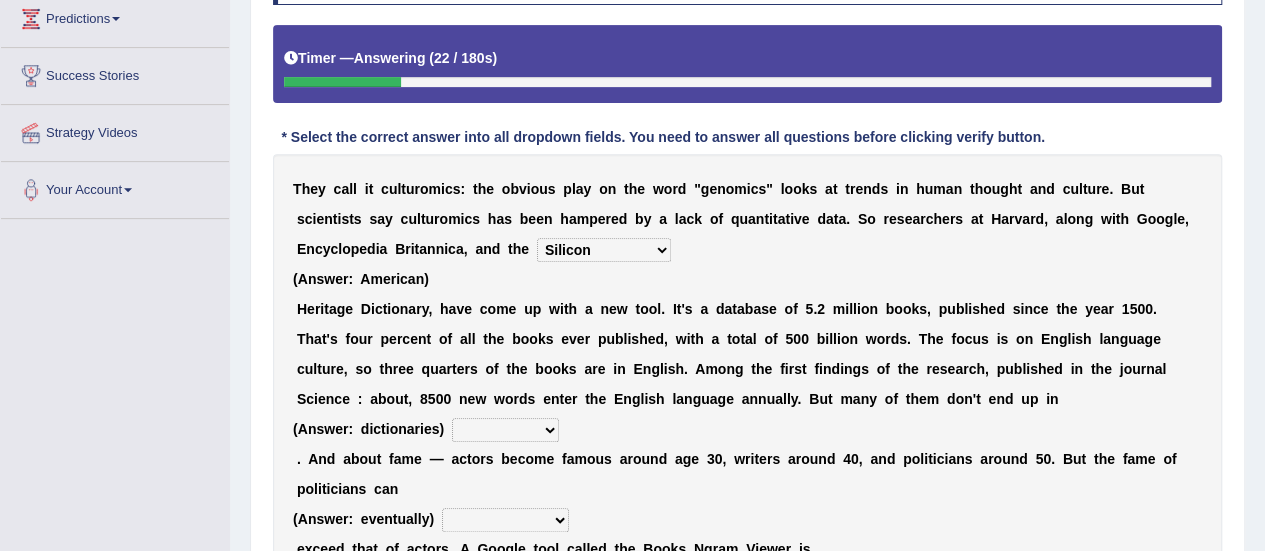 click on "Mettlesome Silicon Acetaminophen American" at bounding box center (604, 250) 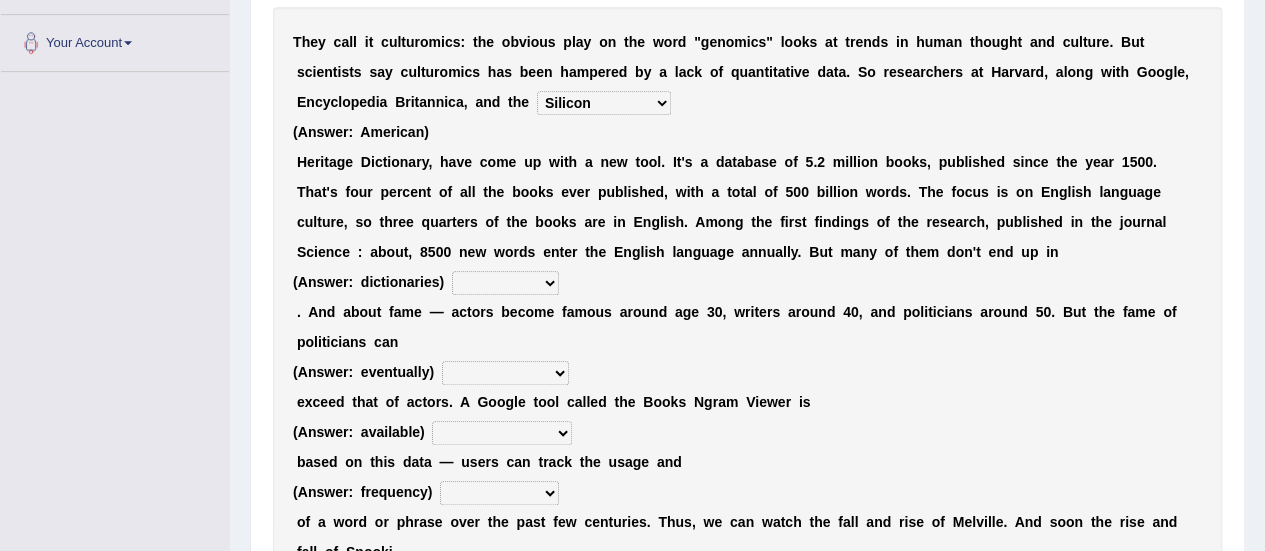 scroll, scrollTop: 482, scrollLeft: 0, axis: vertical 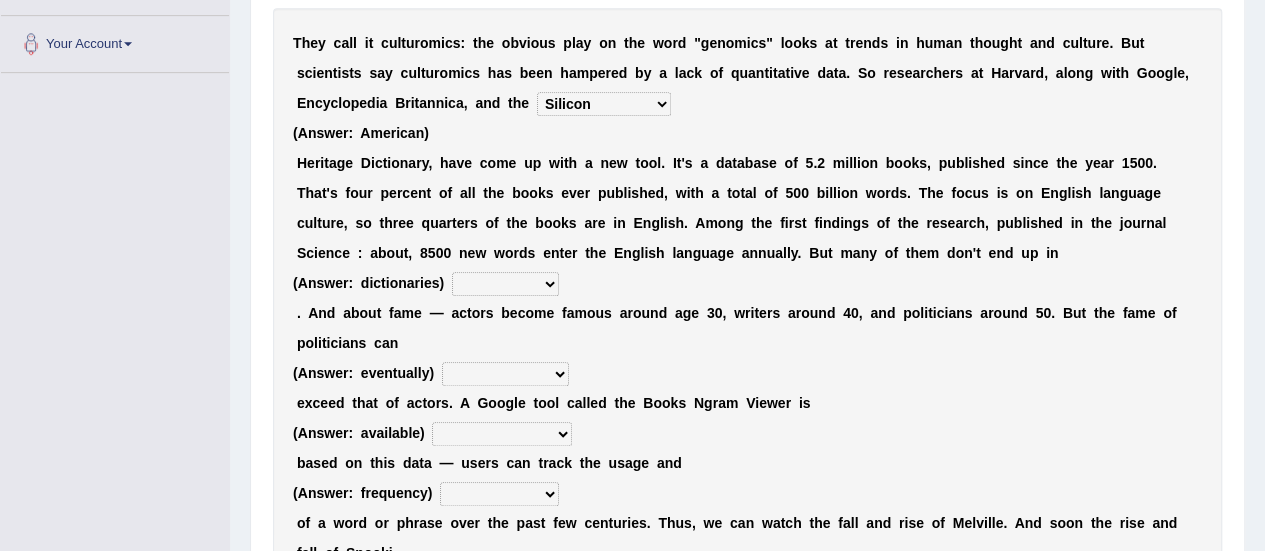 click on "veterinaries fairies dictionaries smithies" at bounding box center [505, 284] 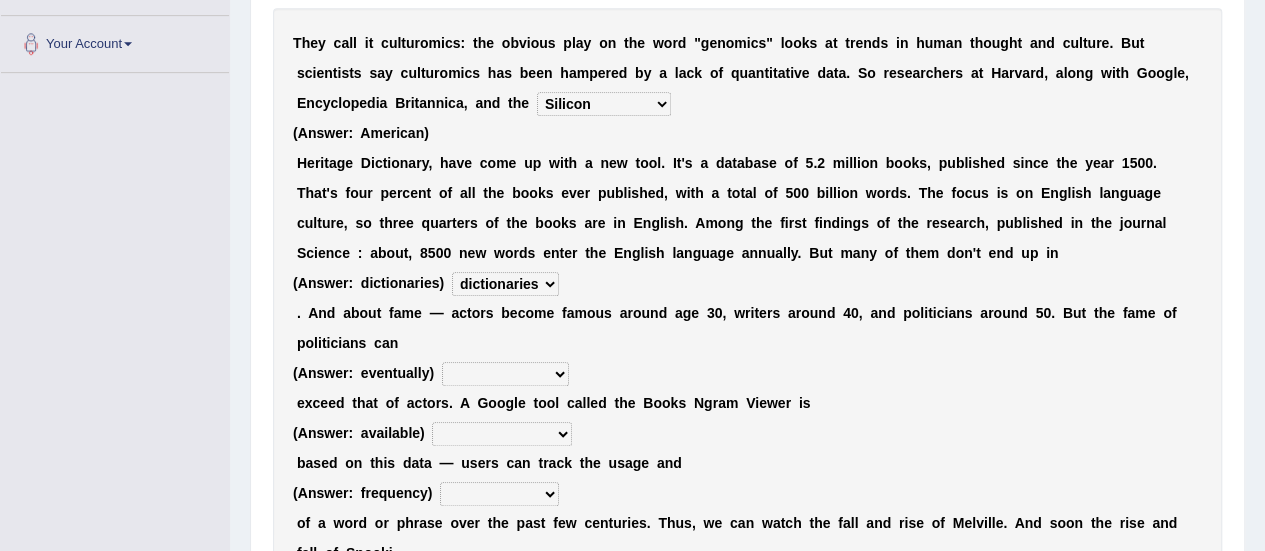 click on "veterinaries fairies dictionaries smithies" at bounding box center (505, 284) 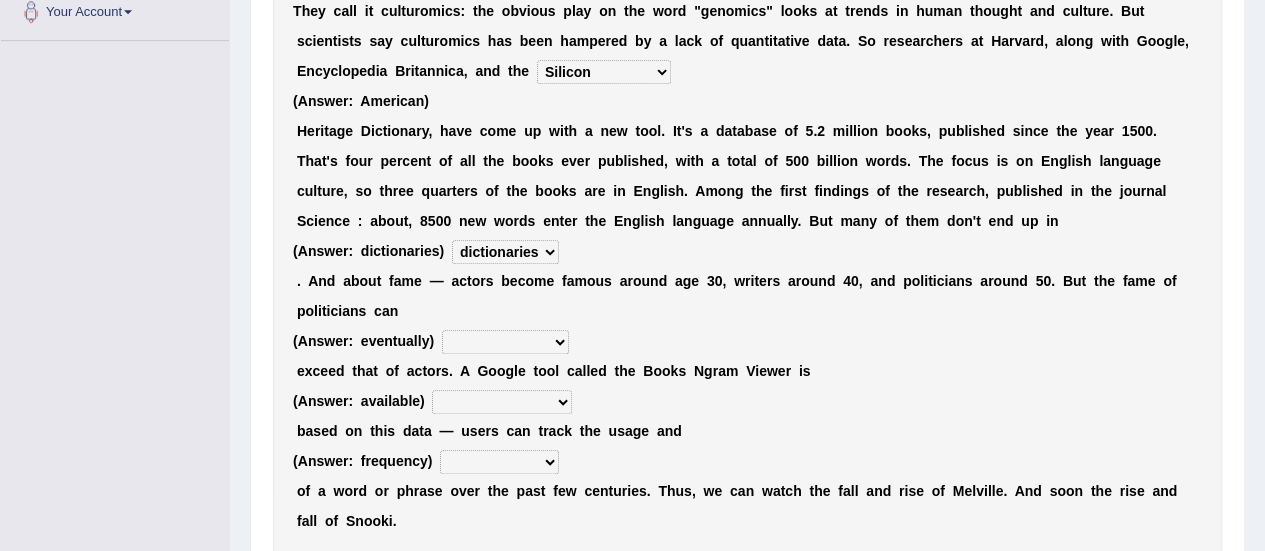 scroll, scrollTop: 660, scrollLeft: 0, axis: vertical 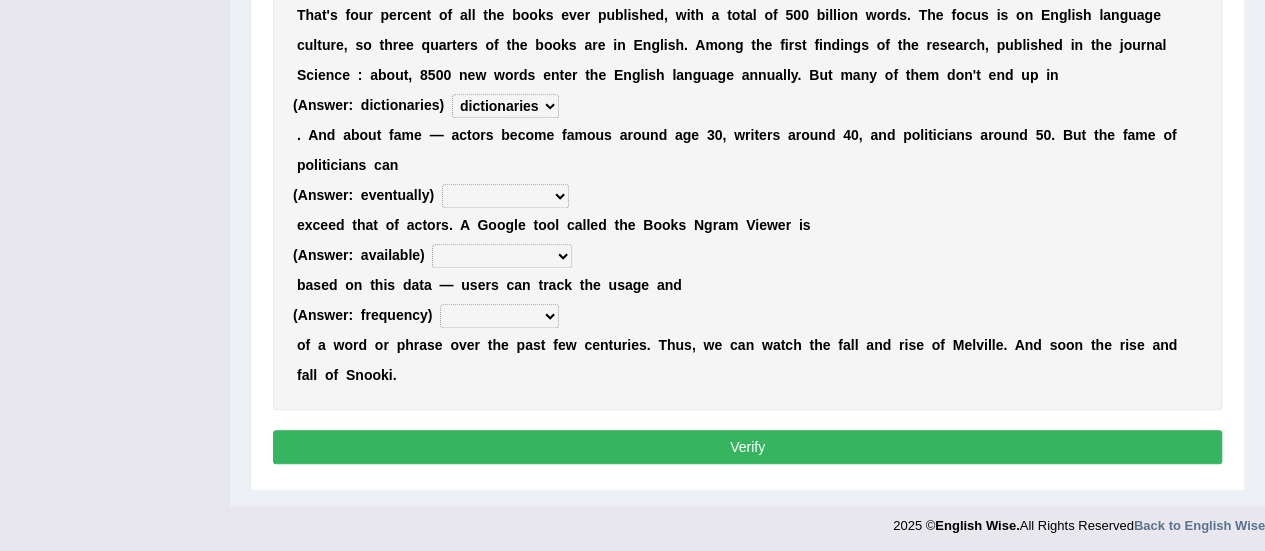click on "Verify" at bounding box center (747, 447) 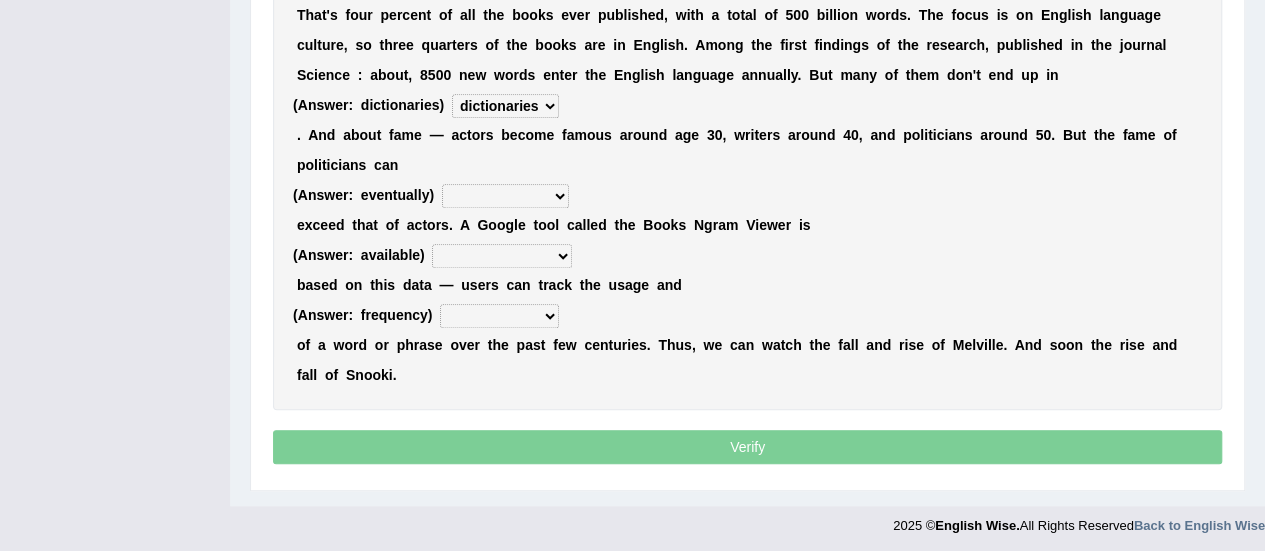 scroll, scrollTop: 308, scrollLeft: 0, axis: vertical 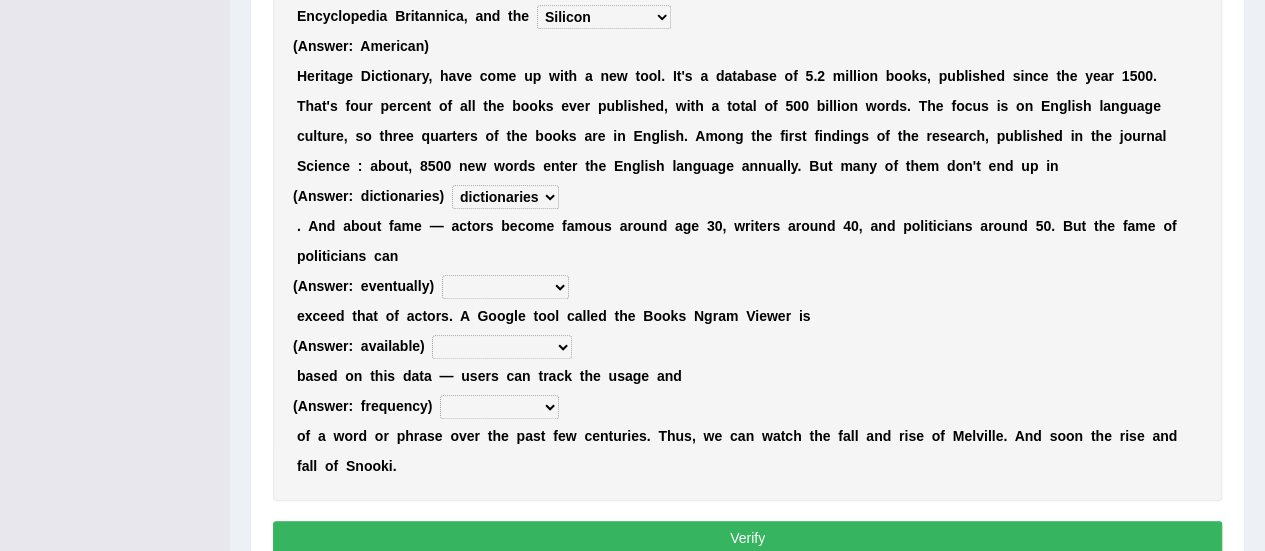 click on "intelligibly eventually venturesomely preferably" at bounding box center (505, 287) 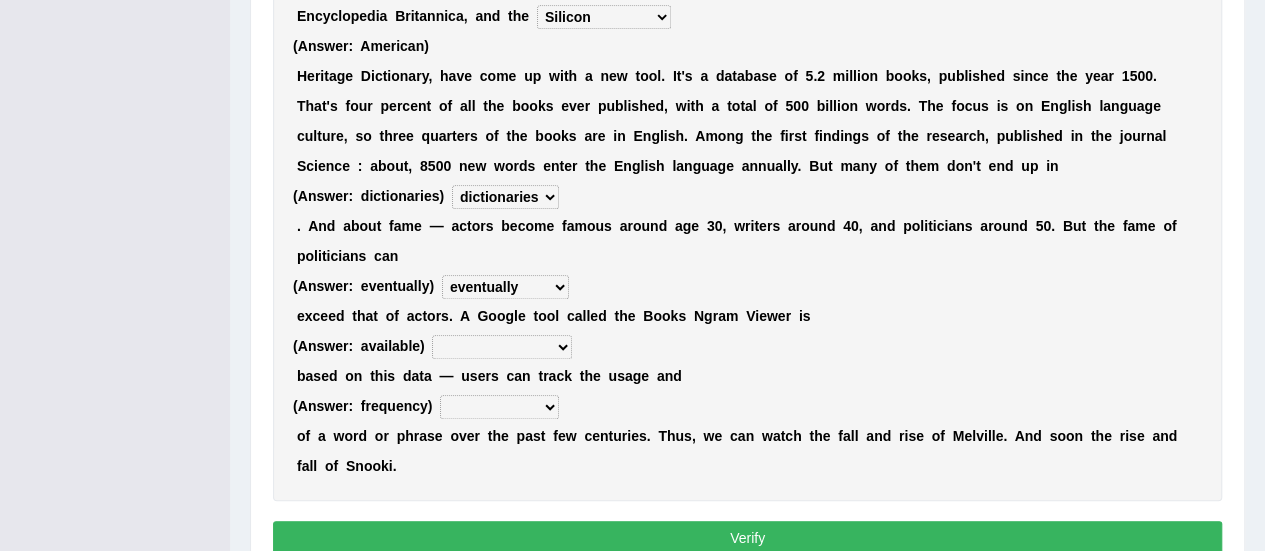 click on "intelligibly eventually venturesomely preferably" at bounding box center [505, 287] 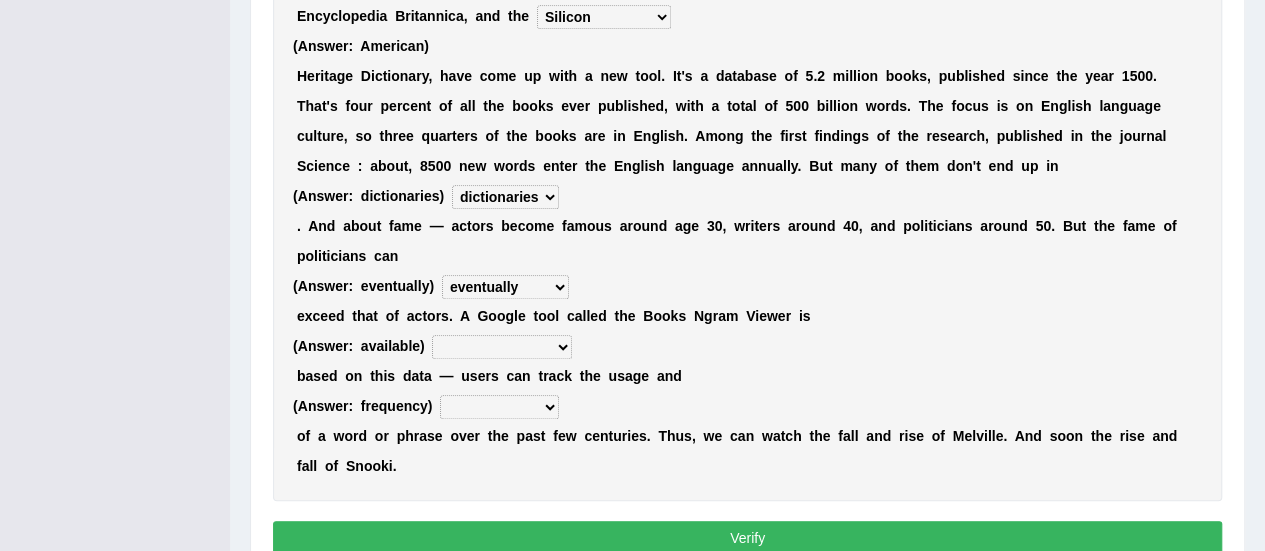 click on "nonoccupational nonbreakable trainable available" at bounding box center (502, 347) 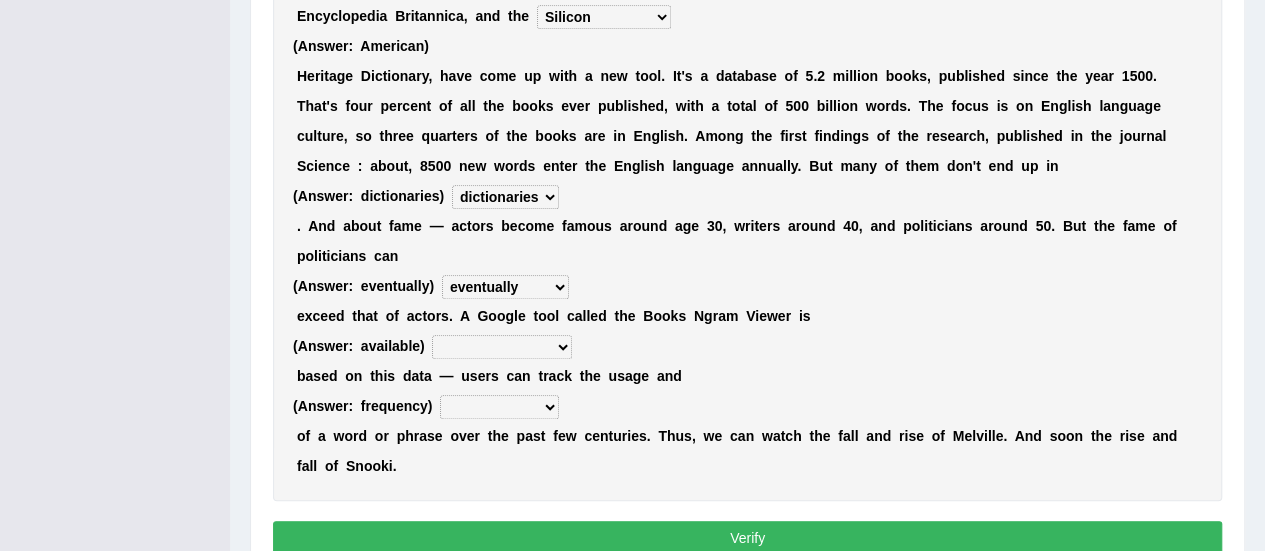select on "available" 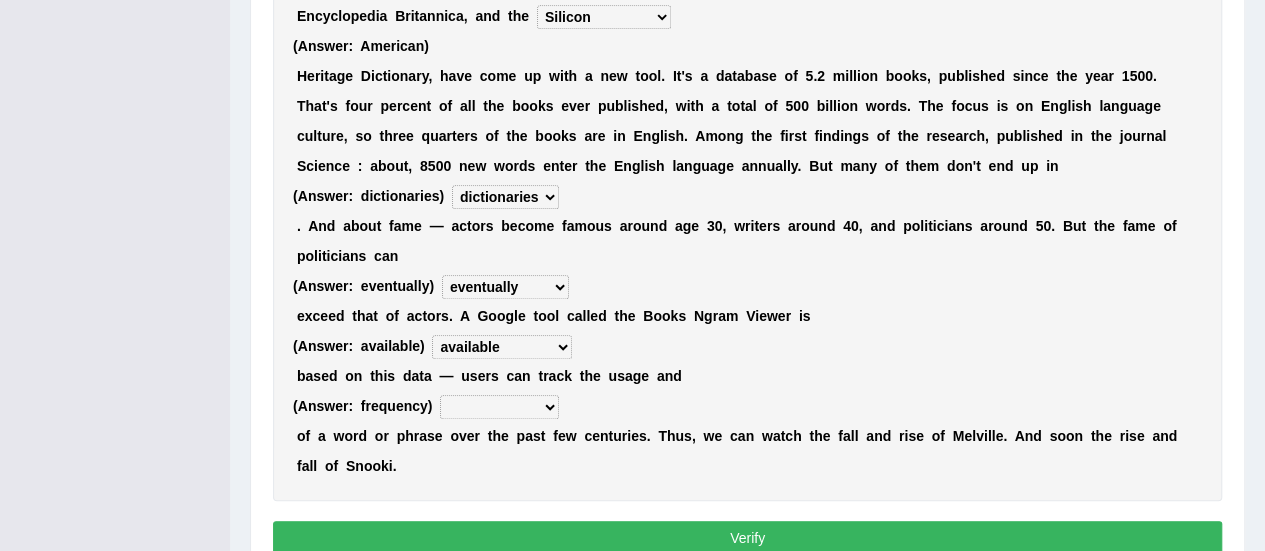 click on "nonoccupational nonbreakable trainable available" at bounding box center [502, 347] 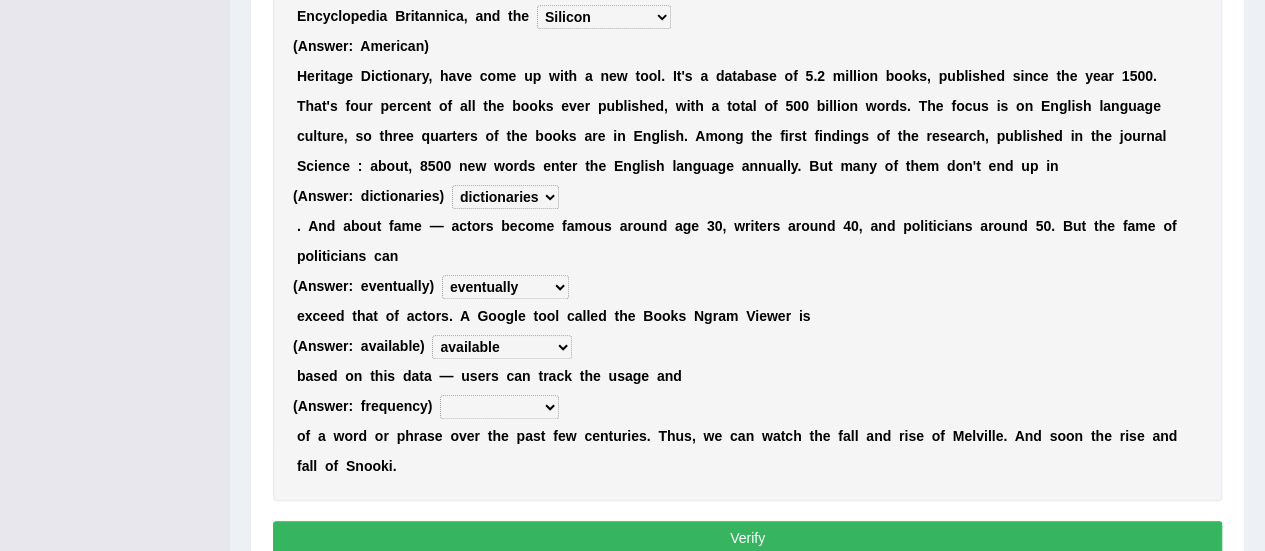 click on "frequency derisory drearily inappreciably" at bounding box center [499, 407] 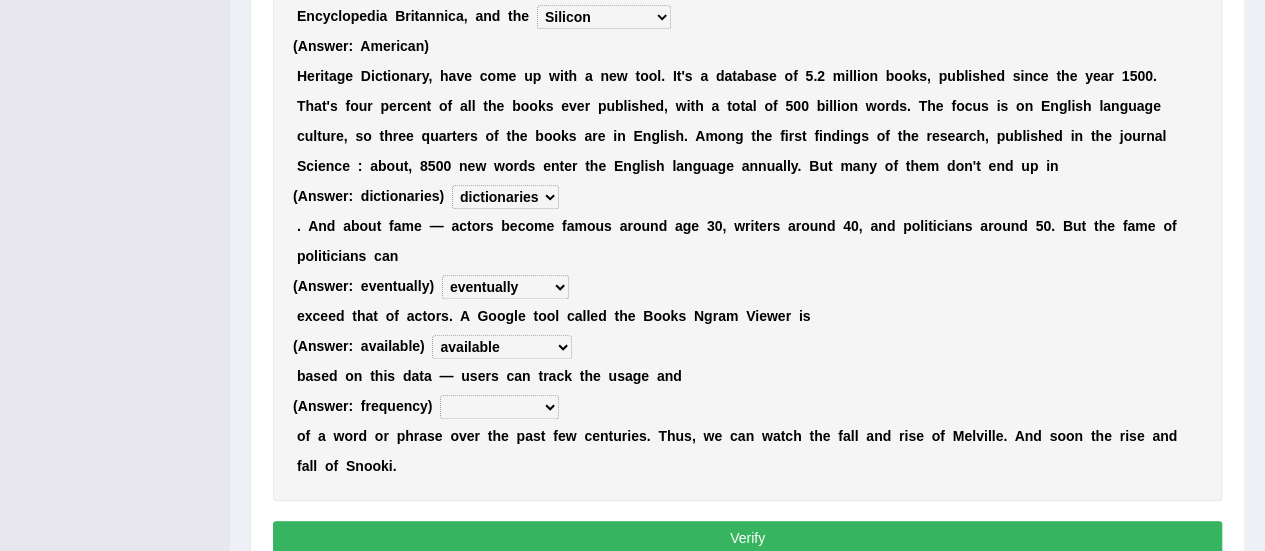 select on "frequency" 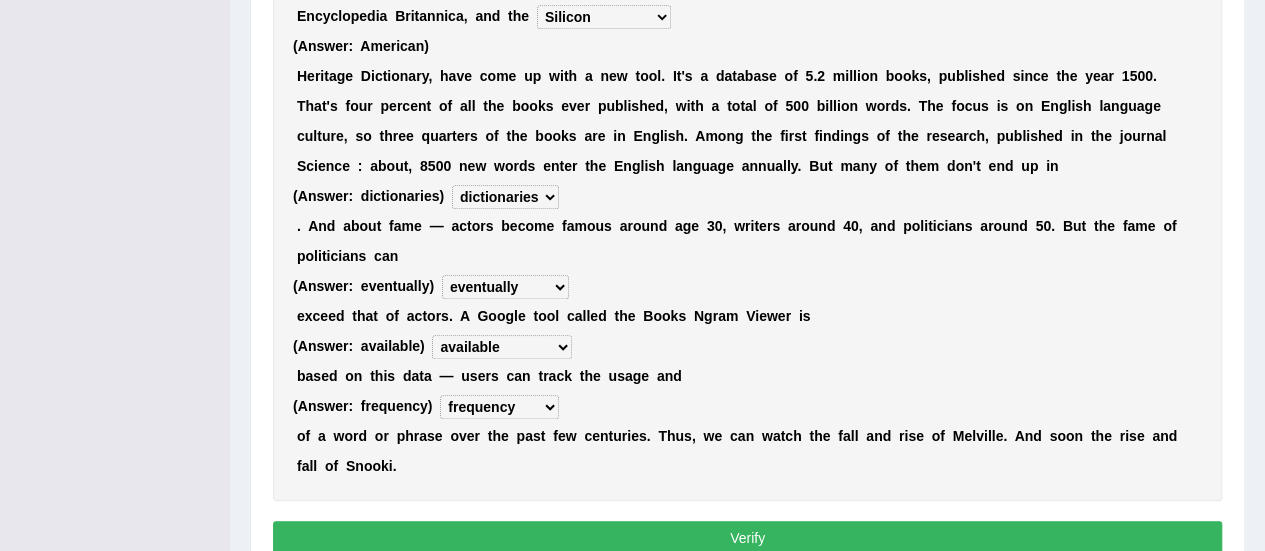 click on "frequency derisory drearily inappreciably" at bounding box center [499, 407] 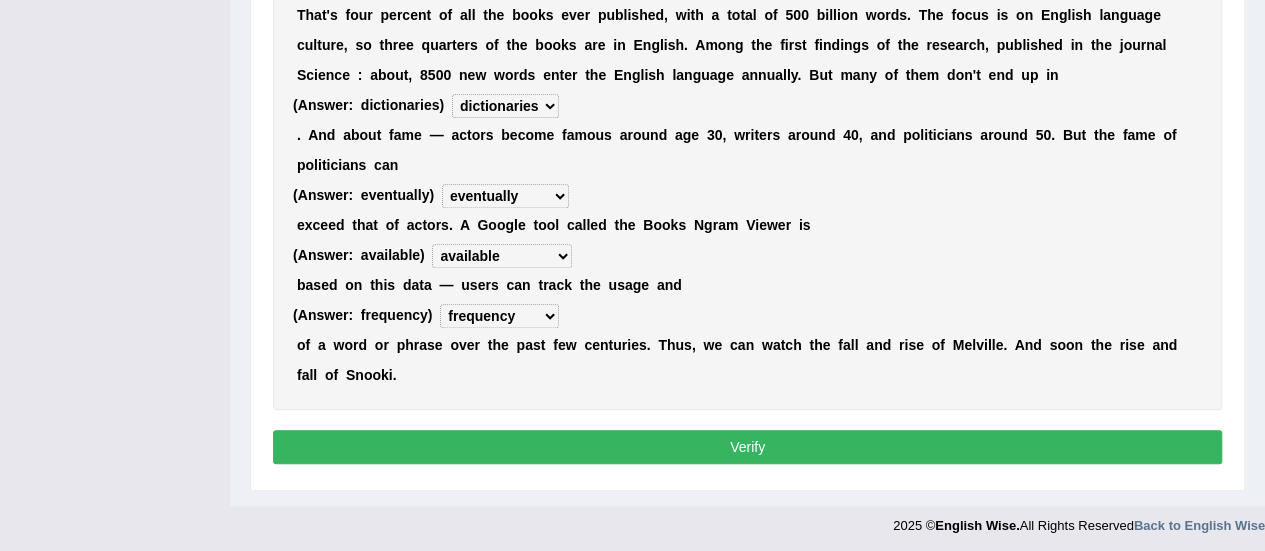 click on "Verify" at bounding box center [747, 447] 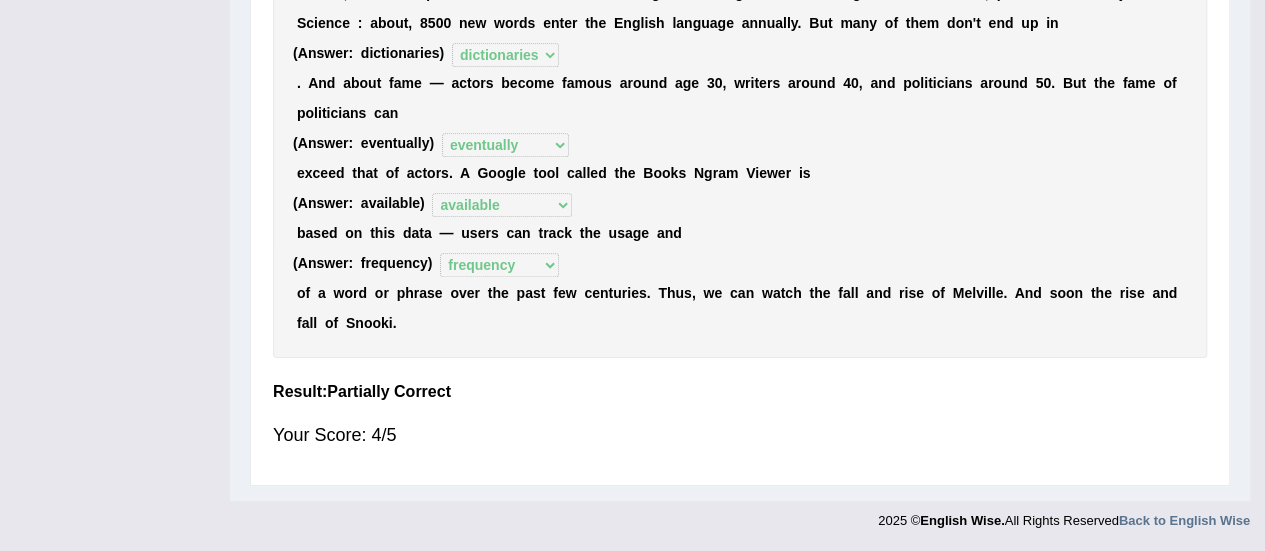 scroll, scrollTop: 500, scrollLeft: 0, axis: vertical 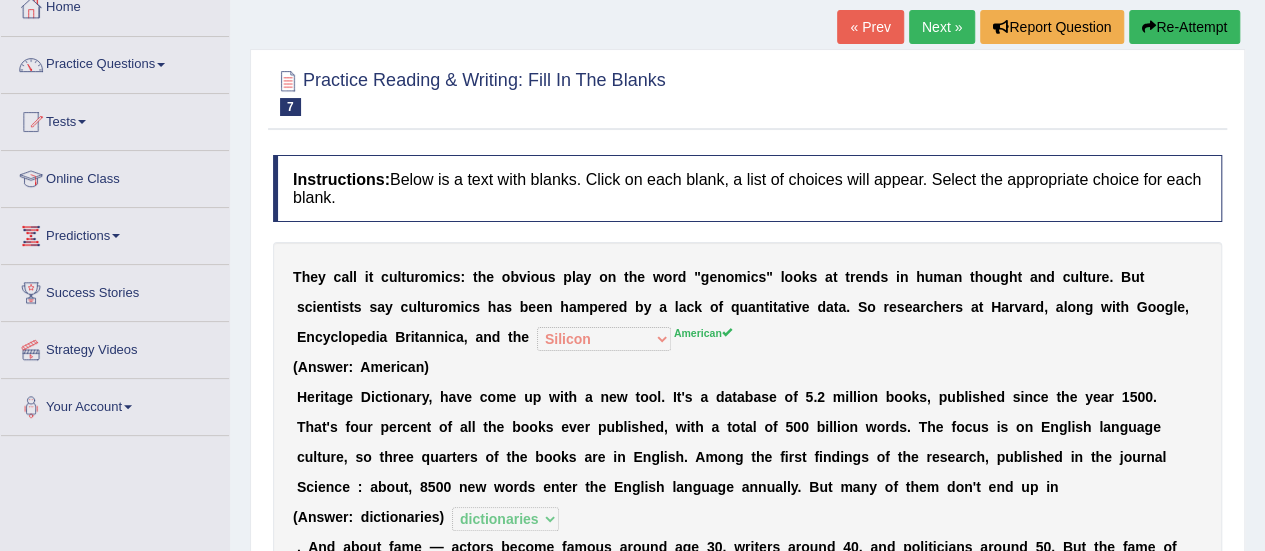 click on "Next »" at bounding box center (942, 27) 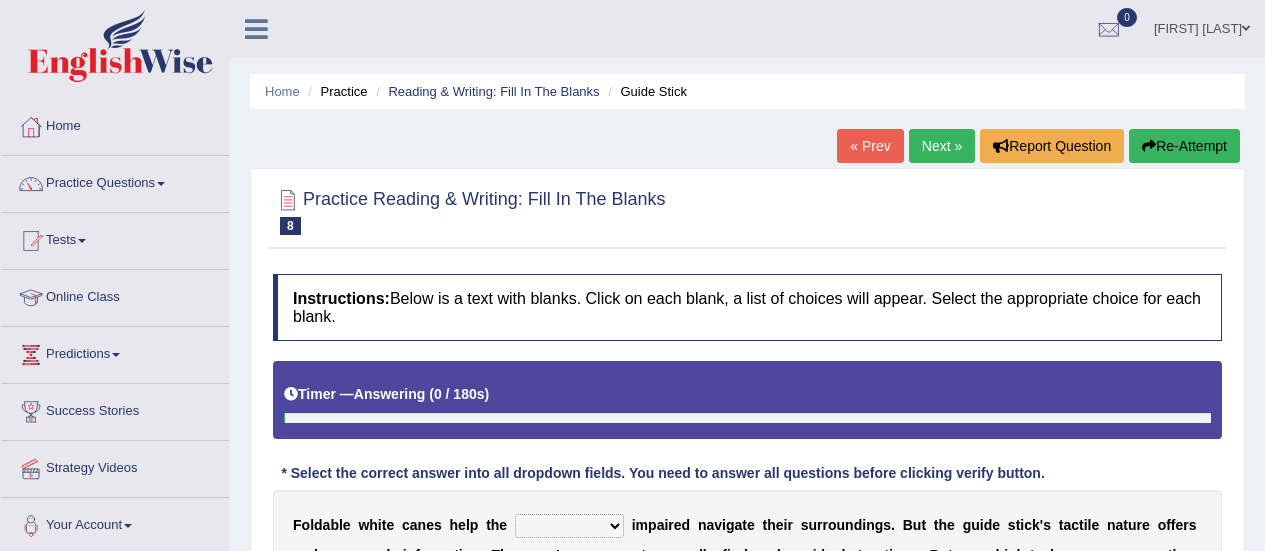 scroll, scrollTop: 0, scrollLeft: 0, axis: both 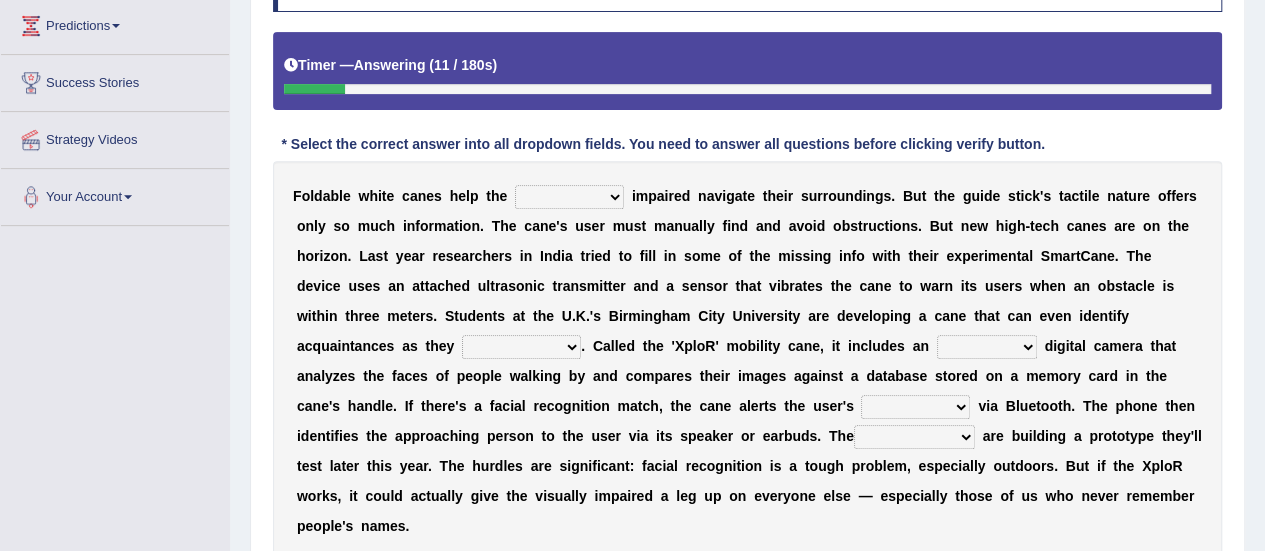 click on "felicity insensitivity visually malleability" at bounding box center (569, 197) 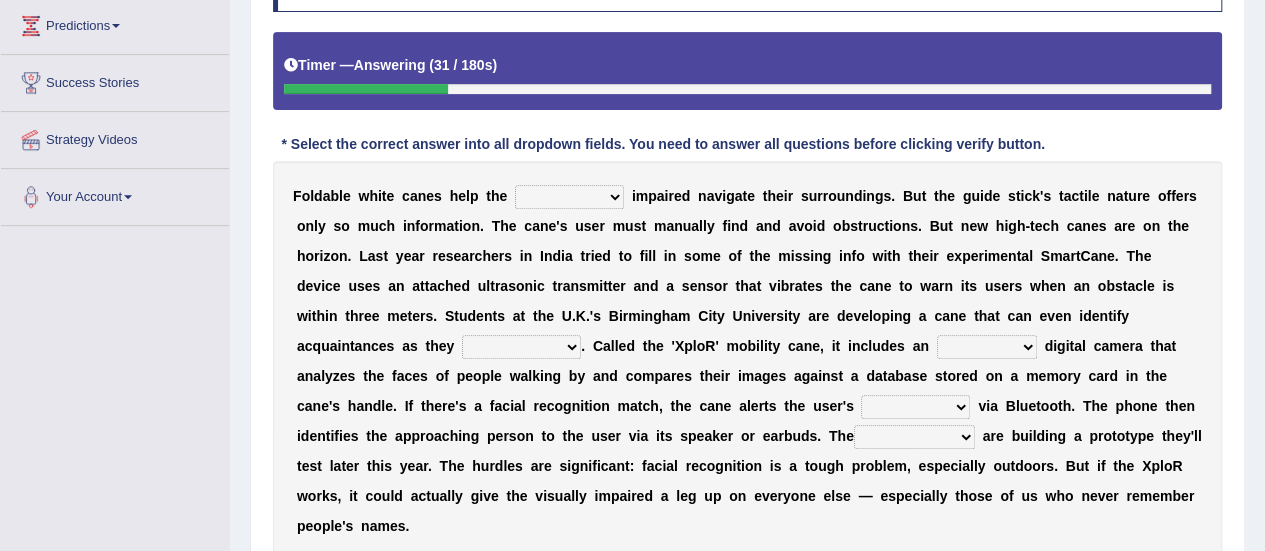 select on "visually" 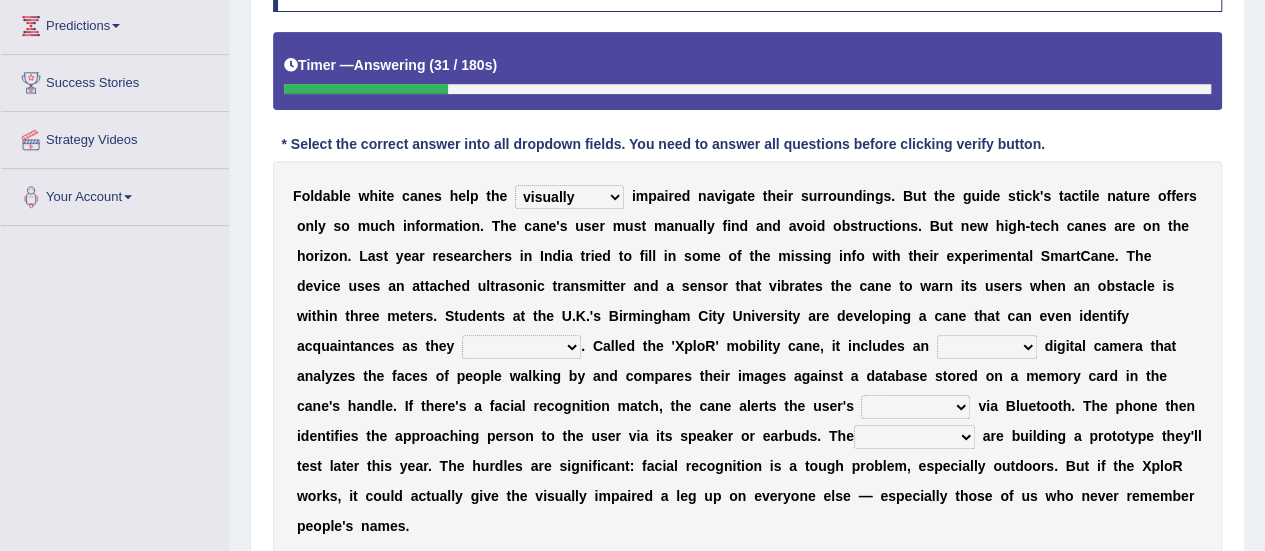 click on "felicity insensitivity visually malleability" at bounding box center [569, 197] 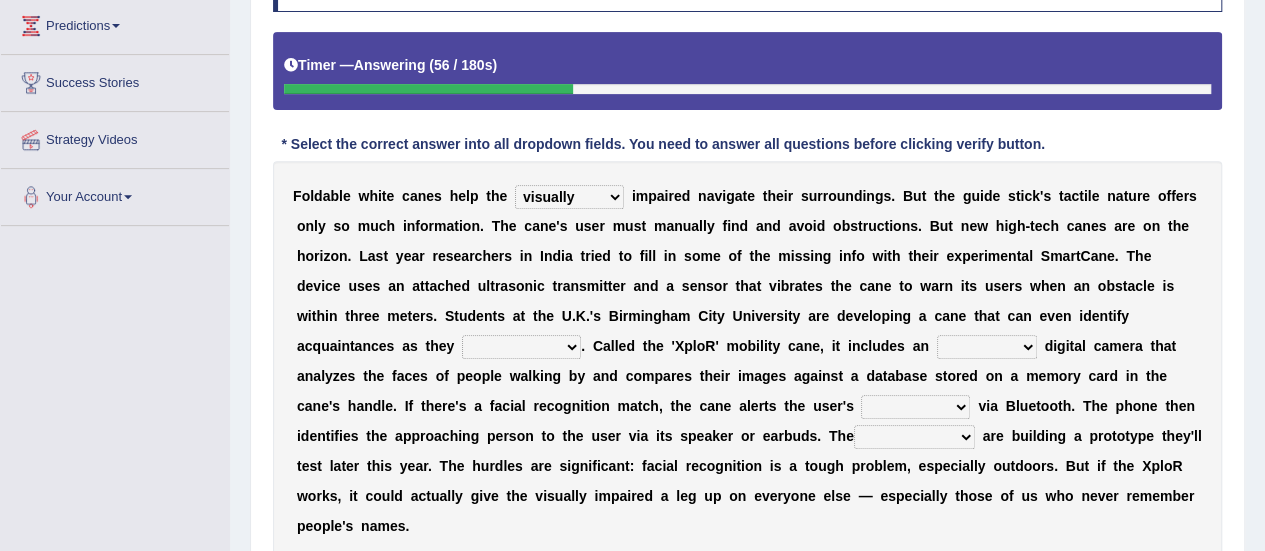 click on "likelihood throat northernmost approach" at bounding box center (521, 347) 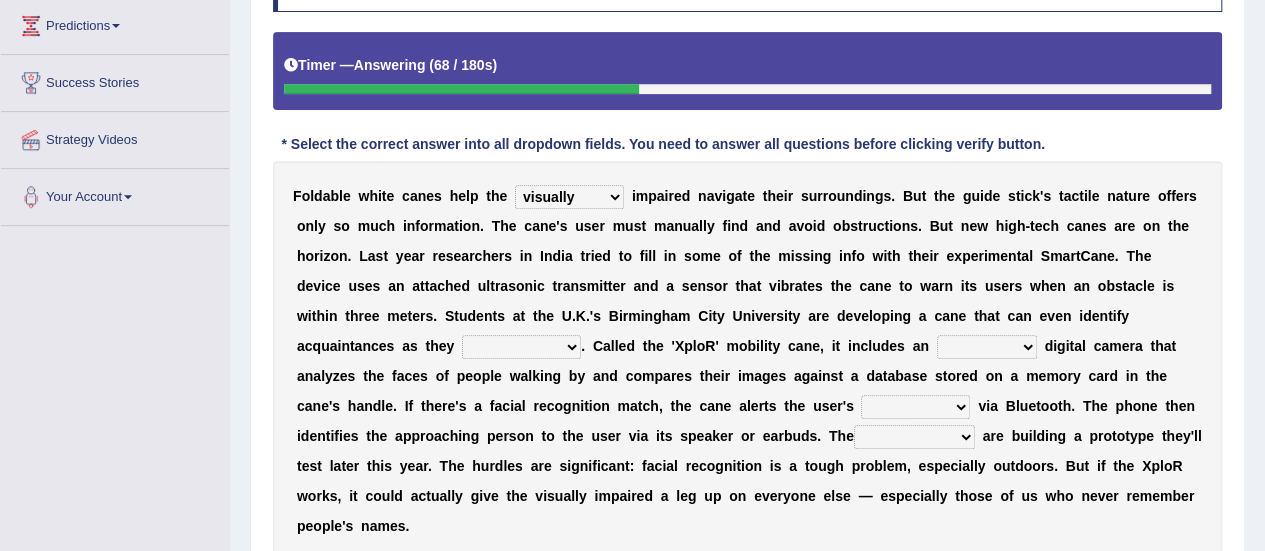 select on "approach" 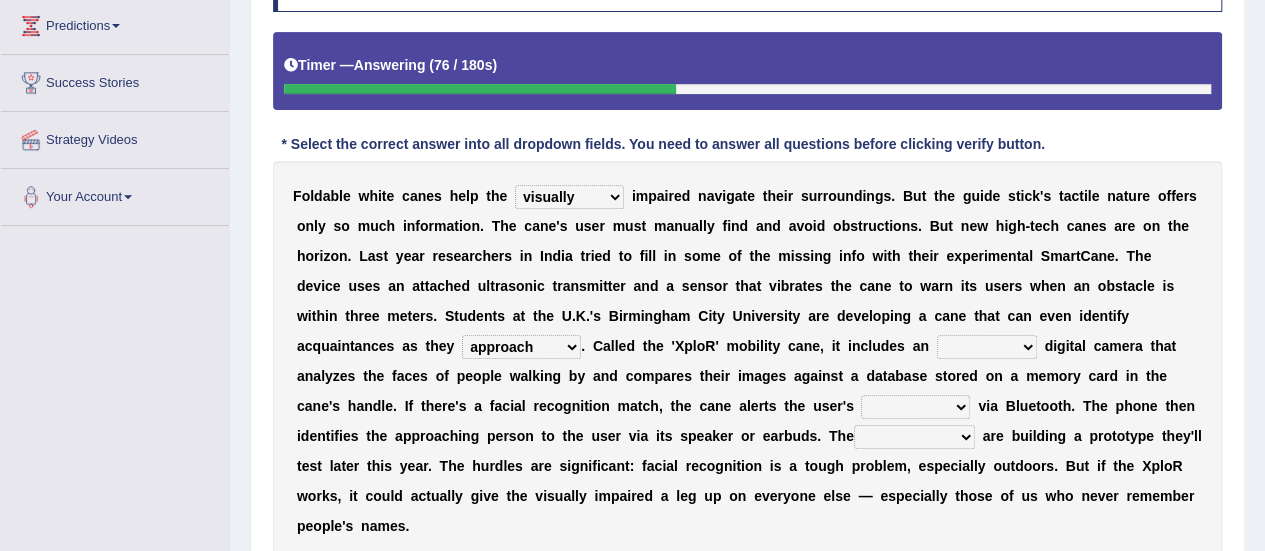 click on "untested embedded deadest skinhead" at bounding box center [987, 347] 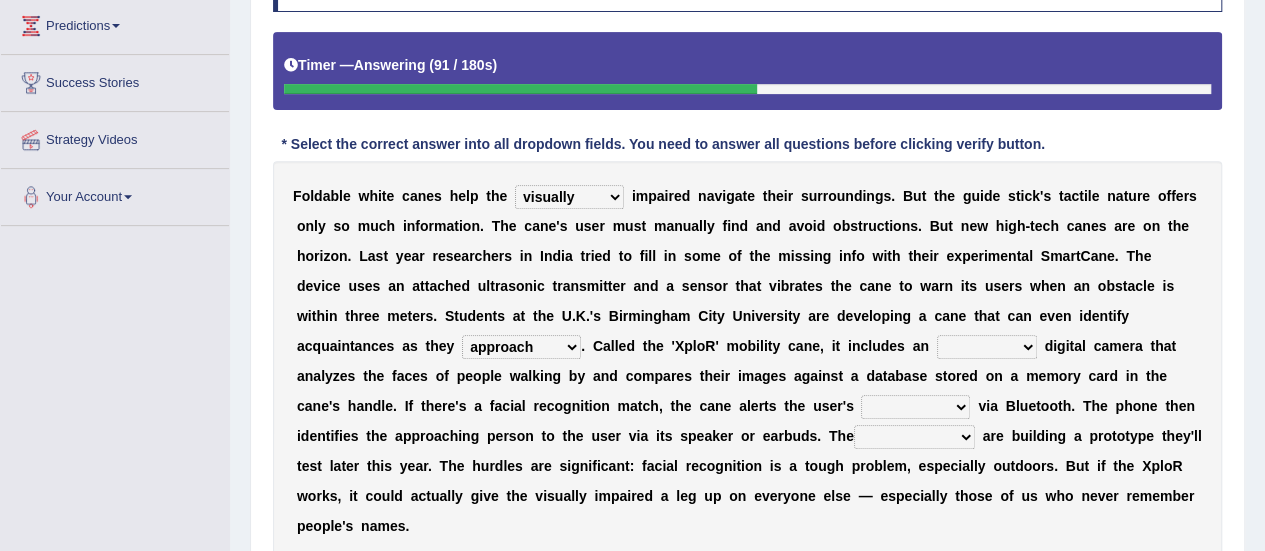 select on "deadest" 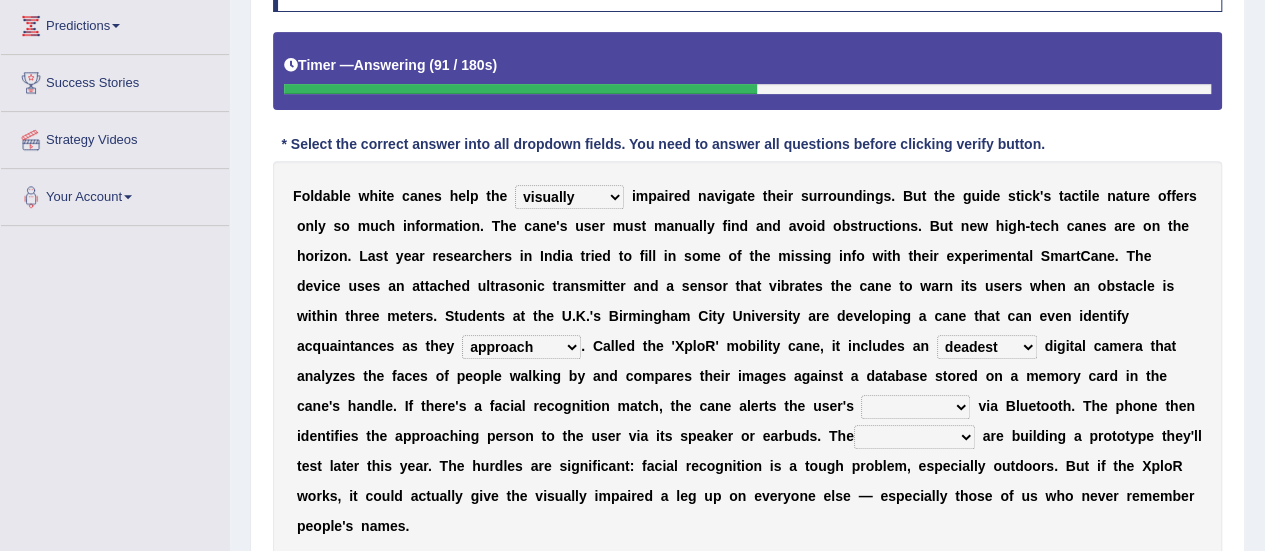 click on "untested embedded deadest skinhead" at bounding box center (987, 347) 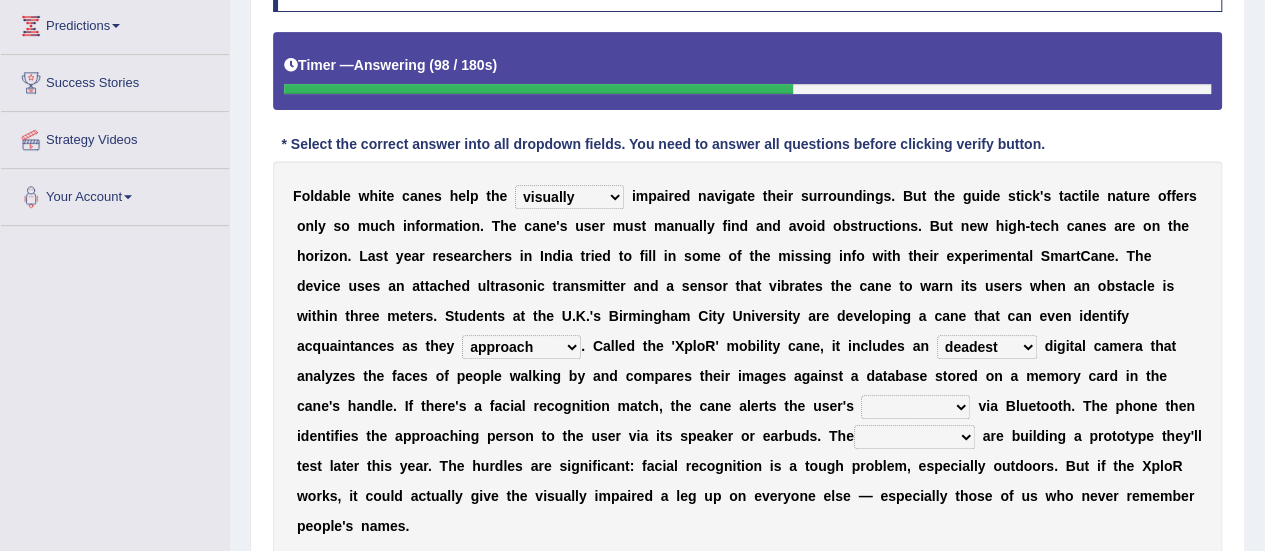 click on "untested embedded deadest skinhead" at bounding box center (987, 347) 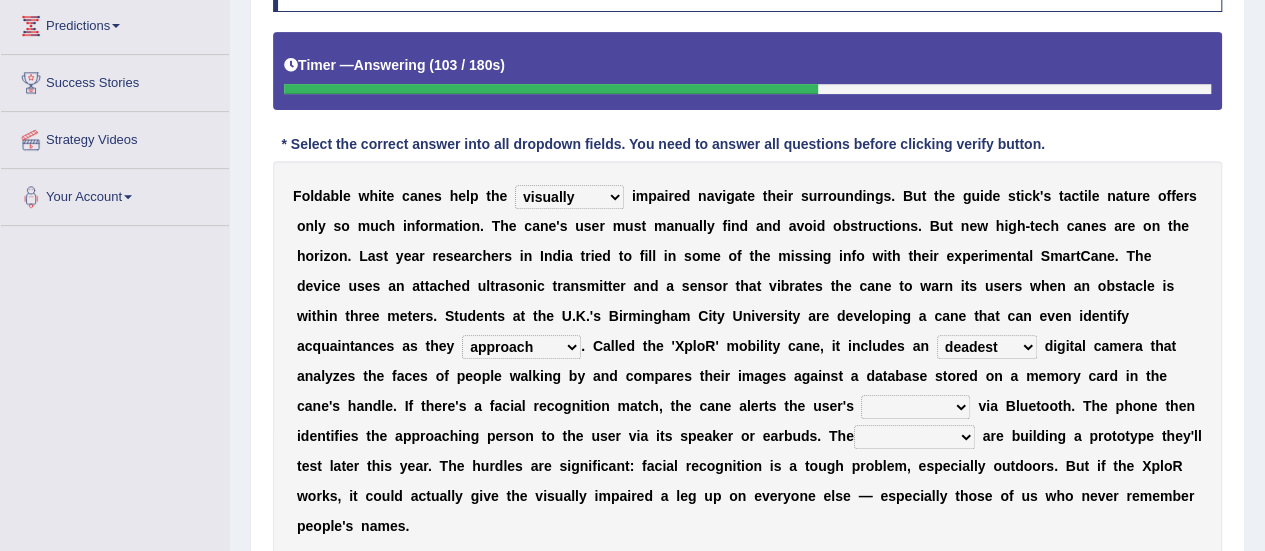 click on "untested embedded deadest skinhead" at bounding box center [987, 347] 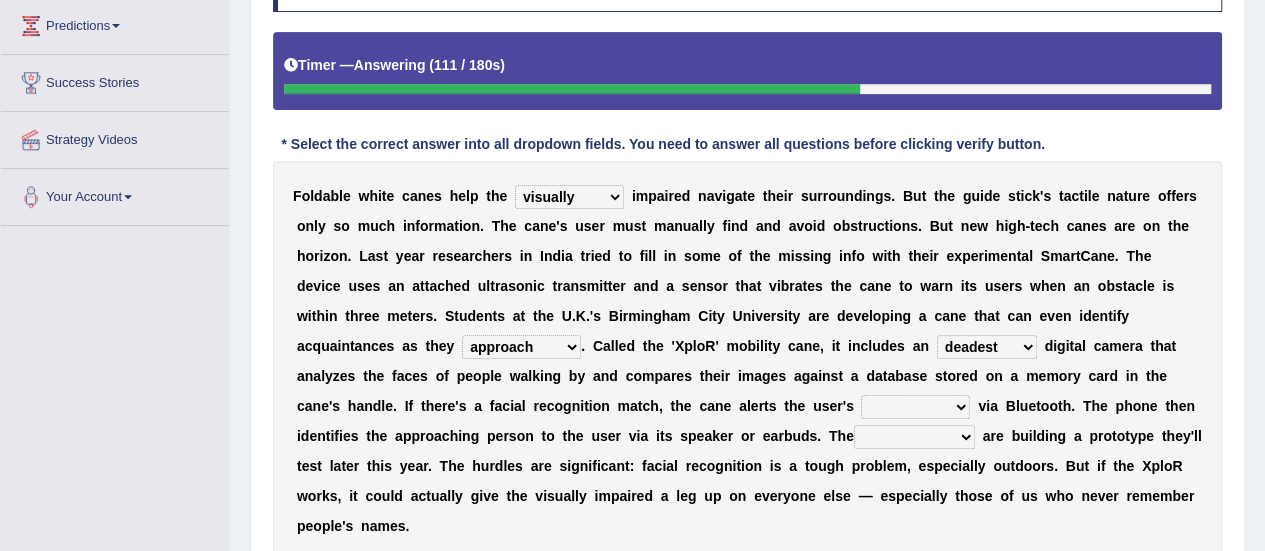 click on "waterborne alone smartphone postpone" at bounding box center (915, 407) 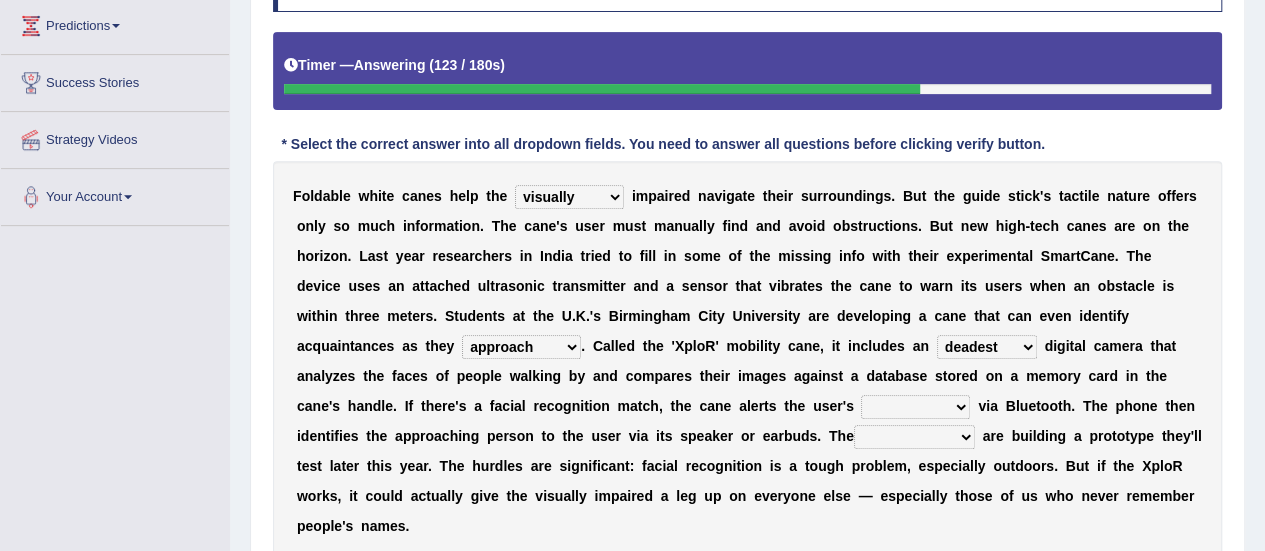 select on "smartphone" 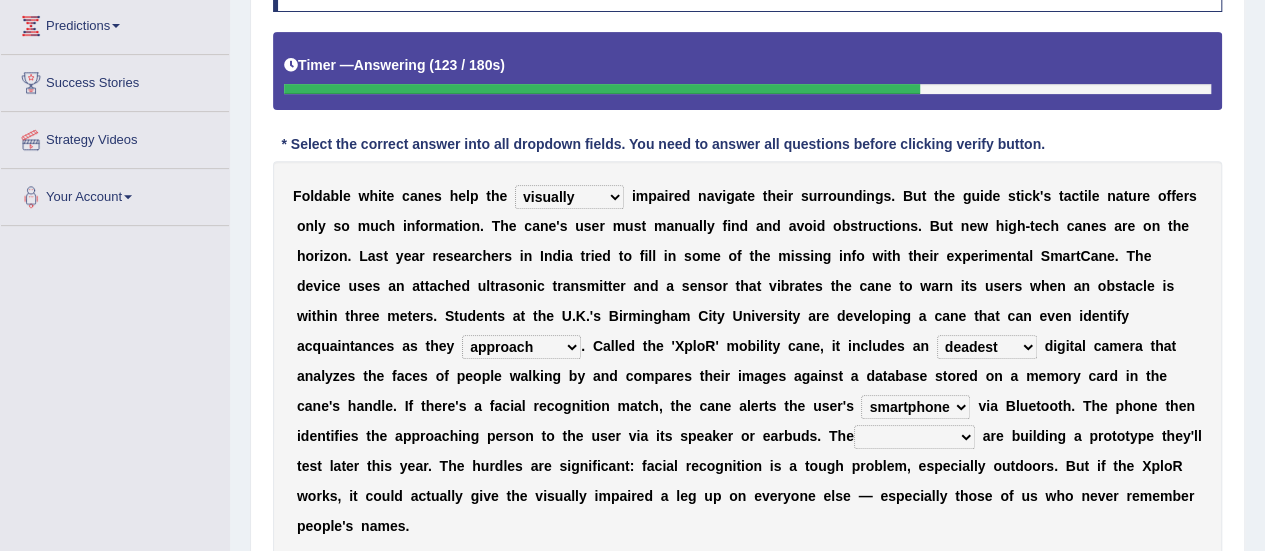 click on "waterborne alone smartphone postpone" at bounding box center (915, 407) 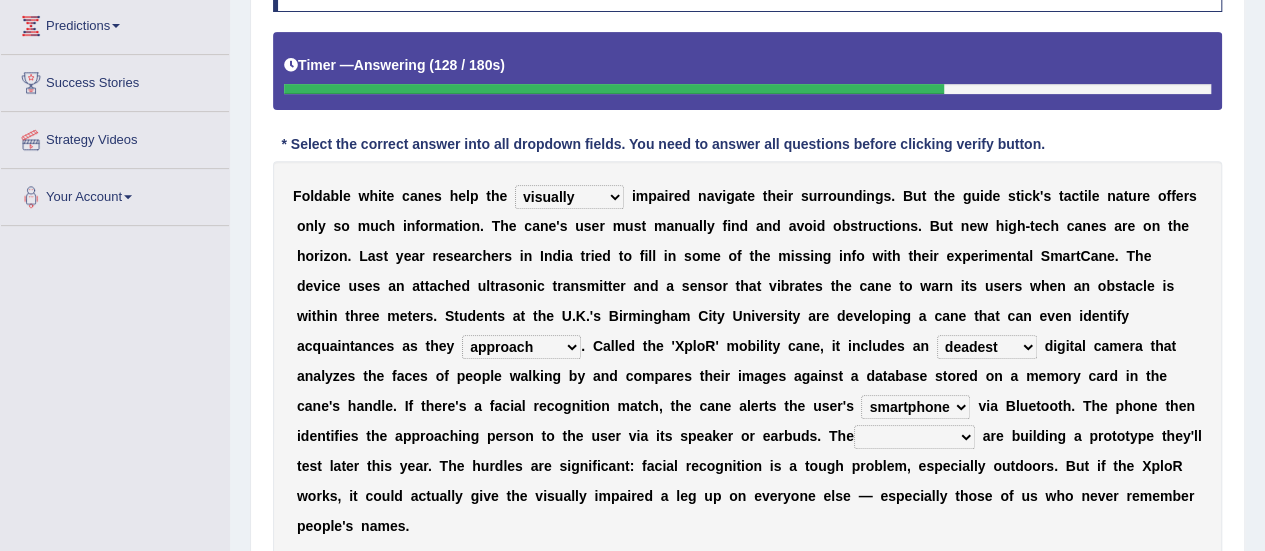 scroll, scrollTop: 428, scrollLeft: 0, axis: vertical 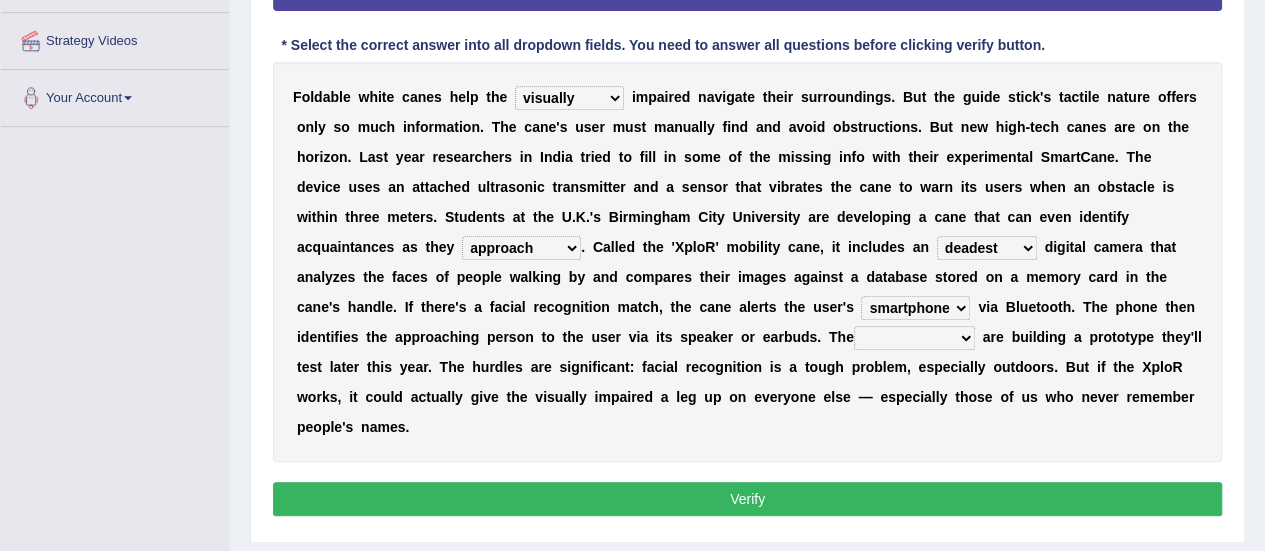 click on "jurisprudence bootless students jukebox" at bounding box center (914, 338) 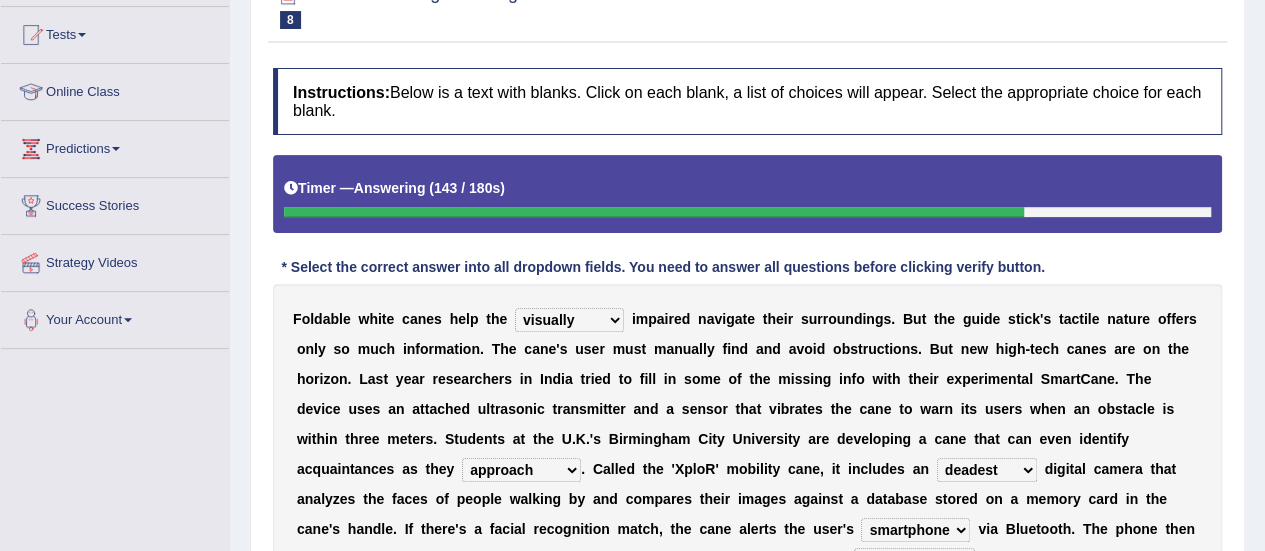 scroll, scrollTop: 384, scrollLeft: 0, axis: vertical 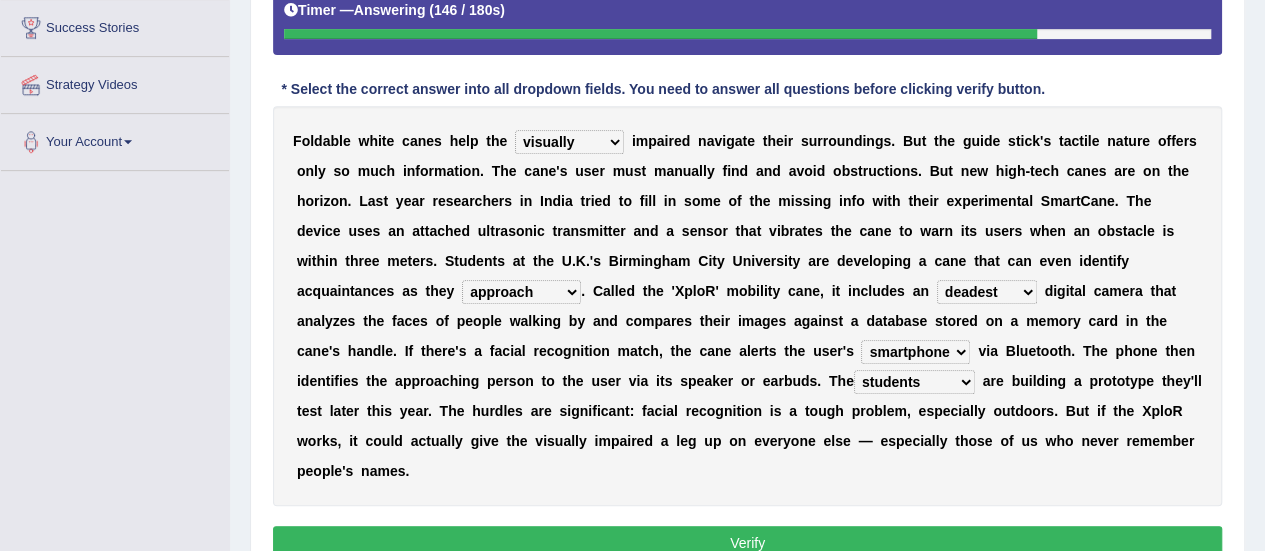 click on "Verify" at bounding box center [747, 543] 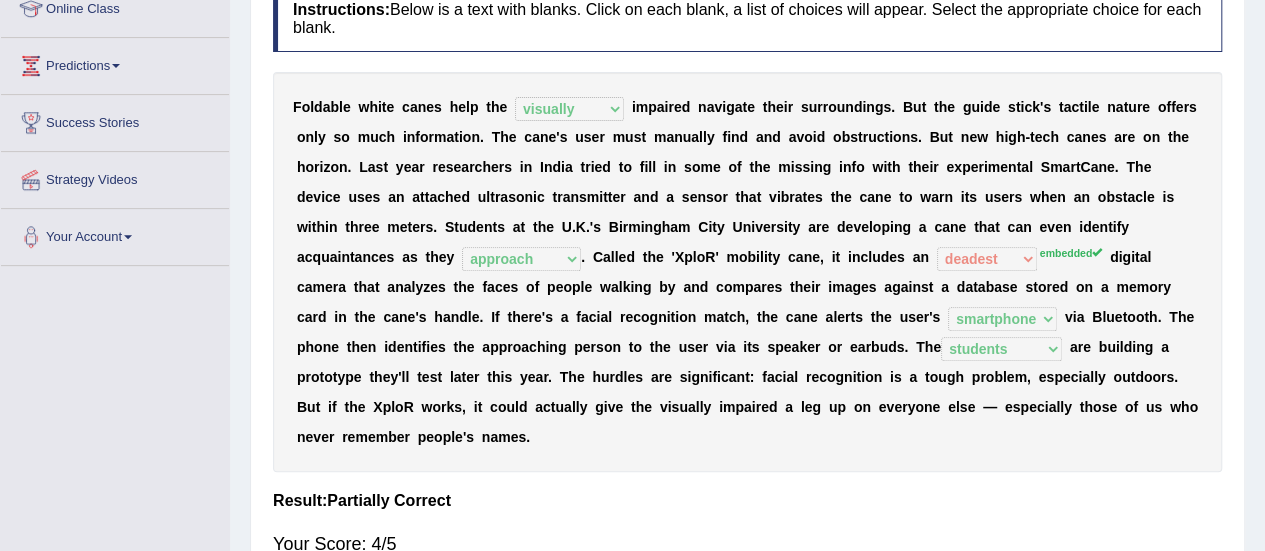 scroll, scrollTop: 288, scrollLeft: 0, axis: vertical 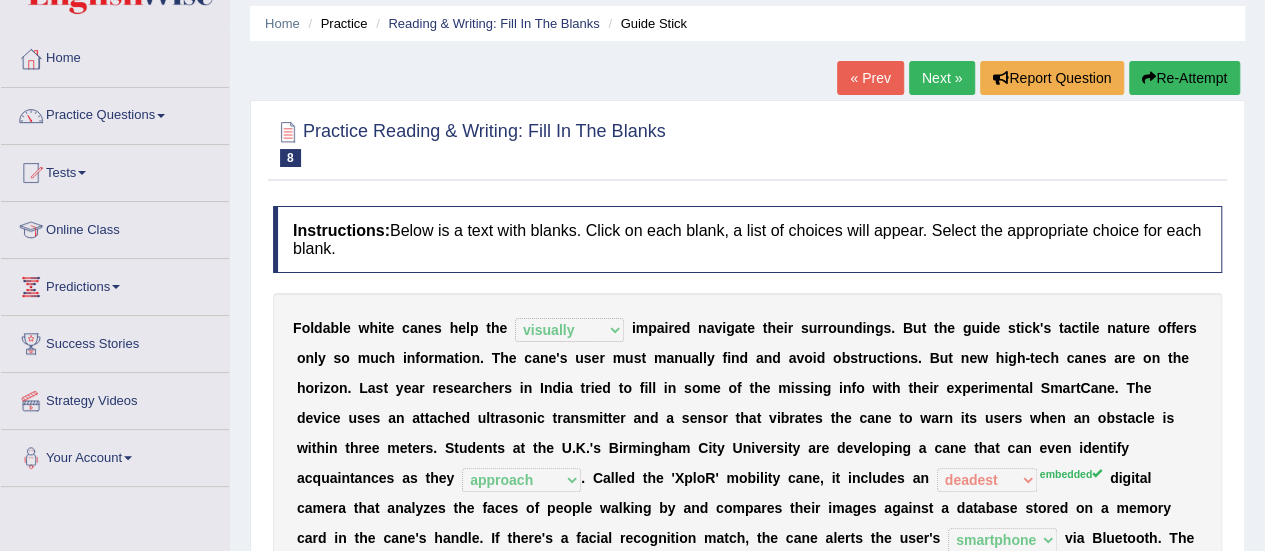 click on "Next »" at bounding box center [942, 78] 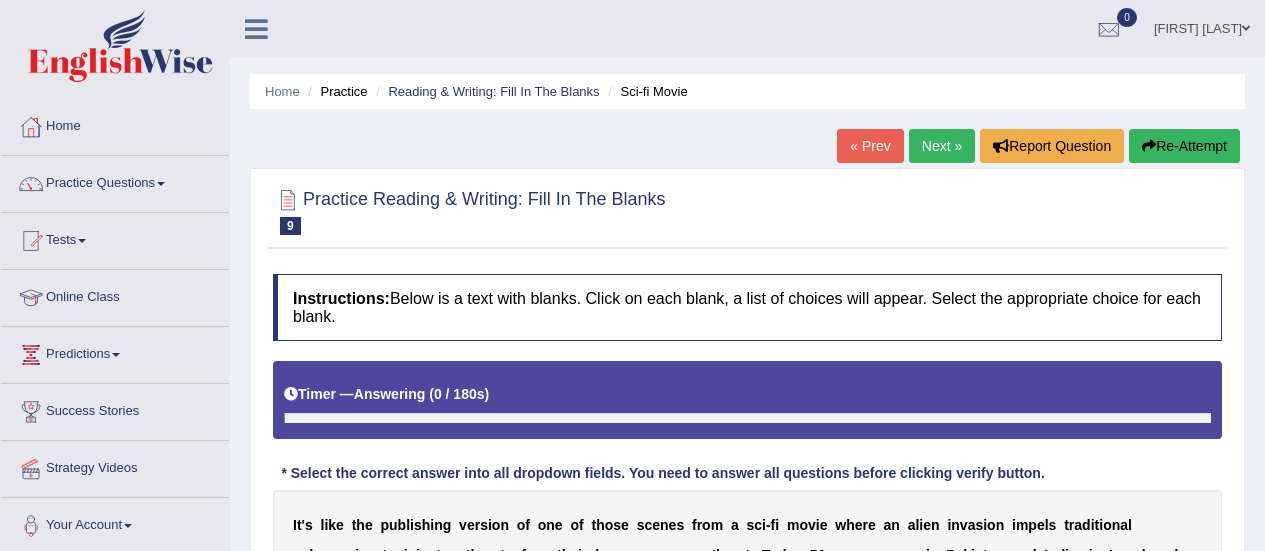scroll, scrollTop: 0, scrollLeft: 0, axis: both 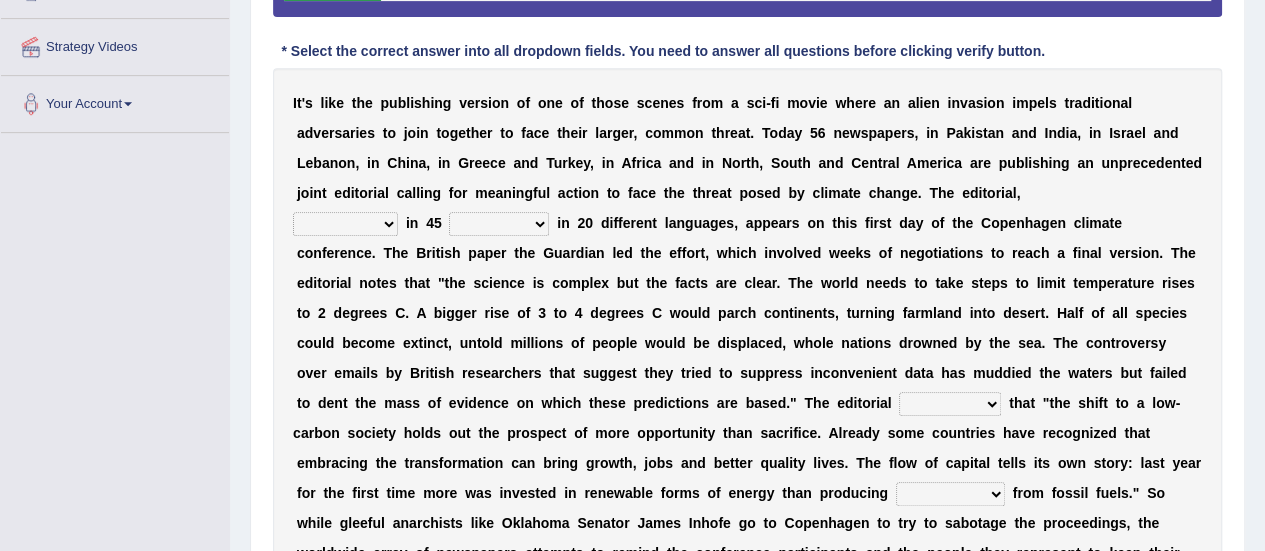 click on "published publicized burnished transmitted" at bounding box center (345, 224) 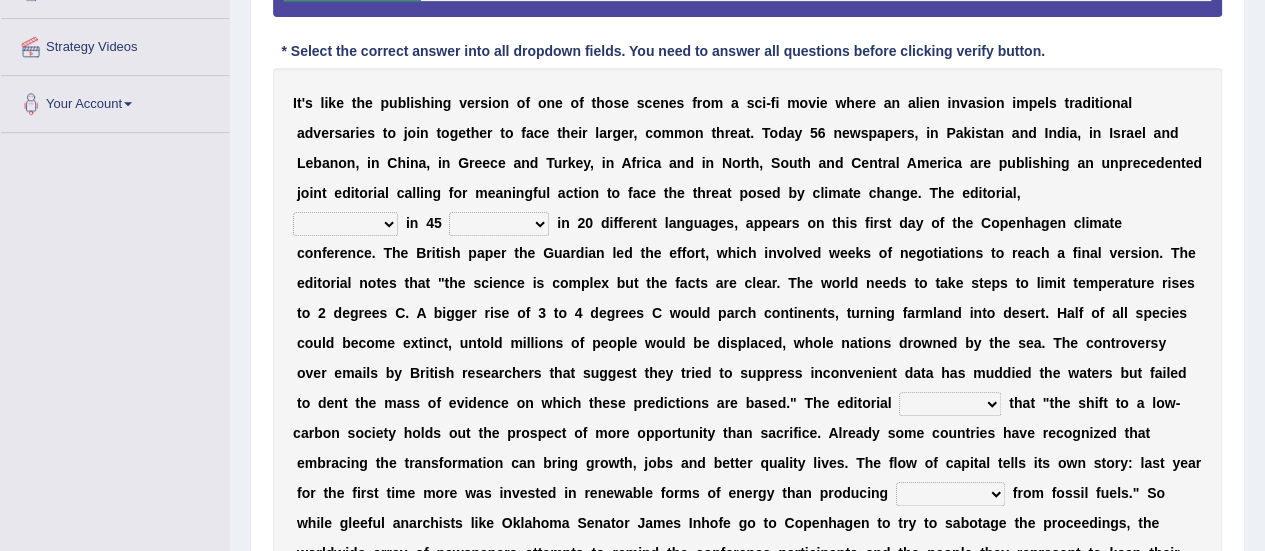 select on "published" 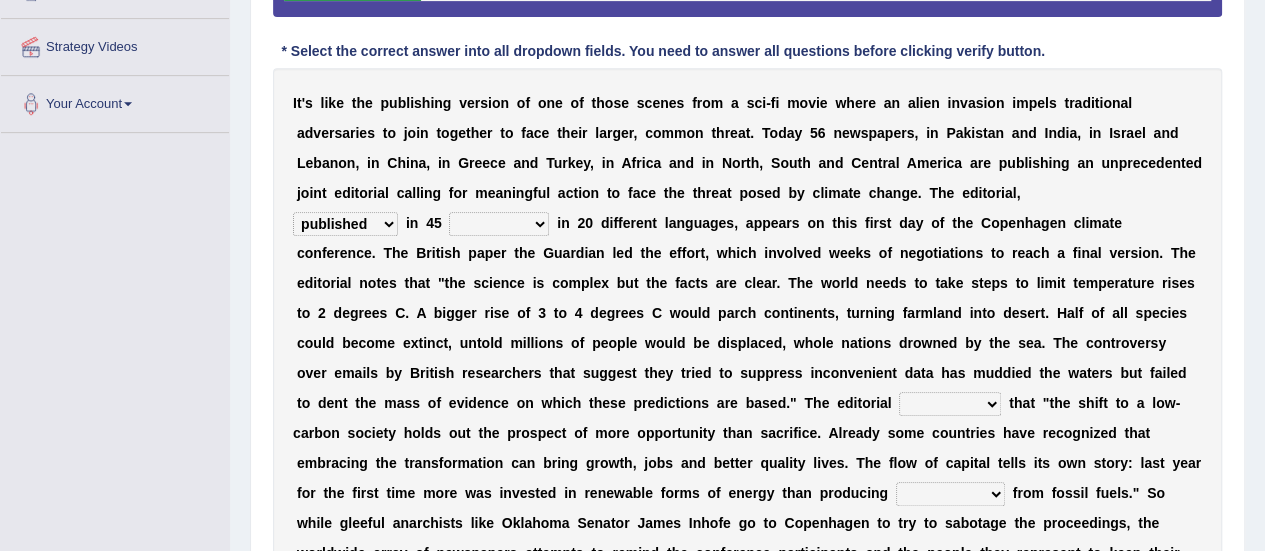 click on "published publicized burnished transmitted" at bounding box center (345, 224) 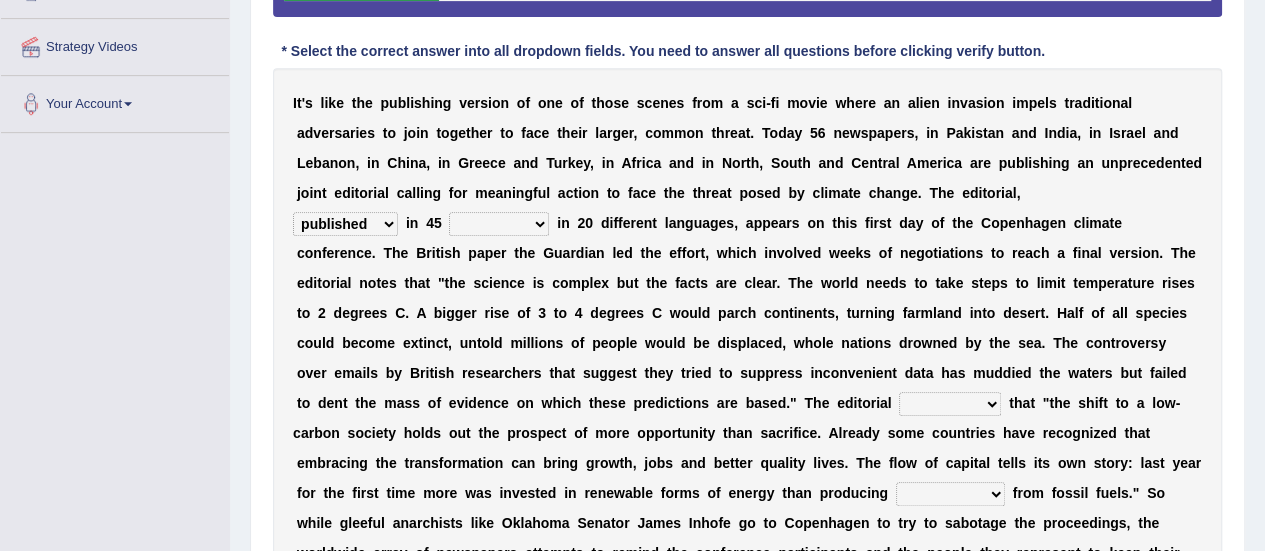 click on "clans countries continents terraces" at bounding box center [499, 224] 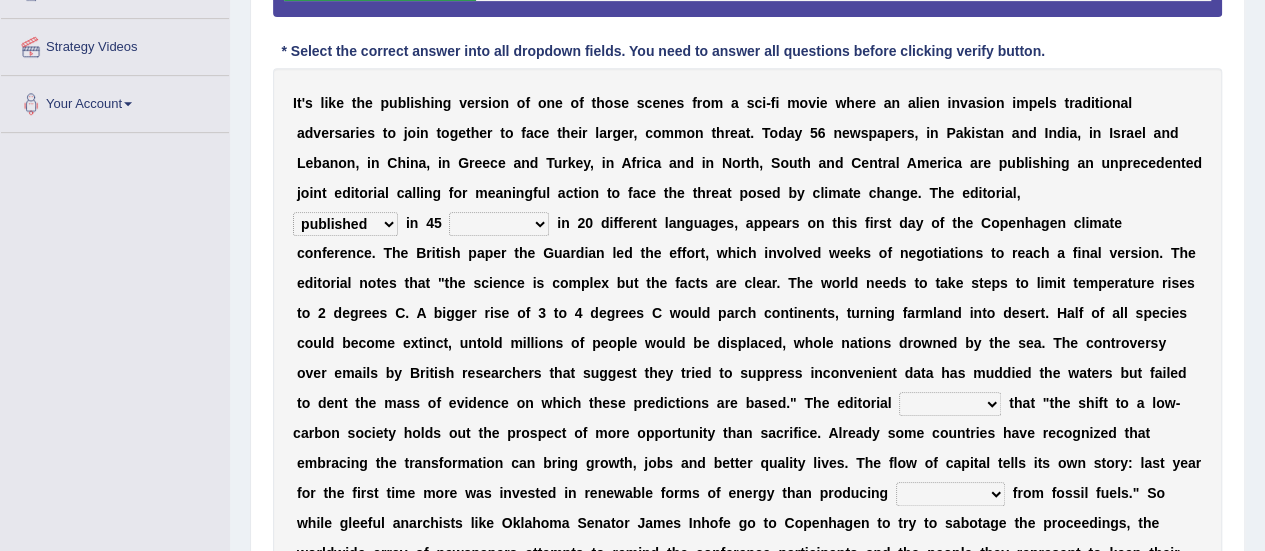 select on "countries" 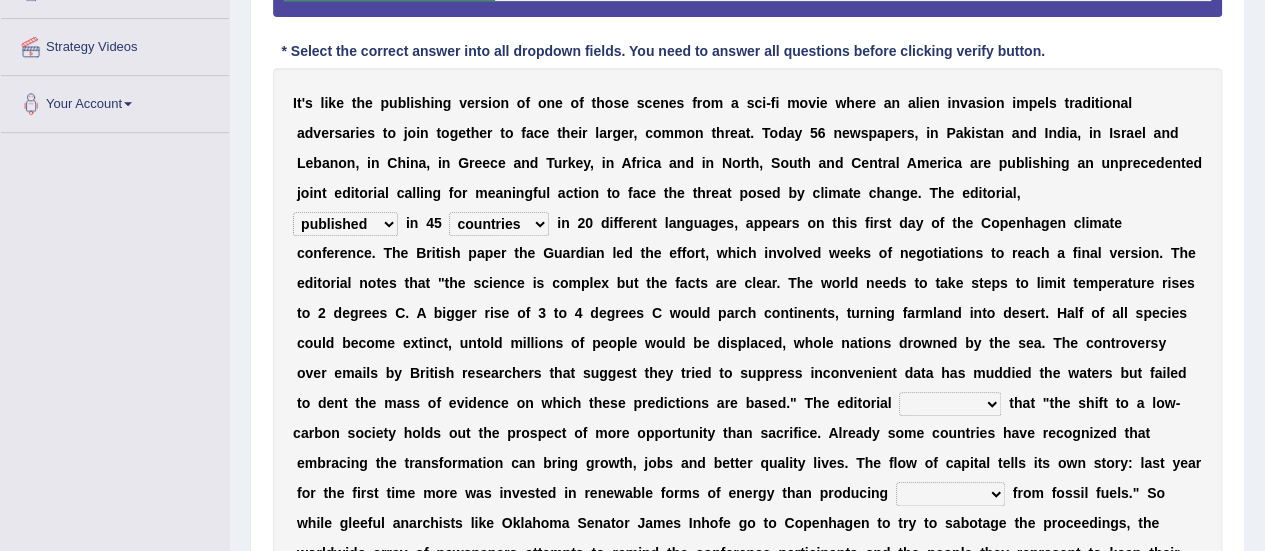 scroll, scrollTop: 499, scrollLeft: 0, axis: vertical 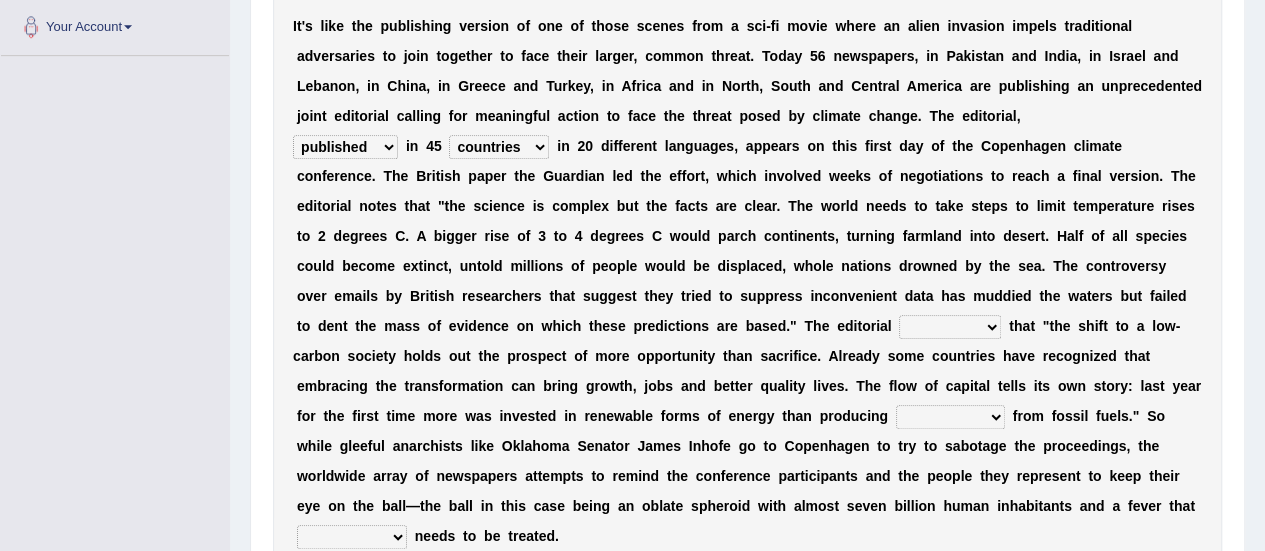 click on "modified protested recognized declined" at bounding box center [950, 327] 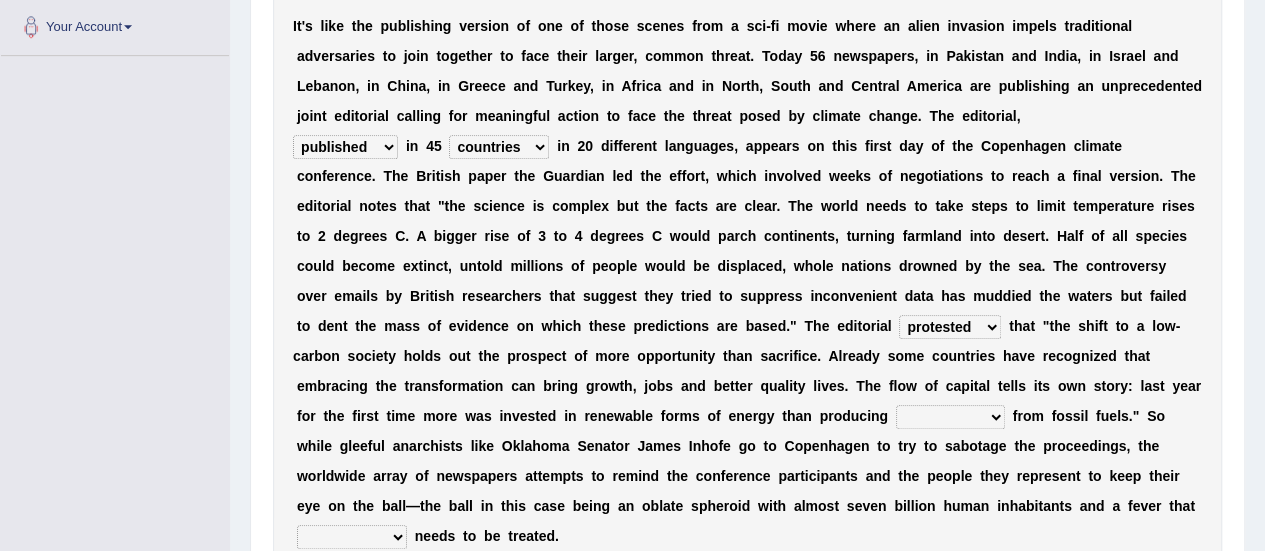 click on "modified protested recognized declined" at bounding box center [950, 327] 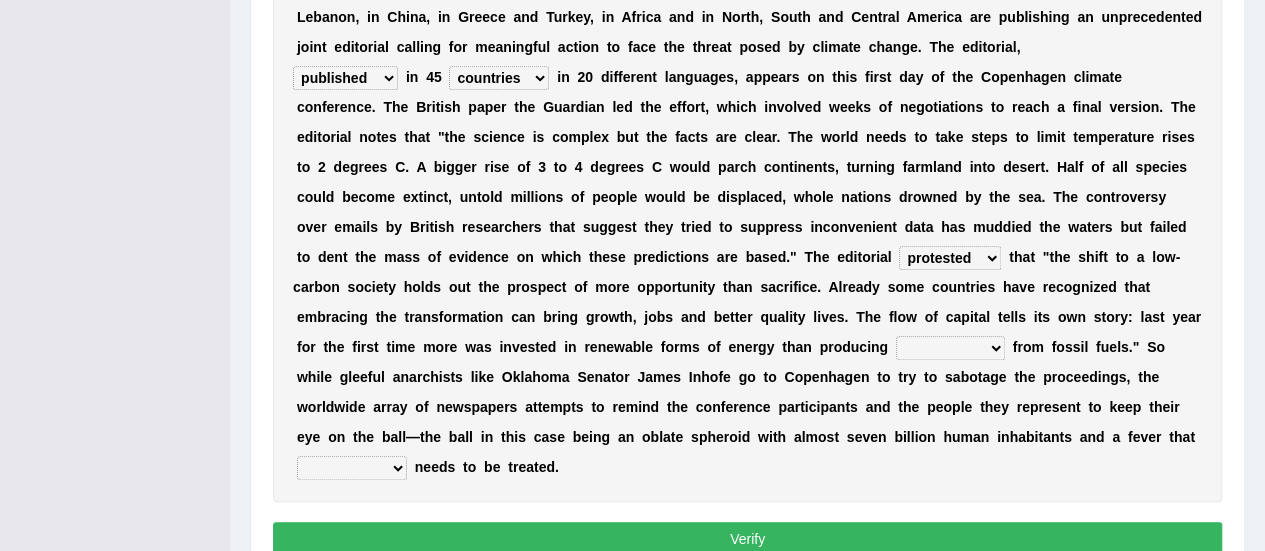 click on "electricity indivisibility negativity significance" at bounding box center (950, 348) 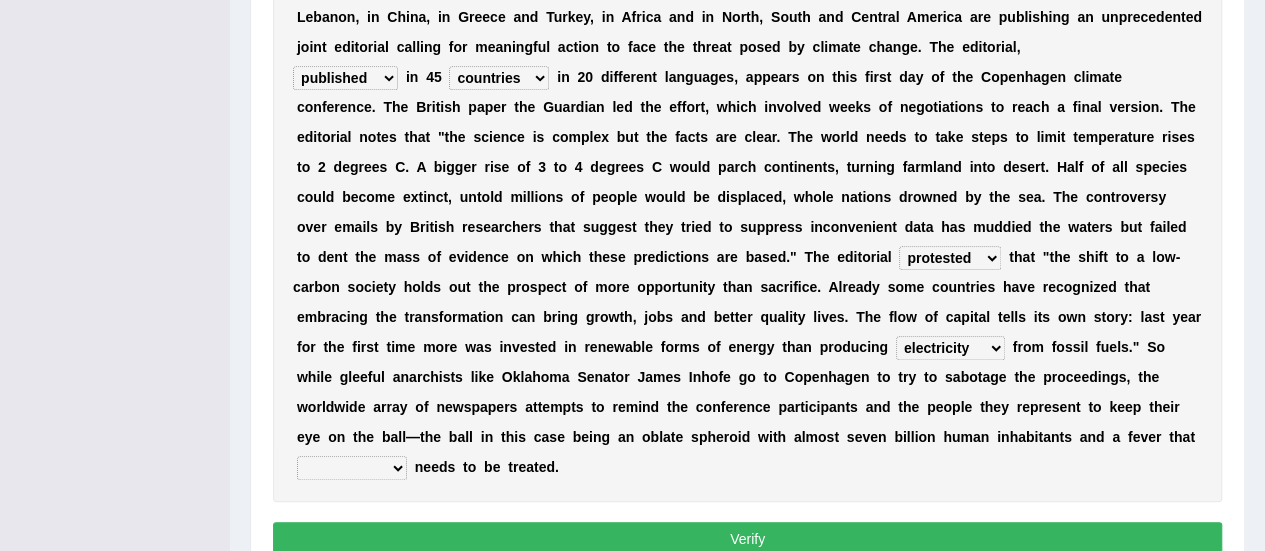click on "electricity indivisibility negativity significance" at bounding box center [950, 348] 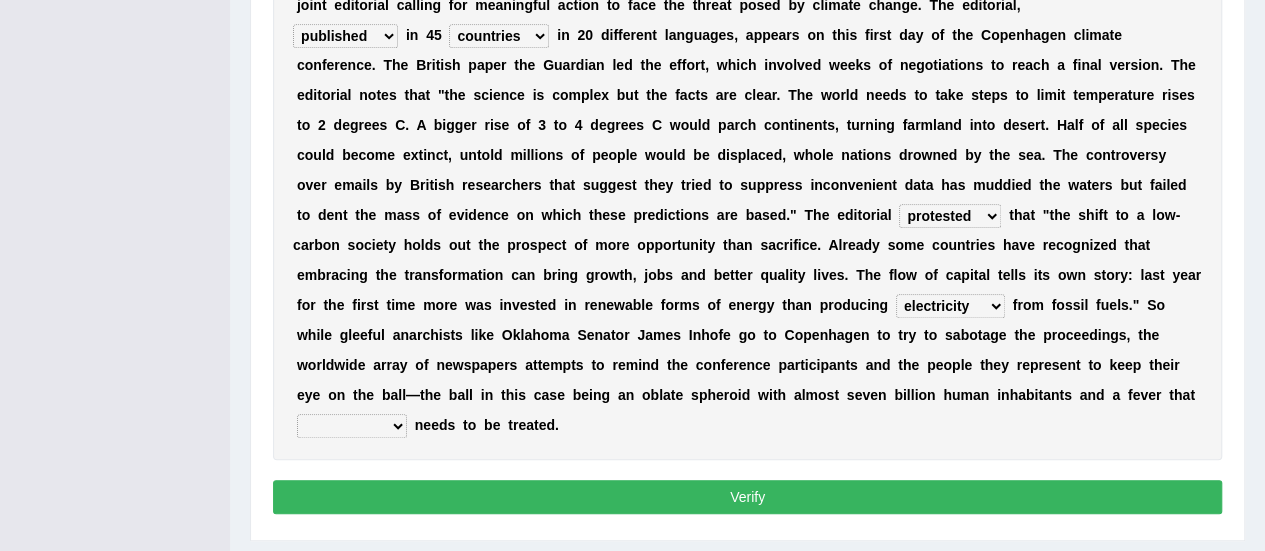 scroll, scrollTop: 608, scrollLeft: 0, axis: vertical 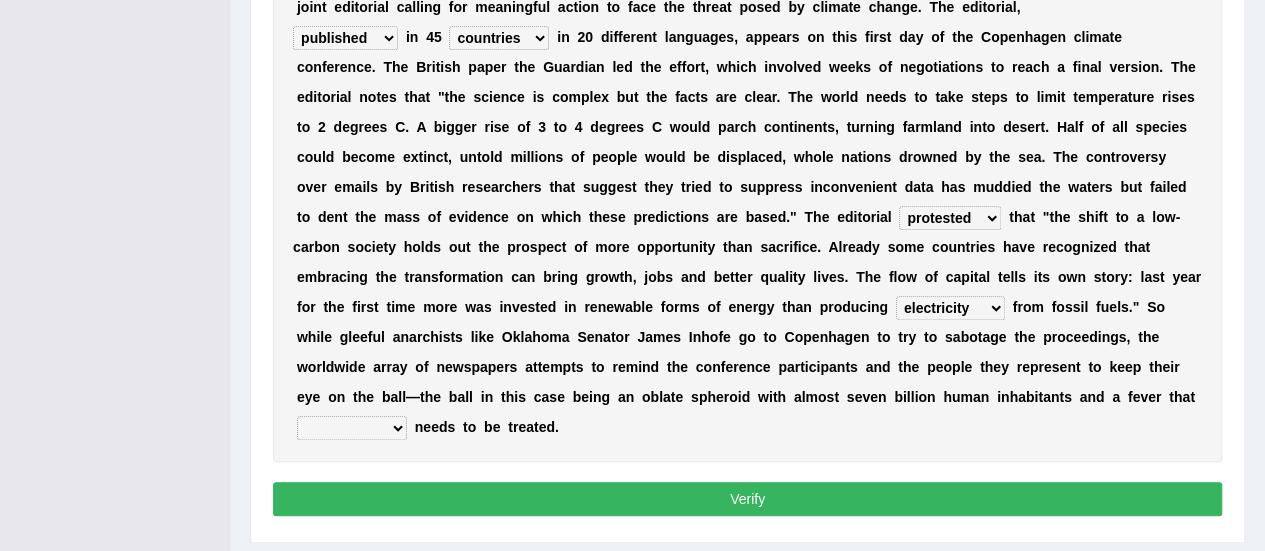 click on "solicitously desperately ephemerally peripherally" at bounding box center [352, 428] 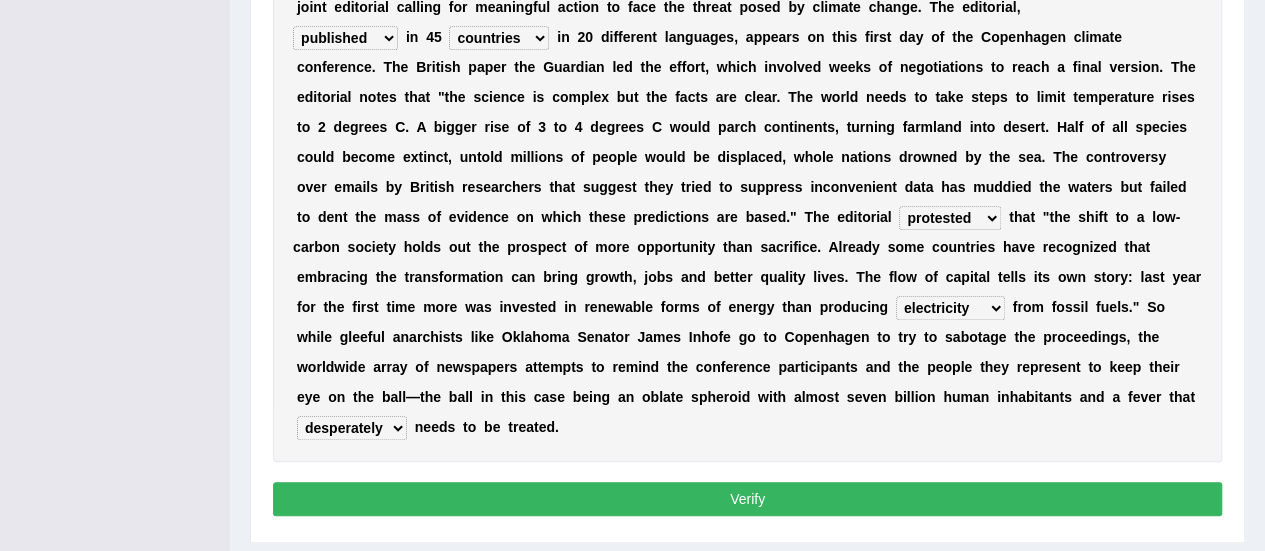 click on "solicitously desperately ephemerally peripherally" at bounding box center (352, 428) 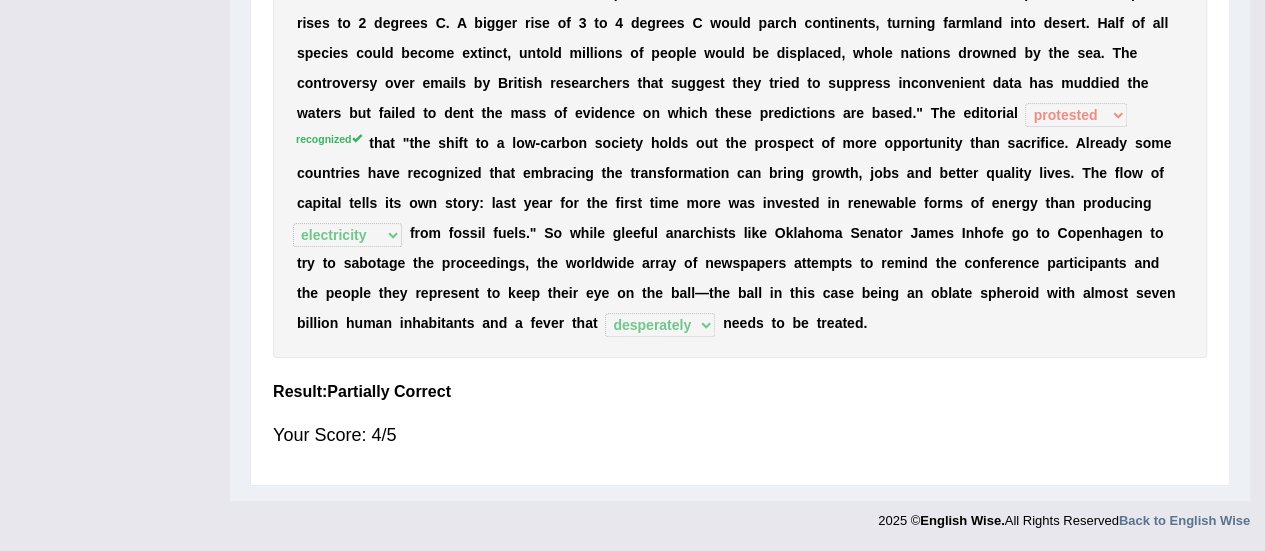 scroll, scrollTop: 480, scrollLeft: 0, axis: vertical 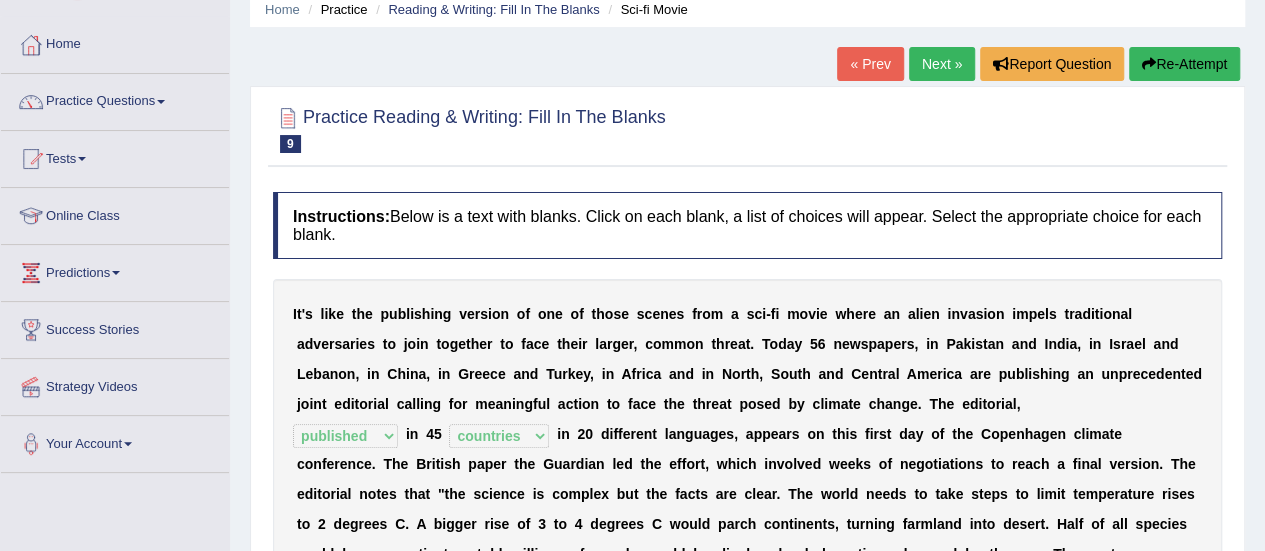 click on "Next »" at bounding box center [942, 64] 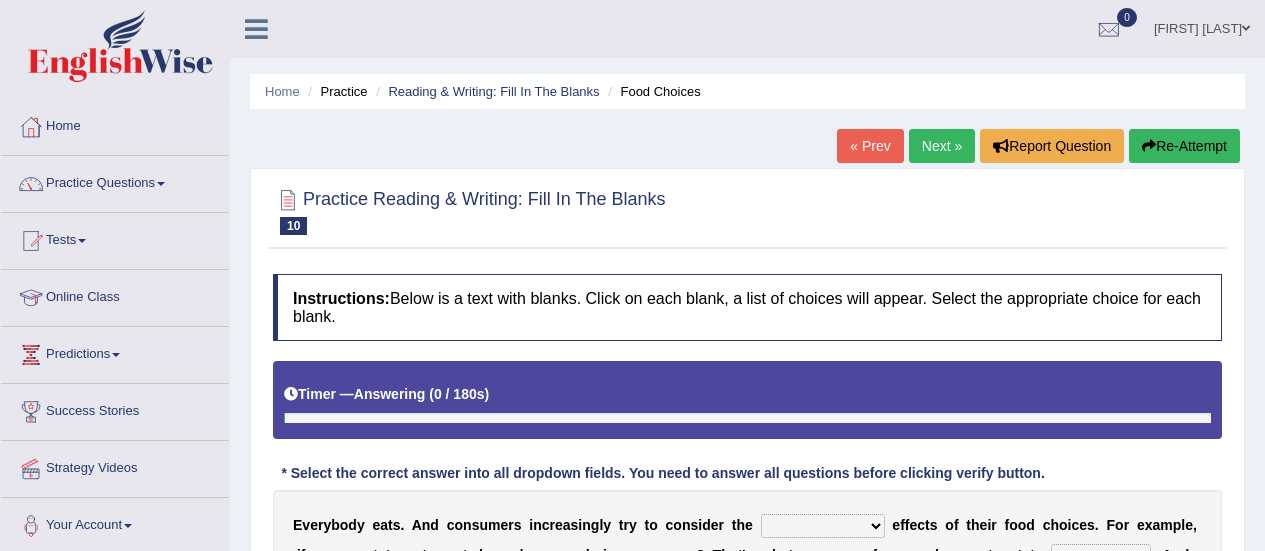 scroll, scrollTop: 0, scrollLeft: 0, axis: both 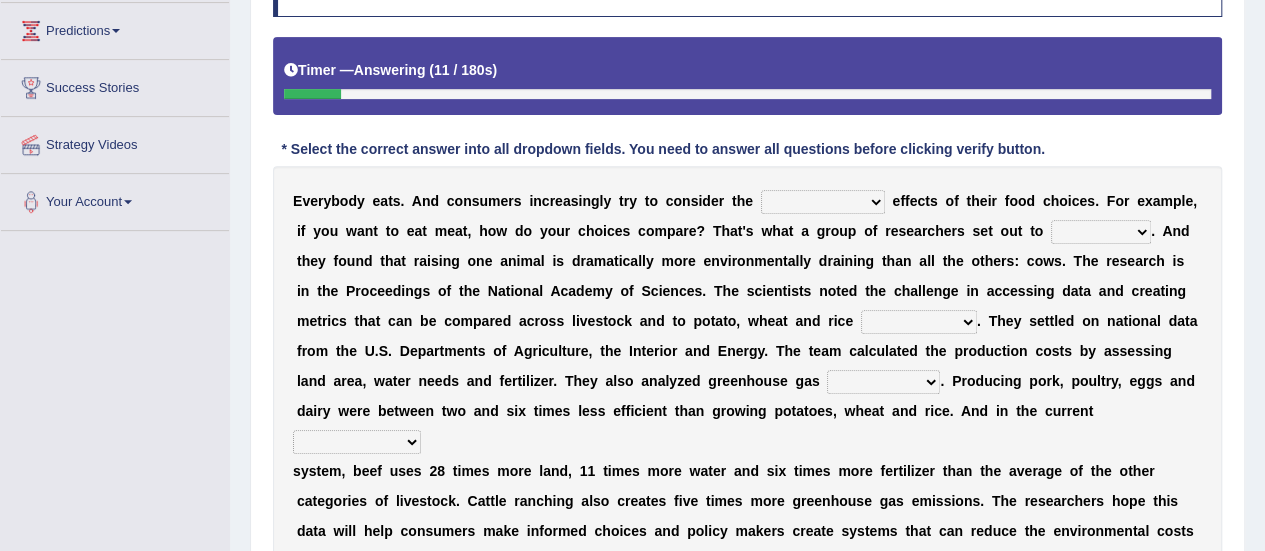 click on "spiritual economic environmental material" at bounding box center [823, 202] 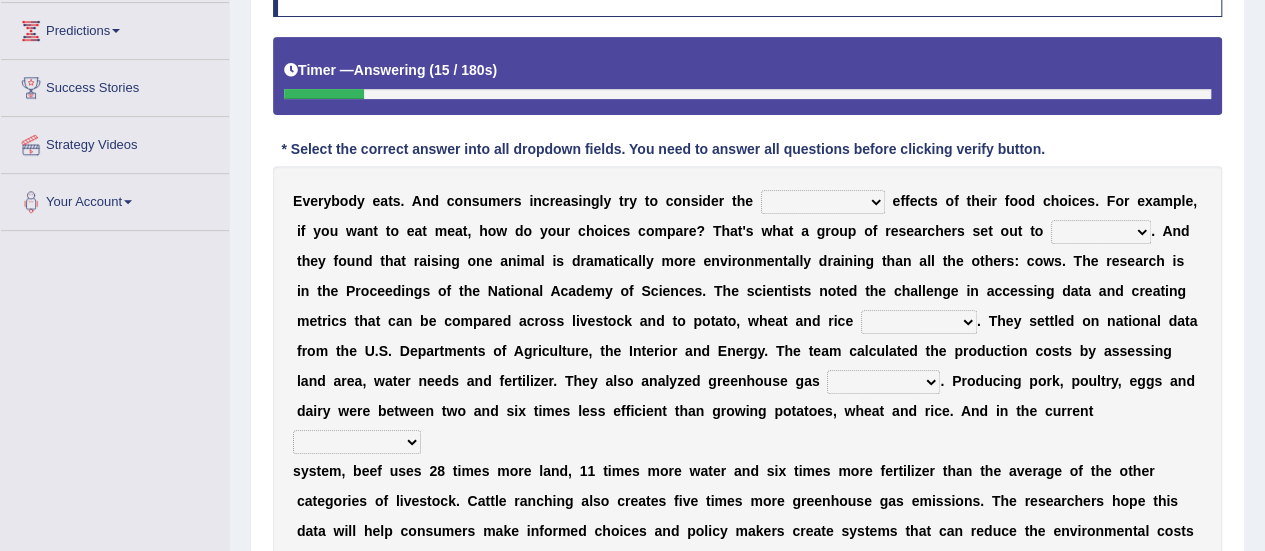 select on "environmental" 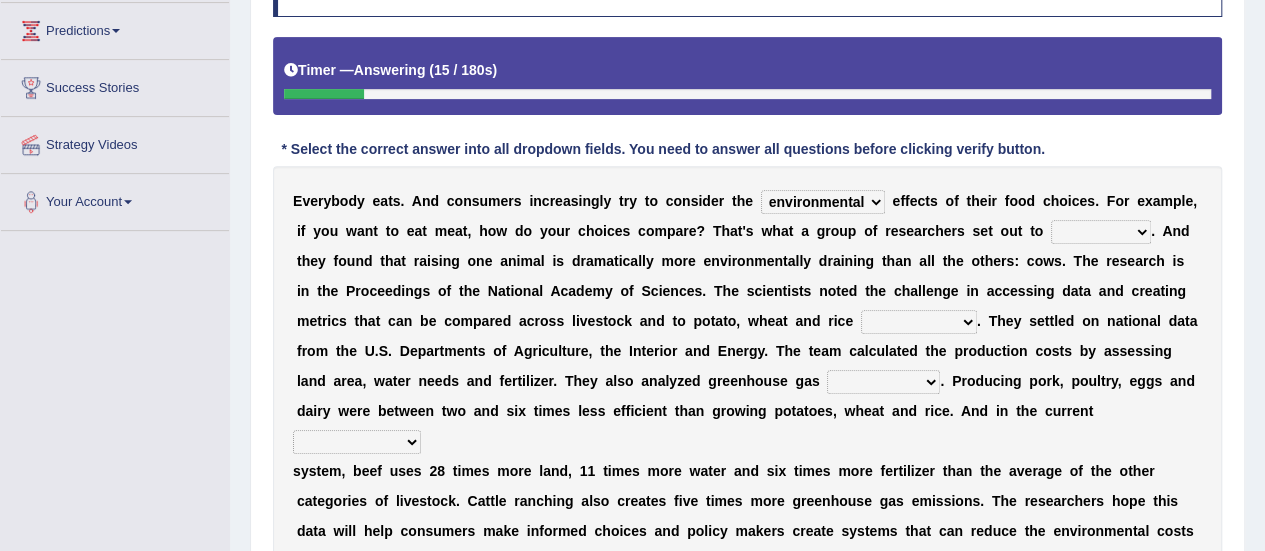 click on "spiritual economic environmental material" at bounding box center [823, 202] 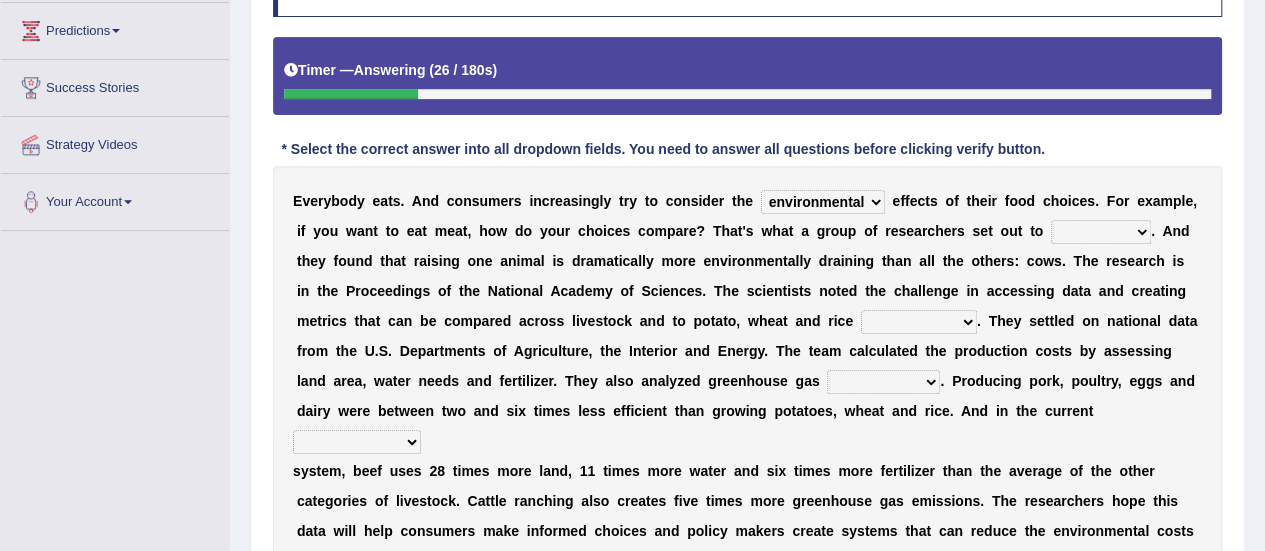click on "exemplify squander discover purchase" at bounding box center (1101, 232) 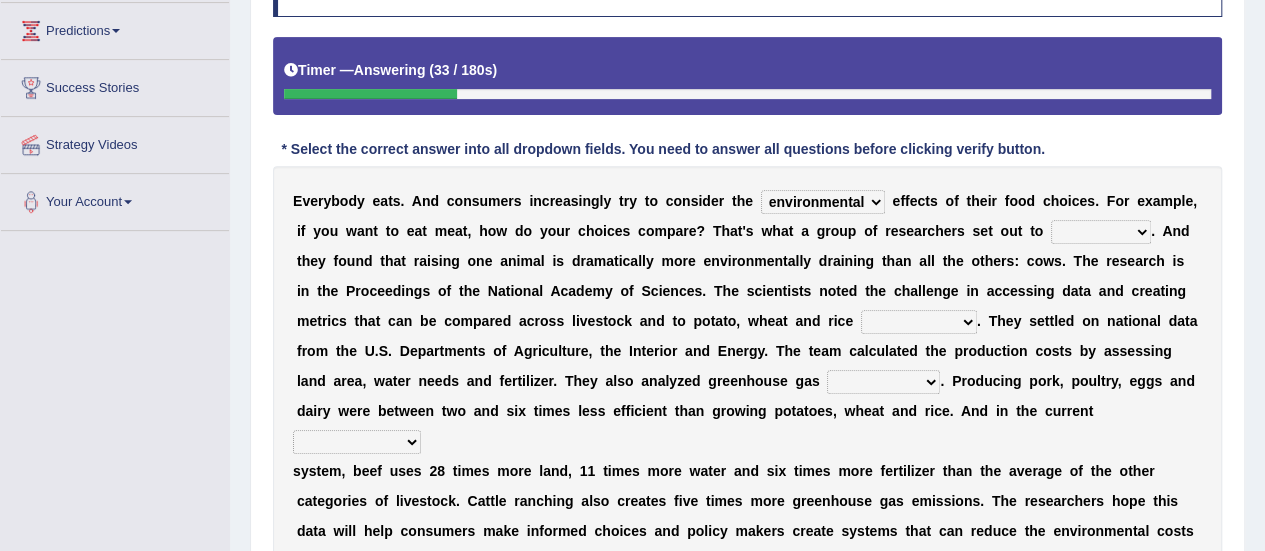 select on "discover" 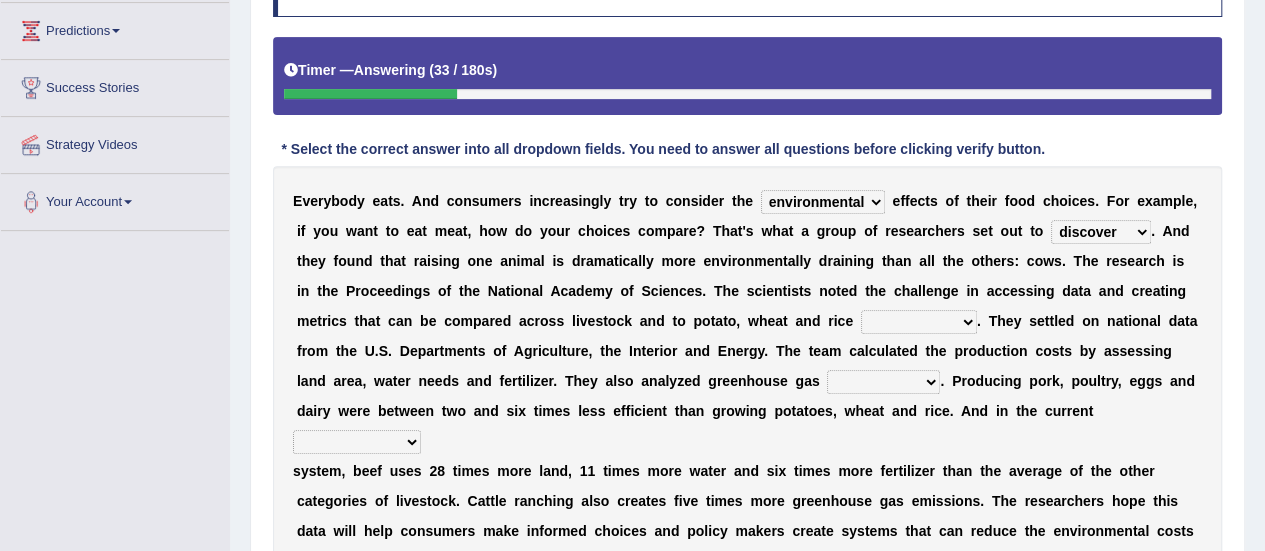 click on "exemplify squander discover purchase" at bounding box center (1101, 232) 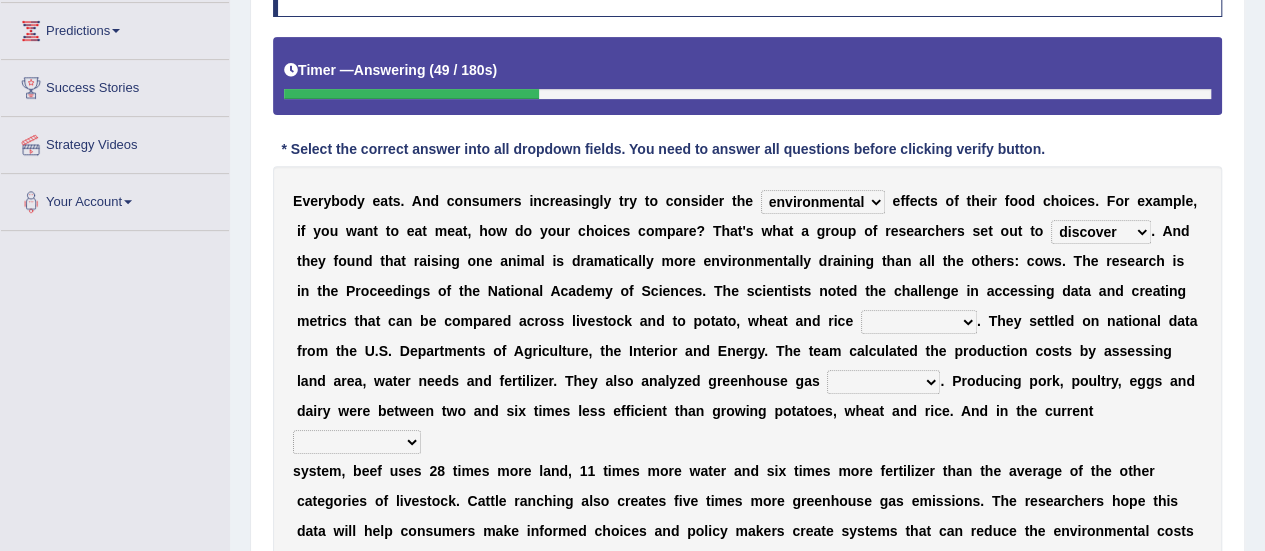 click on "production corruption consumption inventory" at bounding box center (919, 322) 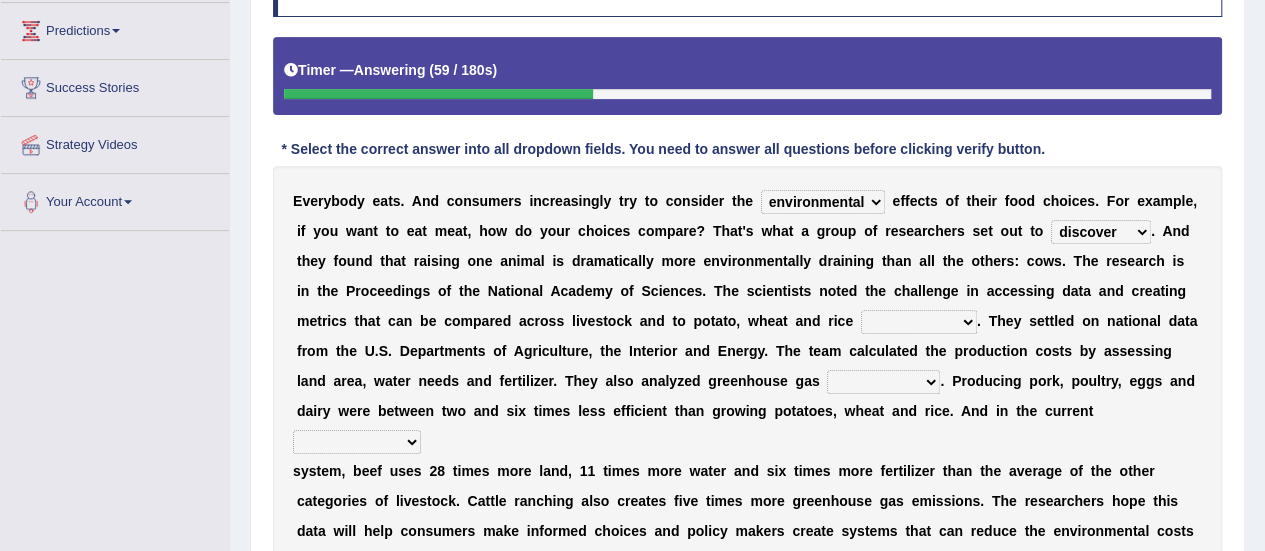 select on "production" 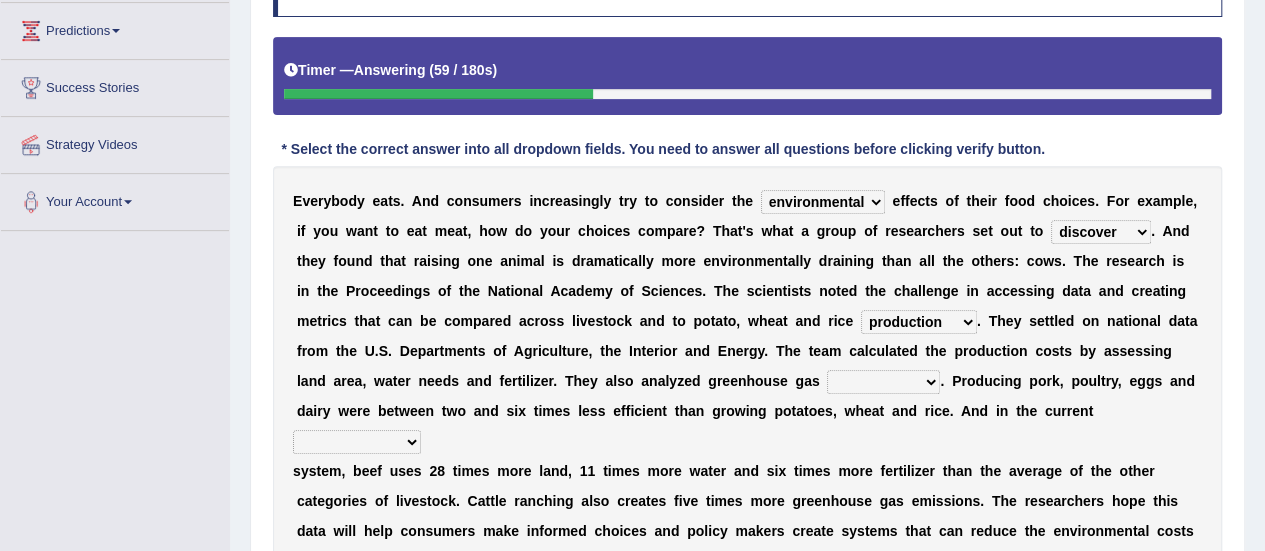 click on "production corruption consumption inventory" at bounding box center [919, 322] 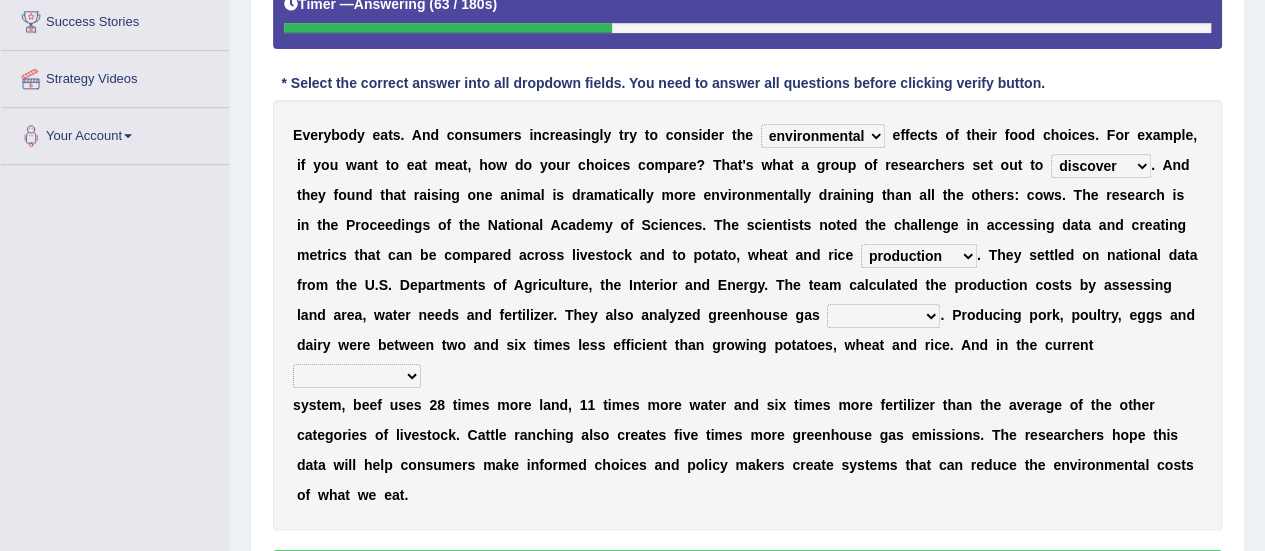 scroll, scrollTop: 408, scrollLeft: 0, axis: vertical 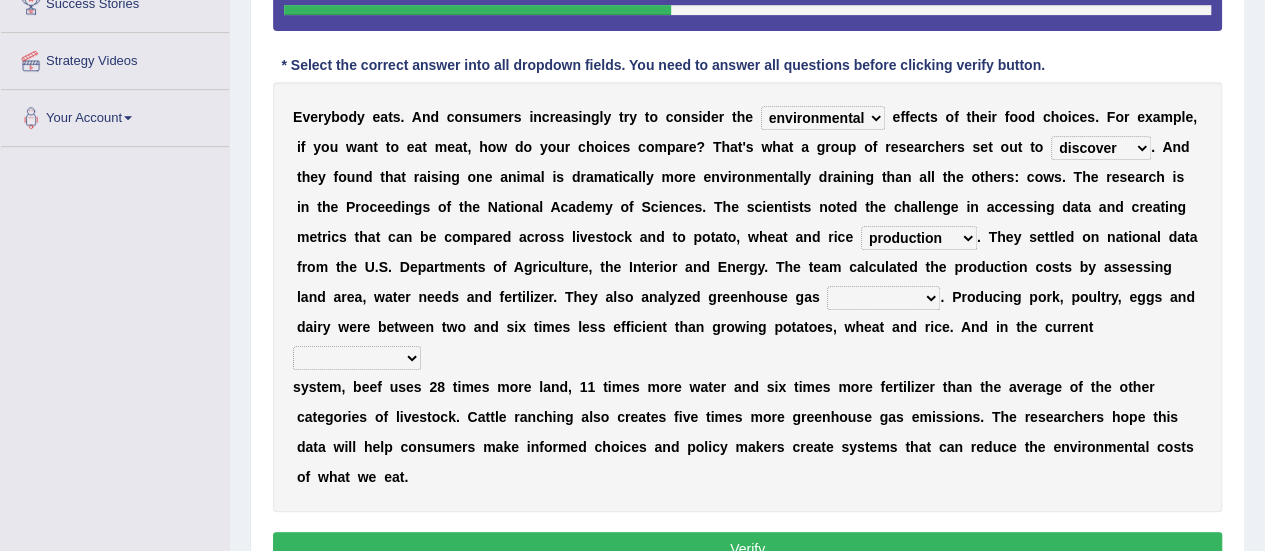 click on "conjectures manufacture emissions purification" at bounding box center [883, 298] 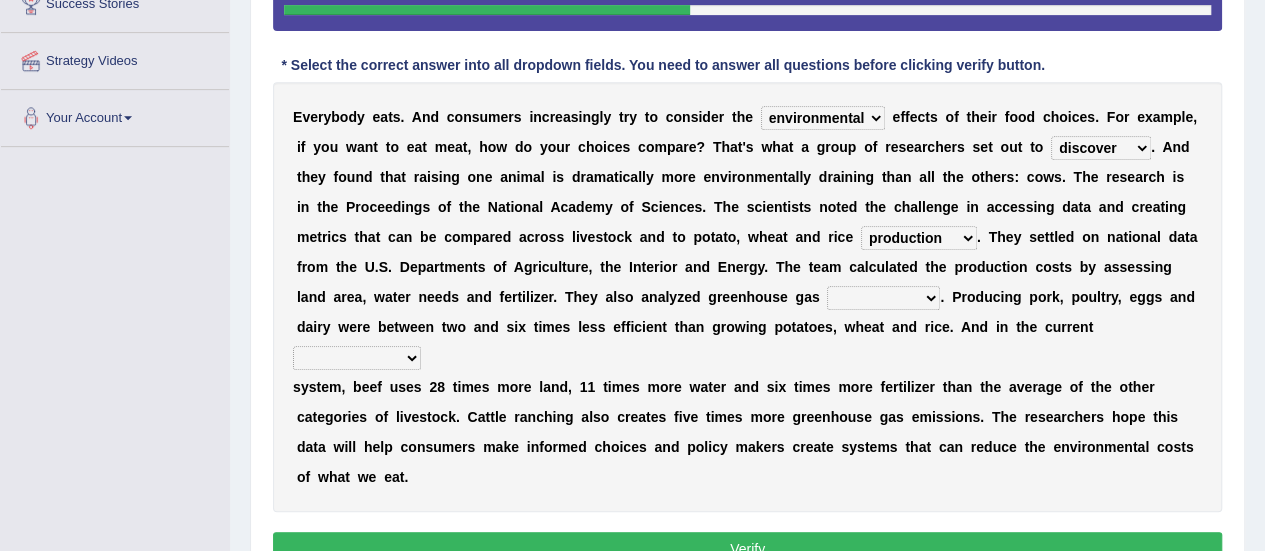 select on "emissions" 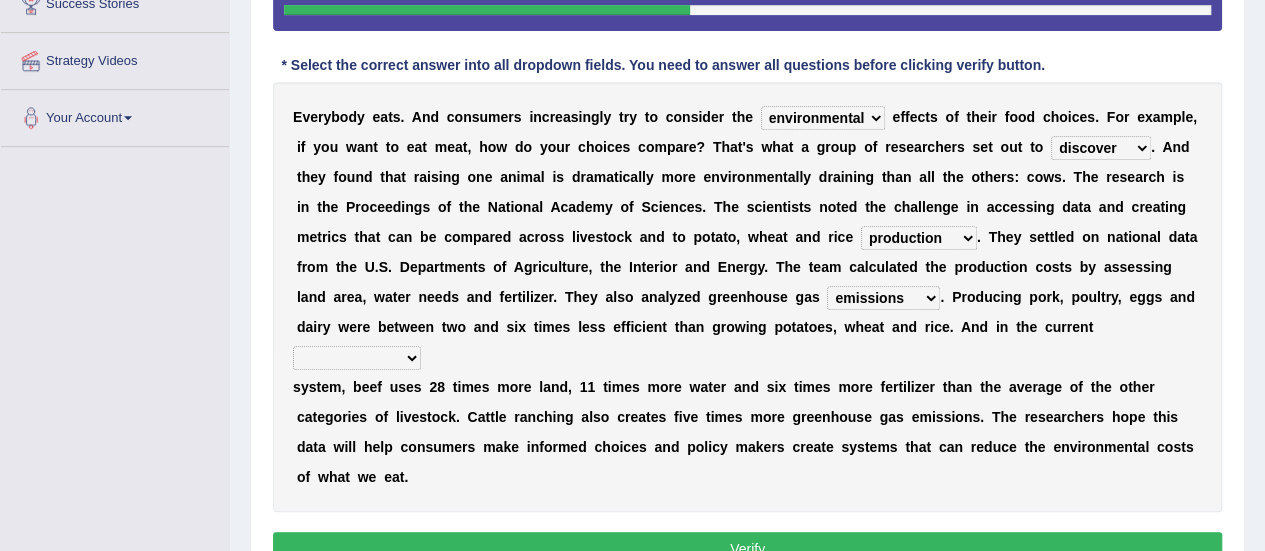 click on "conjectures manufacture emissions purification" at bounding box center [883, 298] 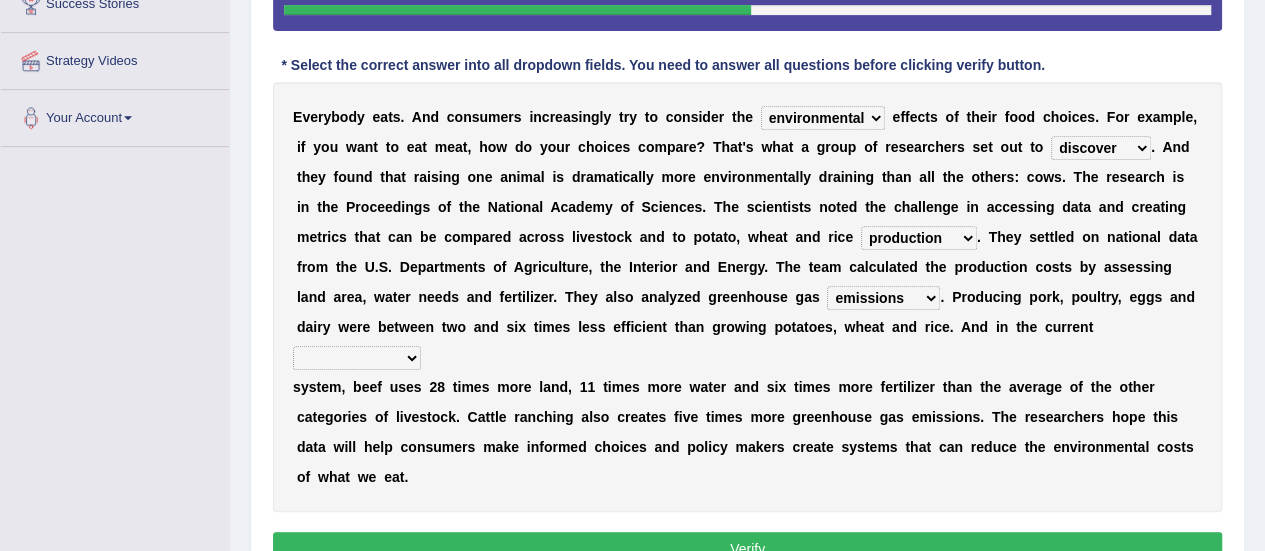click on "agricultural impalpable ungrammatical terminal" at bounding box center [357, 358] 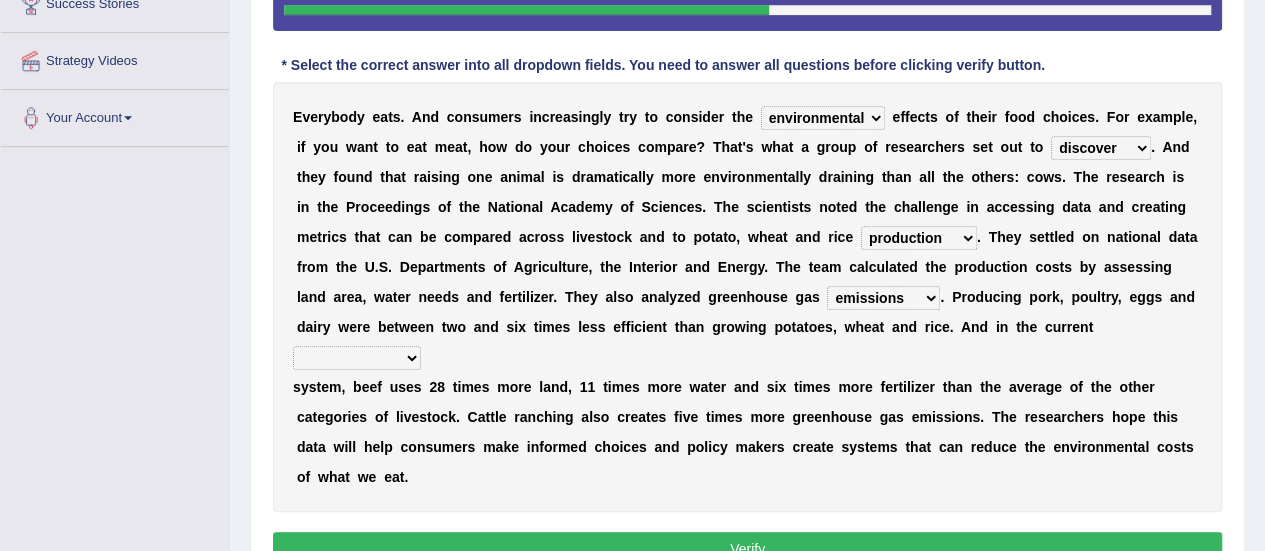 select on "agricultural" 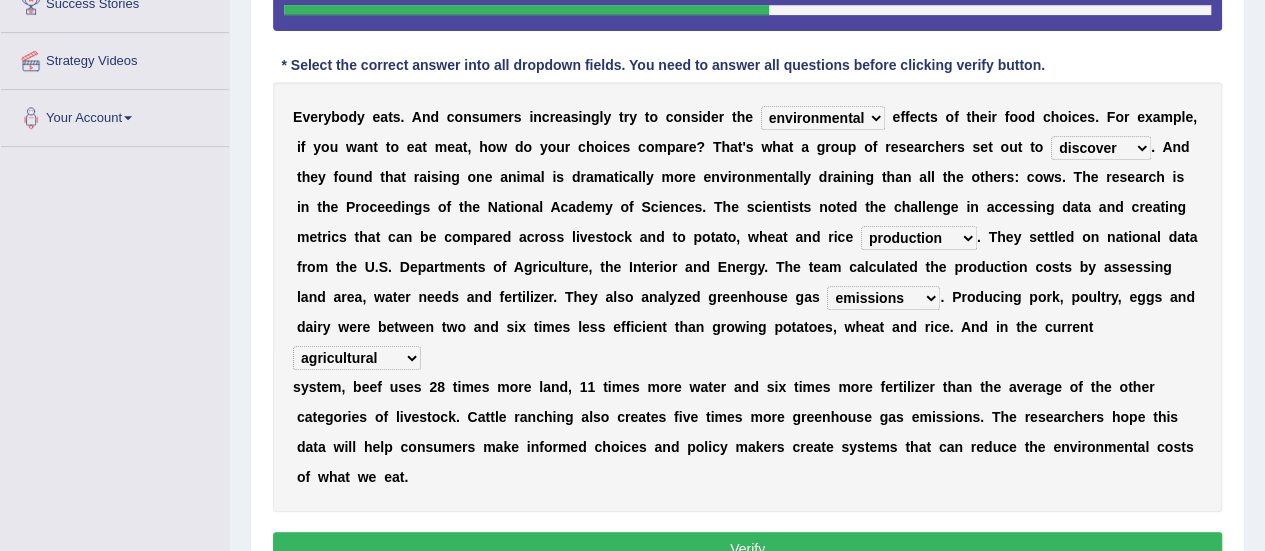 click on "agricultural impalpable ungrammatical terminal" at bounding box center (357, 358) 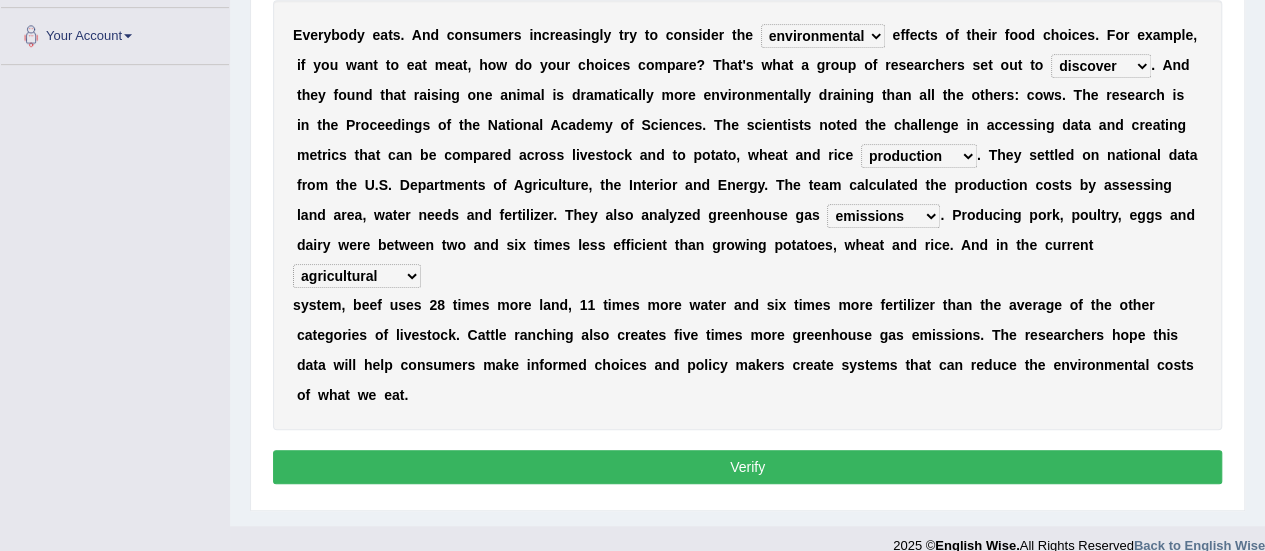 scroll, scrollTop: 505, scrollLeft: 0, axis: vertical 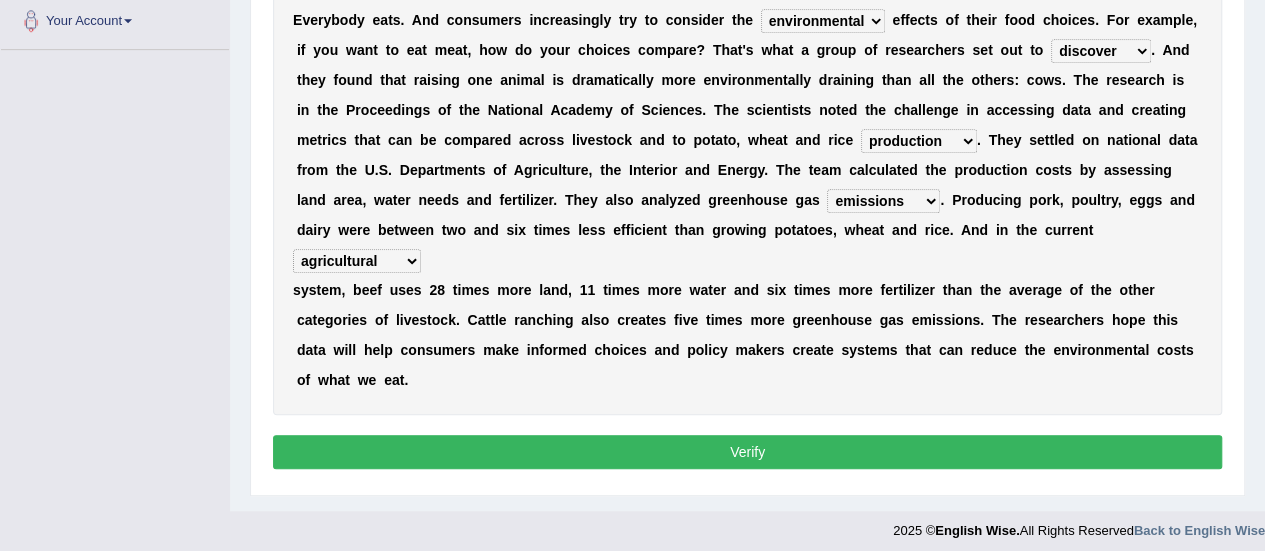 click on "Verify" at bounding box center (747, 452) 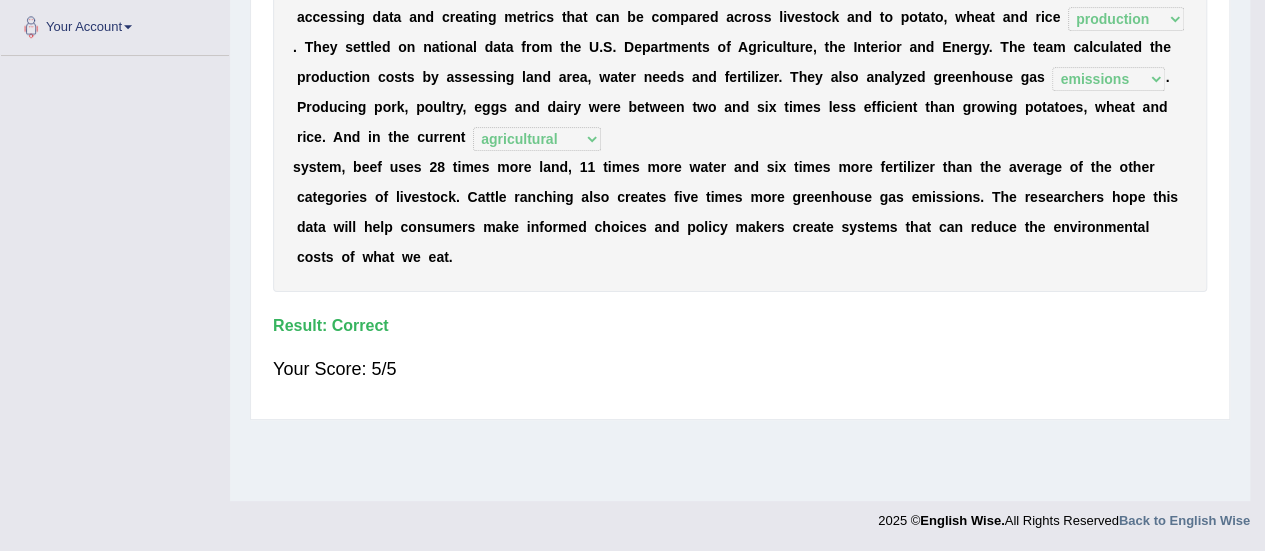 scroll, scrollTop: 498, scrollLeft: 0, axis: vertical 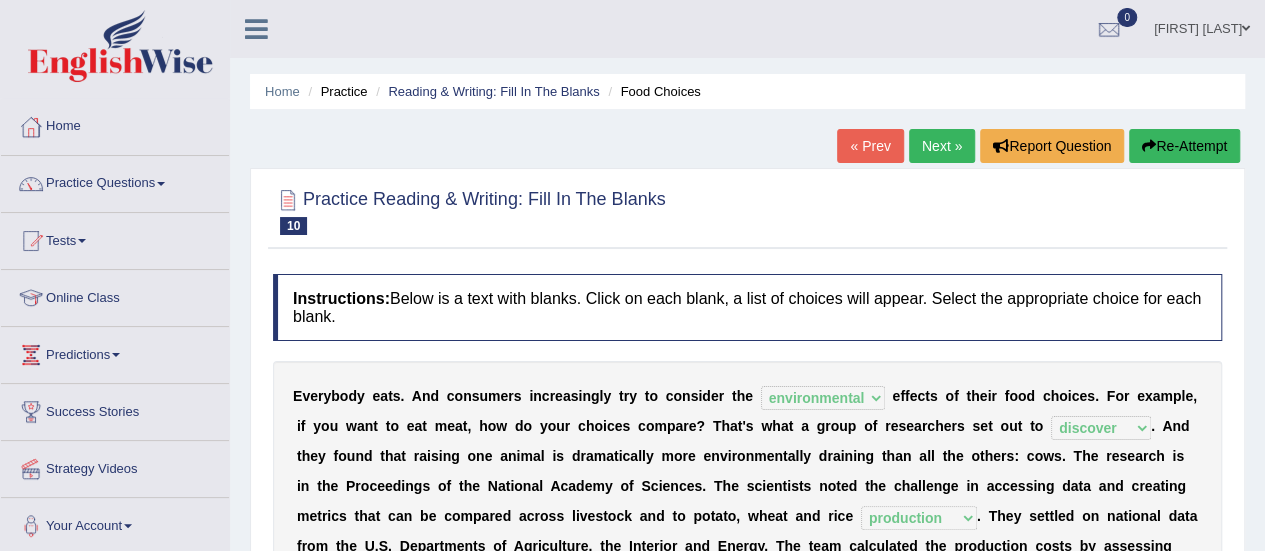 click on "Next »" at bounding box center (942, 146) 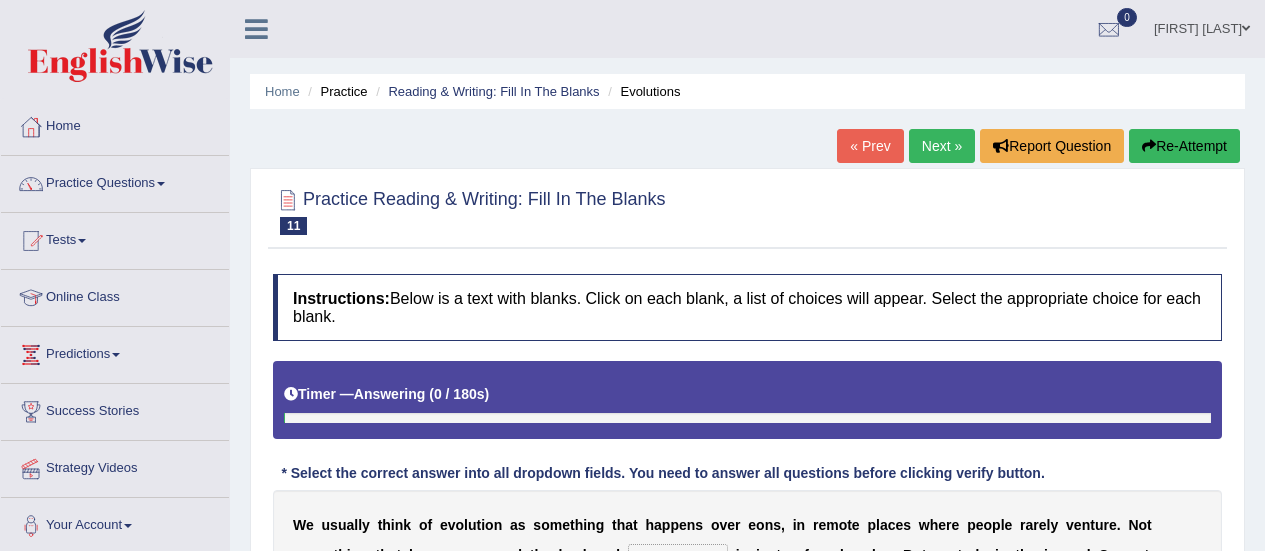scroll, scrollTop: 0, scrollLeft: 0, axis: both 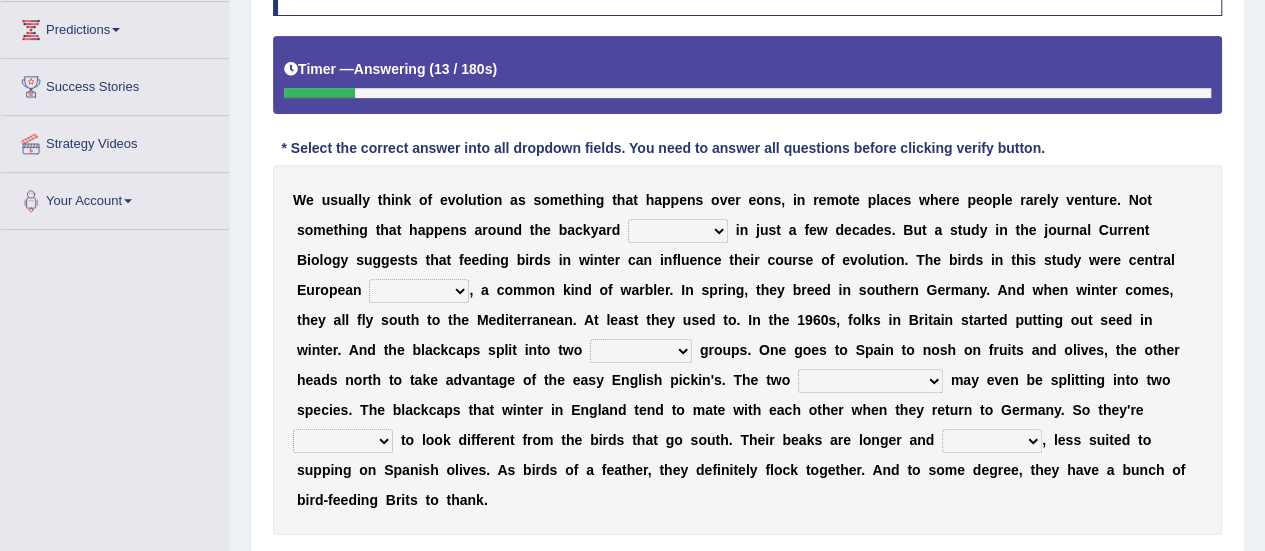 click on "beaver believer birdfeeder phonier" at bounding box center (678, 231) 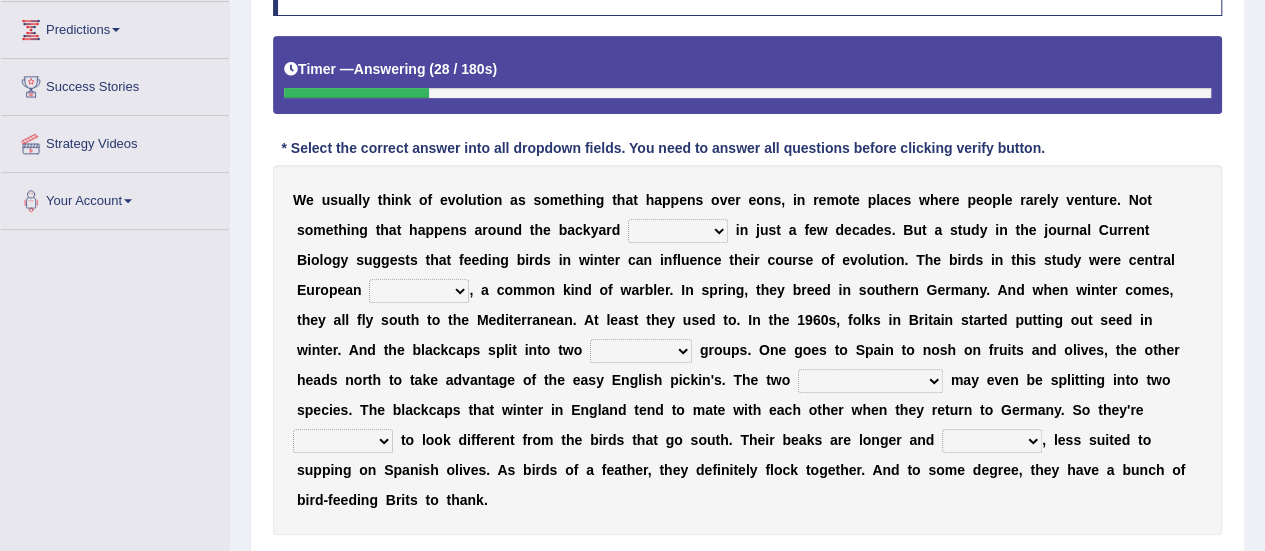select on "believer" 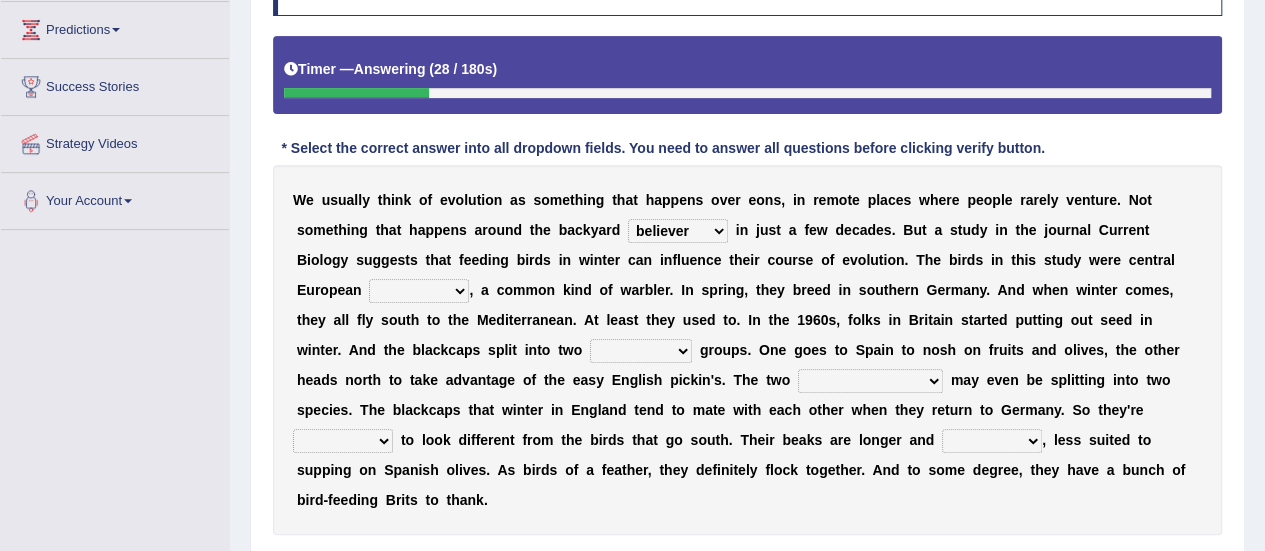 click on "beaver believer birdfeeder phonier" at bounding box center (678, 231) 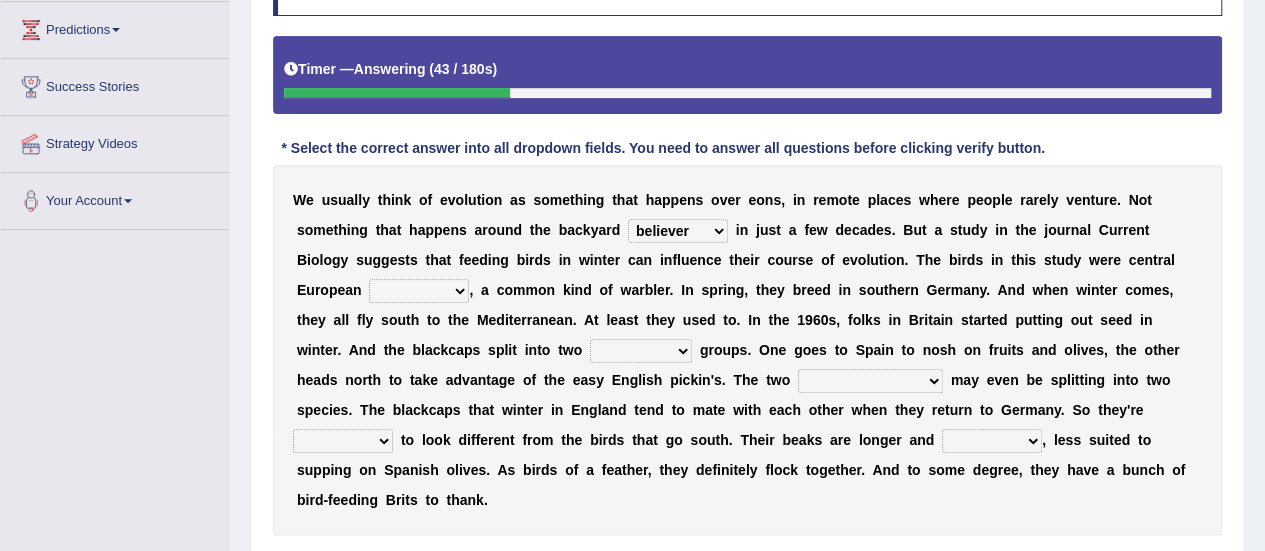 click on "blackcaps pox flaps chats" at bounding box center [419, 291] 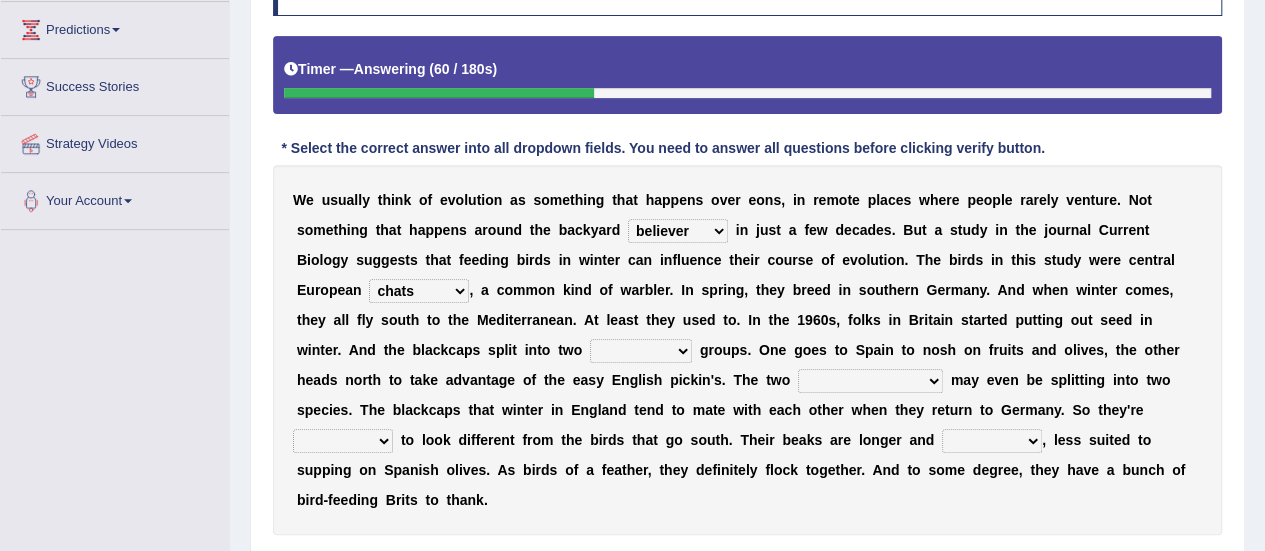 click on "blackcaps pox flaps chats" at bounding box center (419, 291) 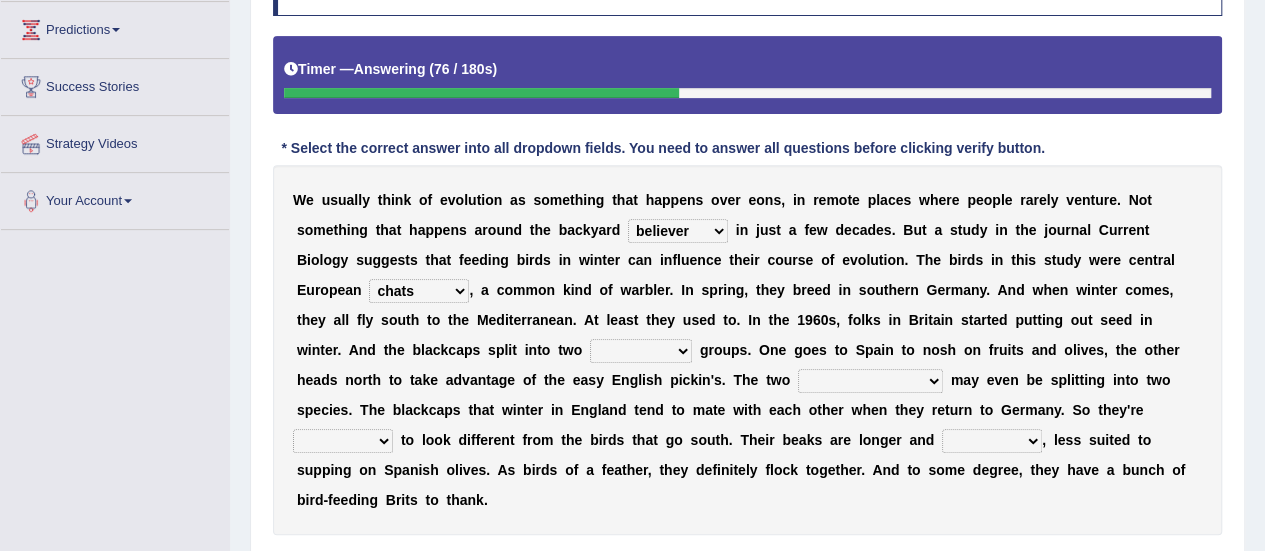 click on "blackcaps pox flaps chats" at bounding box center [419, 291] 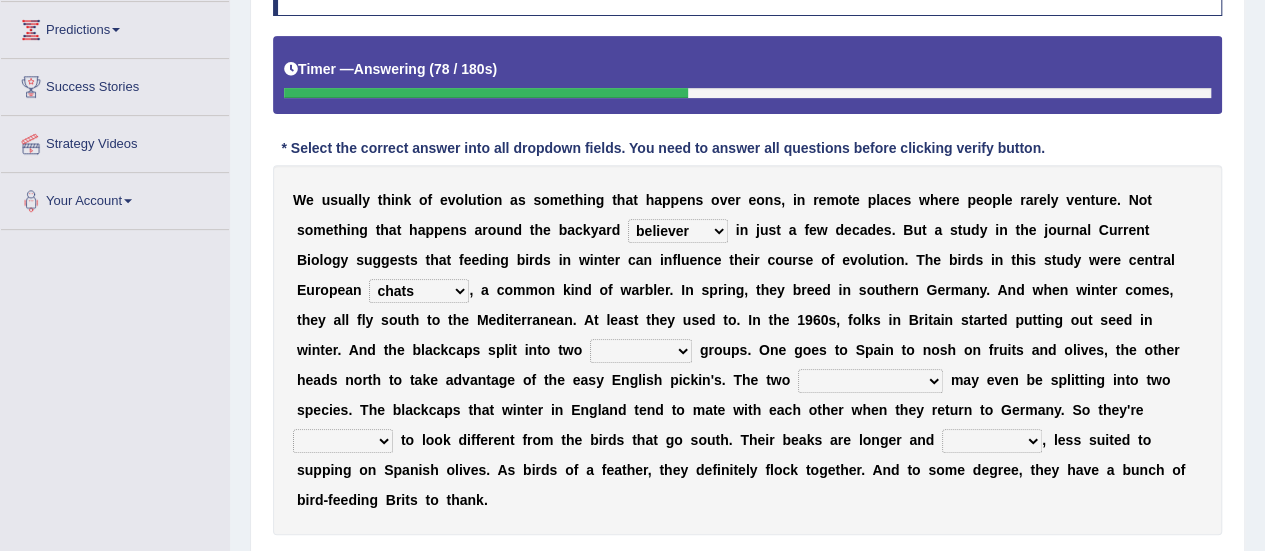 select on "blackcaps" 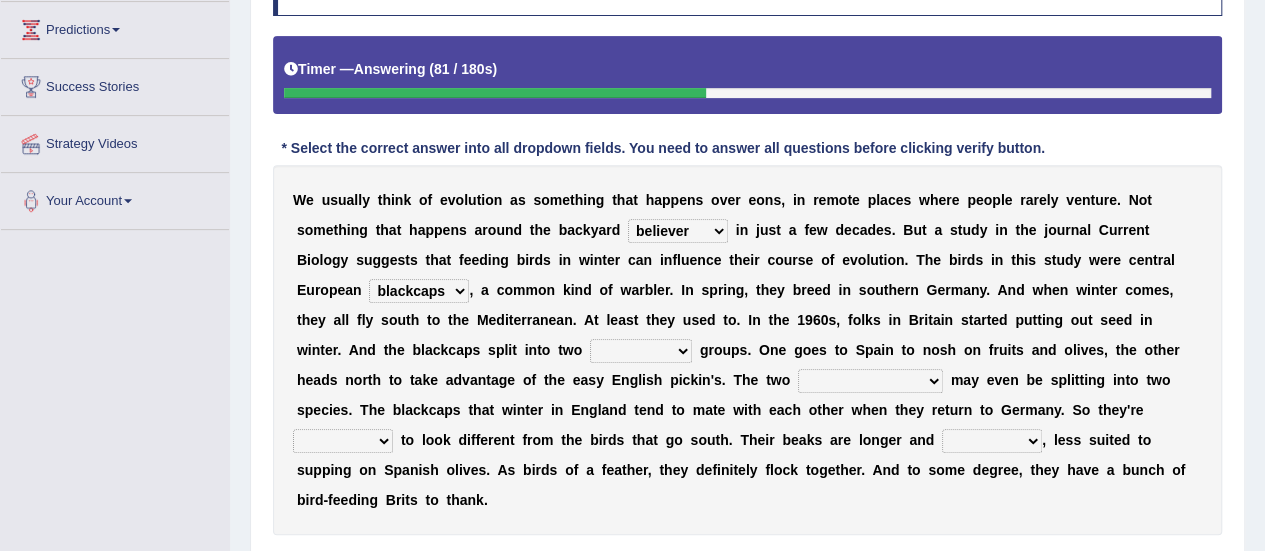 click on "distinct bit disconnect split" at bounding box center (641, 351) 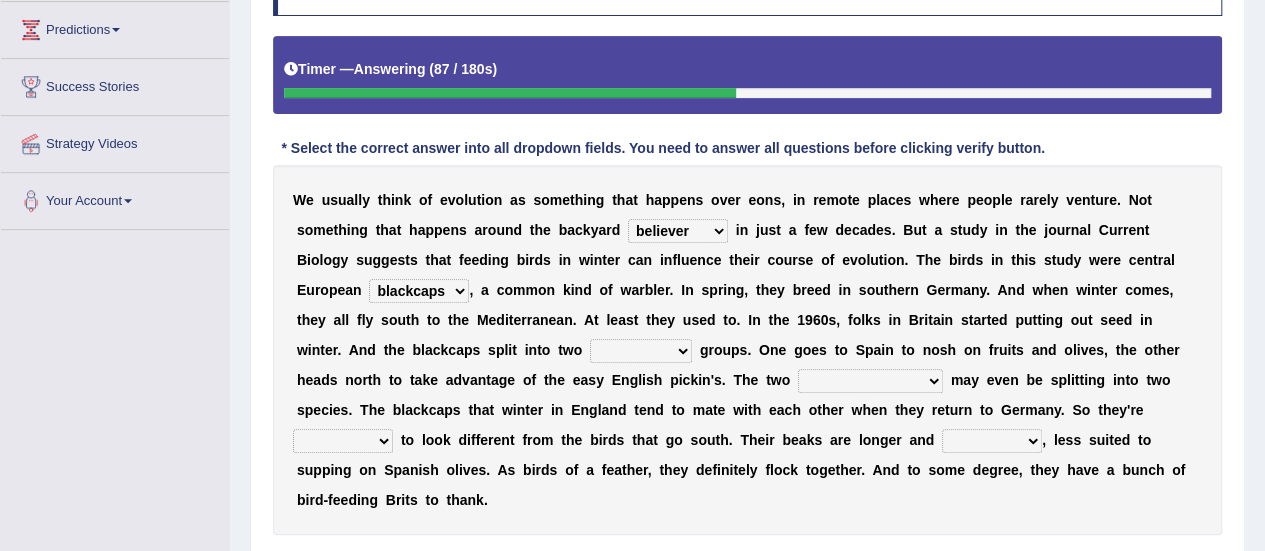 select on "split" 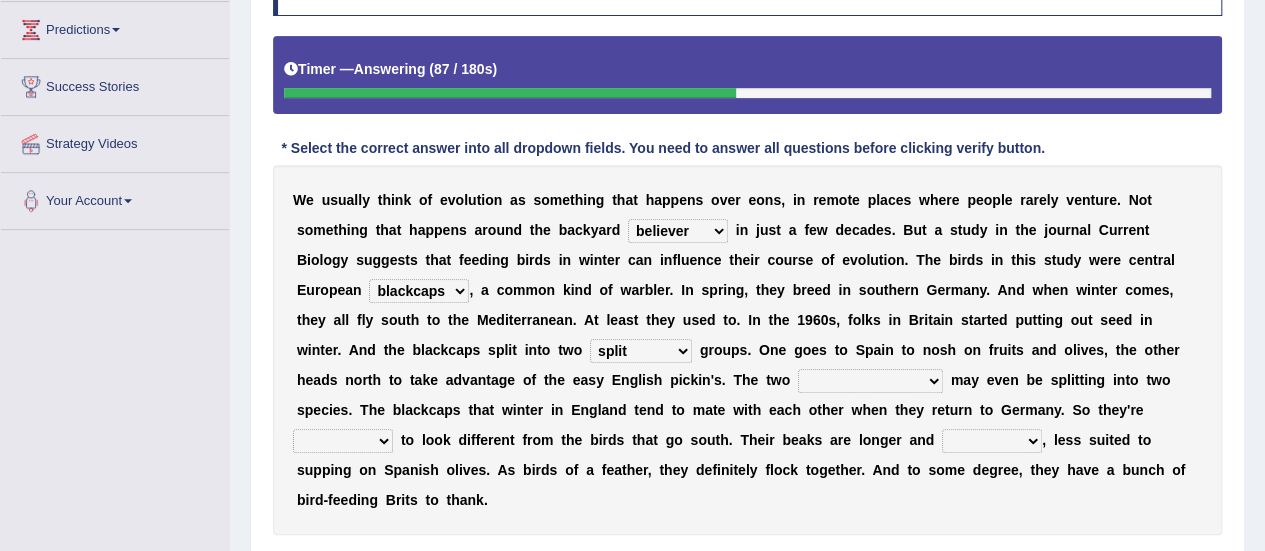 click on "distinct bit disconnect split" at bounding box center (641, 351) 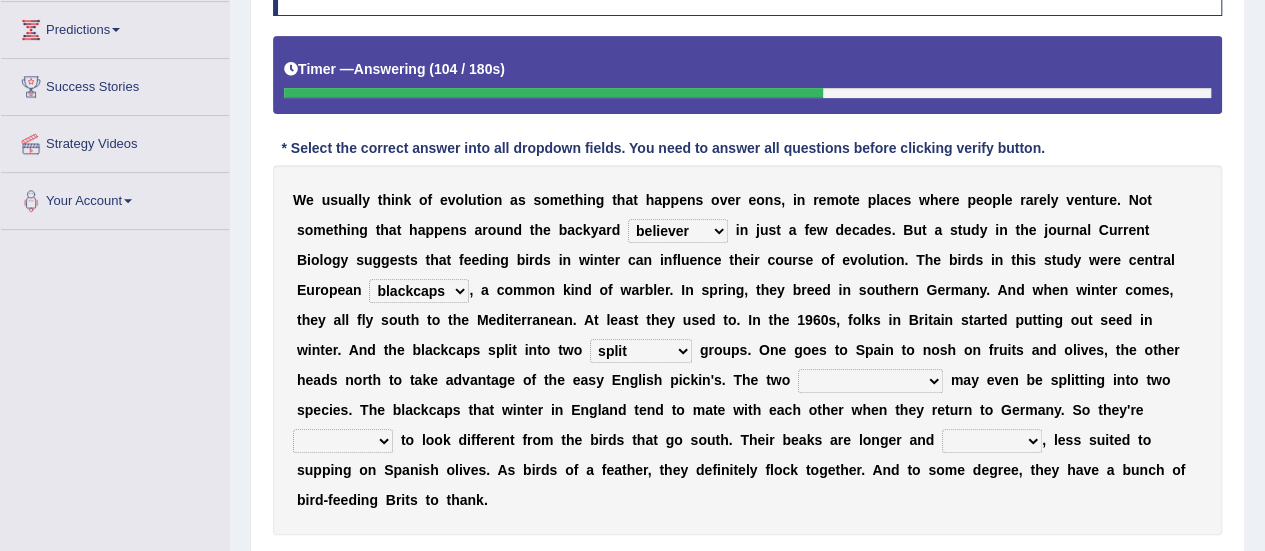 click on "elevators populations breakers contraindications" at bounding box center [870, 381] 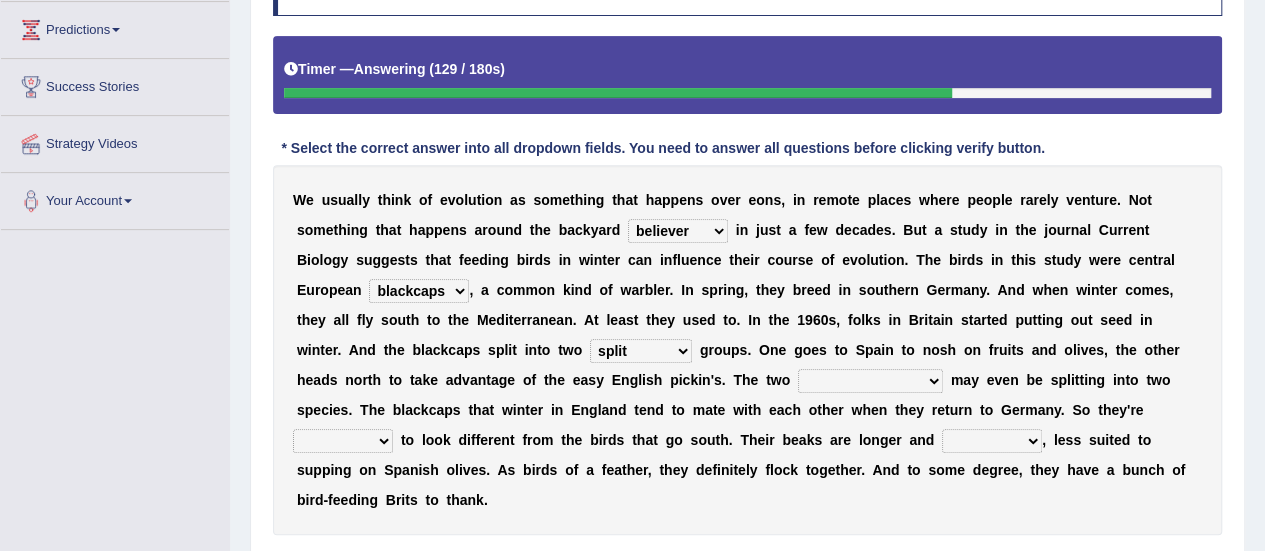 select on "populations" 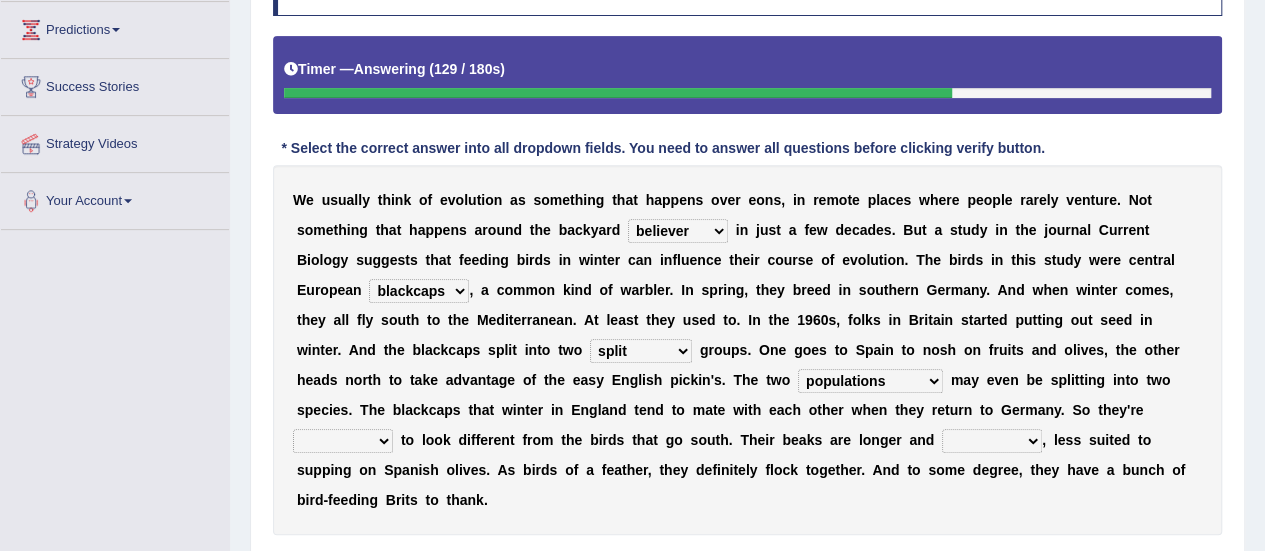click on "elevators populations breakers contraindications" at bounding box center [870, 381] 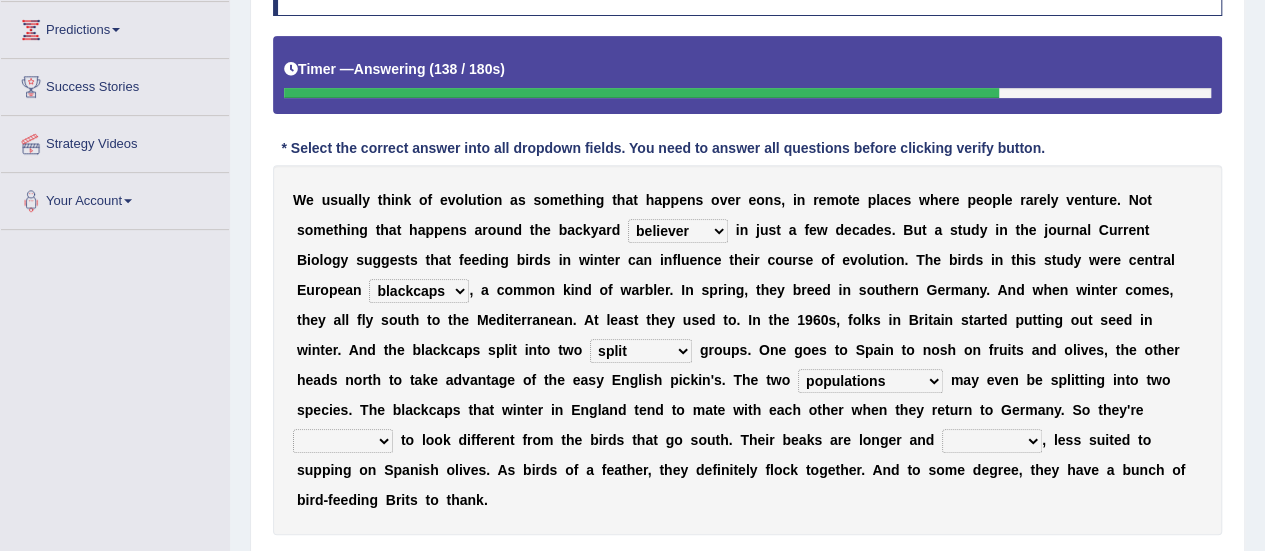 click on "starting blotting wanting padding" at bounding box center [343, 441] 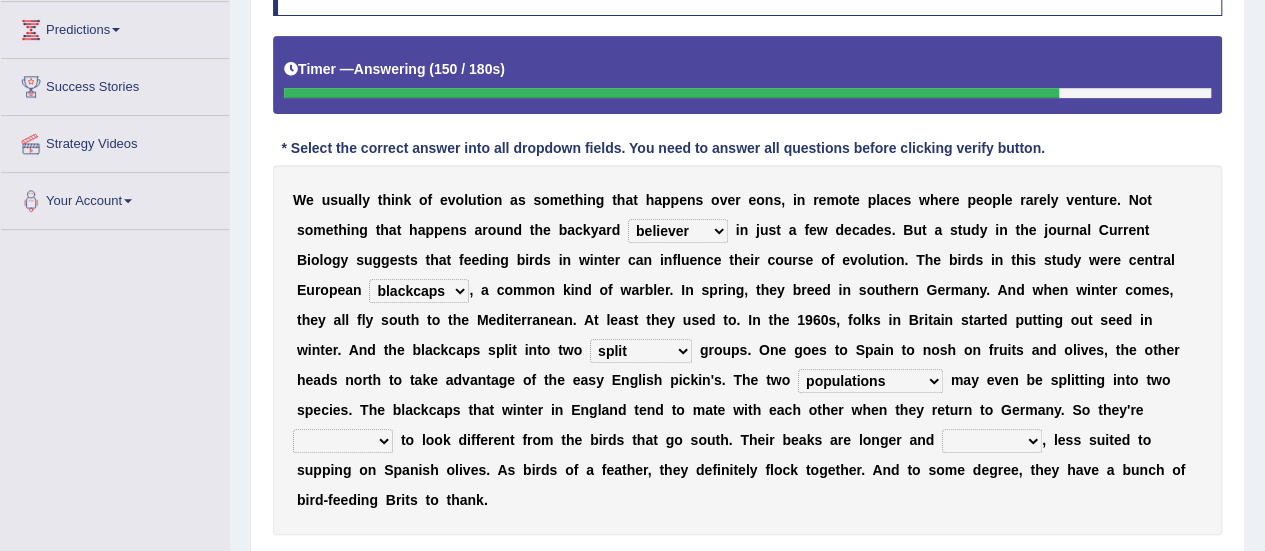 select on "starting" 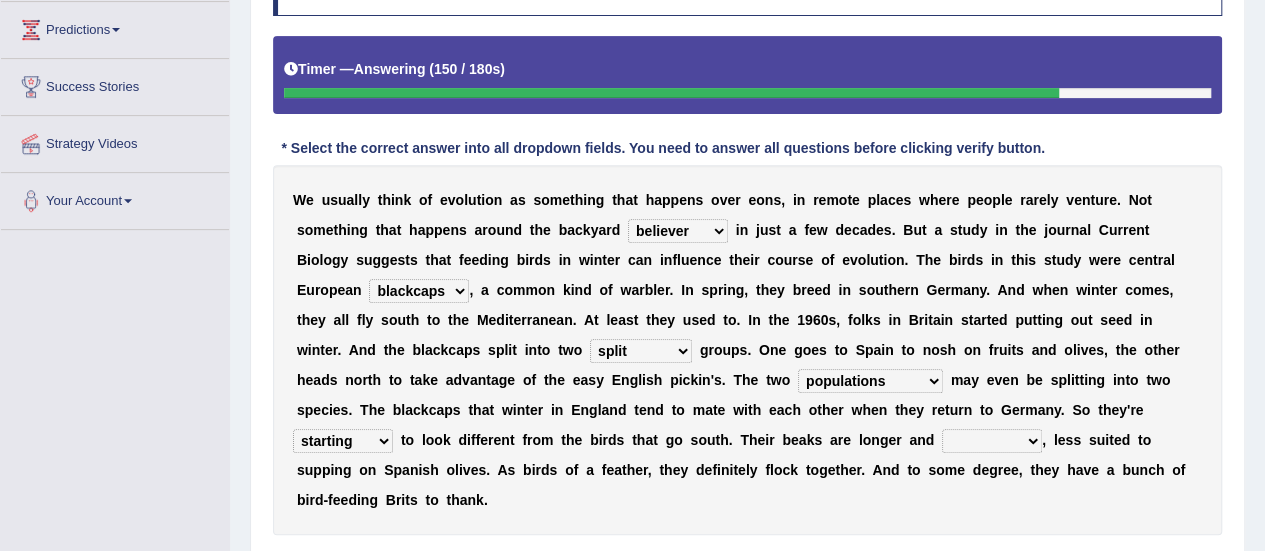 click on "starting blotting wanting padding" at bounding box center [343, 441] 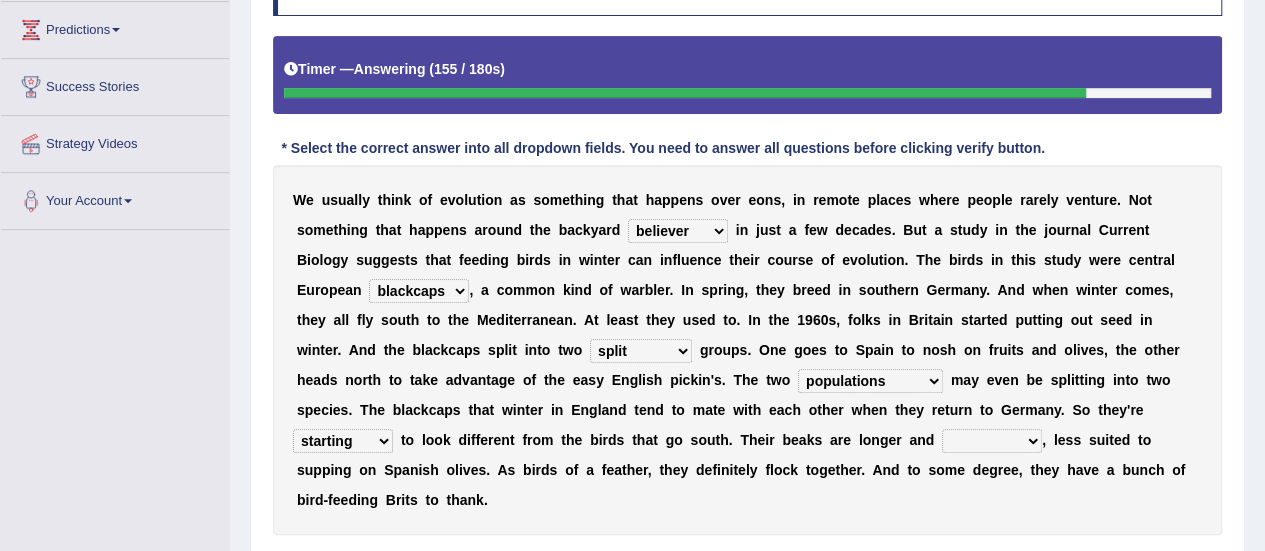 click on "freshwater spillover scheduler narrower" at bounding box center [992, 441] 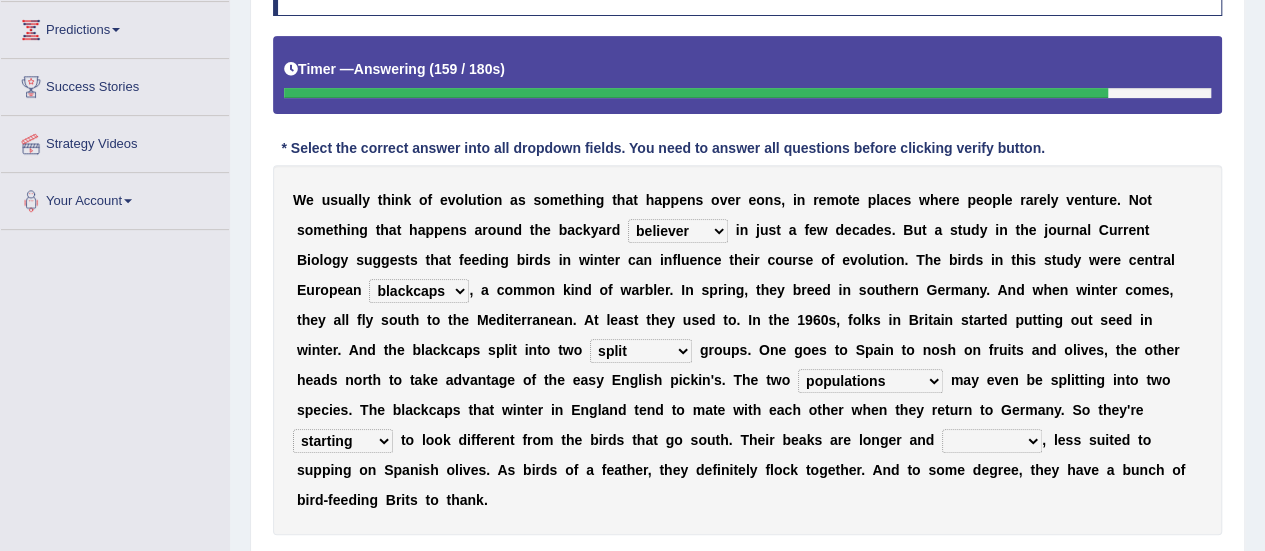 select on "narrower" 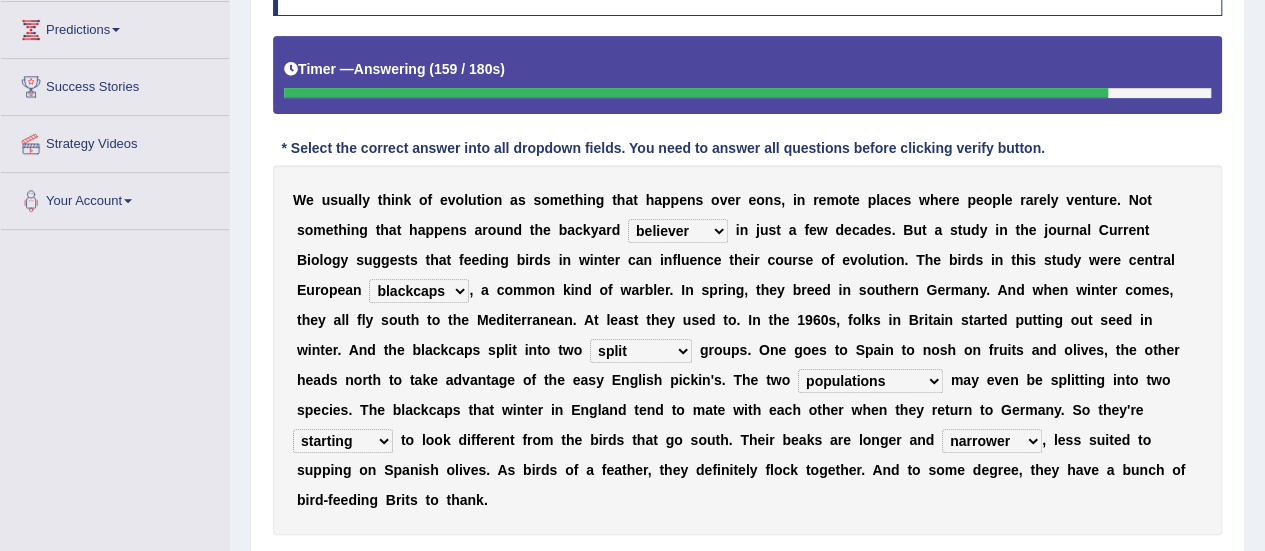click on "freshwater spillover scheduler narrower" at bounding box center (992, 441) 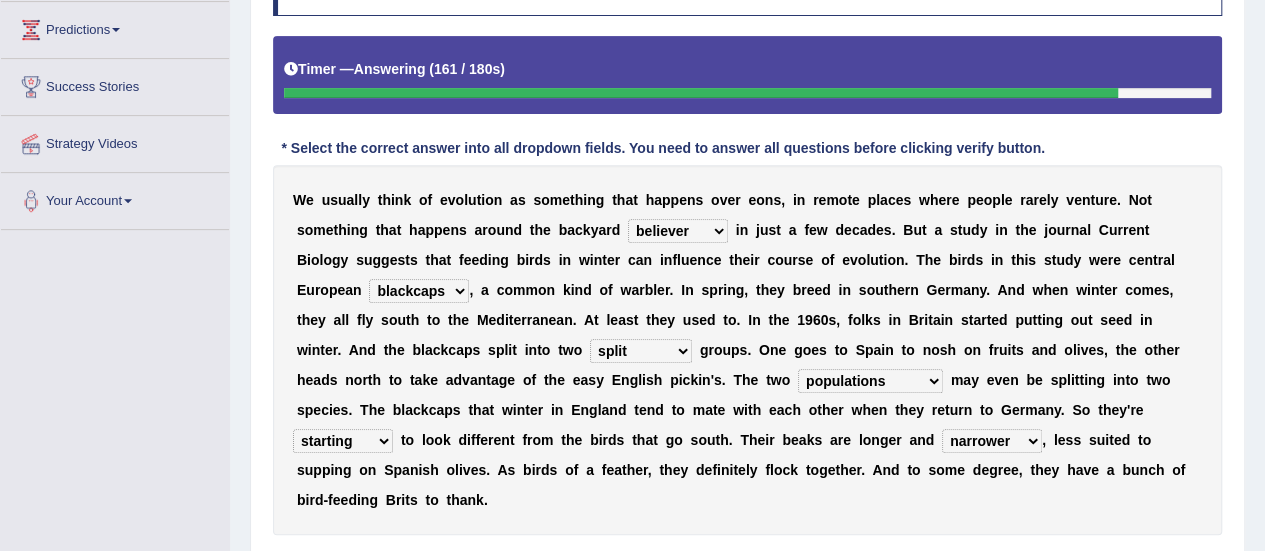 scroll, scrollTop: 444, scrollLeft: 0, axis: vertical 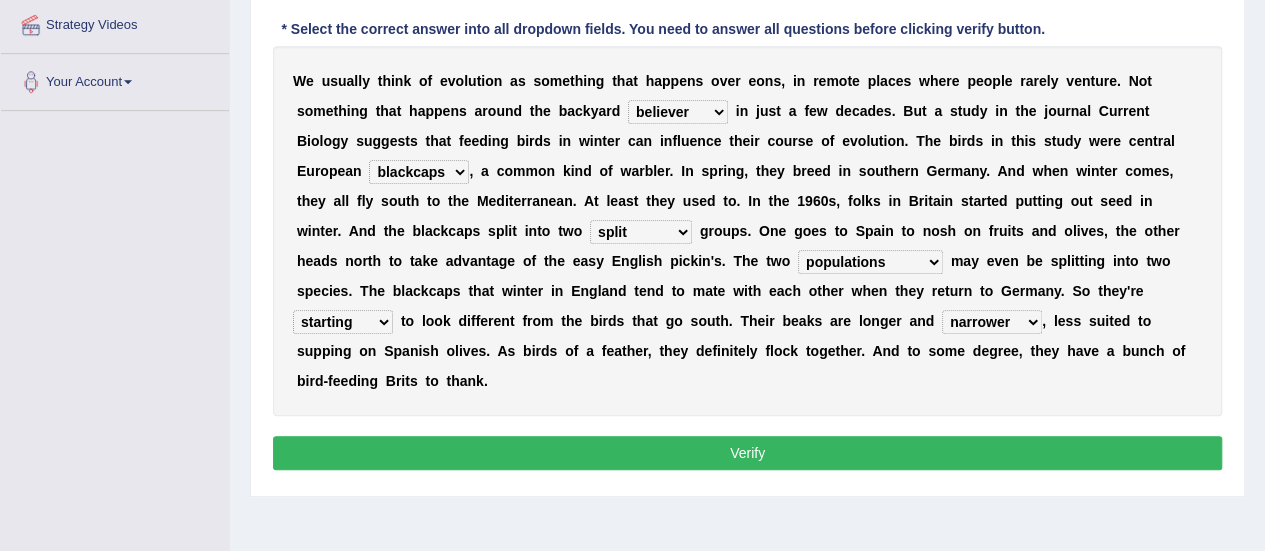 click on "Verify" at bounding box center (747, 453) 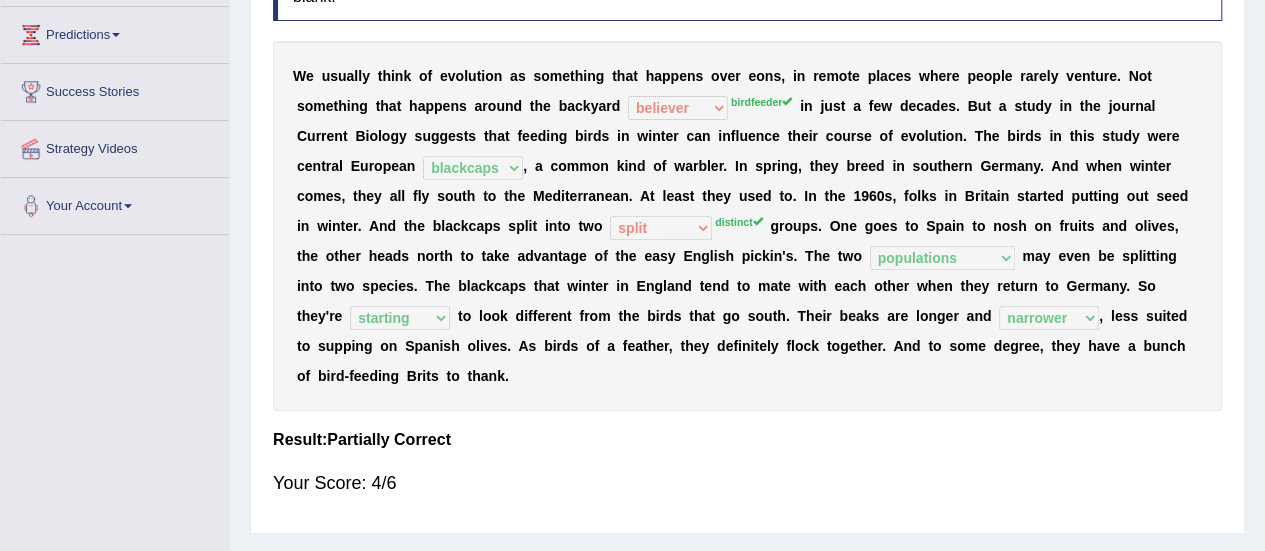 scroll, scrollTop: 268, scrollLeft: 0, axis: vertical 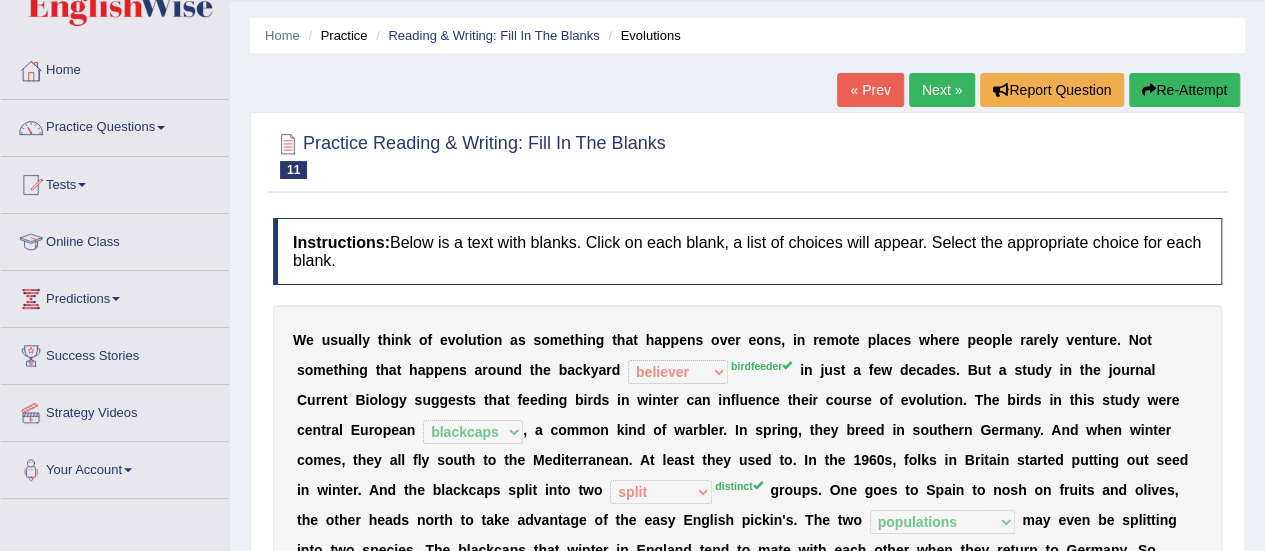 click on "Next »" at bounding box center (942, 90) 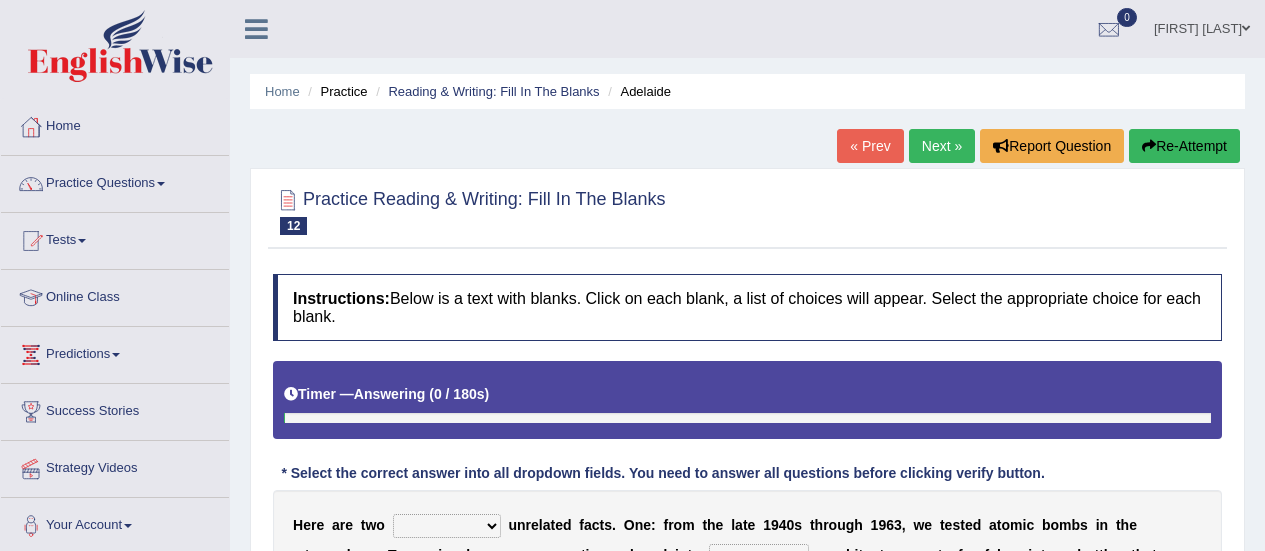 scroll, scrollTop: 0, scrollLeft: 0, axis: both 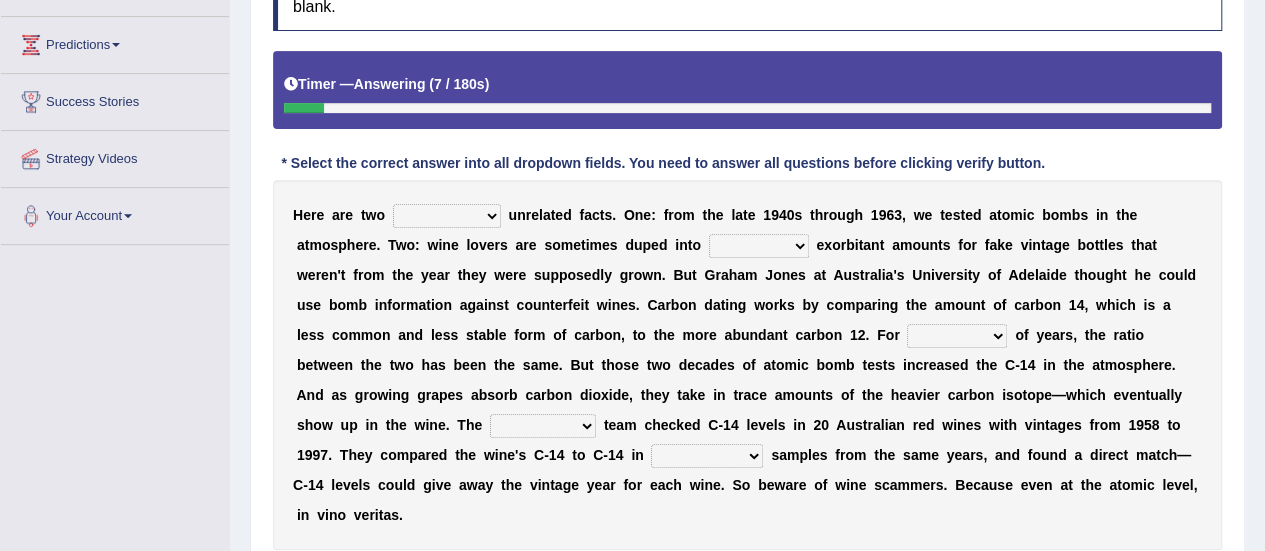 click on "seemingly feelingly endearingly entreatingly" at bounding box center (447, 216) 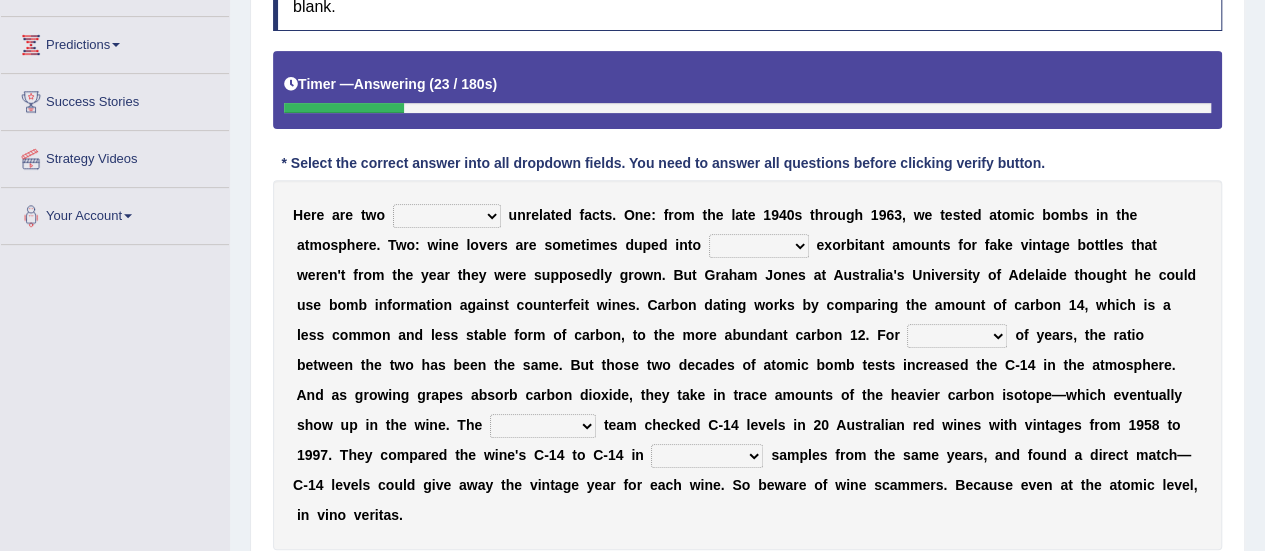 select on "seemingly" 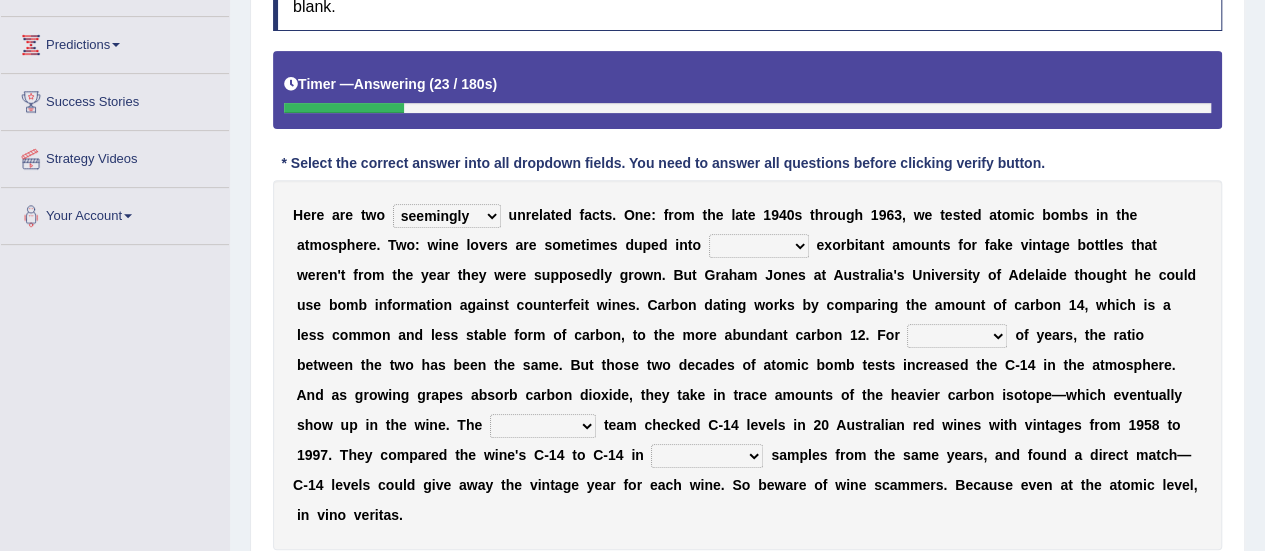 click on "seemingly feelingly endearingly entreatingly" at bounding box center [447, 216] 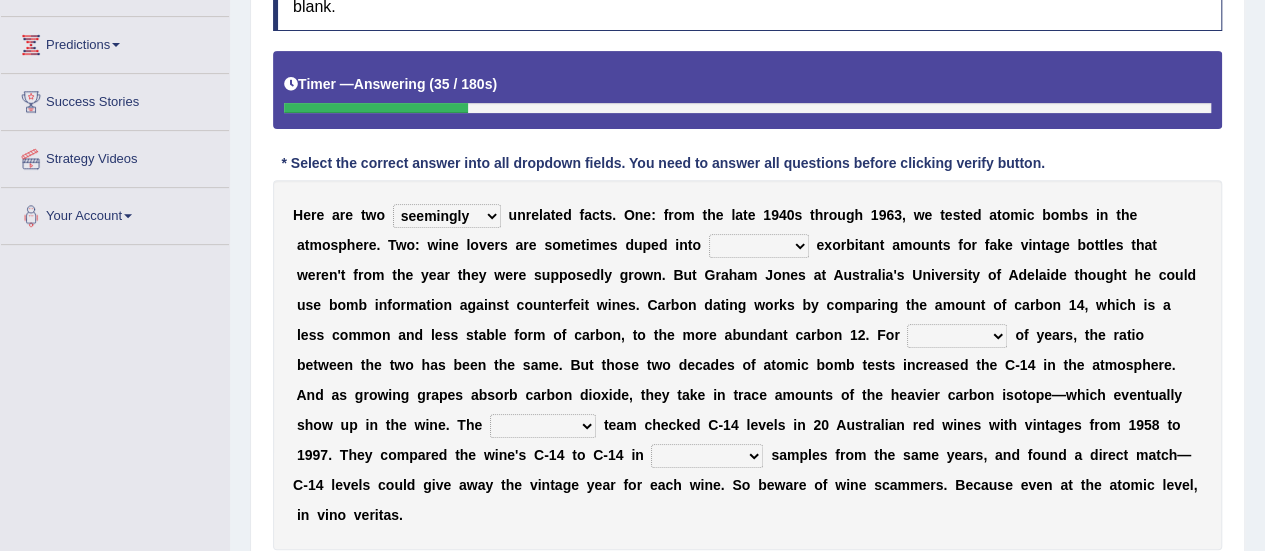 click on "dipping trekking spending swinging" at bounding box center [759, 246] 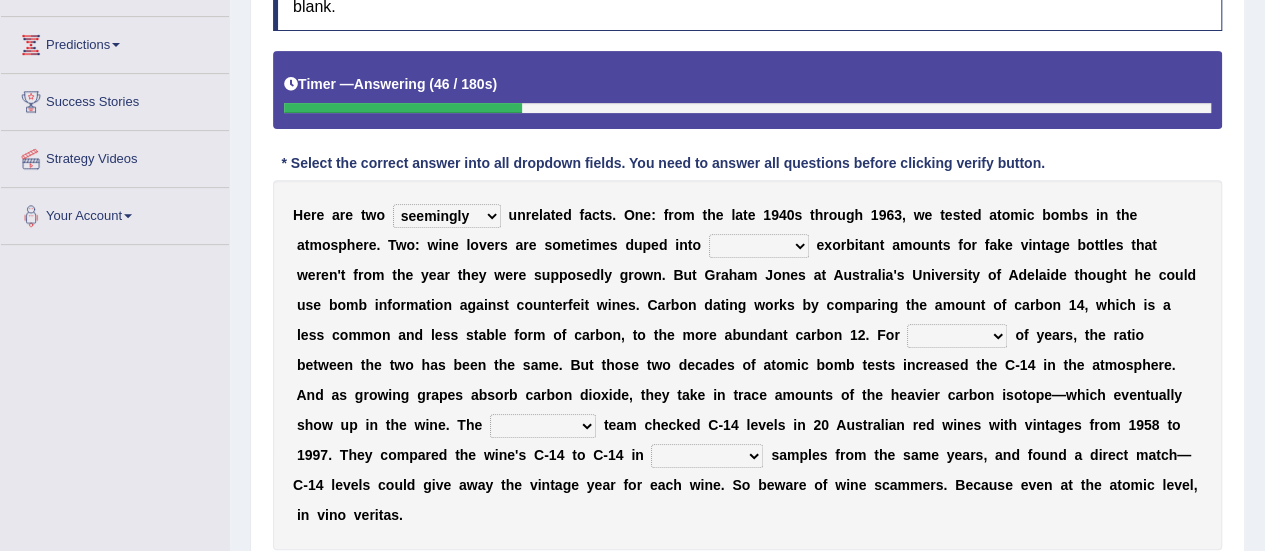 select on "spending" 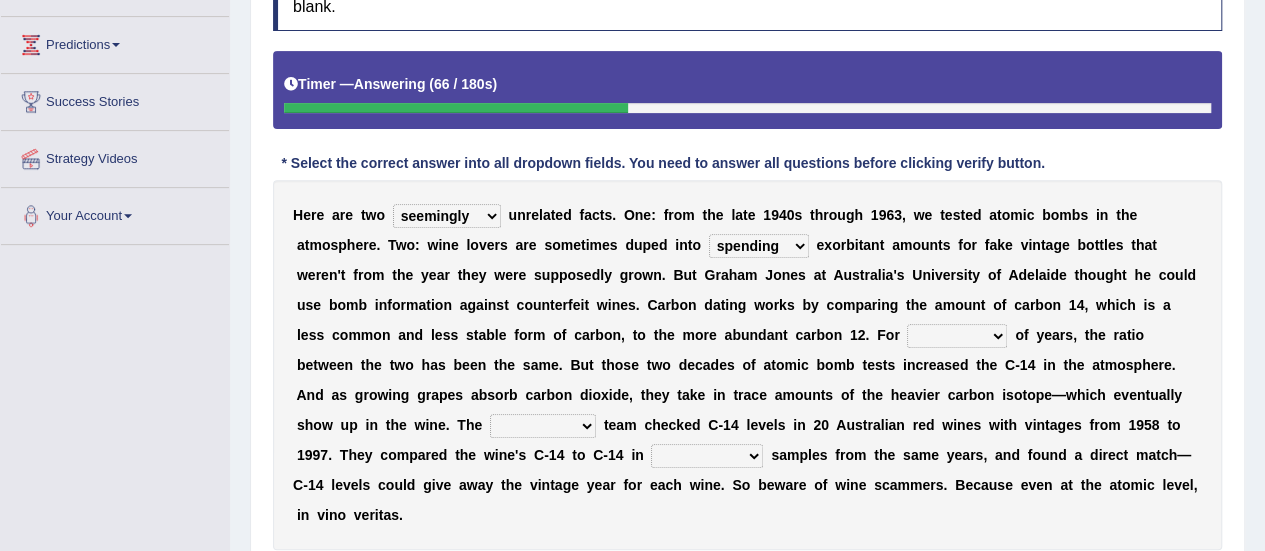 click on "couples much thousands numerous" at bounding box center [957, 336] 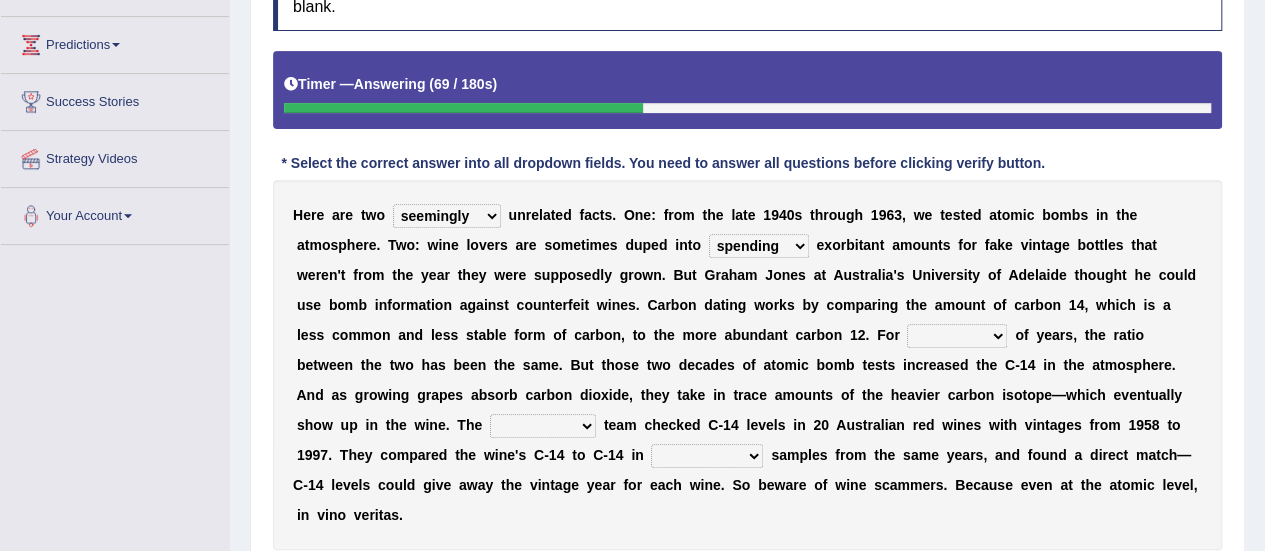select on "thousands" 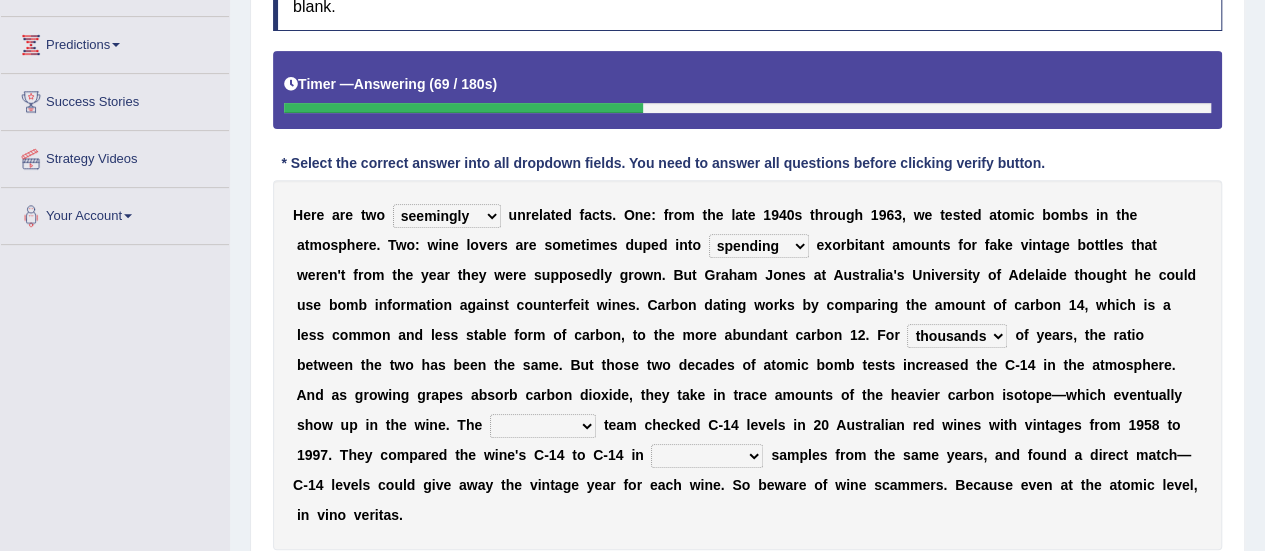 click on "couples much thousands numerous" at bounding box center (957, 336) 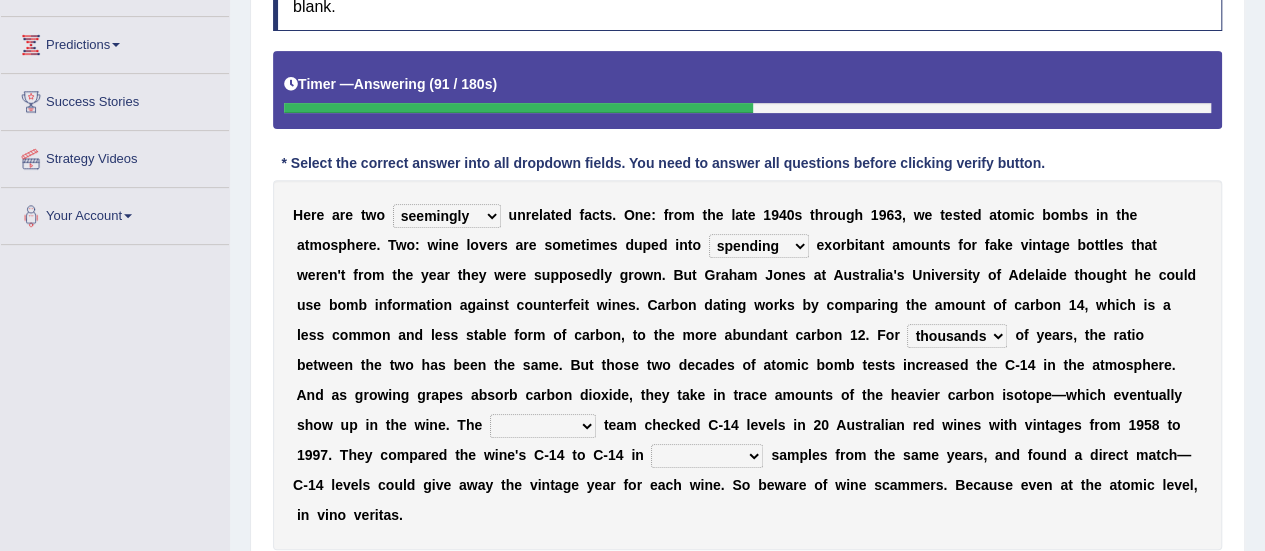 click on "research individual preparation strange" at bounding box center (543, 426) 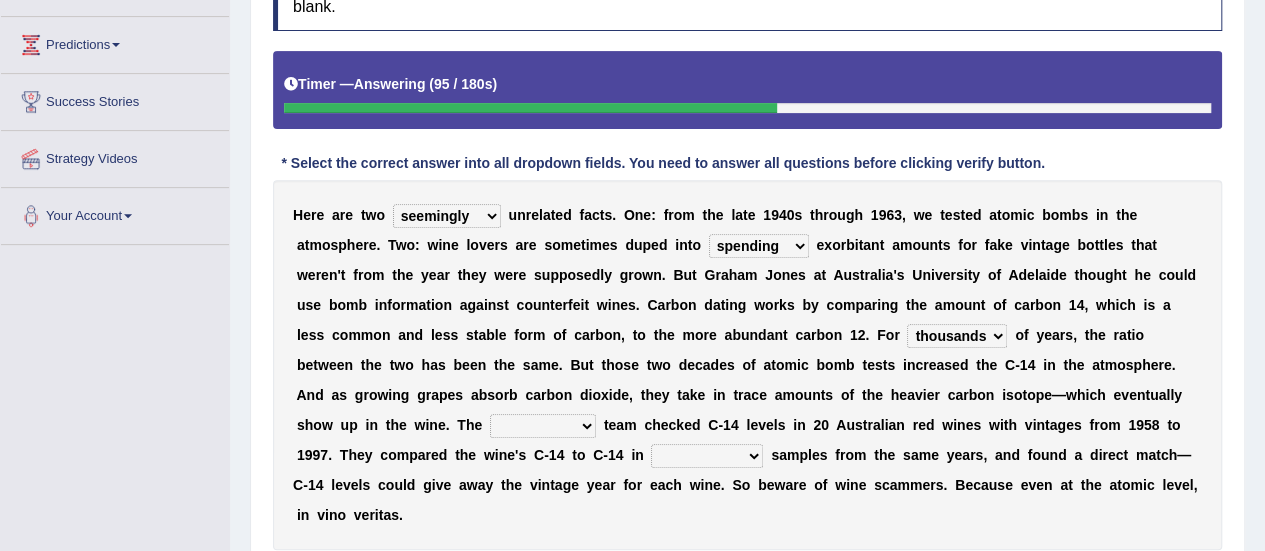 select on "research" 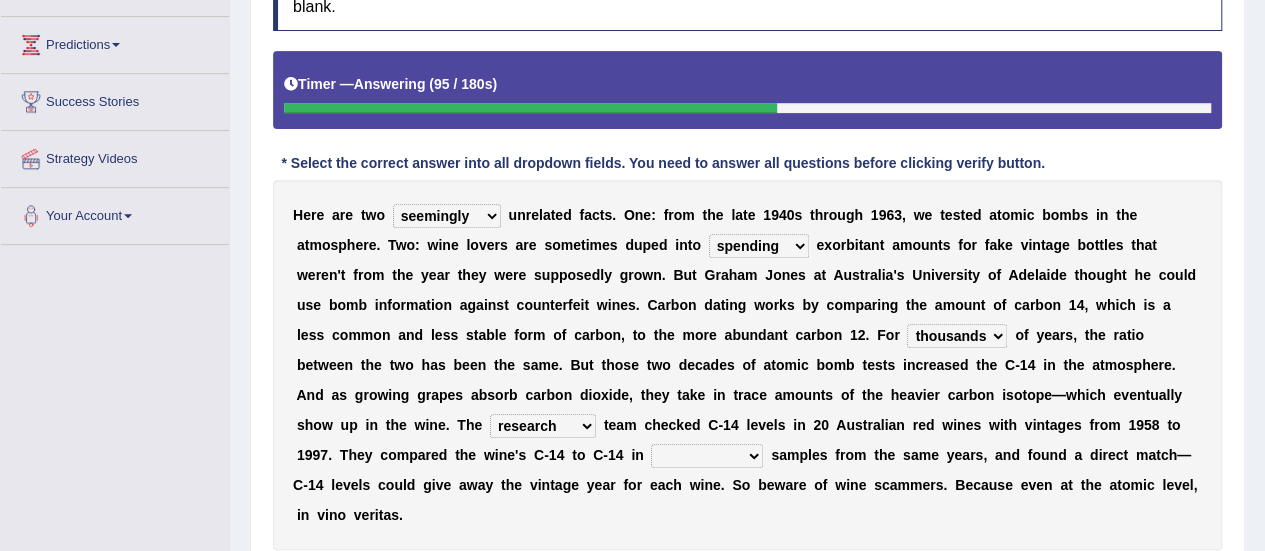 click on "research individual preparation strange" at bounding box center [543, 426] 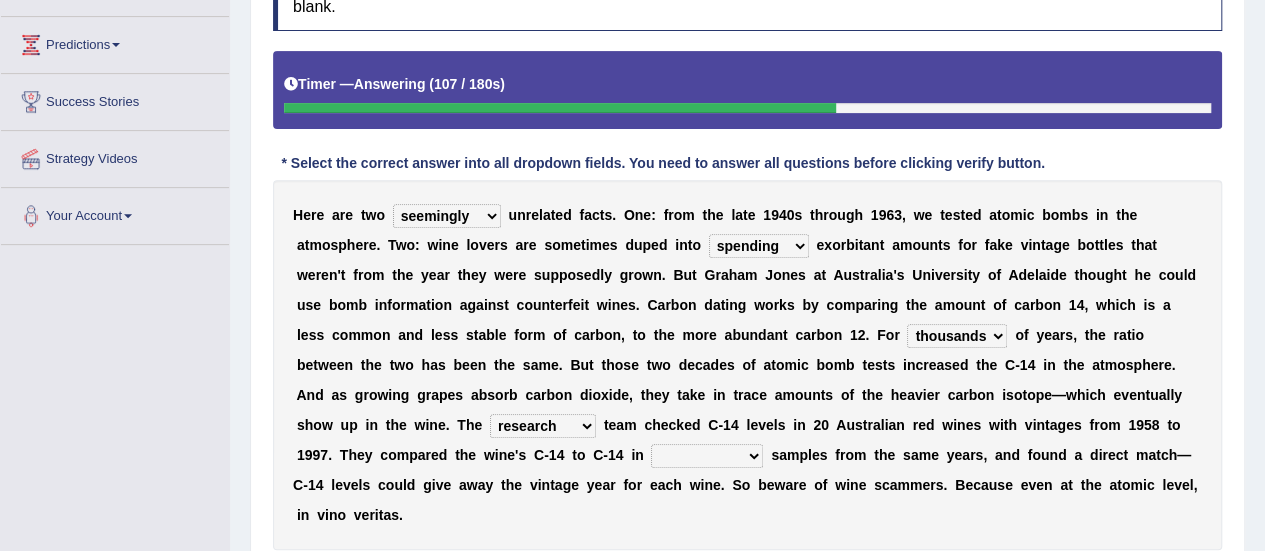 click on "physical atmospheric fluid solid" at bounding box center (707, 456) 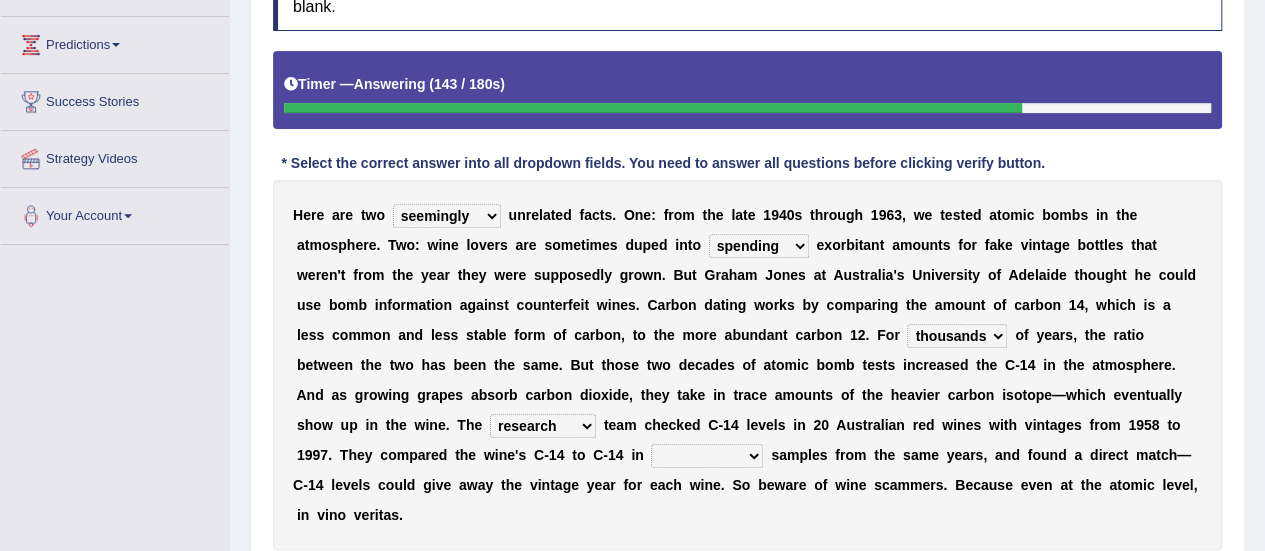 select on "fluid" 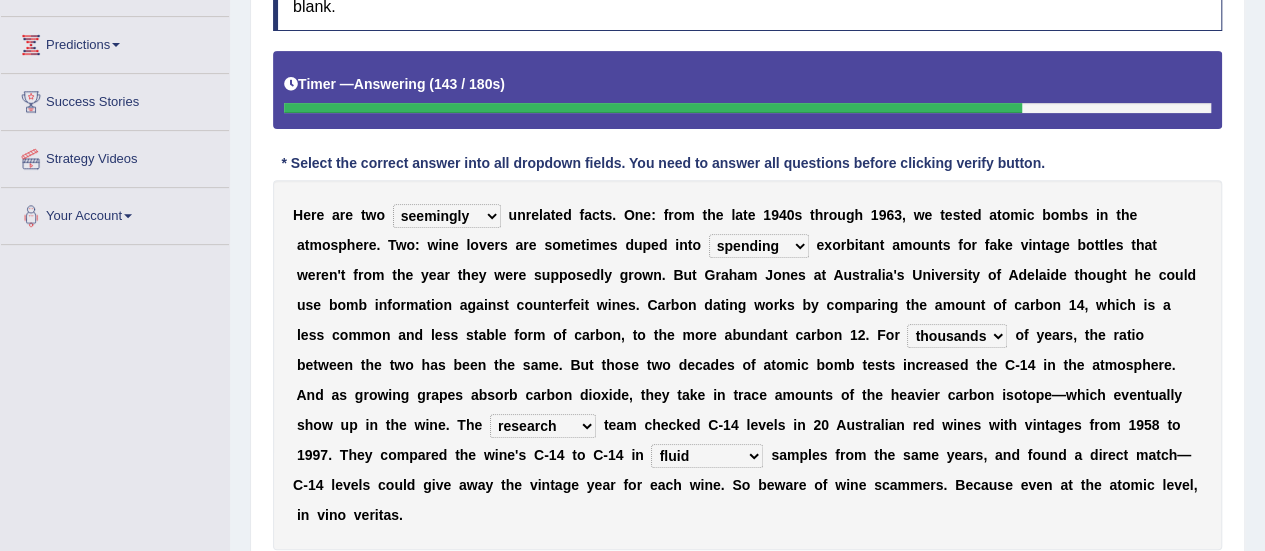 click on "physical atmospheric fluid solid" at bounding box center [707, 456] 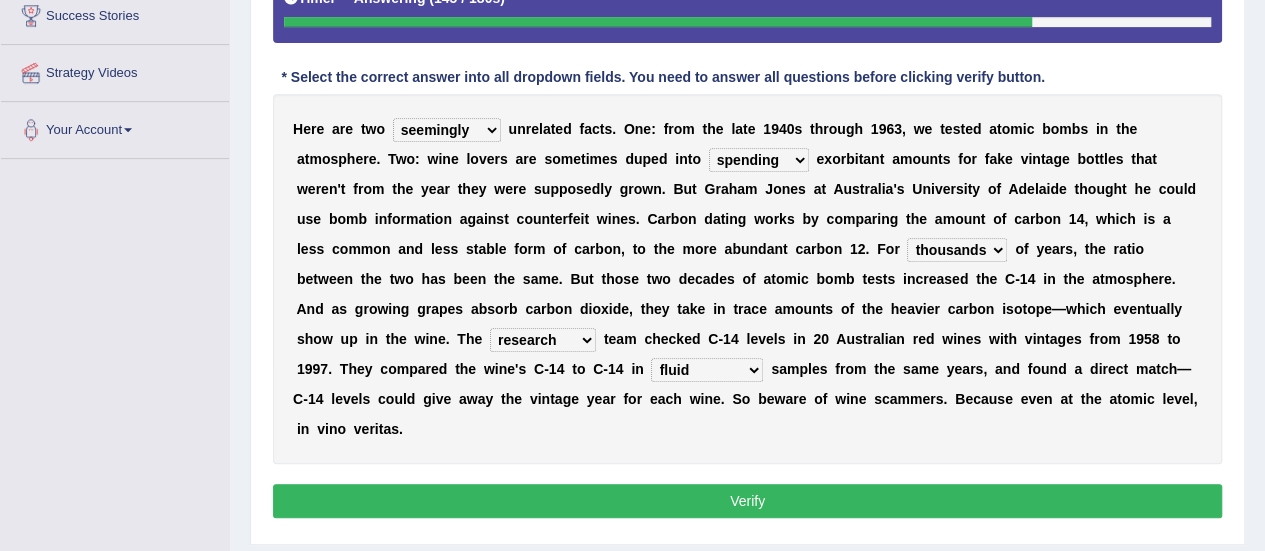 scroll, scrollTop: 412, scrollLeft: 0, axis: vertical 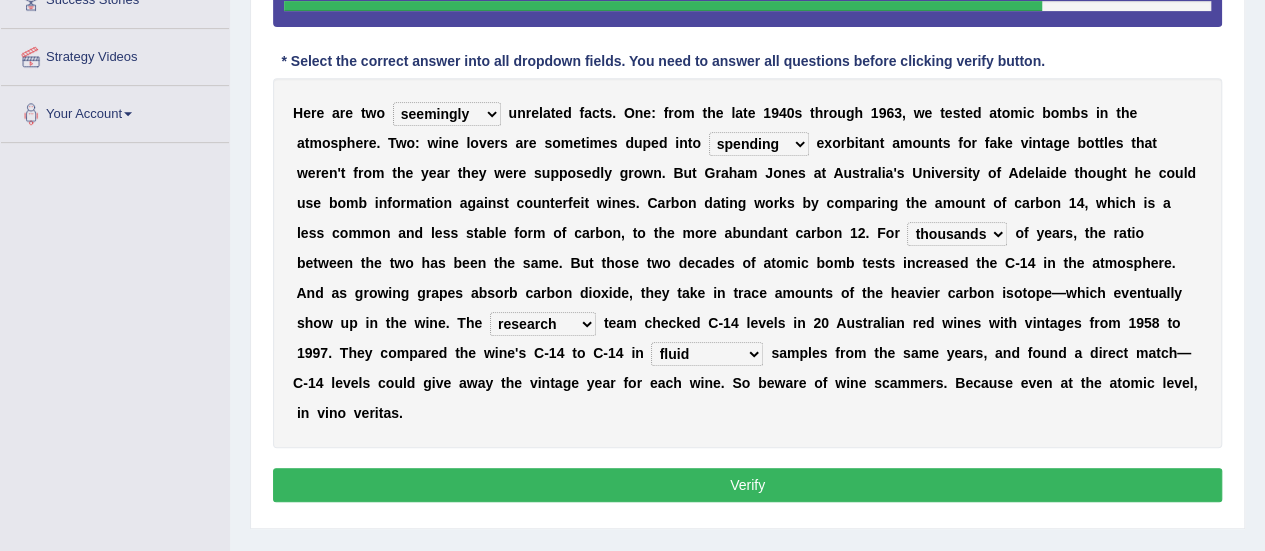 click on "Verify" at bounding box center (747, 485) 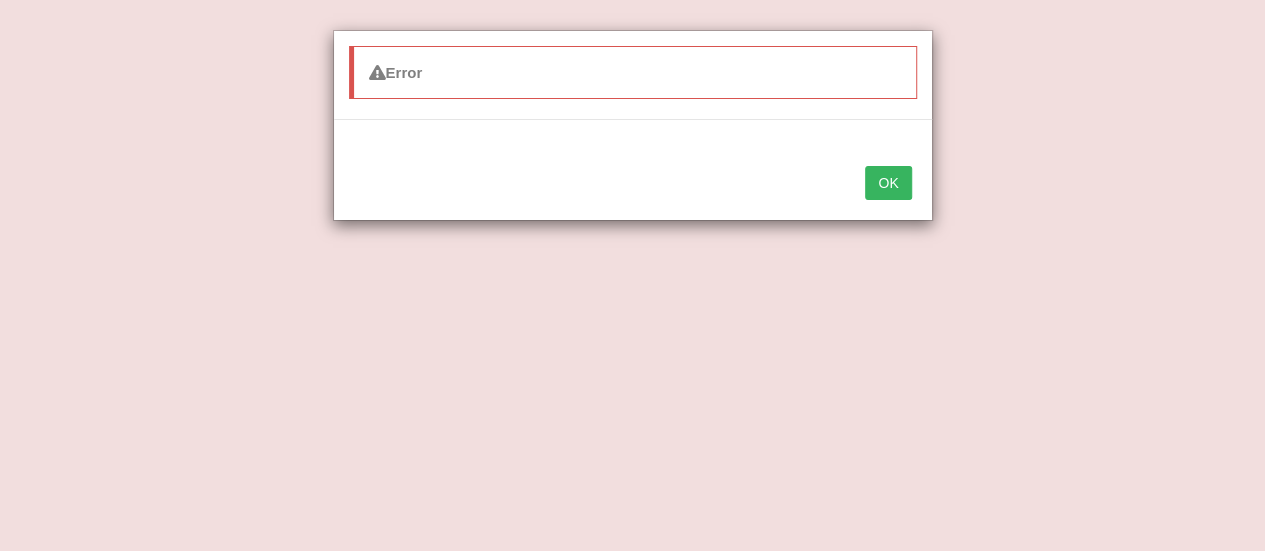 click on "OK" at bounding box center (888, 183) 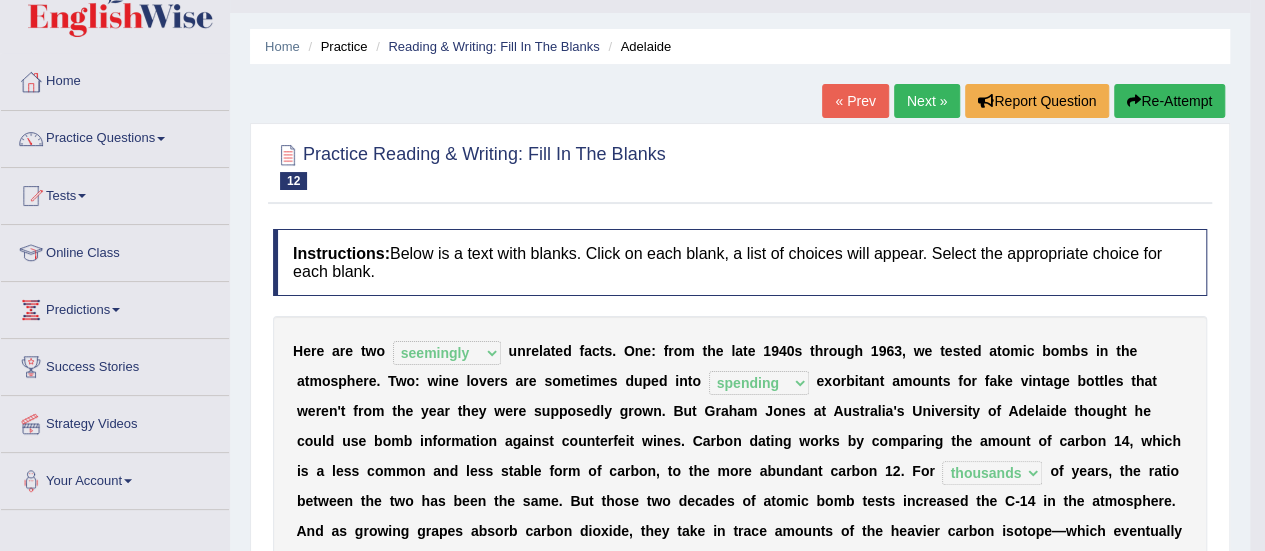 scroll, scrollTop: 0, scrollLeft: 0, axis: both 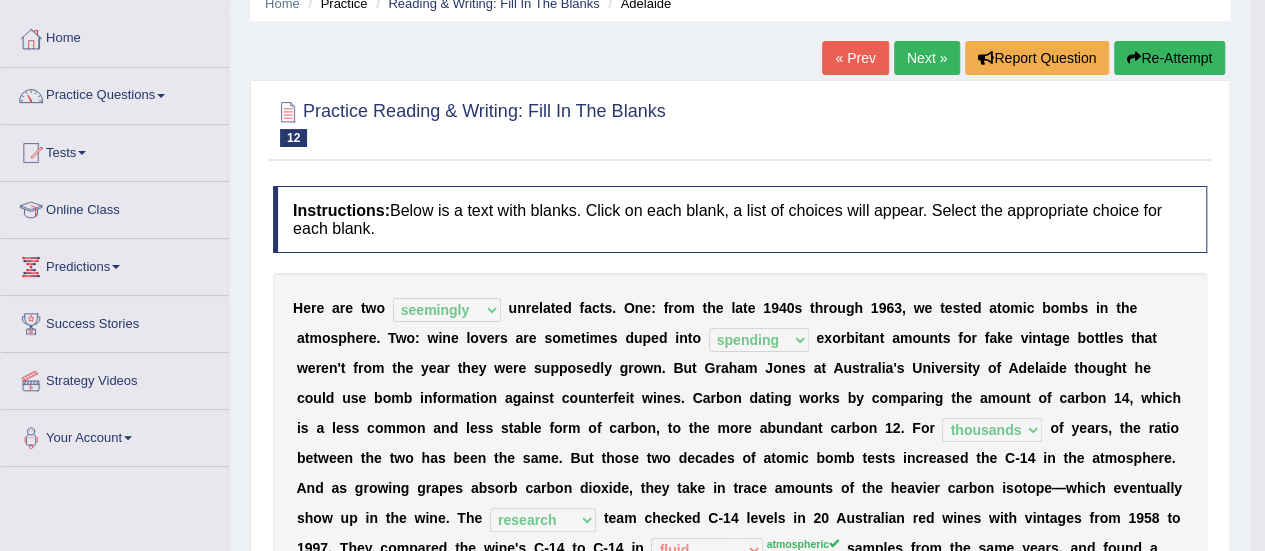 click on "Next »" at bounding box center [927, 58] 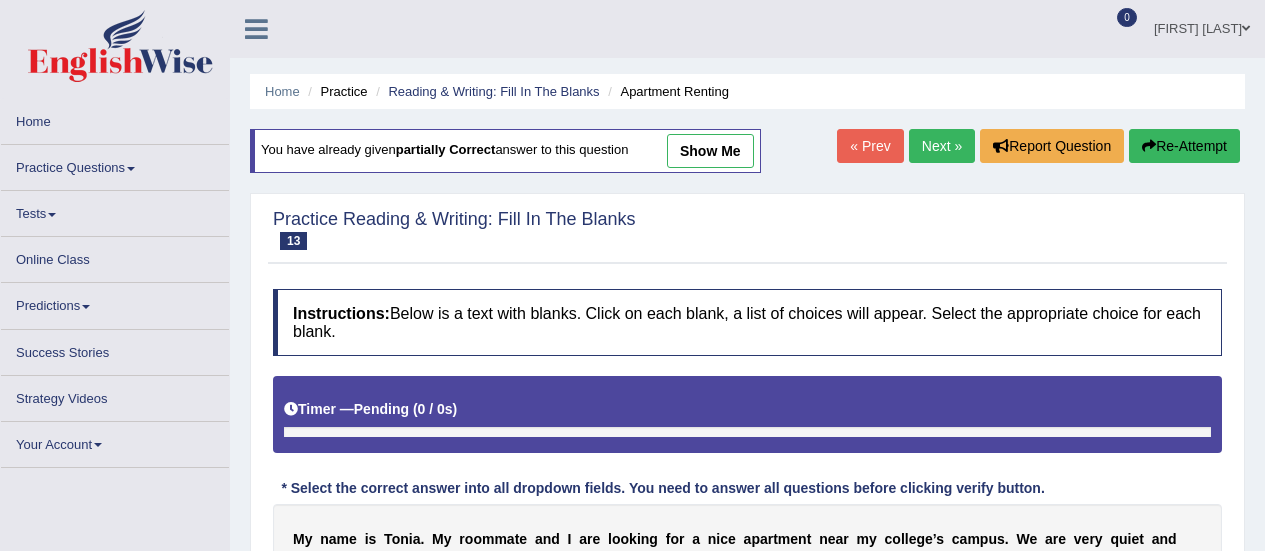 scroll, scrollTop: 261, scrollLeft: 0, axis: vertical 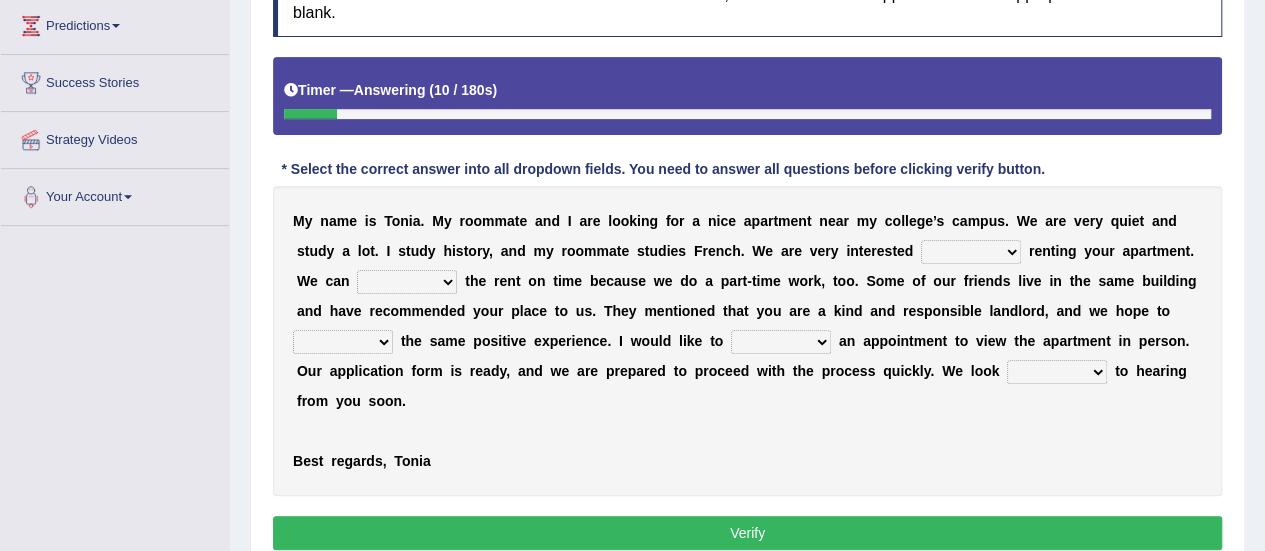 click on "for about at in" at bounding box center [971, 252] 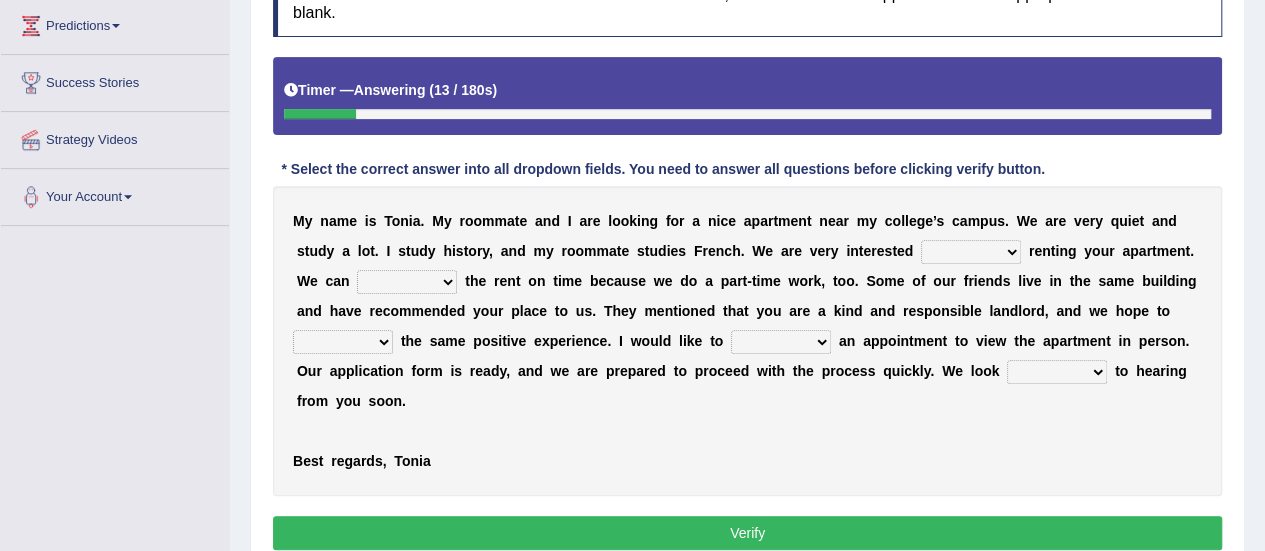 select on "in" 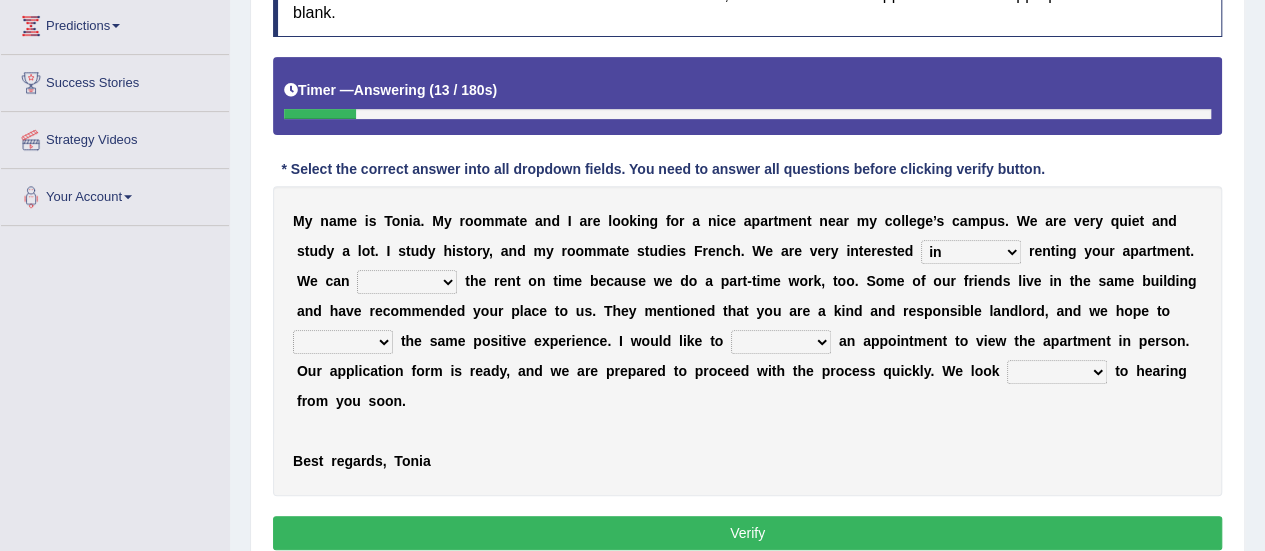 click on "for about at in" at bounding box center [971, 252] 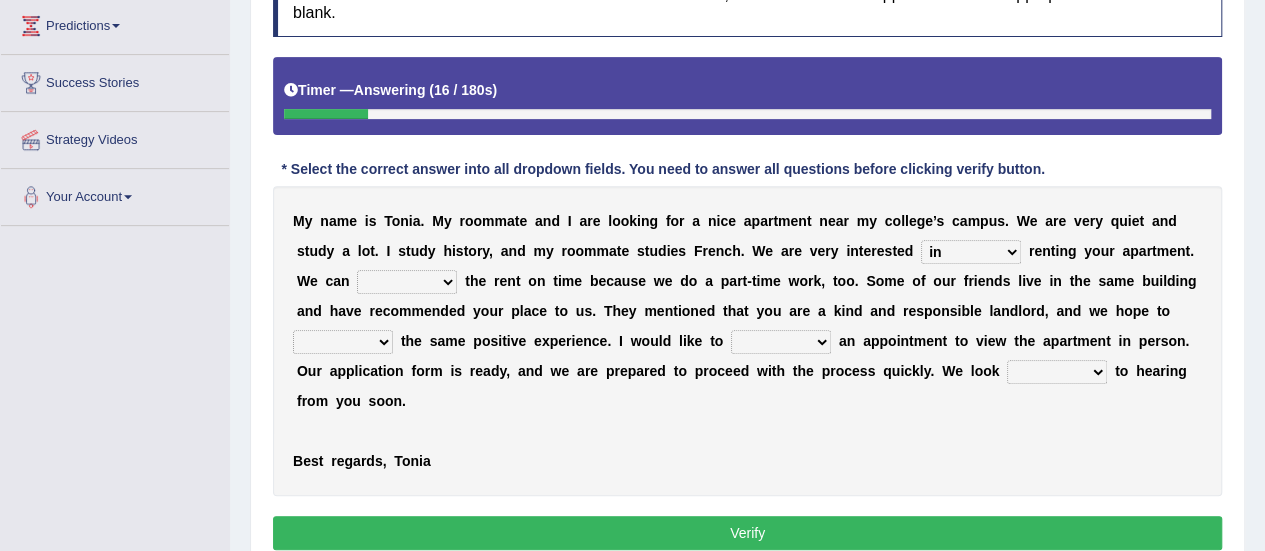 click on "afford get pay bring" at bounding box center [407, 282] 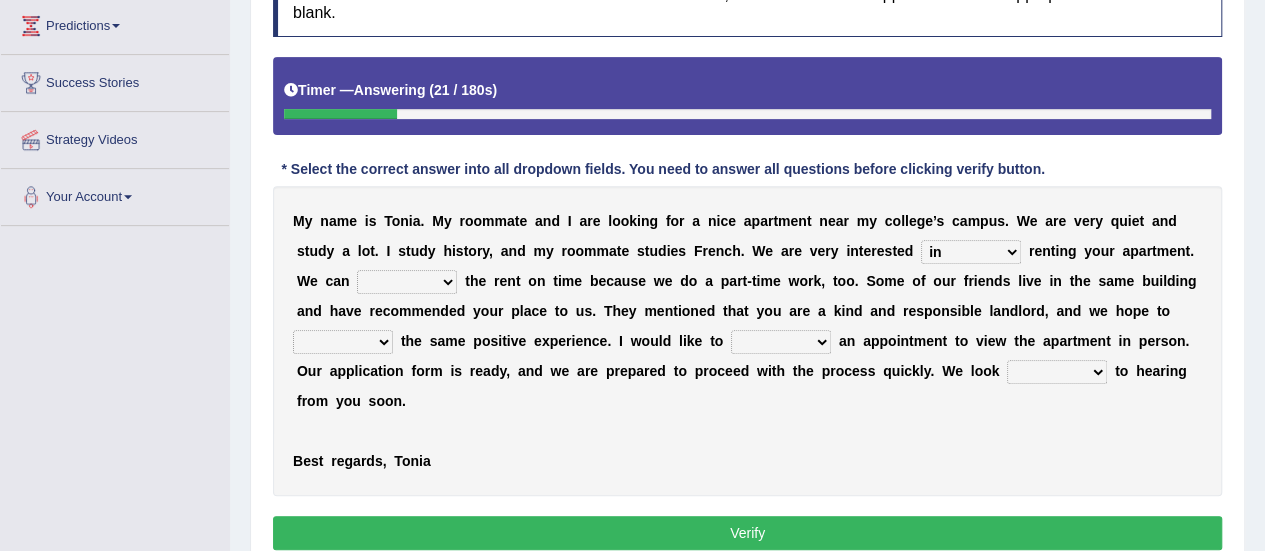 select on "pay" 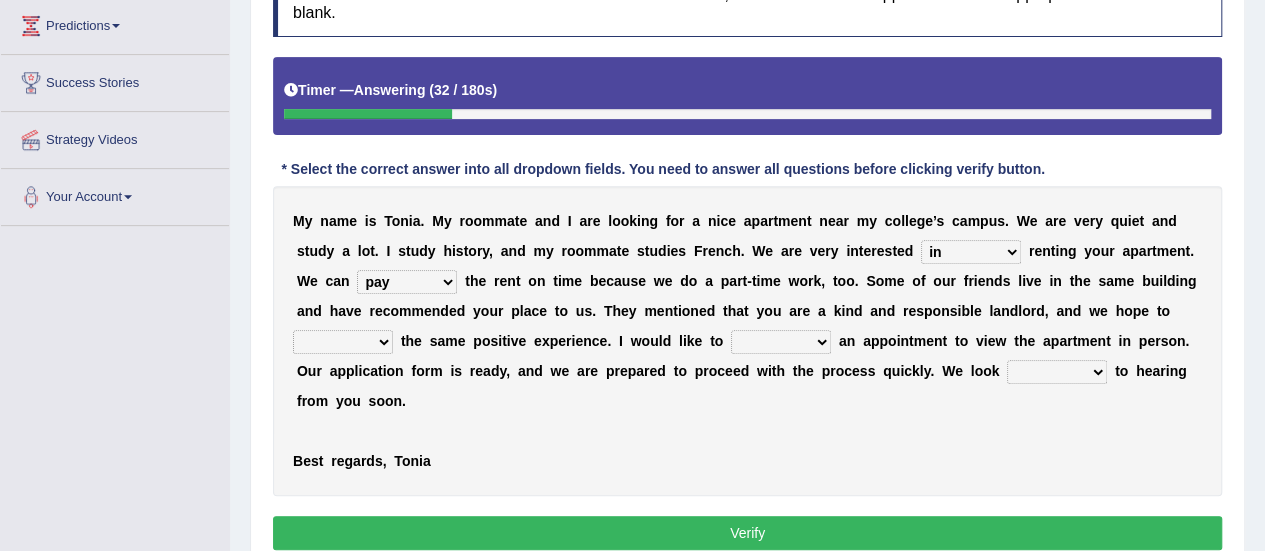 click on "form meet have decide" at bounding box center (343, 342) 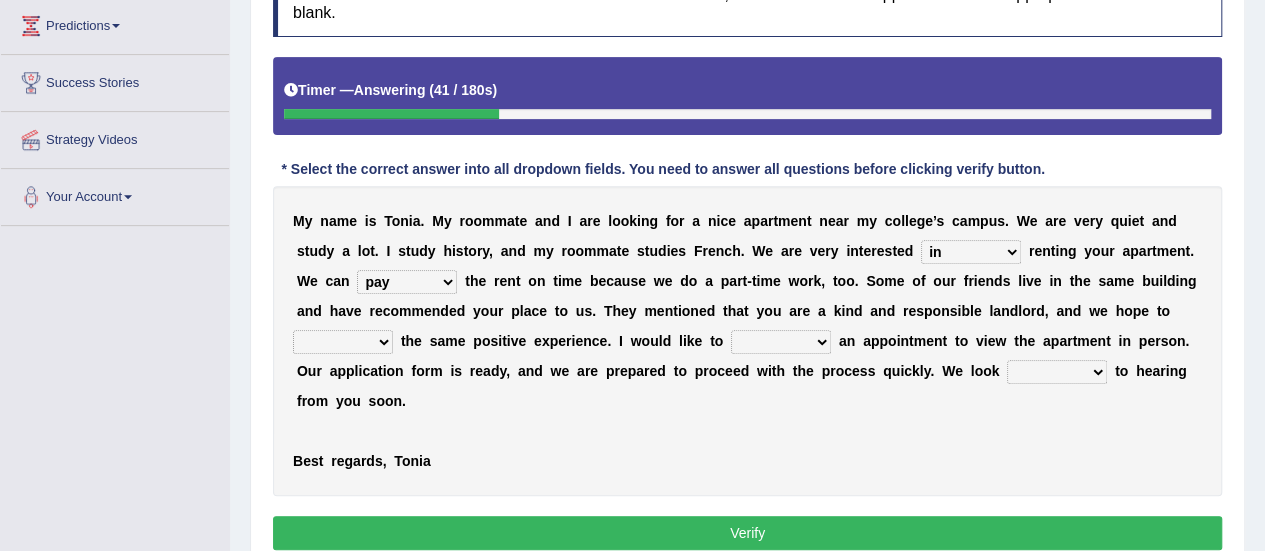 select on "have" 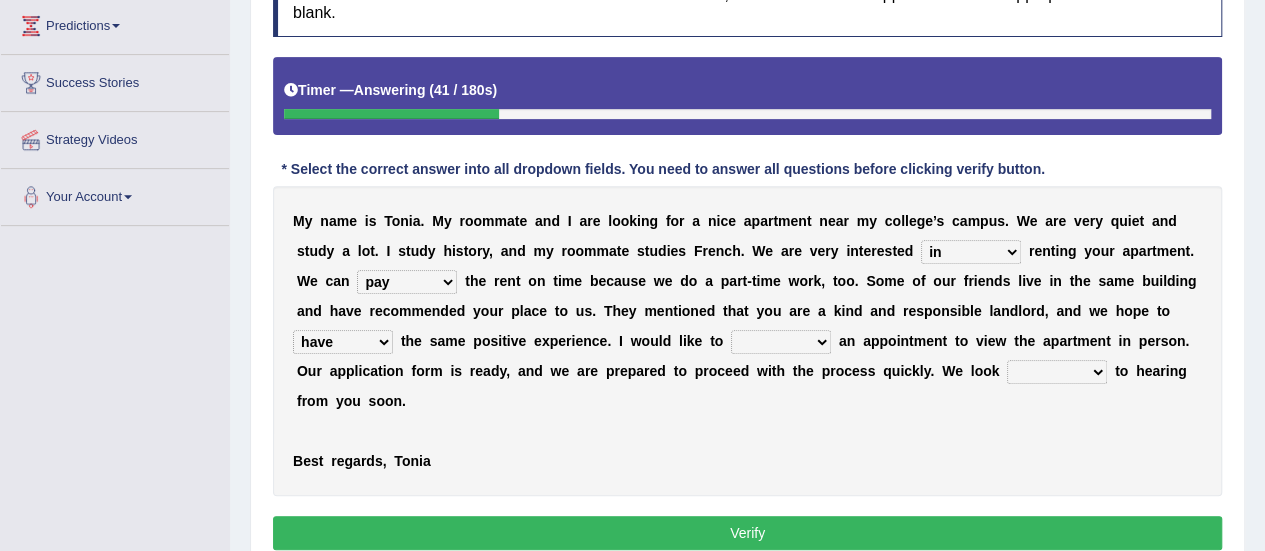 click on "form meet have decide" at bounding box center [343, 342] 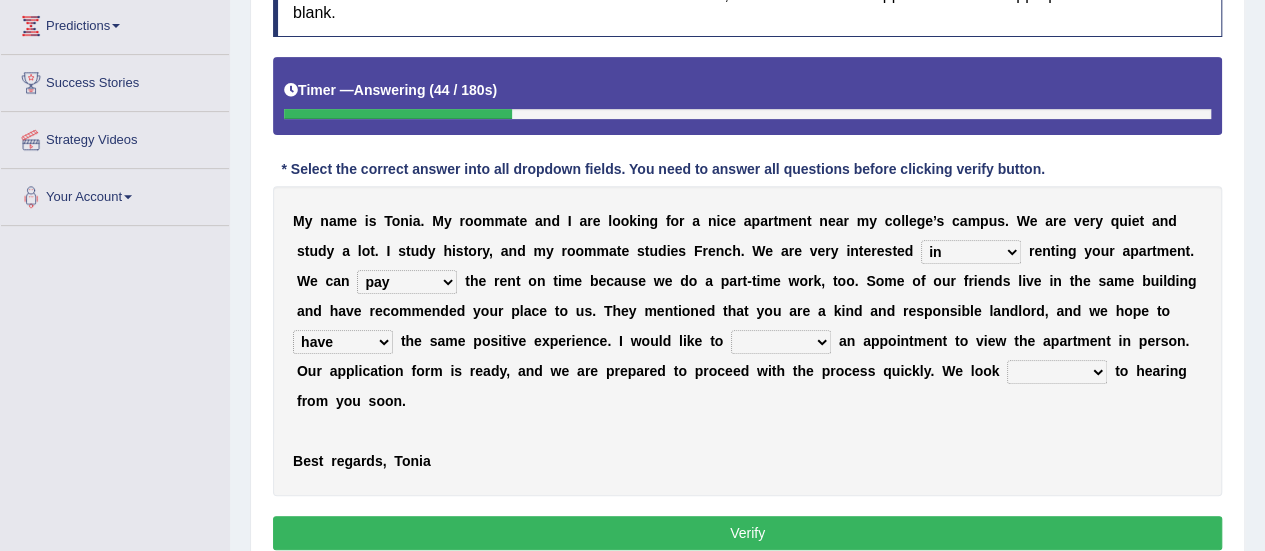 click on "own recall revise make" at bounding box center (781, 342) 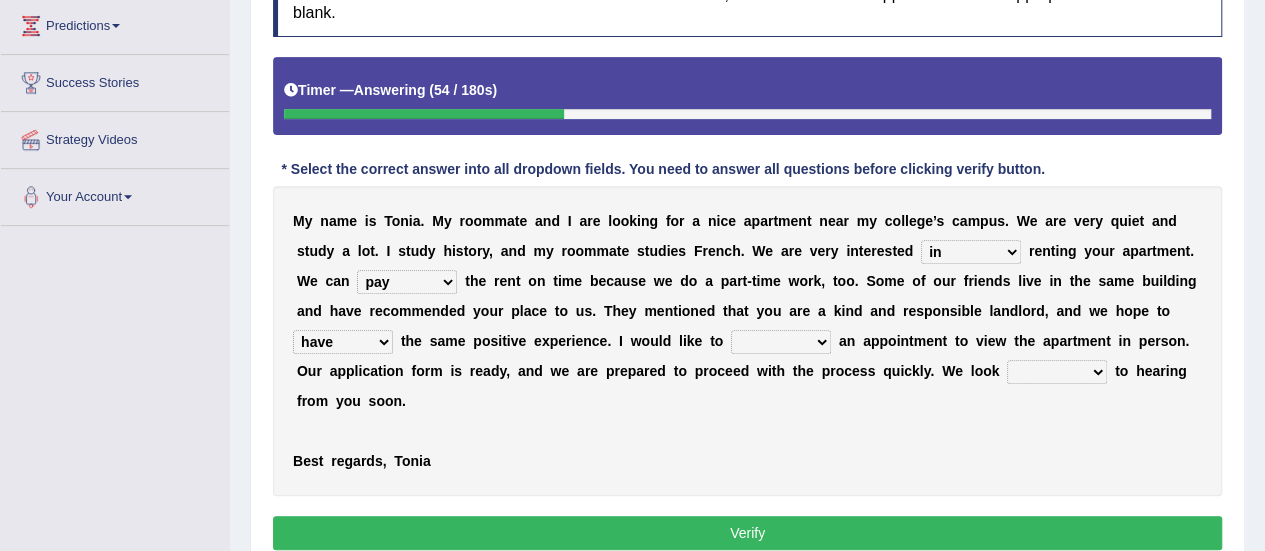select on "make" 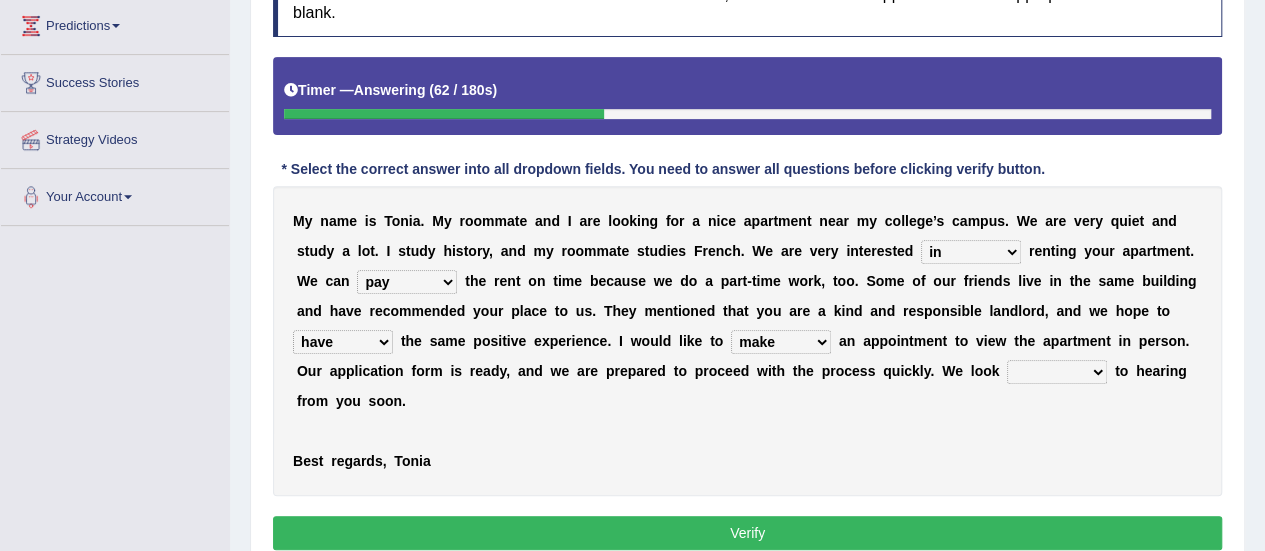click on "around out in forward" at bounding box center [1057, 372] 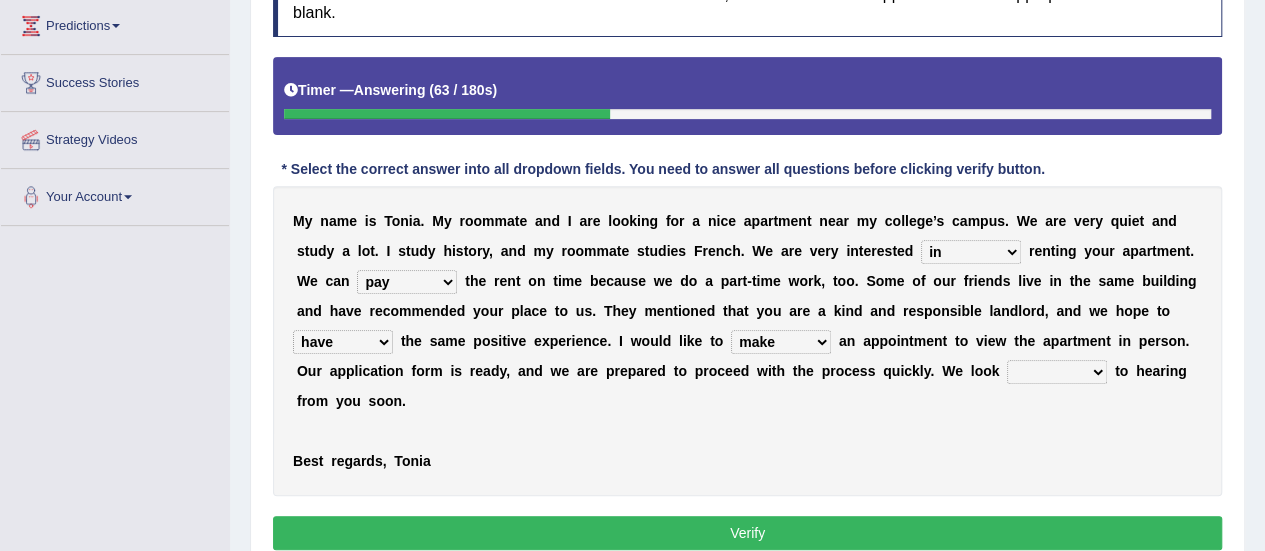 select on "forward" 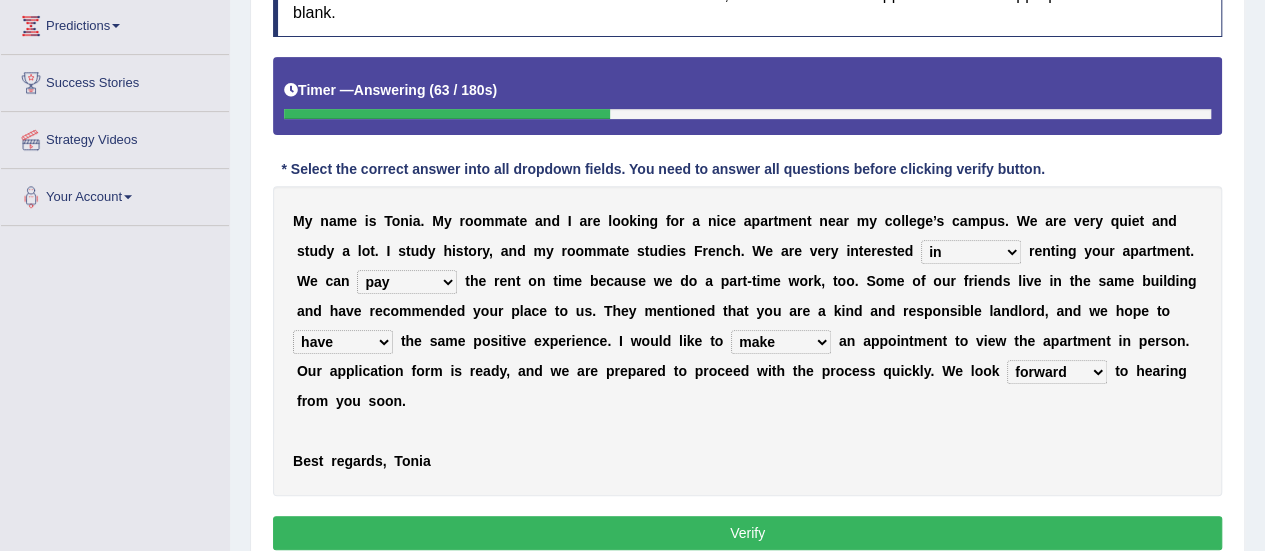 click on "around out in forward" at bounding box center [1057, 372] 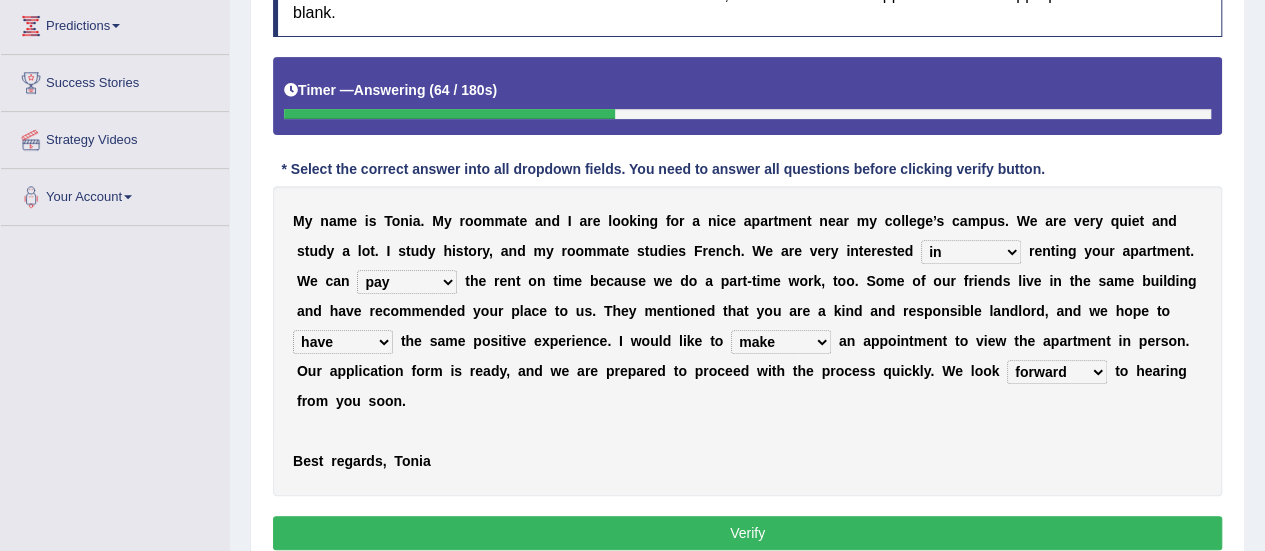 click on "Verify" at bounding box center [747, 533] 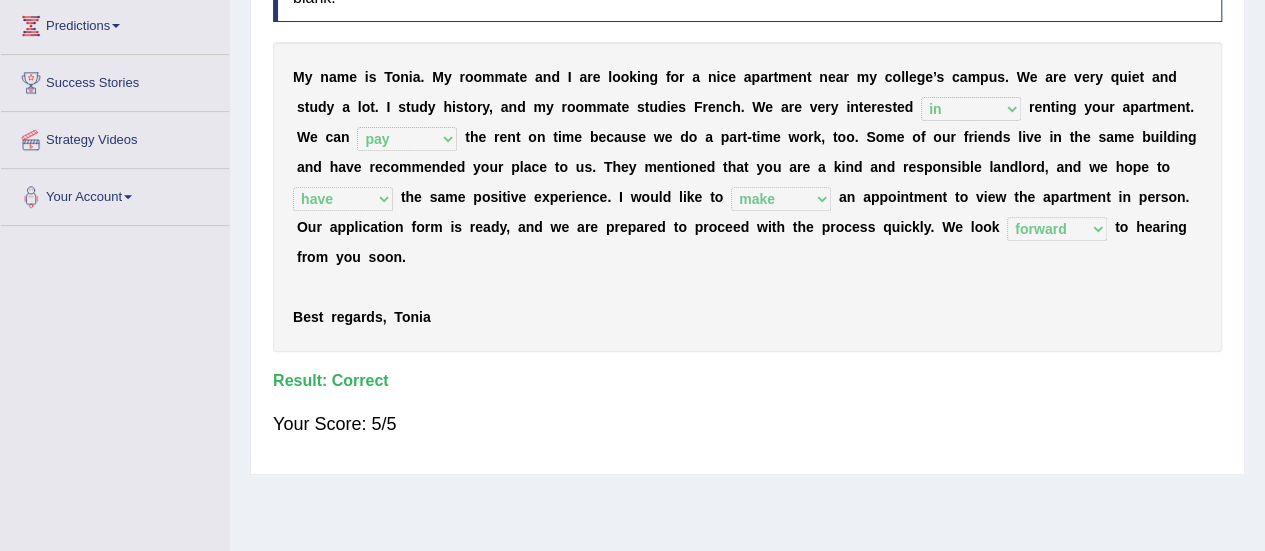 scroll, scrollTop: 19, scrollLeft: 0, axis: vertical 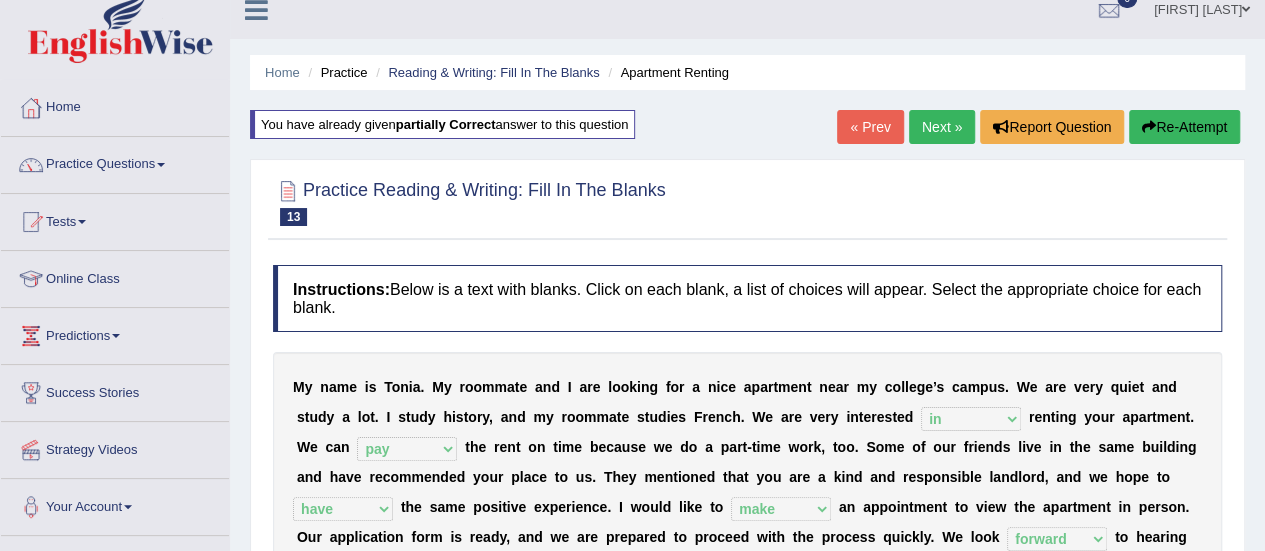 click on "Next »" at bounding box center (942, 127) 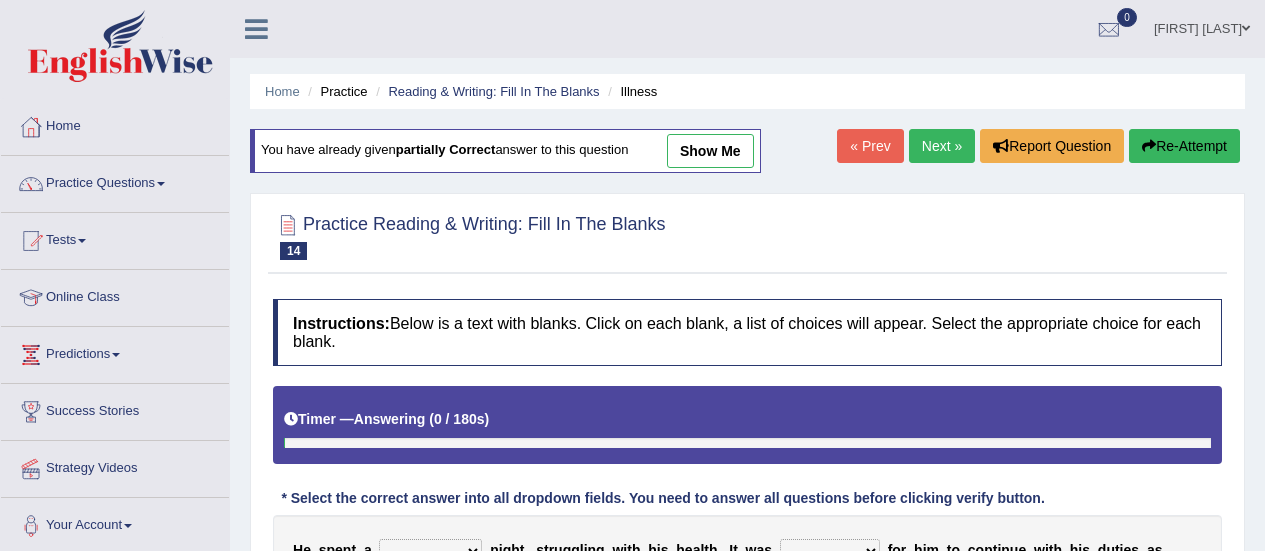 scroll, scrollTop: 0, scrollLeft: 0, axis: both 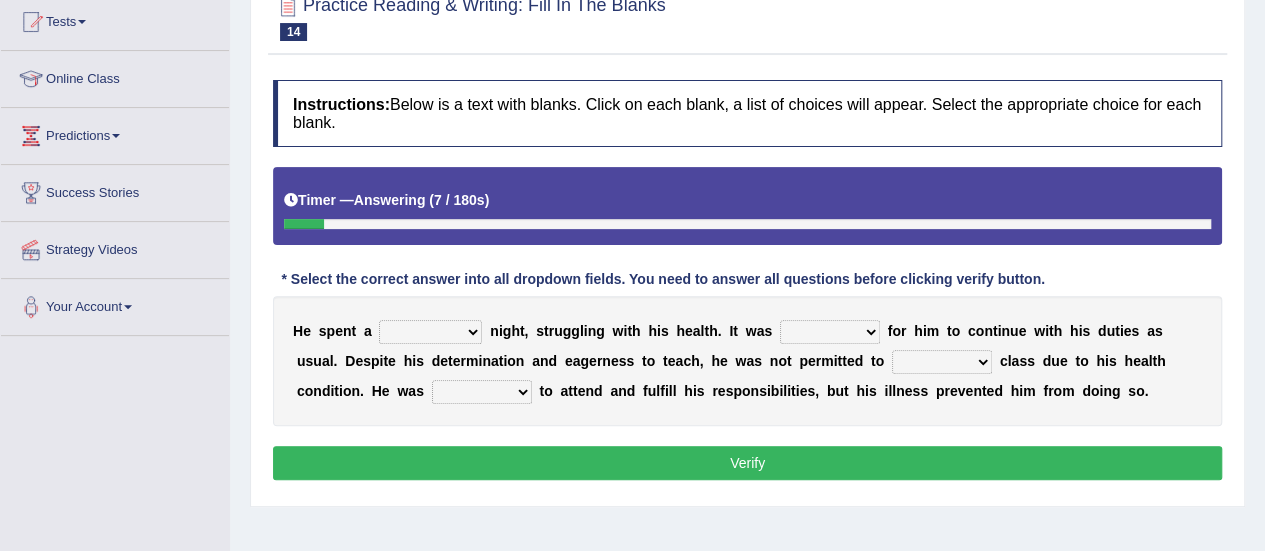 click on "cheerful restful meaningful painful" at bounding box center (430, 332) 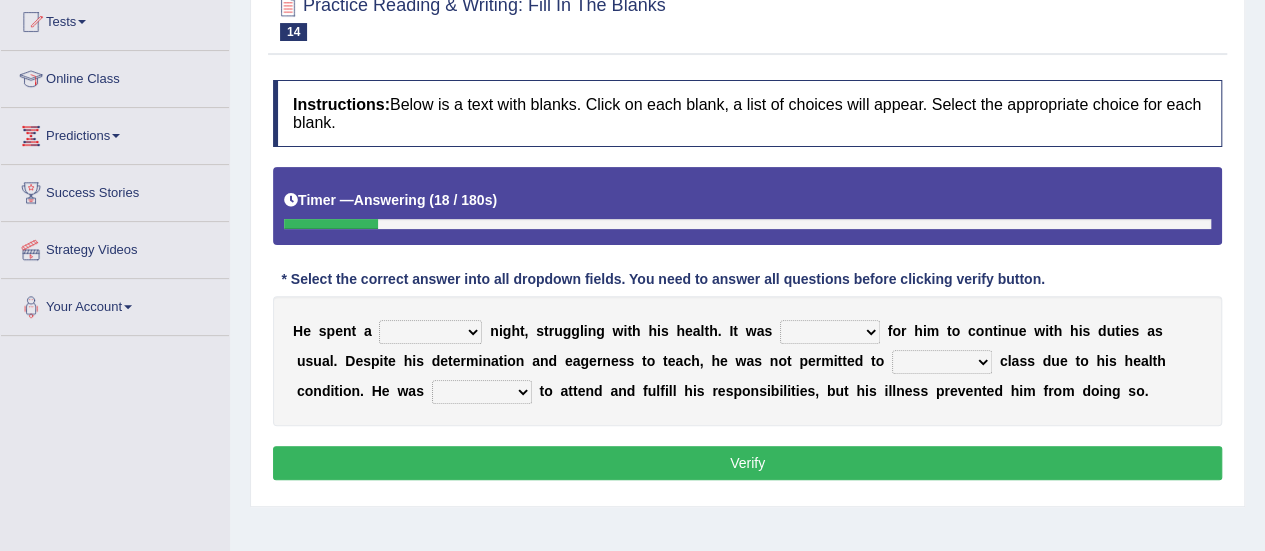 select on "painful" 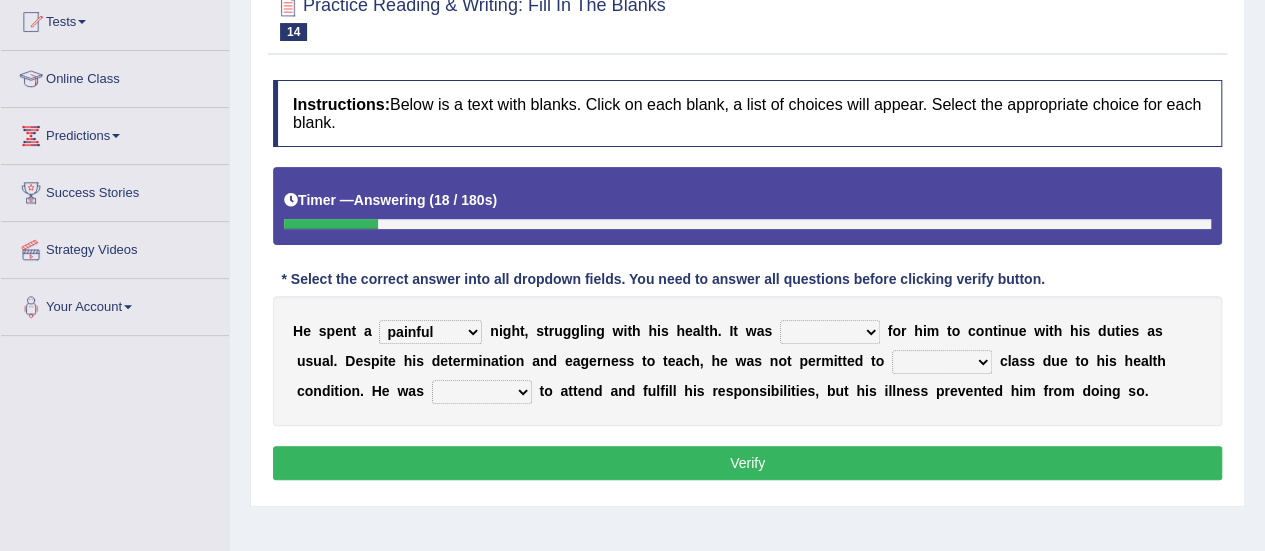click on "cheerful restful meaningful painful" at bounding box center [430, 332] 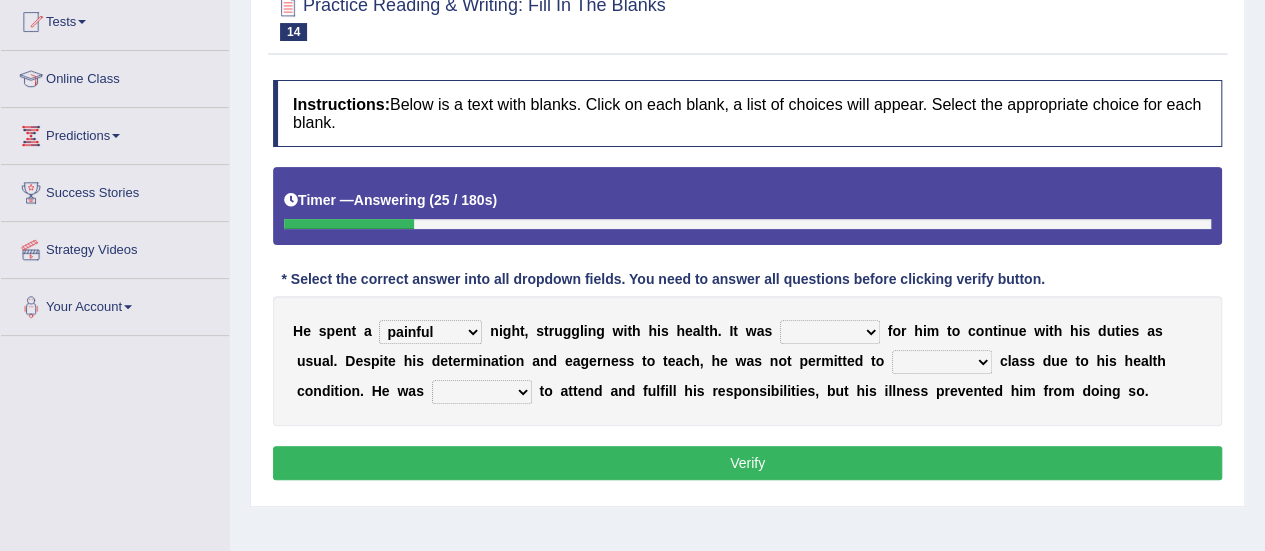 click on "enjoyable simple difficult natural" at bounding box center (830, 332) 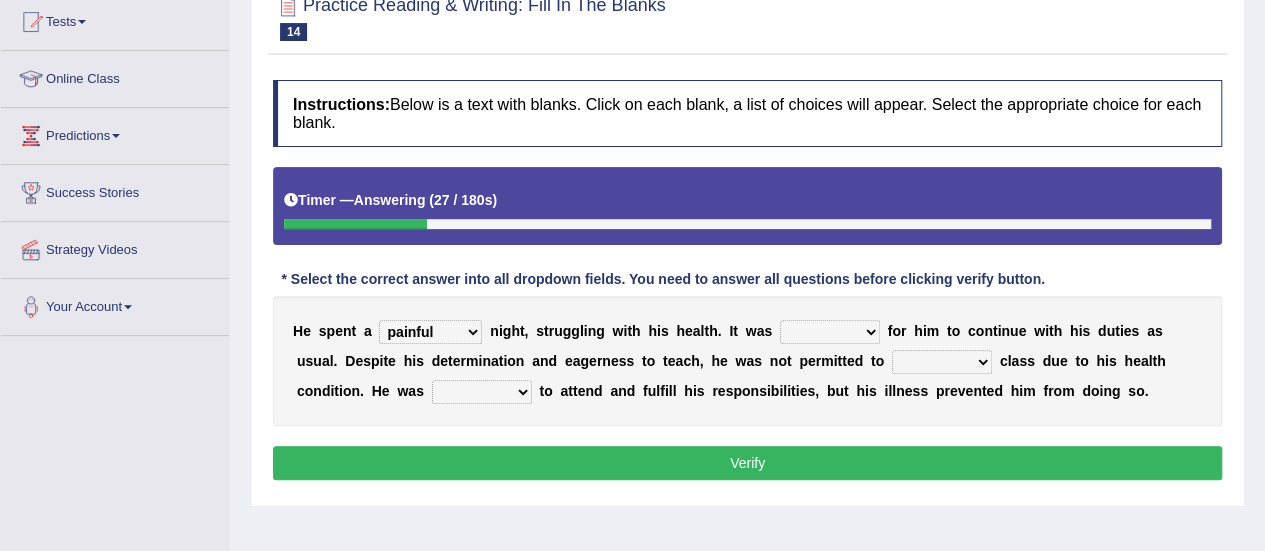 select on "difficult" 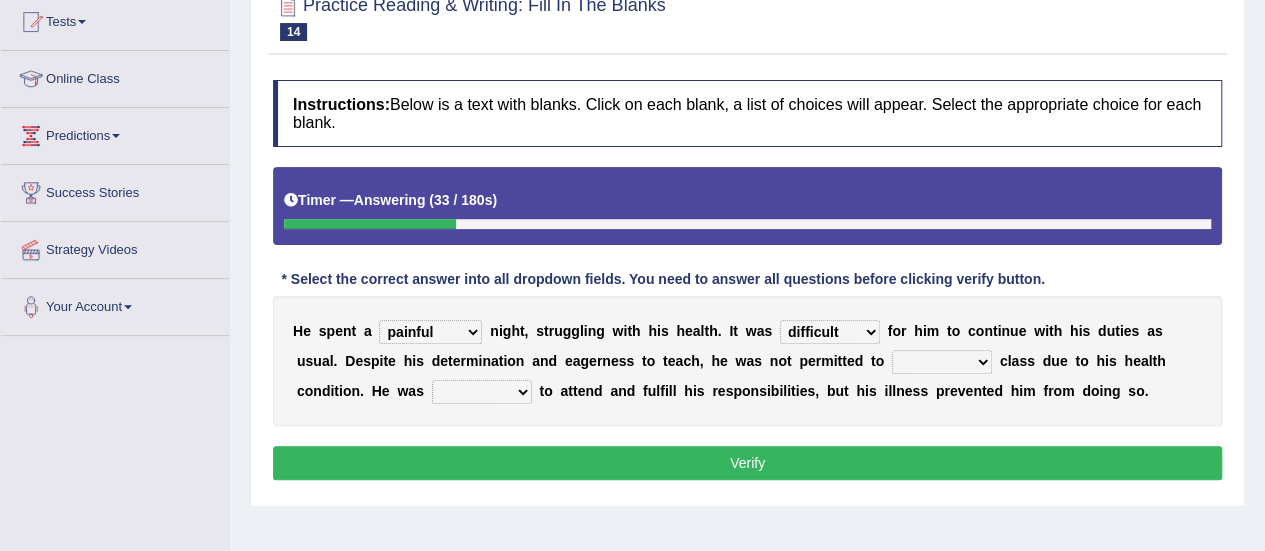 click on "teach leave cancel attend" at bounding box center (942, 362) 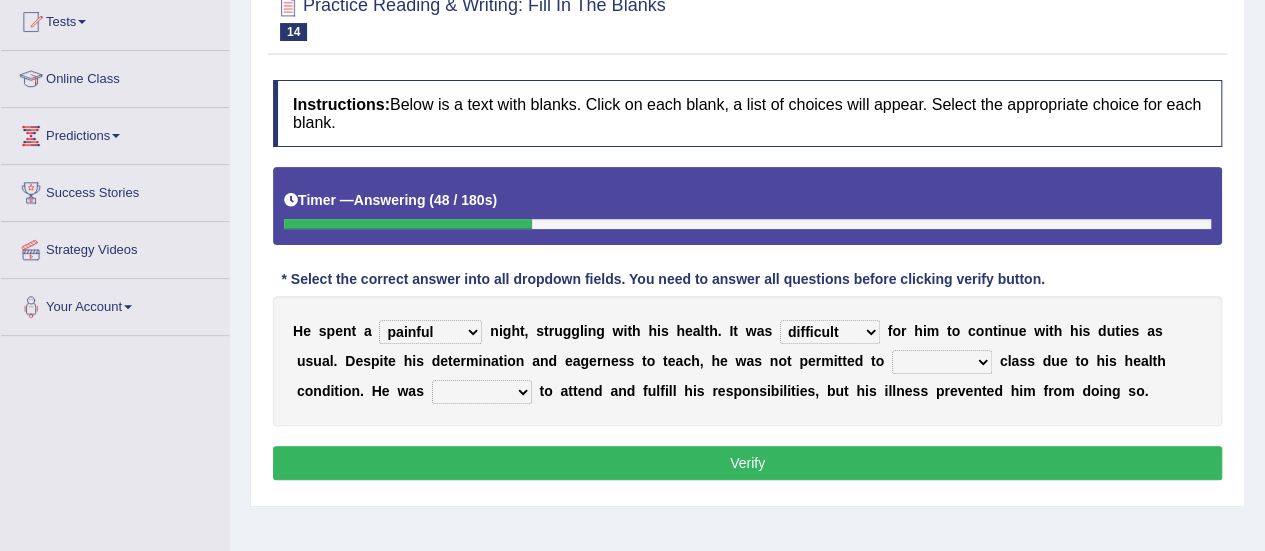 select on "teach" 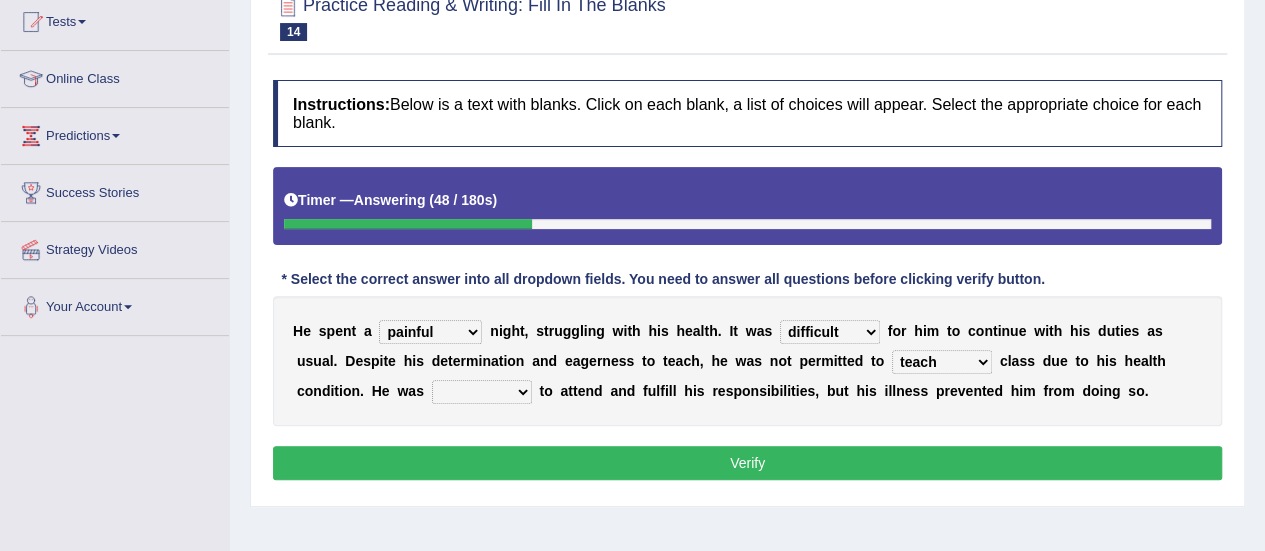 click on "teach leave cancel attend" at bounding box center (942, 362) 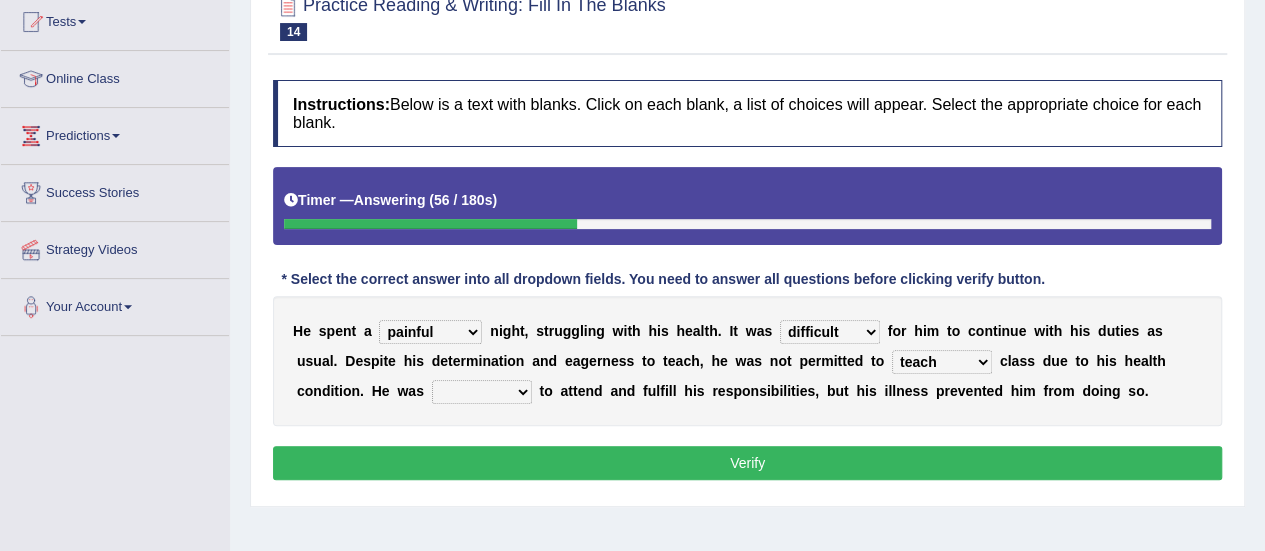 click on "anxious forced lazy happy" at bounding box center (482, 392) 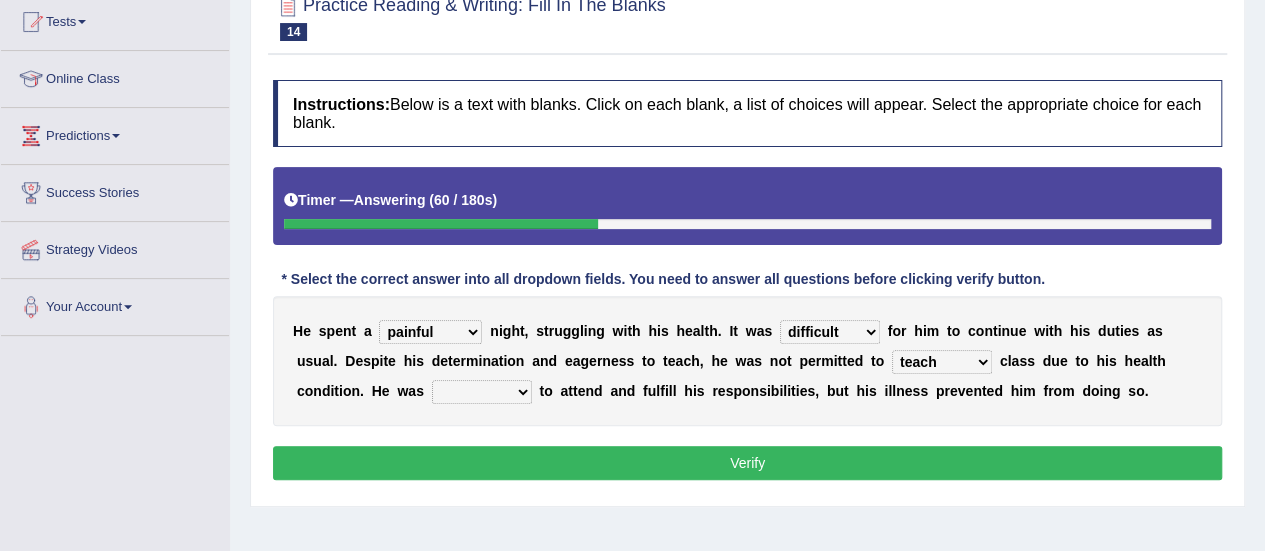 select on "anxious" 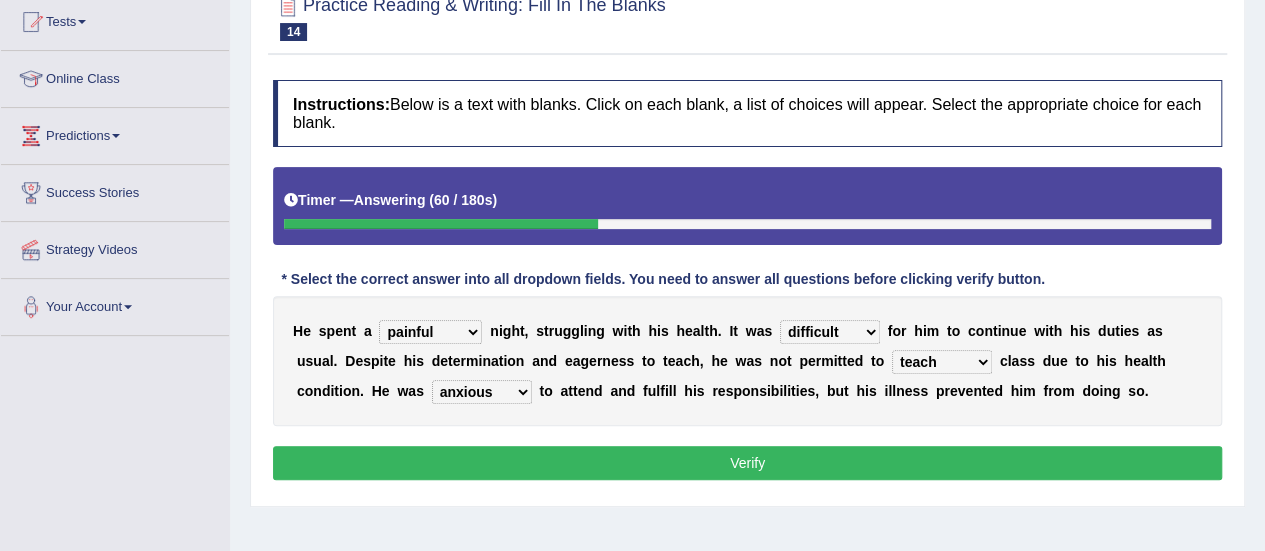 click on "anxious forced lazy happy" at bounding box center [482, 392] 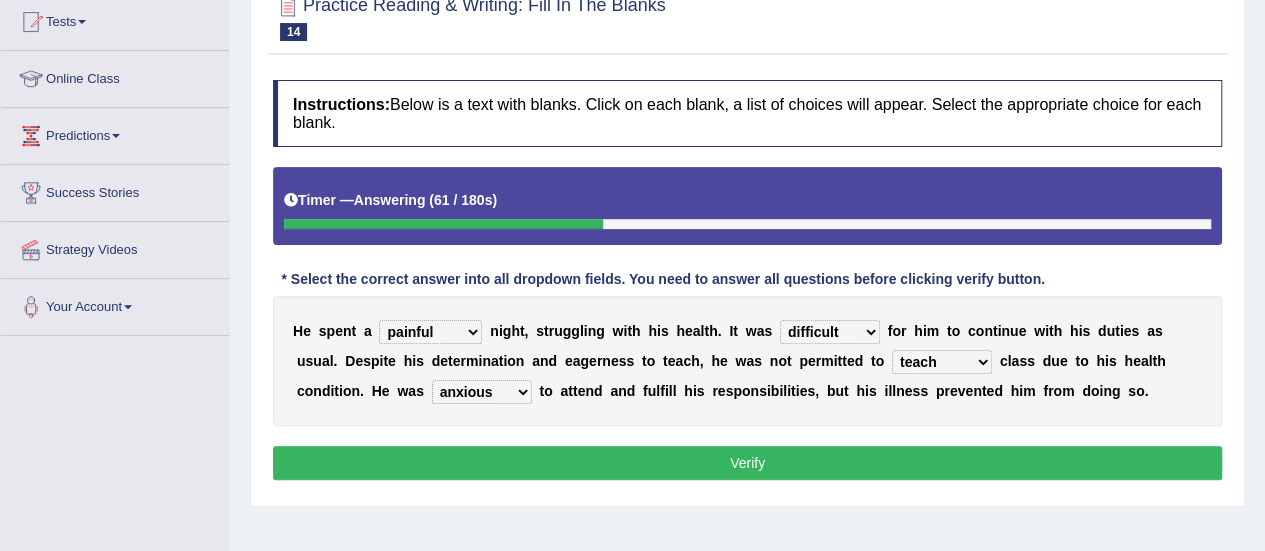 click on "Verify" at bounding box center (747, 463) 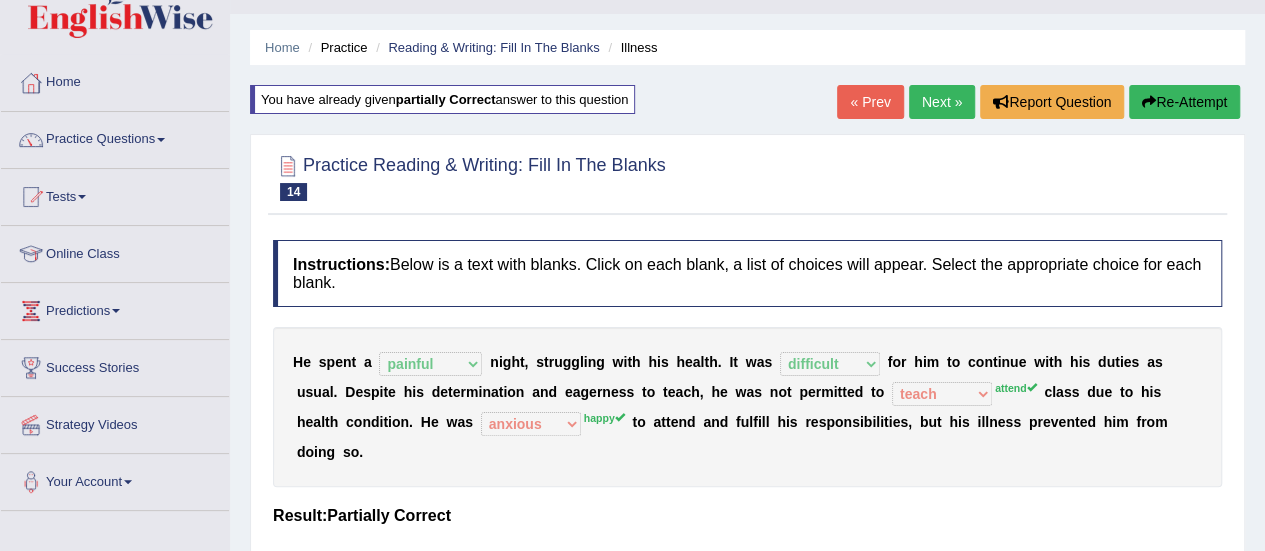 scroll, scrollTop: 39, scrollLeft: 0, axis: vertical 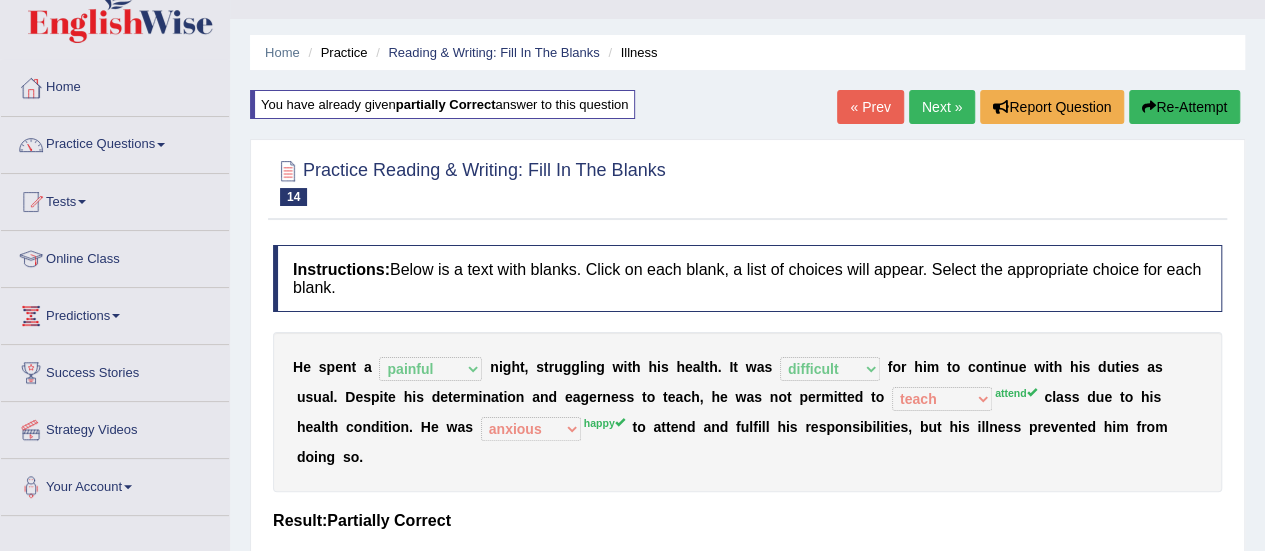 click on "Next »" at bounding box center (942, 107) 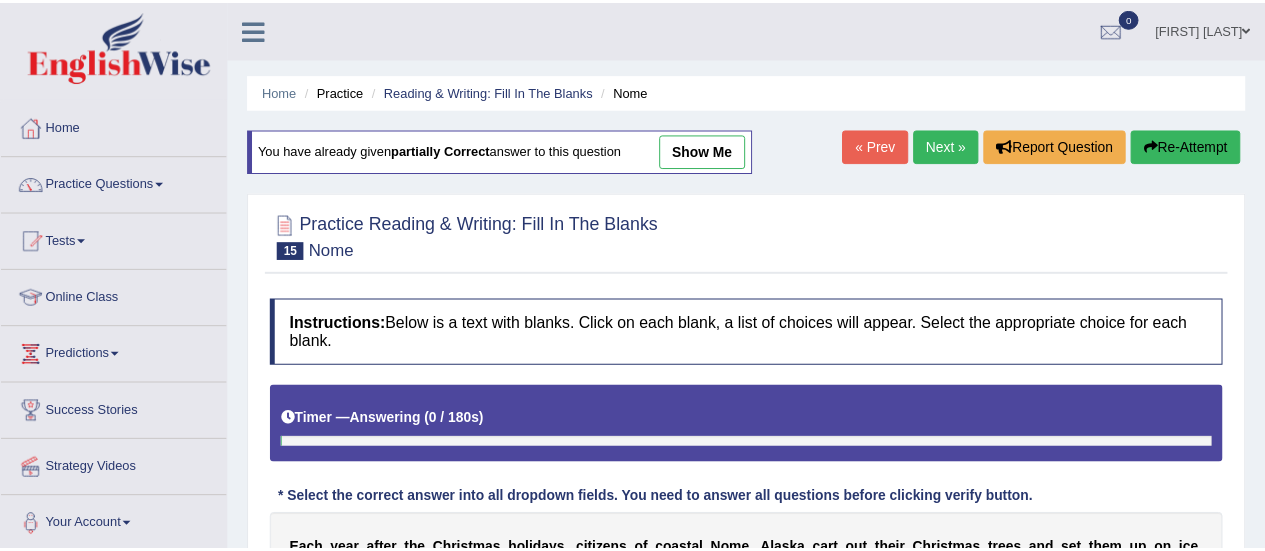 scroll, scrollTop: 0, scrollLeft: 0, axis: both 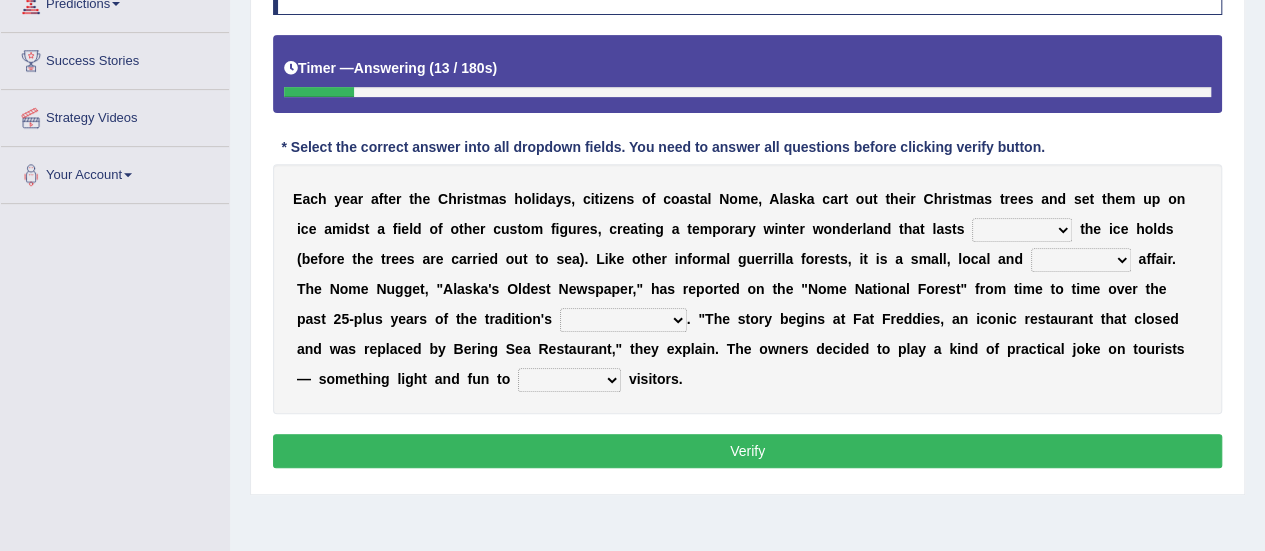 click on "as long as before after although" at bounding box center (1022, 230) 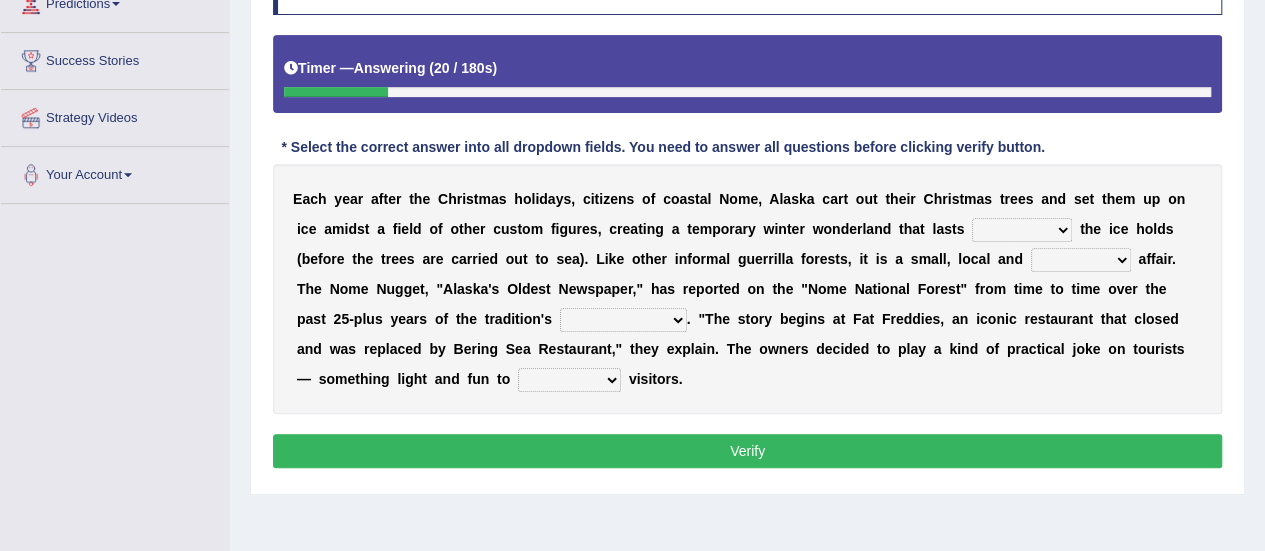 select on "as long as" 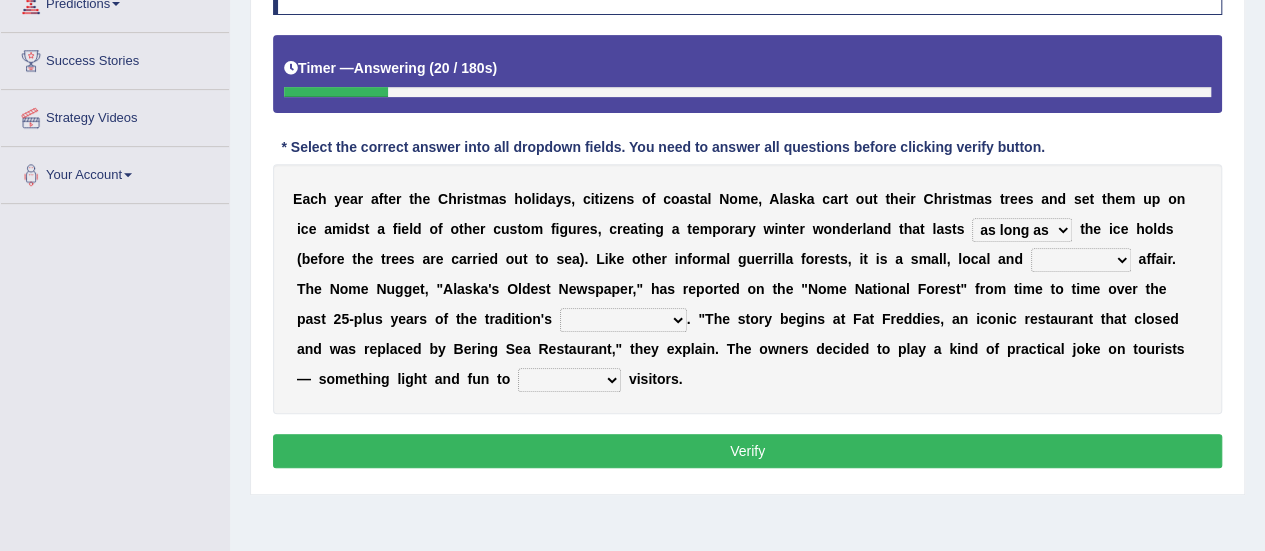 click on "as long as before after although" at bounding box center (1022, 230) 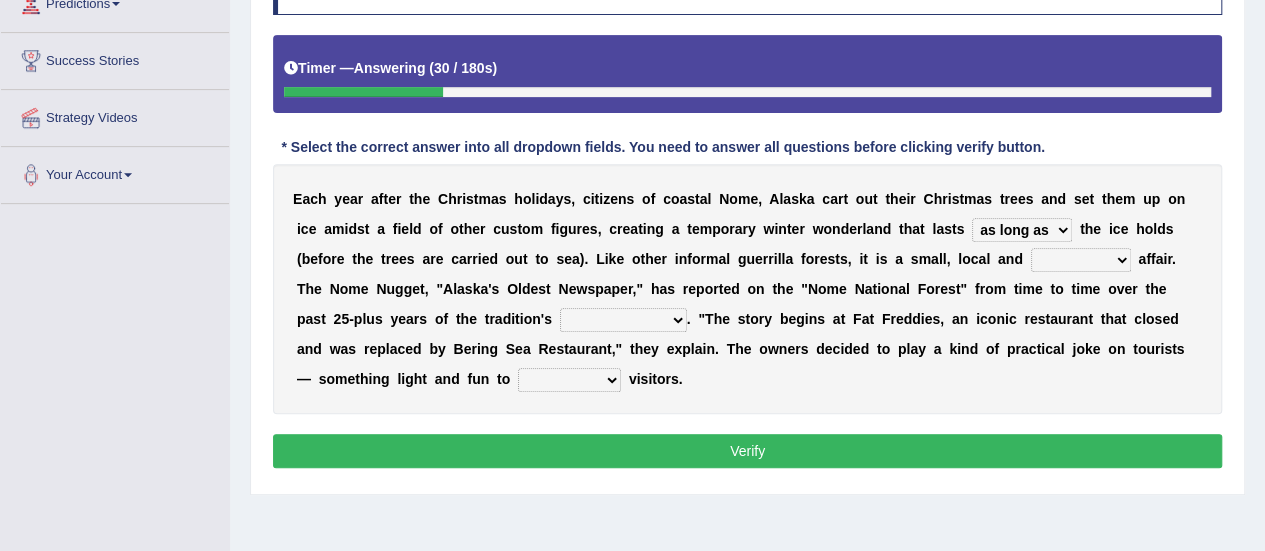 click on "nasty fuzzy cozy greasy" at bounding box center [1081, 260] 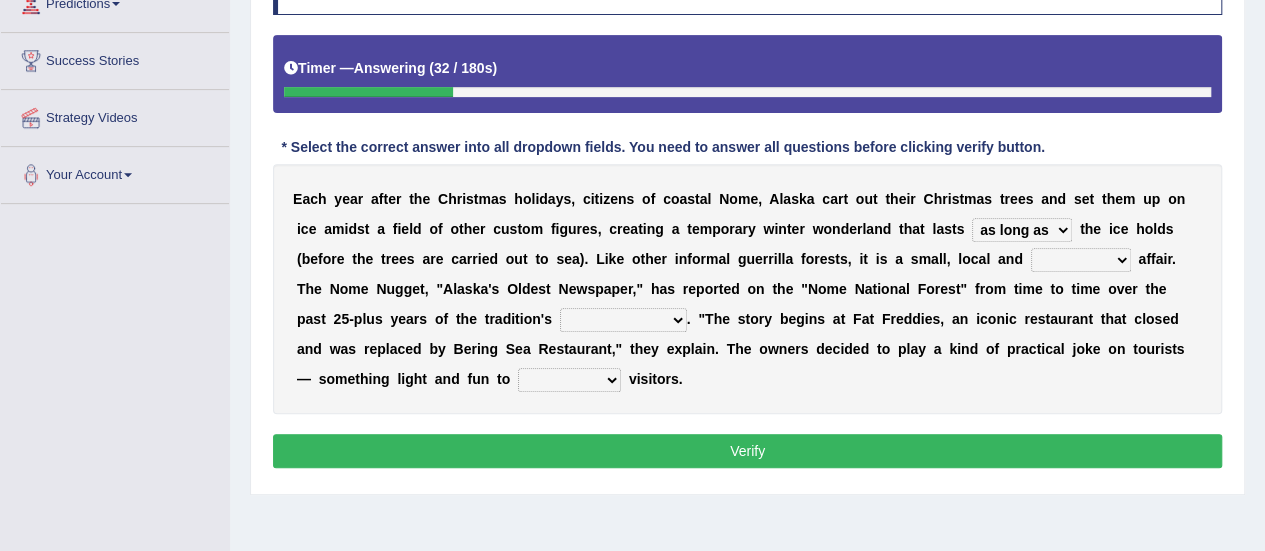 select on "cozy" 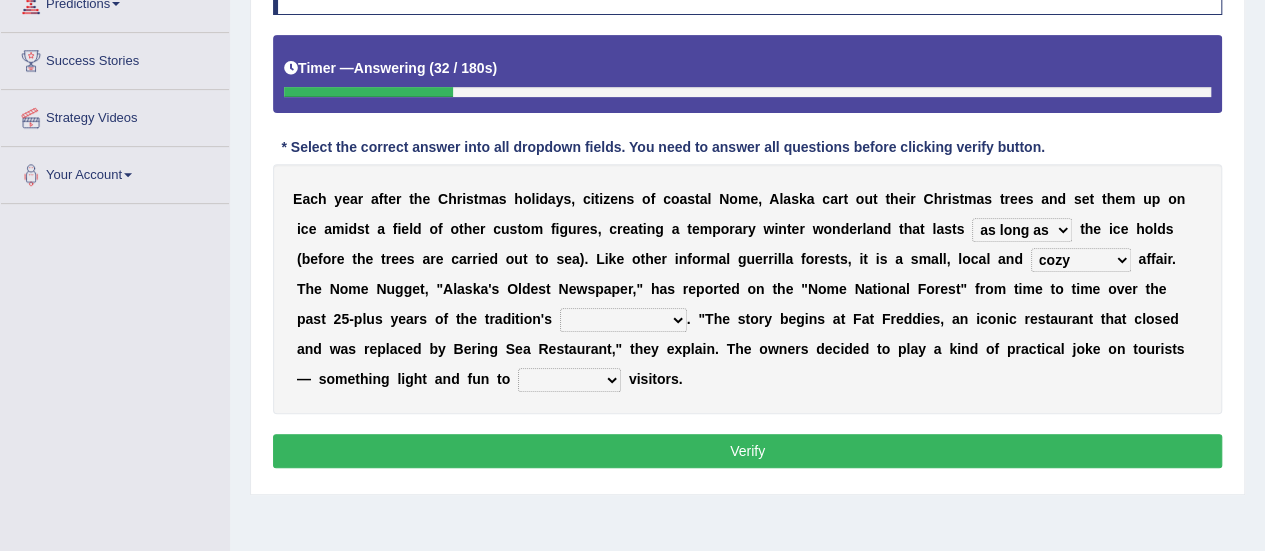 click on "nasty fuzzy cozy greasy" at bounding box center [1081, 260] 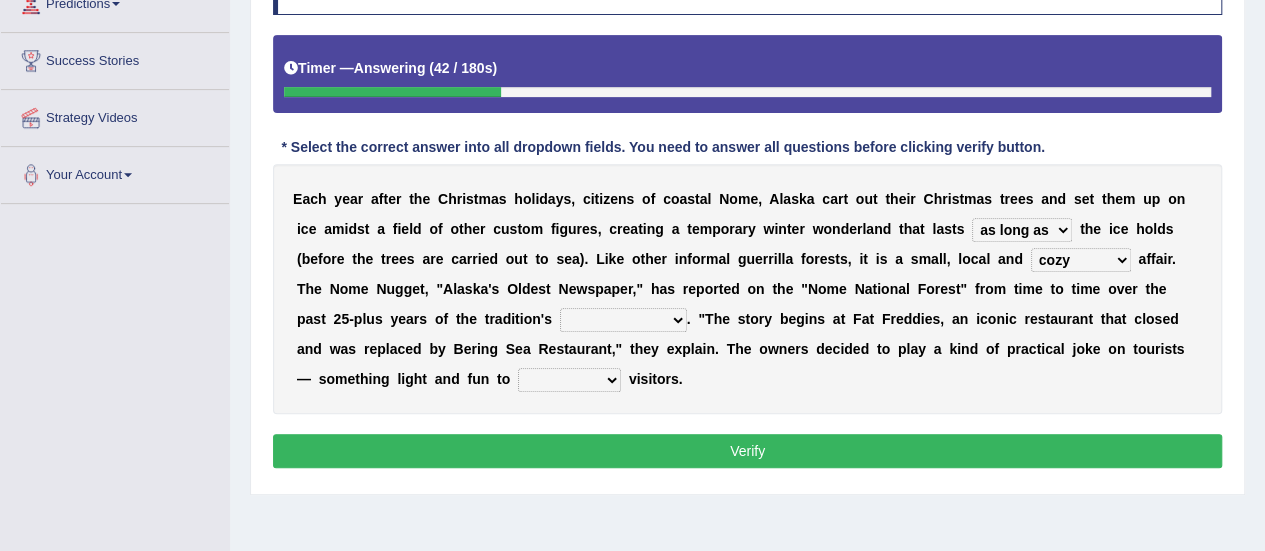 click on "nasty fuzzy cozy greasy" at bounding box center [1081, 260] 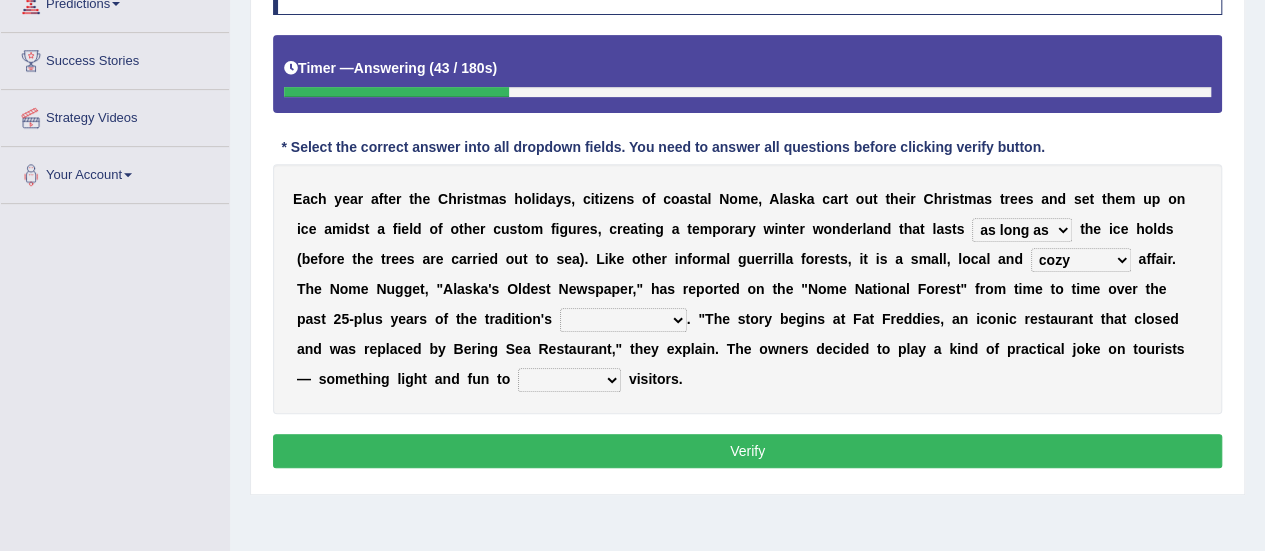 click on "nasty fuzzy cozy greasy" at bounding box center (1081, 260) 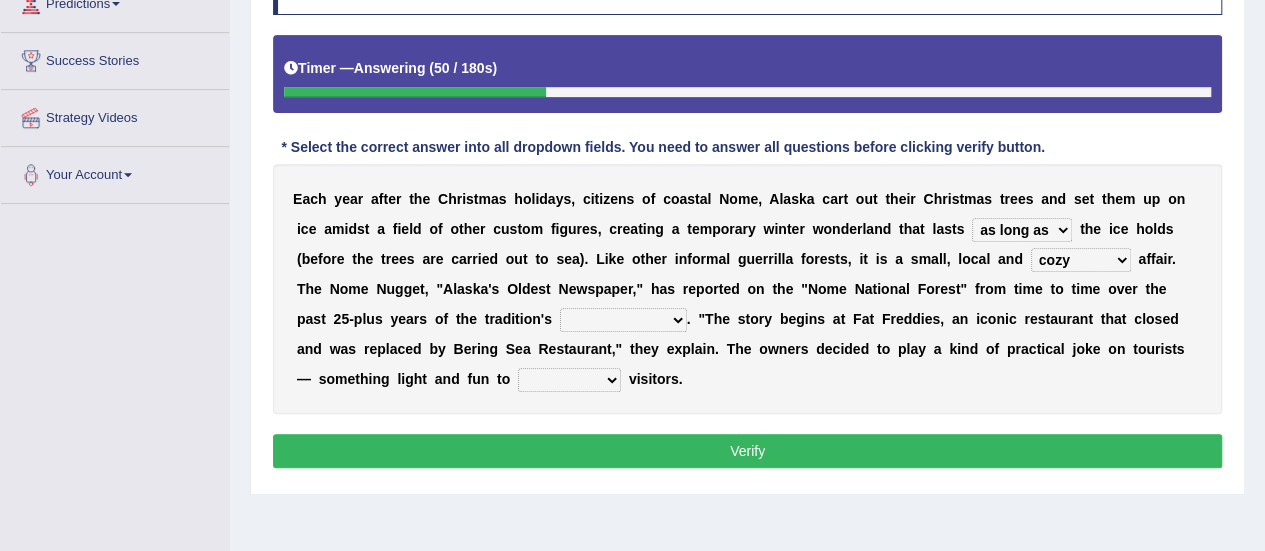 click on "life existence disappearance emotions" at bounding box center (623, 320) 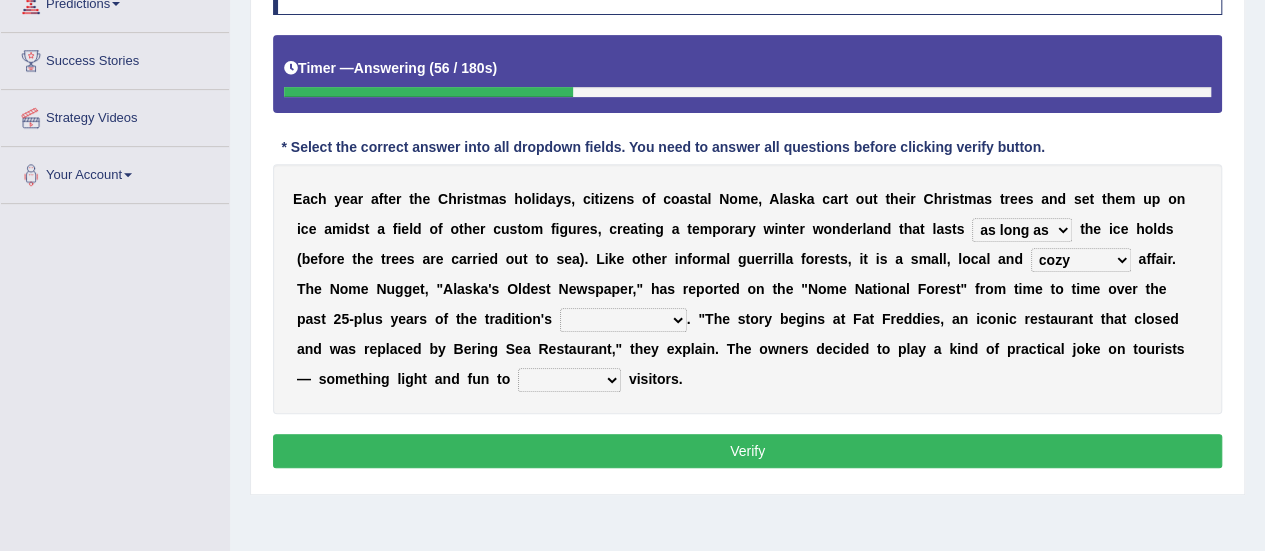 select on "emotions" 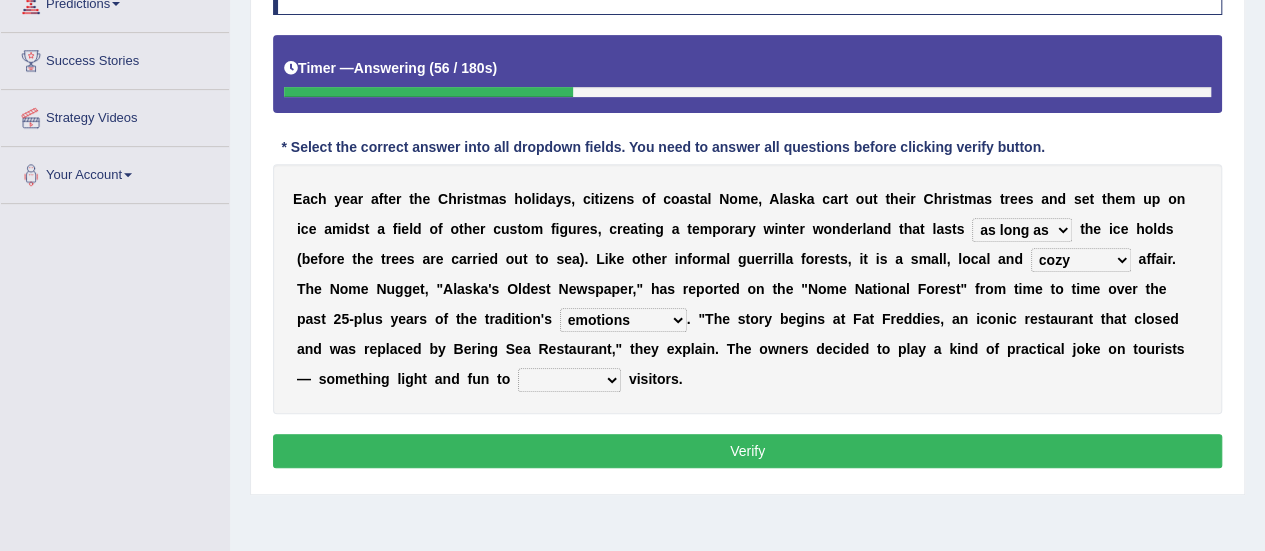 click on "life existence disappearance emotions" at bounding box center [623, 320] 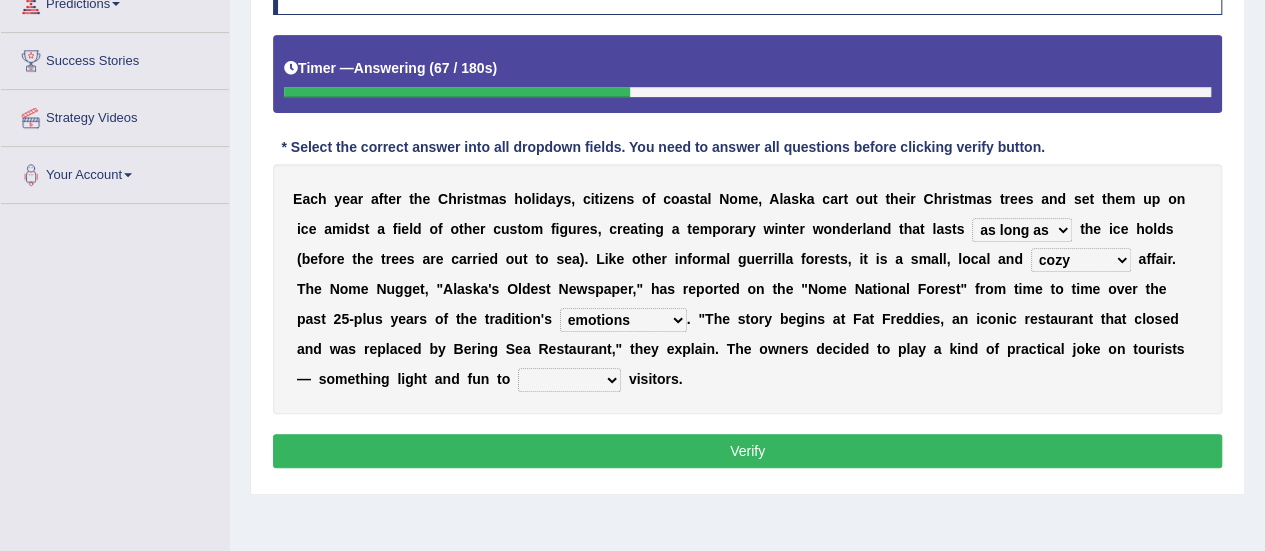 click on "purchase confound distinguish repel" at bounding box center (569, 380) 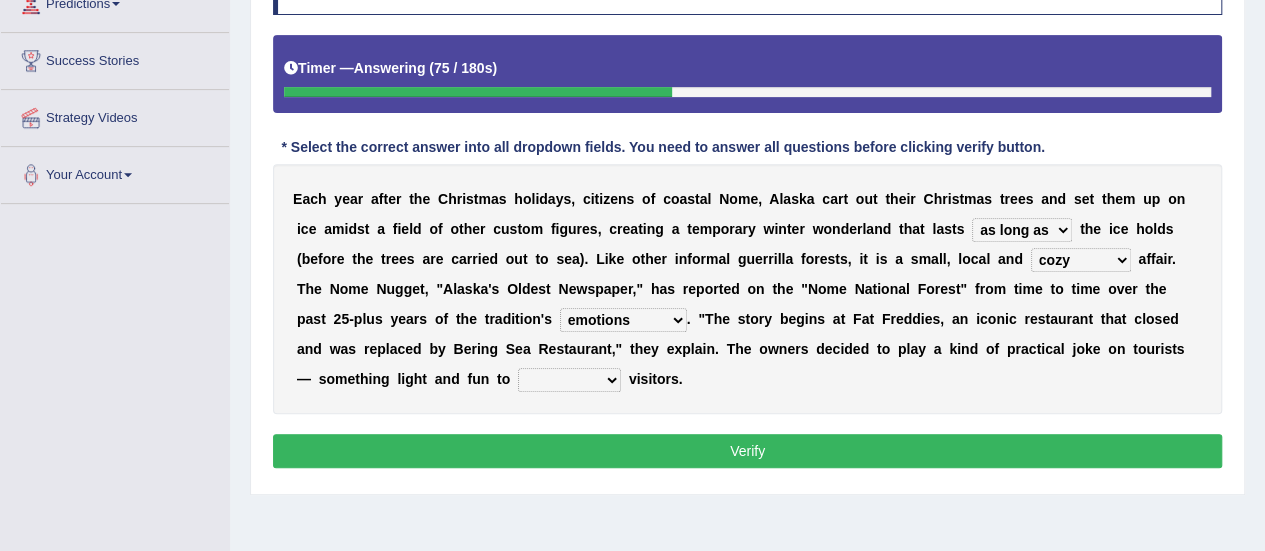 select on "confound" 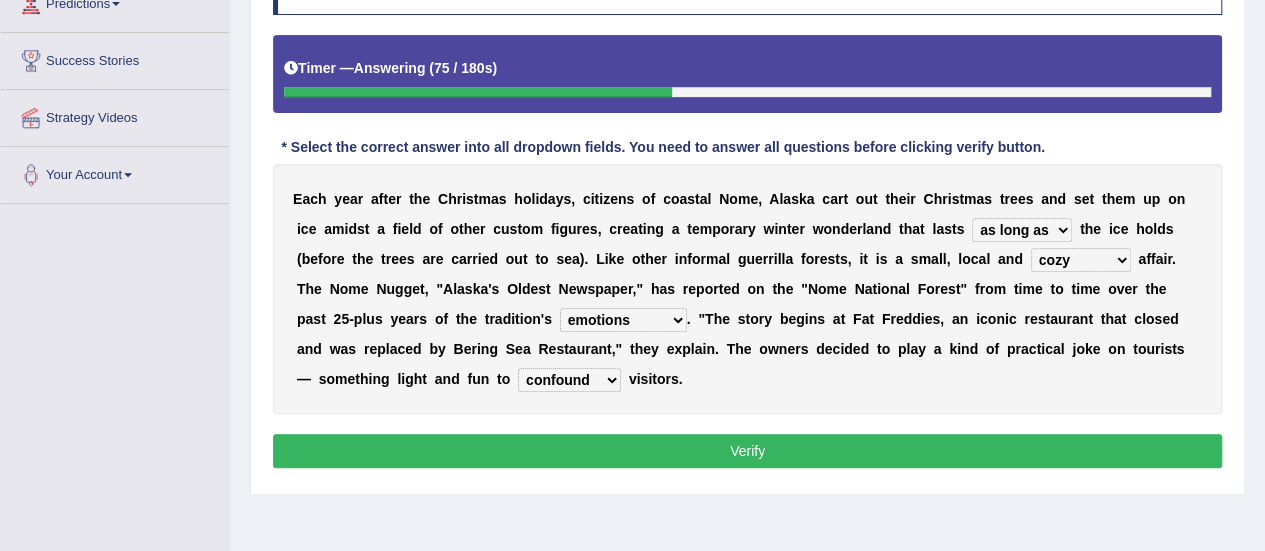 click on "purchase confound distinguish repel" at bounding box center (569, 380) 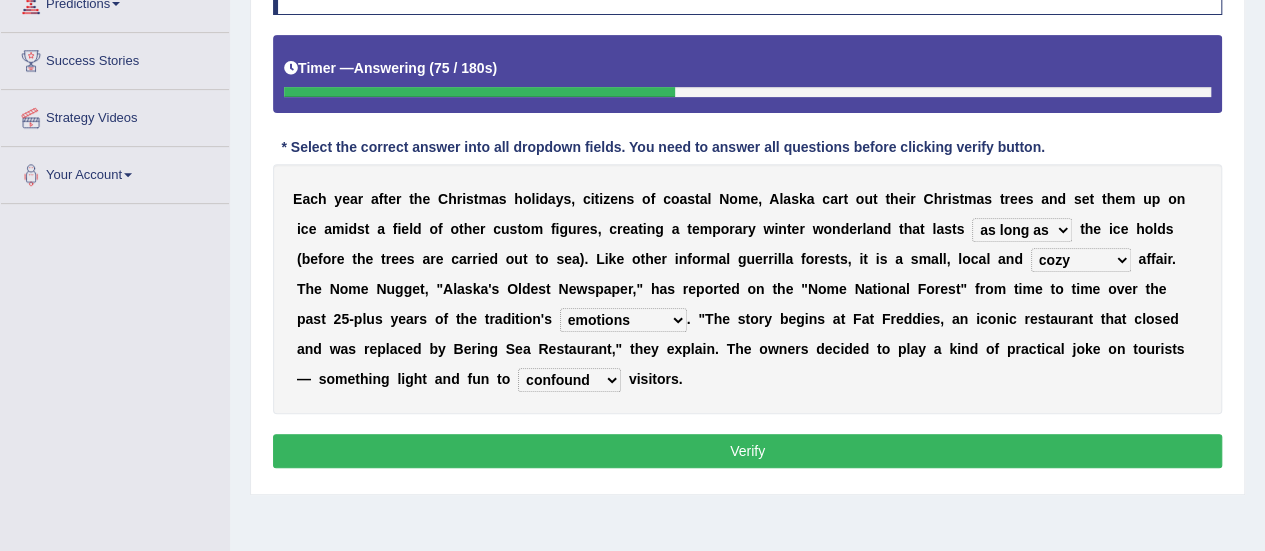 click on "Verify" at bounding box center [747, 451] 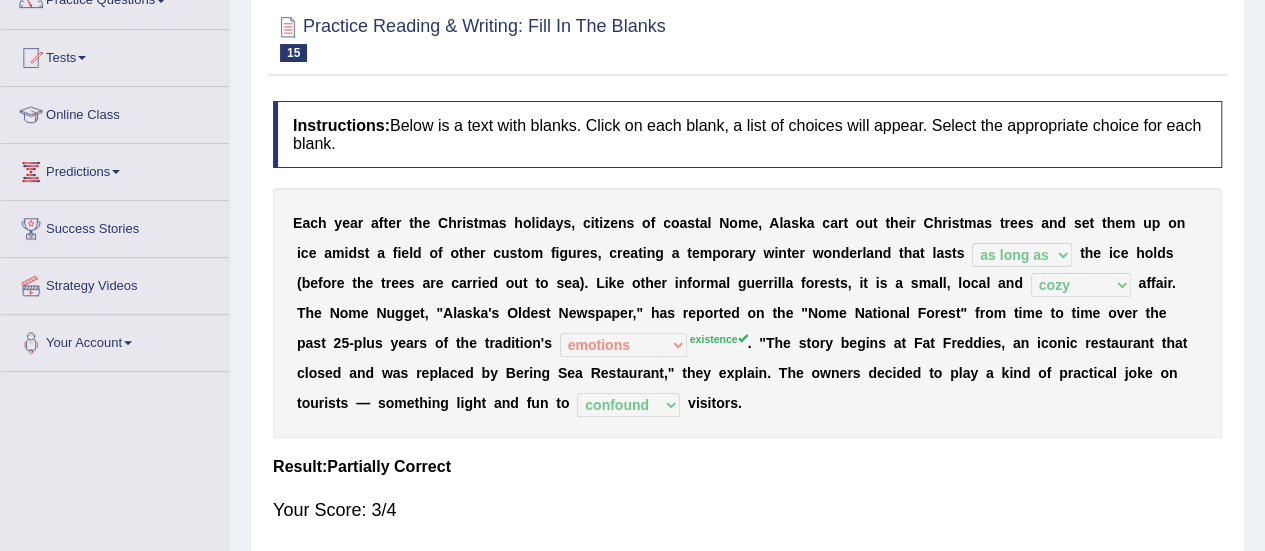 scroll, scrollTop: 180, scrollLeft: 0, axis: vertical 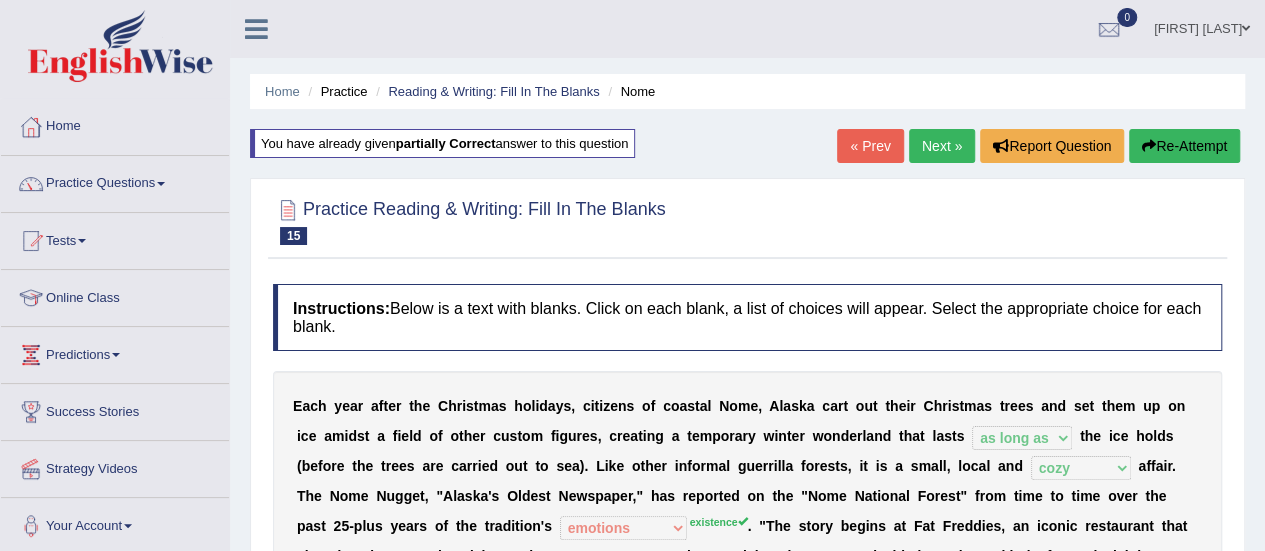 click on "Next »" at bounding box center [942, 146] 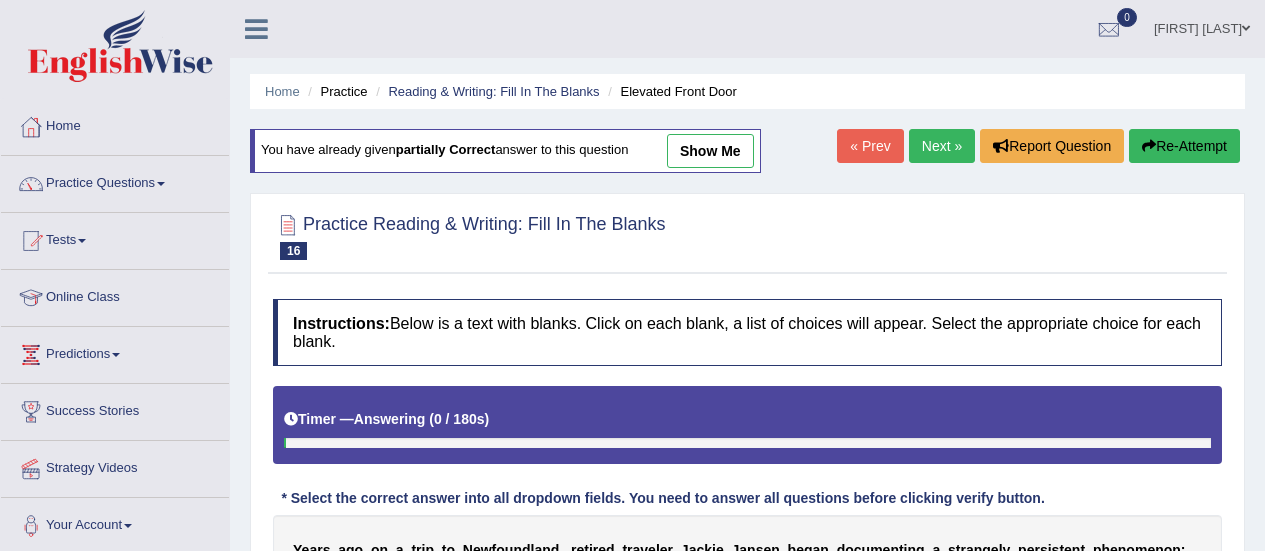 scroll, scrollTop: 0, scrollLeft: 0, axis: both 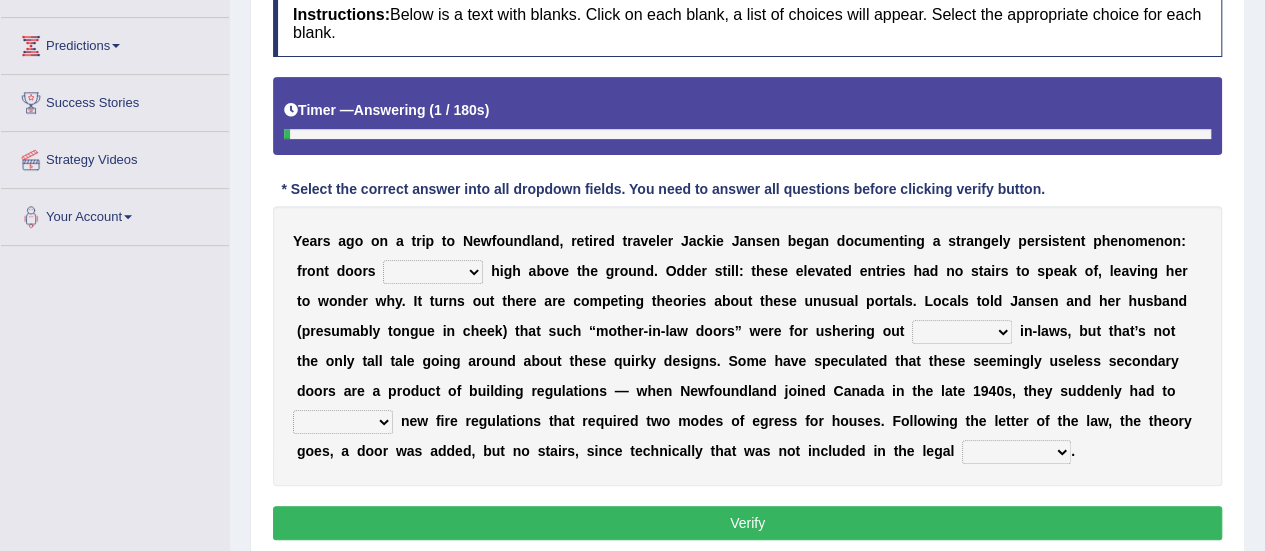 drag, startPoint x: 1279, startPoint y: 125, endPoint x: 1272, endPoint y: 278, distance: 153.16005 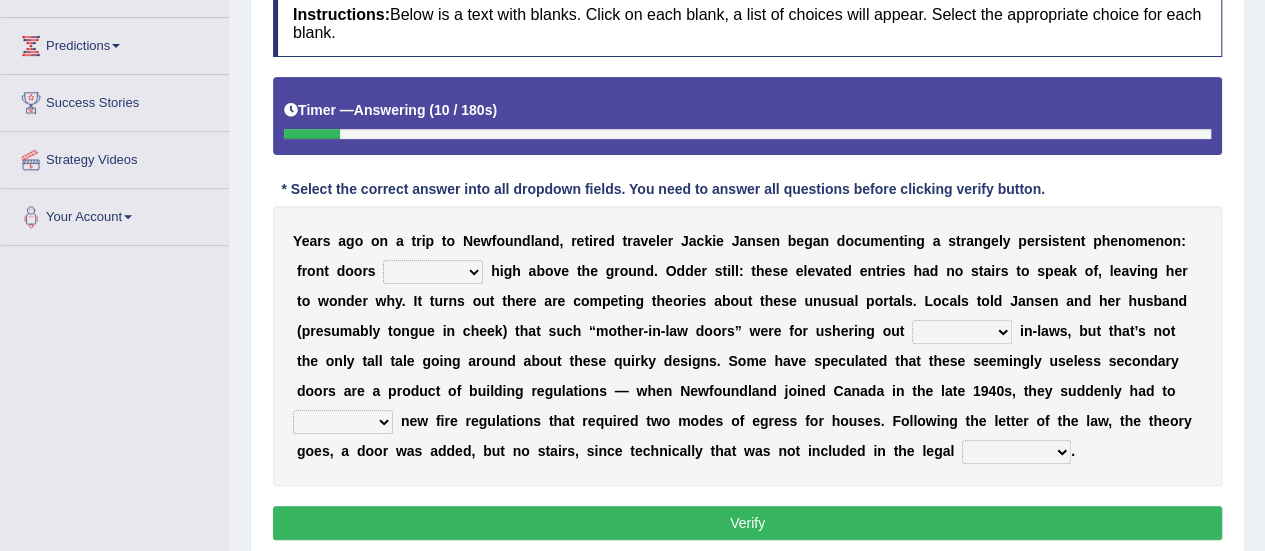 click on "raised visited painted lowered" at bounding box center (433, 272) 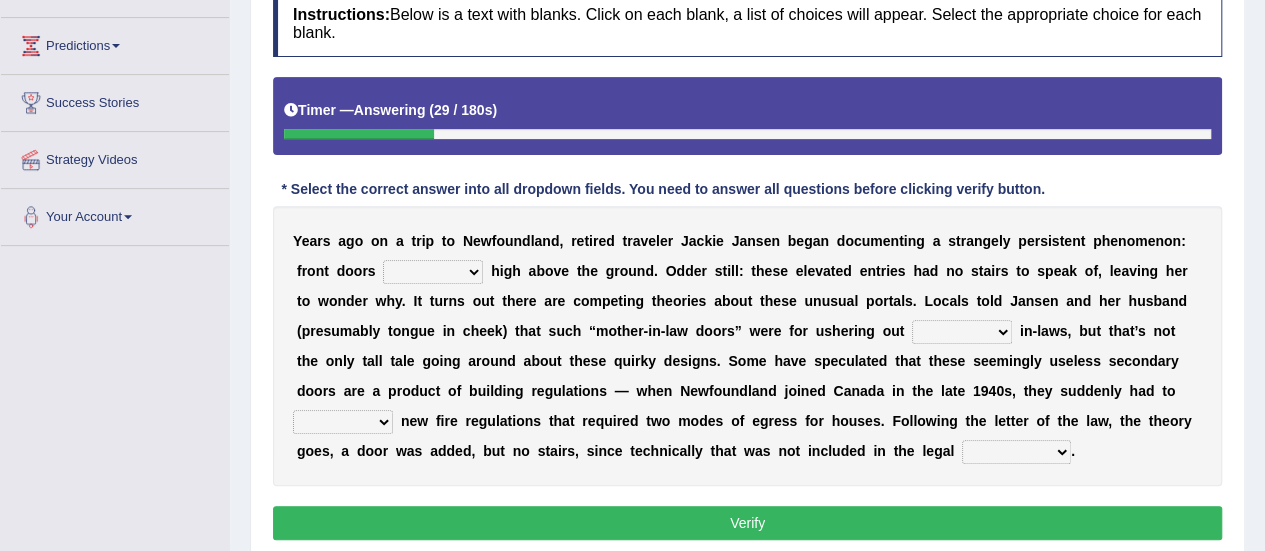 select on "raised" 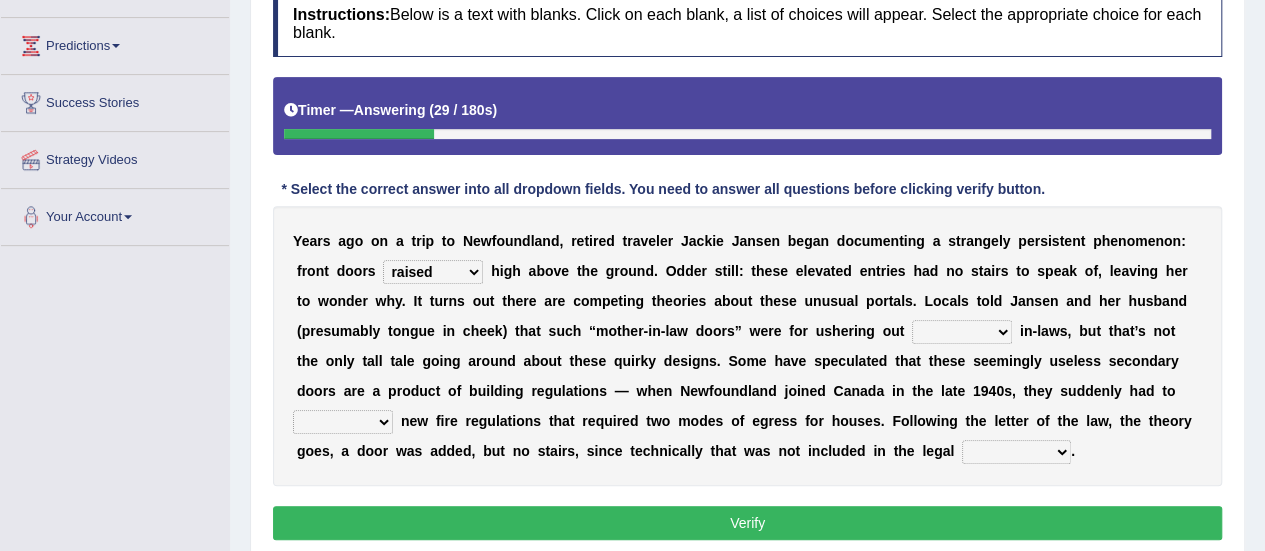 click on "raised visited painted lowered" at bounding box center (433, 272) 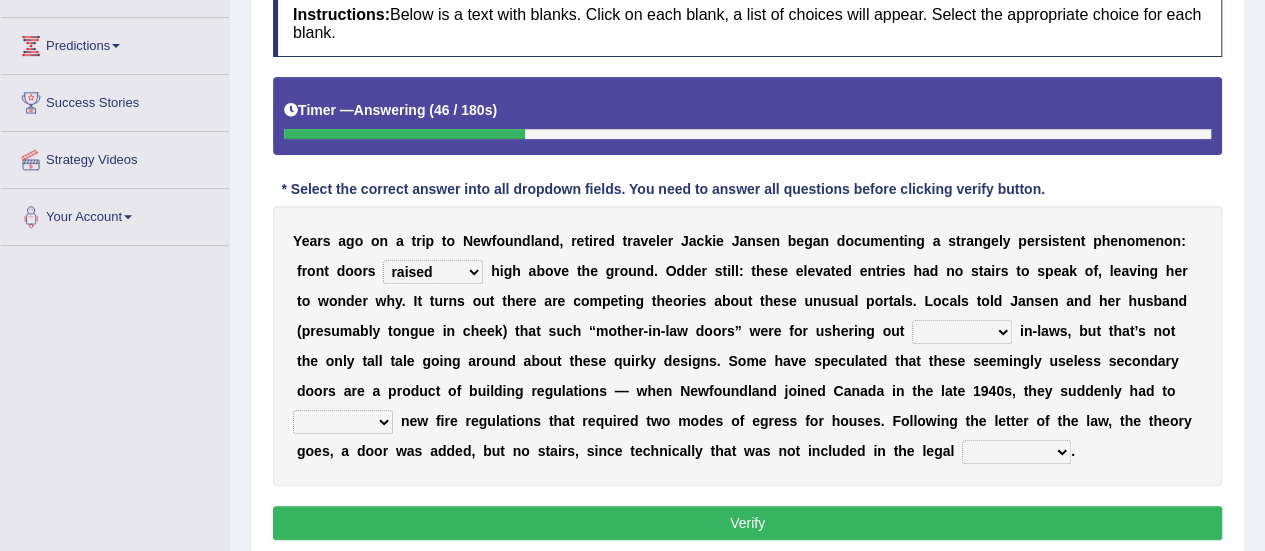 click on "unbiased underlined unwanted united" at bounding box center (962, 332) 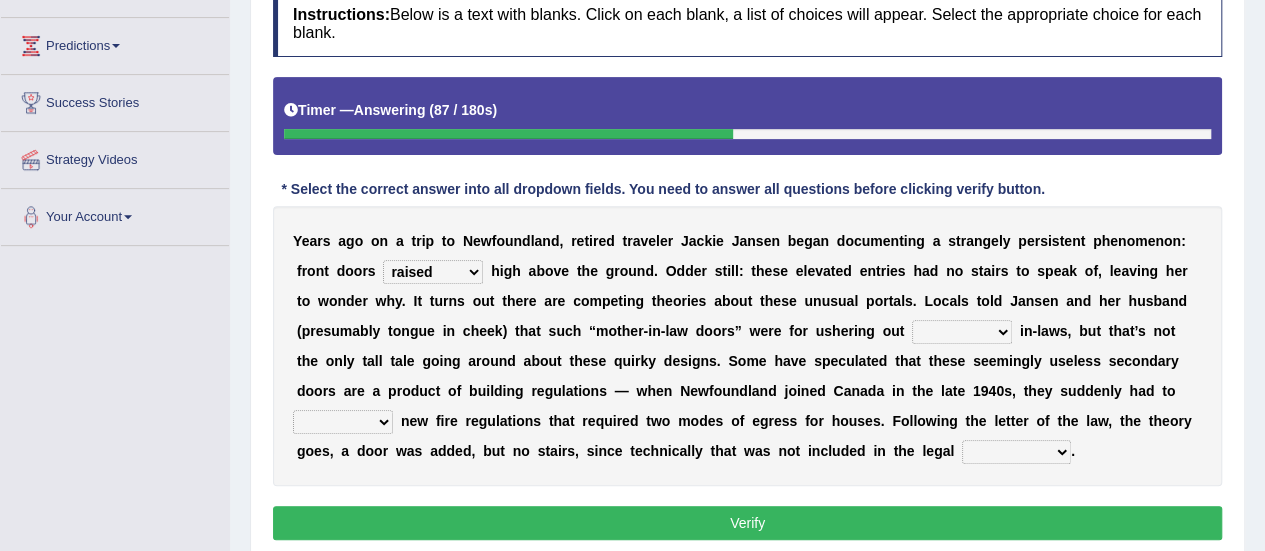 select on "united" 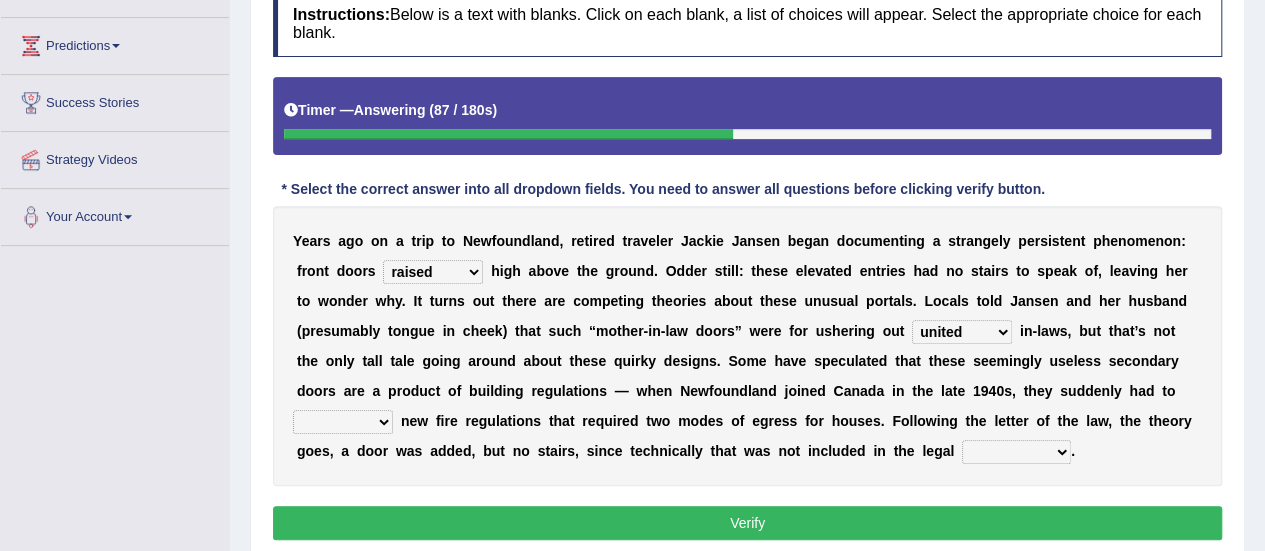 click on "unbiased underlined unwanted united" at bounding box center (962, 332) 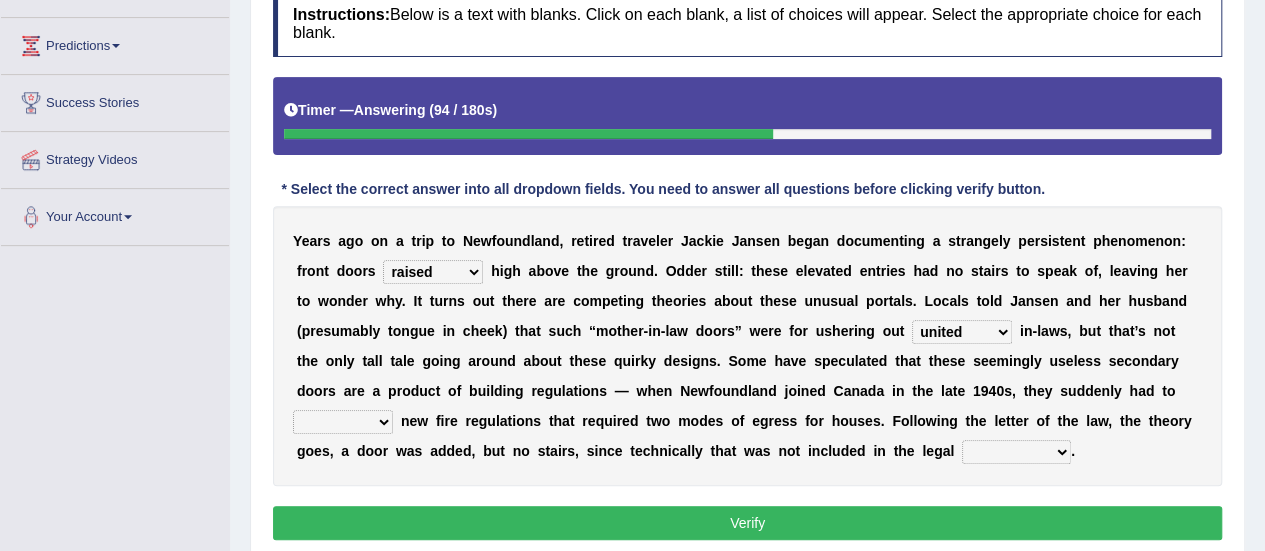 click on "unbiased underlined unwanted united" at bounding box center [962, 332] 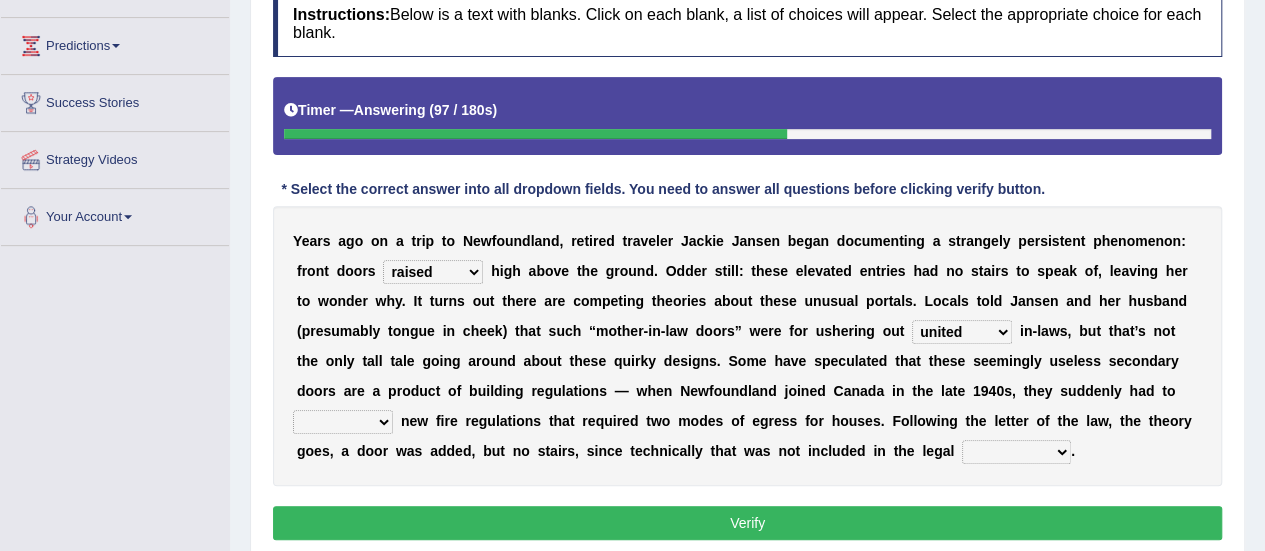 click on "unbiased underlined unwanted united" at bounding box center (962, 332) 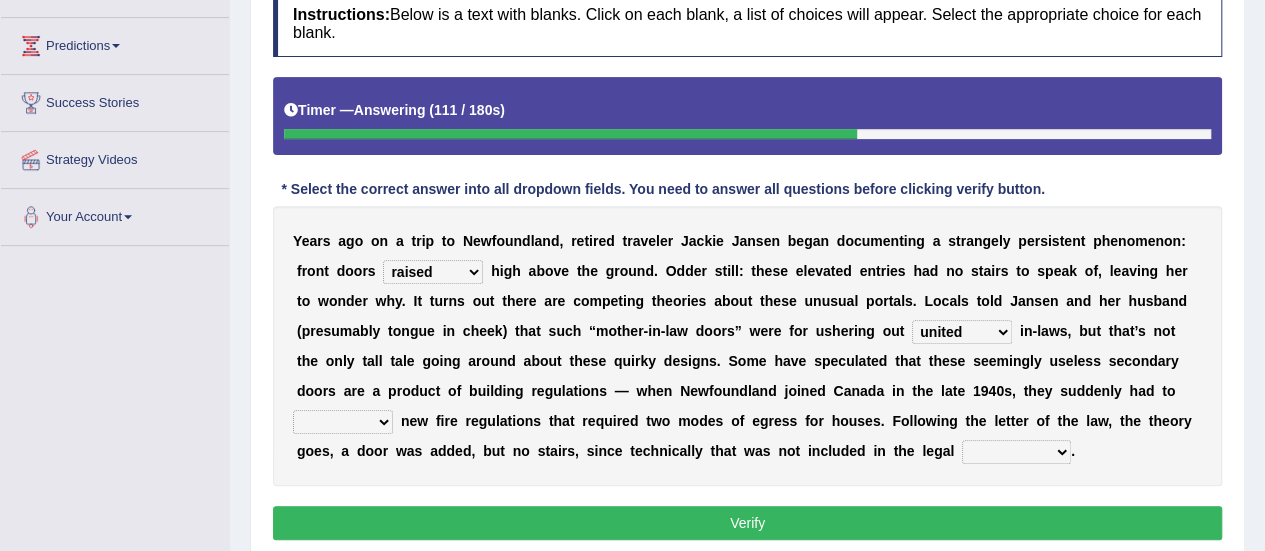 click on "illuminate appreciate match disobey" at bounding box center [343, 422] 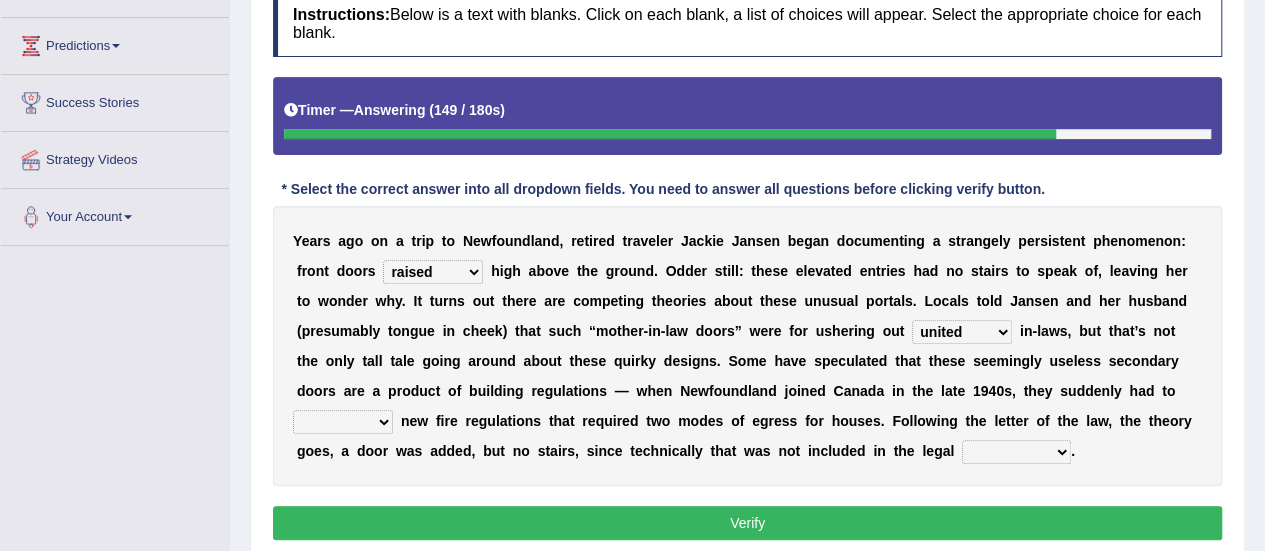 select on "illuminate" 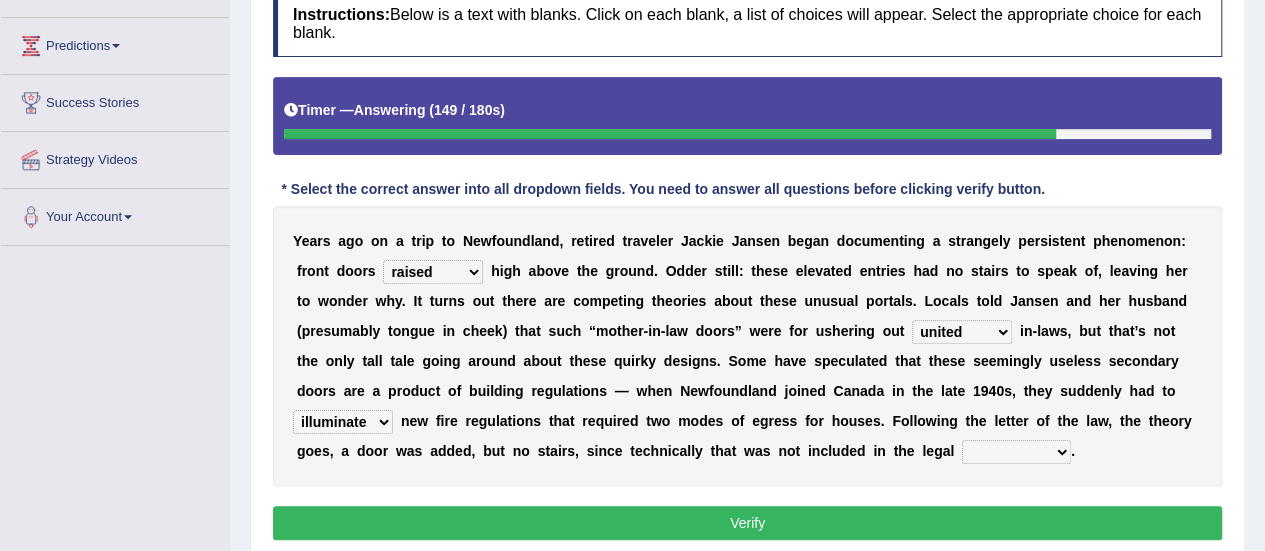 click on "illuminate appreciate match disobey" at bounding box center (343, 422) 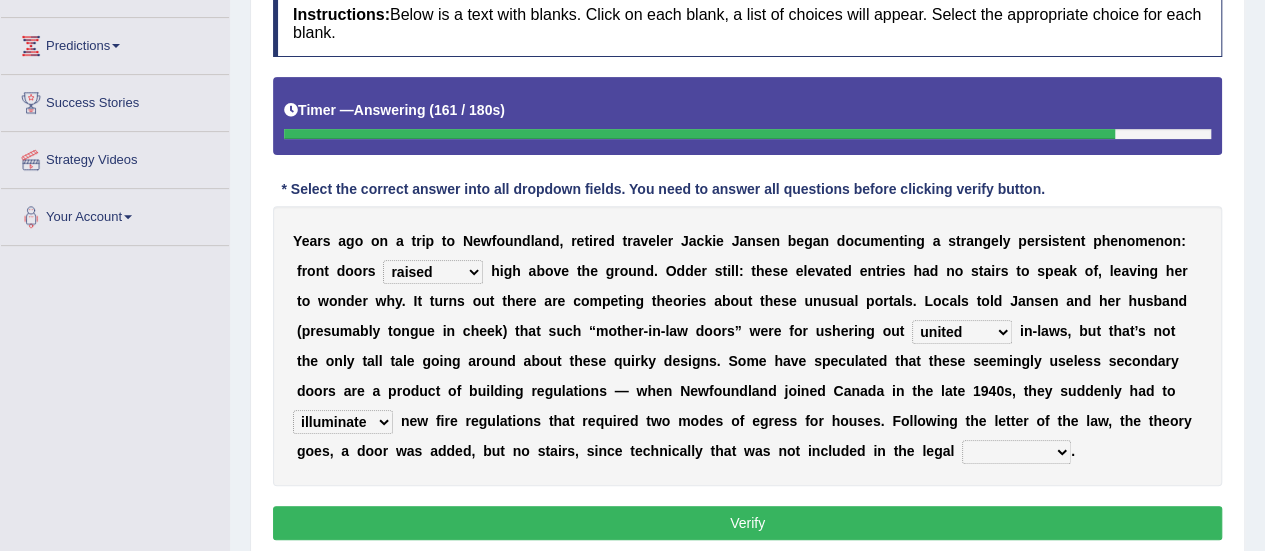 click on "religion paces manager requirement" at bounding box center [1016, 452] 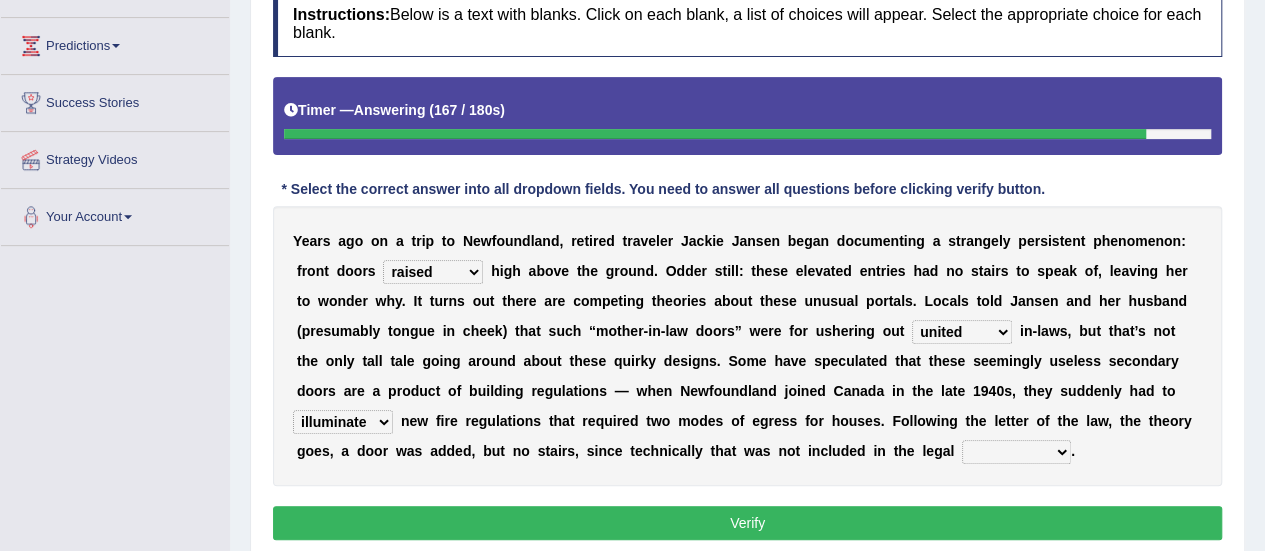 select on "requirement" 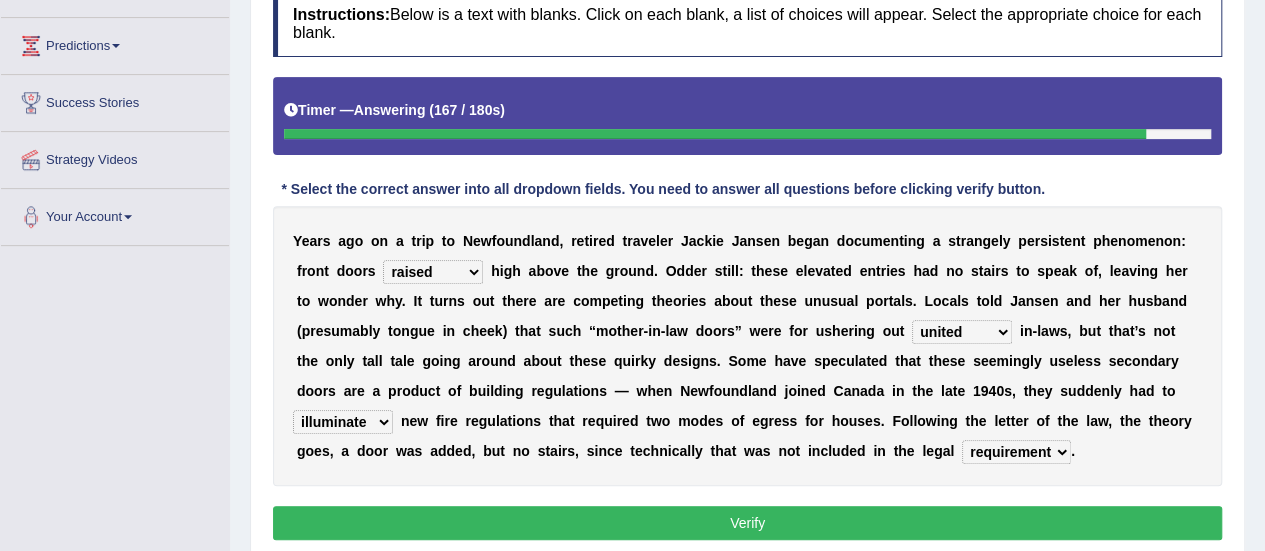 click on "religion paces manager requirement" at bounding box center [1016, 452] 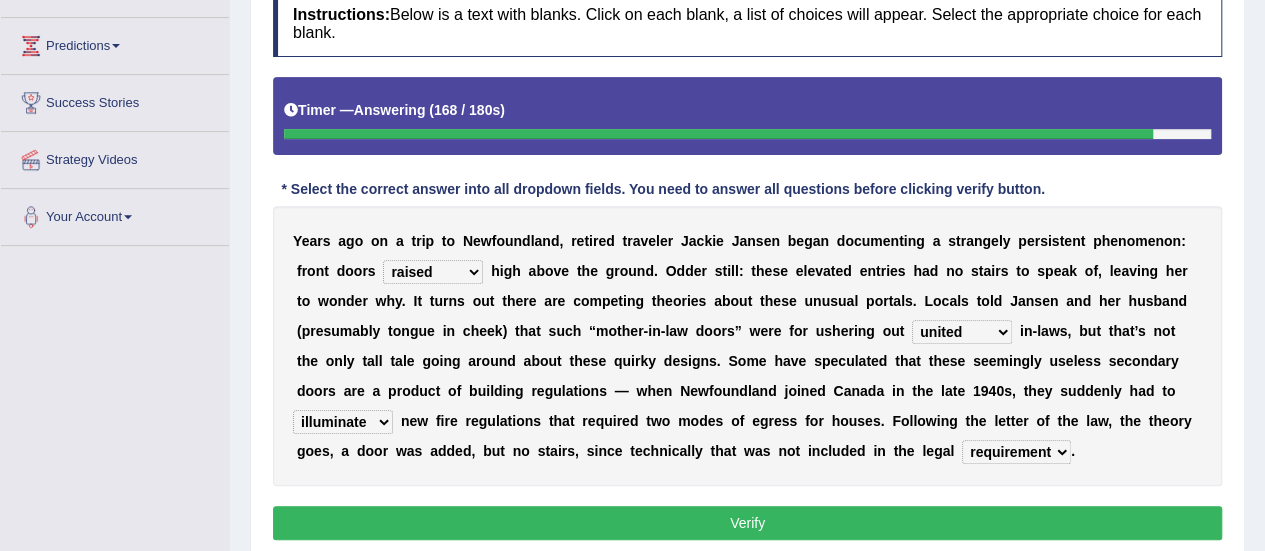 click on "Verify" at bounding box center [747, 523] 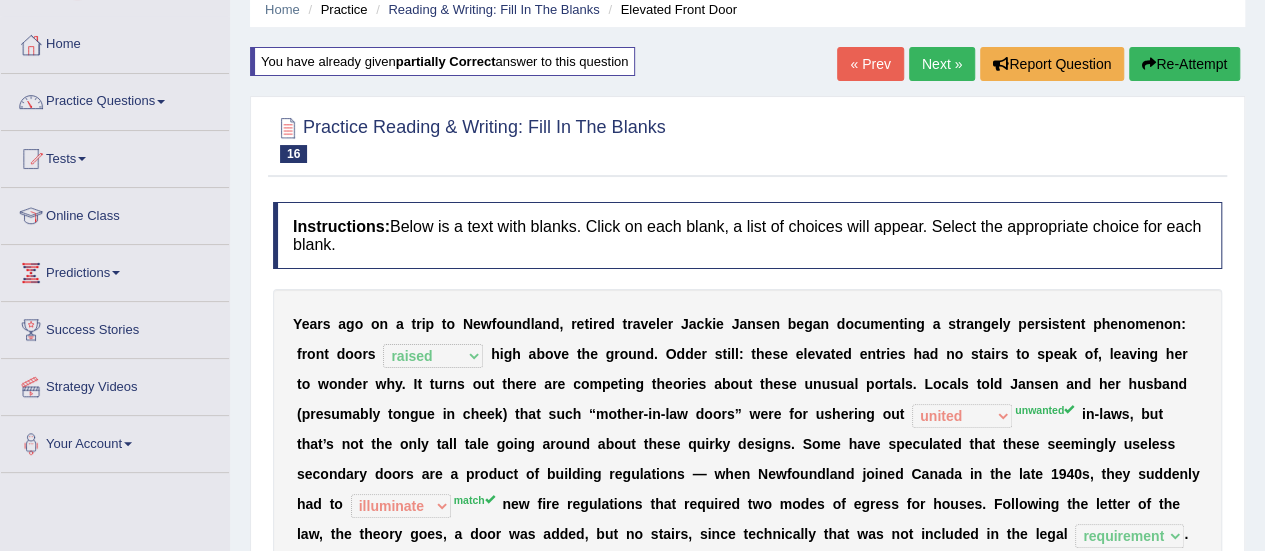 scroll, scrollTop: 0, scrollLeft: 0, axis: both 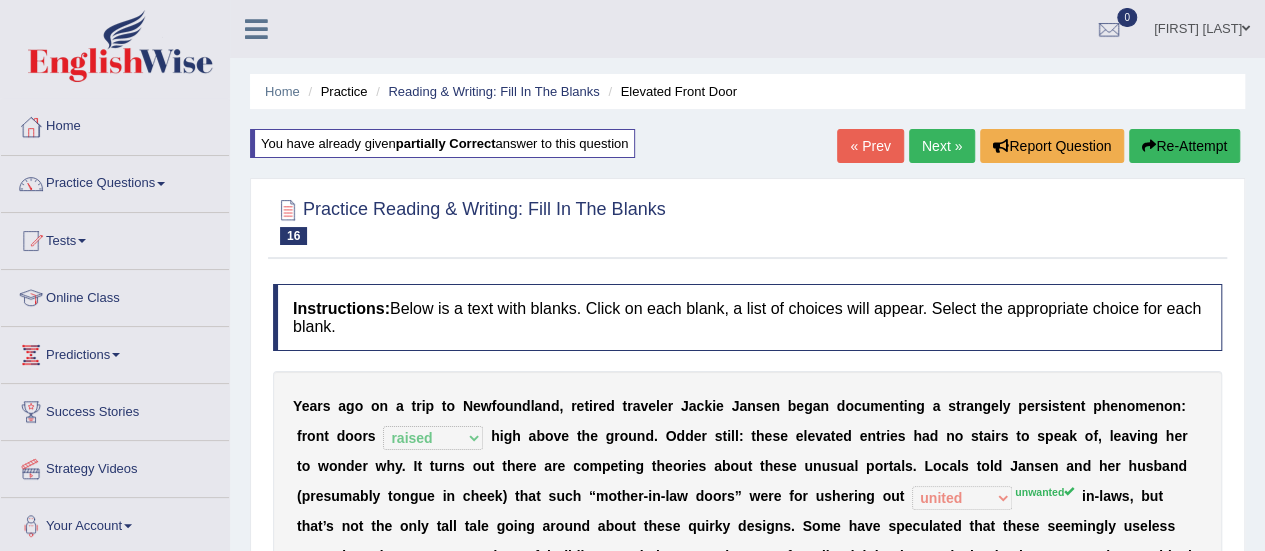 click on "Next »" at bounding box center (942, 146) 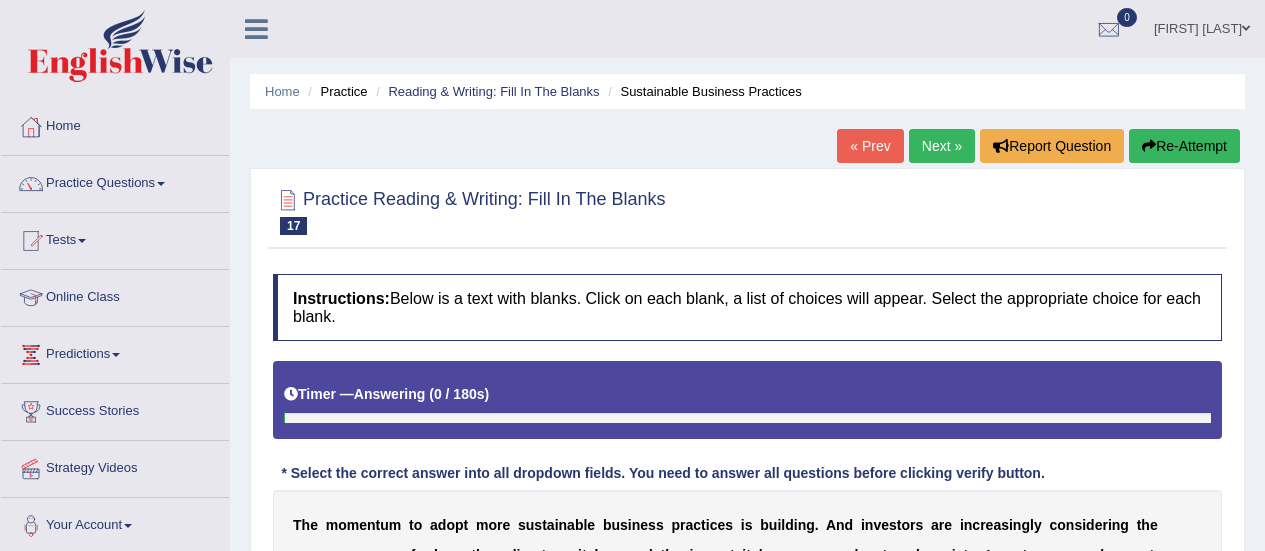 scroll, scrollTop: 0, scrollLeft: 0, axis: both 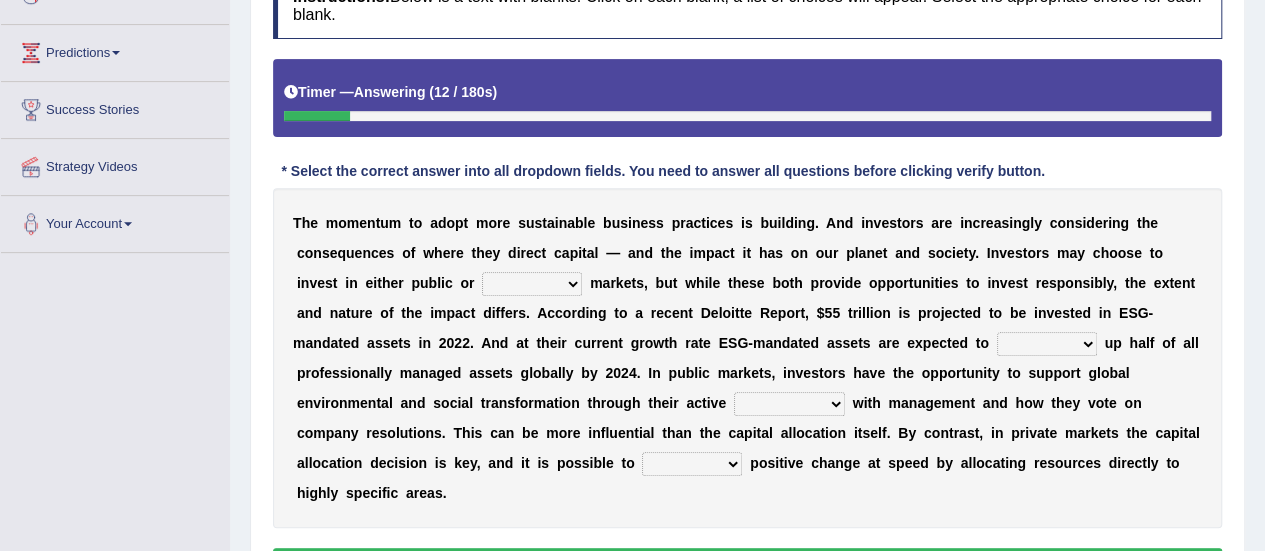 click on "financial material written private" at bounding box center [532, 284] 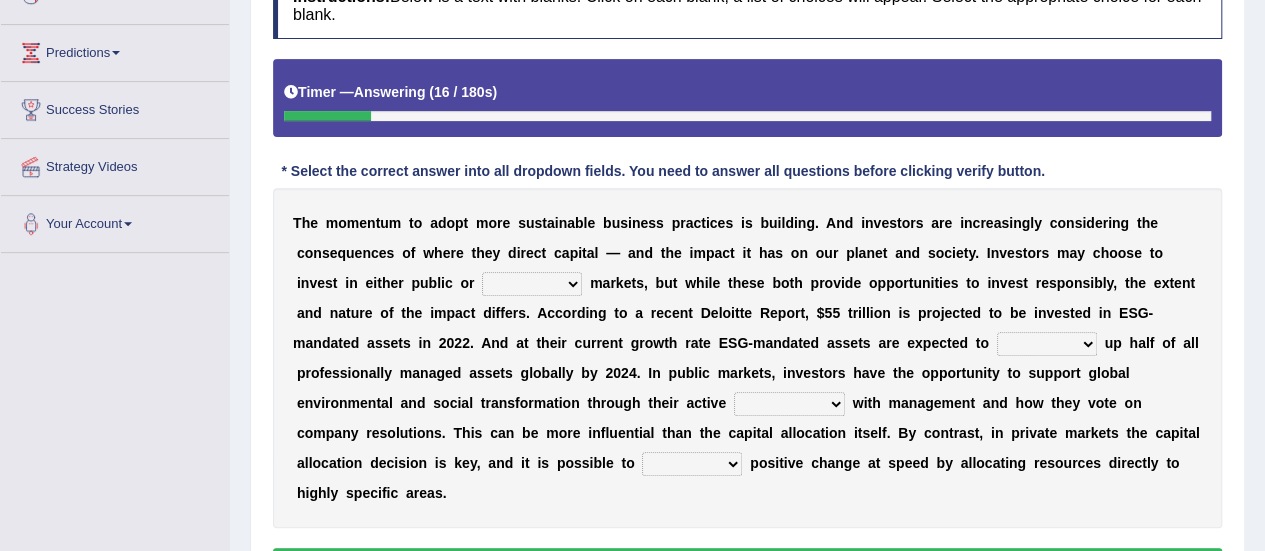 select on "private" 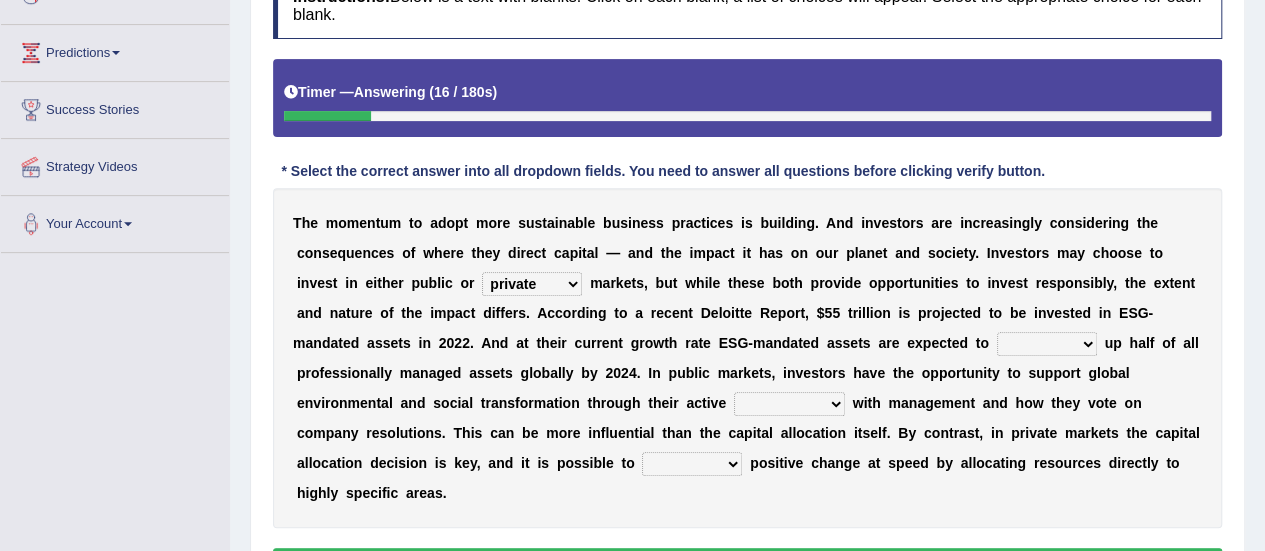 click on "financial material written private" at bounding box center [532, 284] 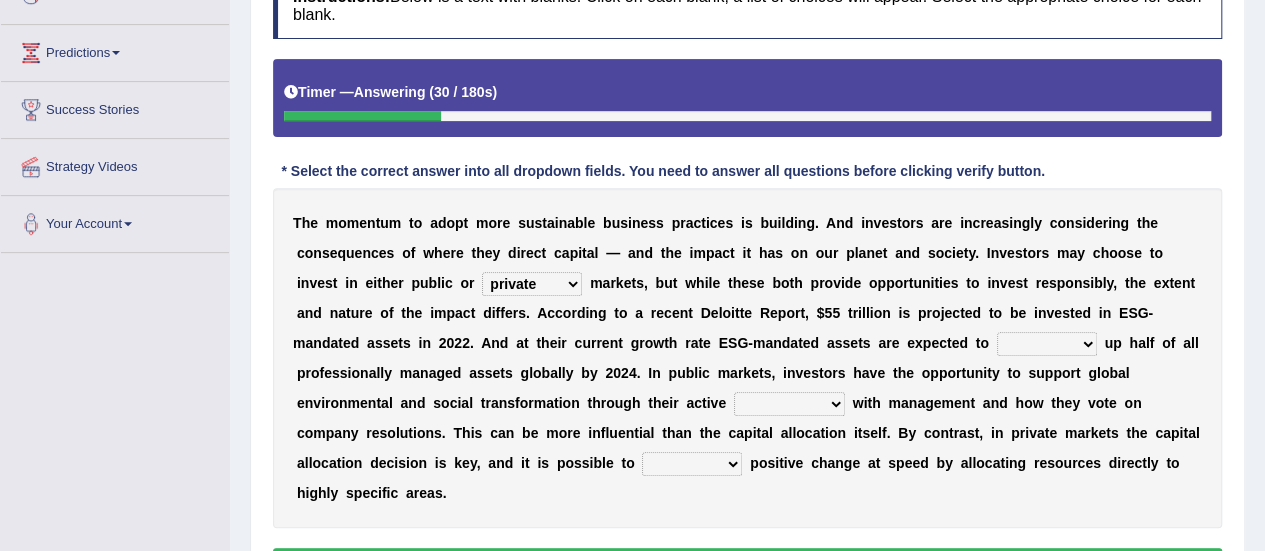 click on "build use make add" at bounding box center (1047, 344) 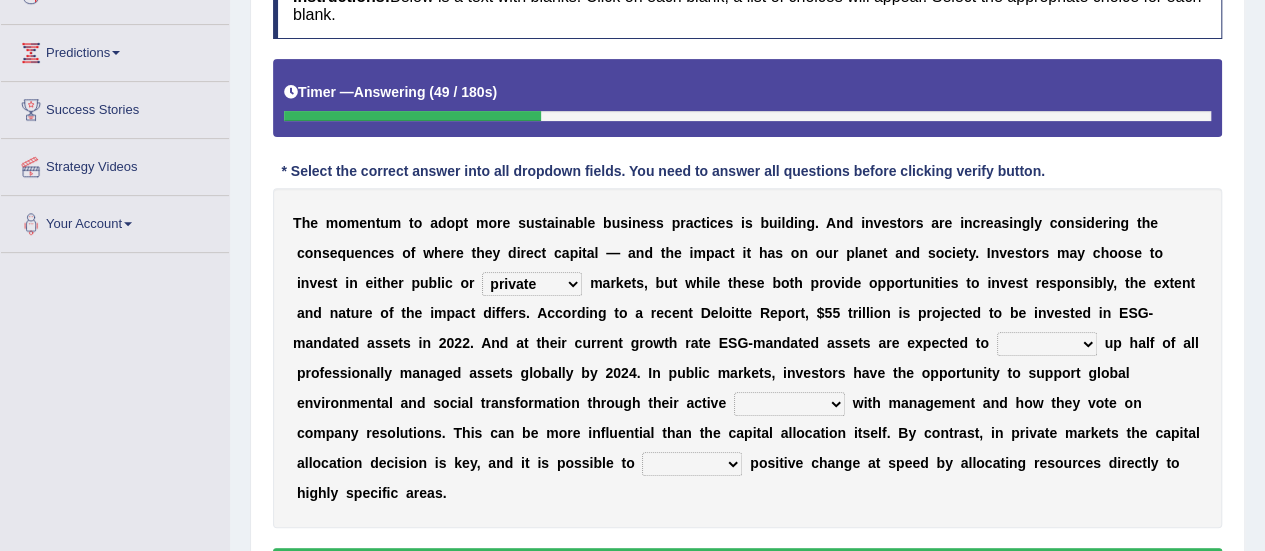 select on "add" 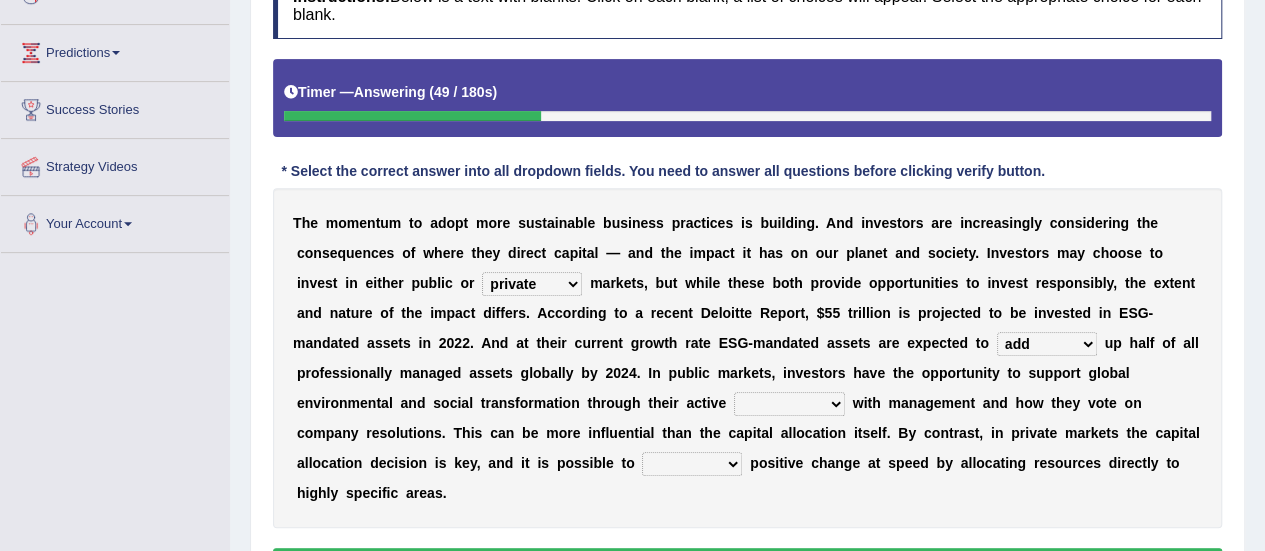 click on "build use make add" at bounding box center [1047, 344] 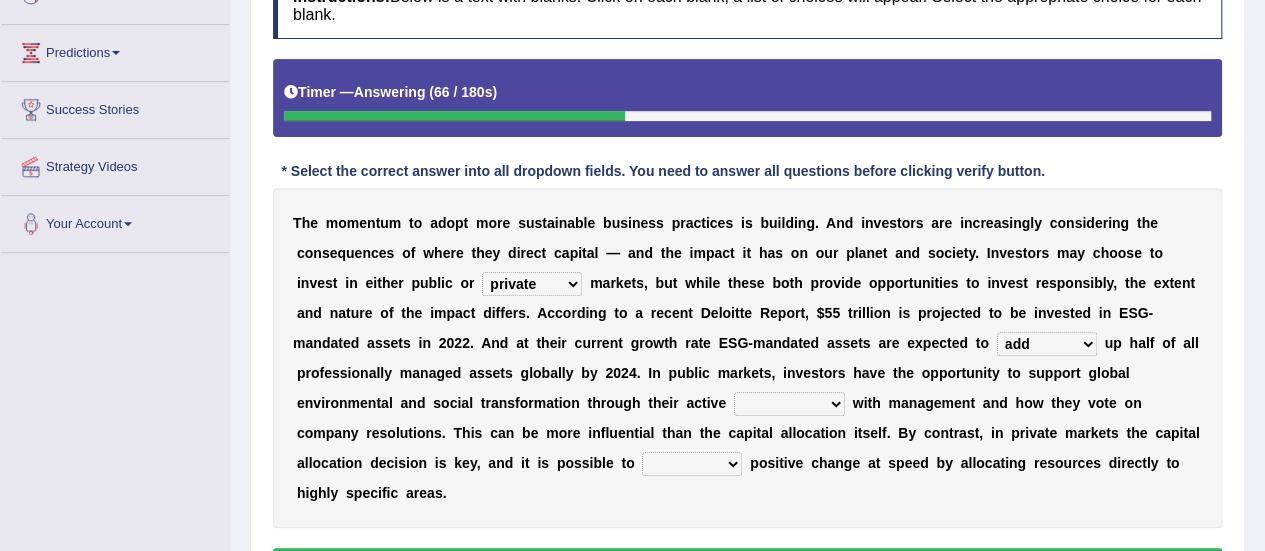 click on "engagement service squabble investment" at bounding box center (789, 404) 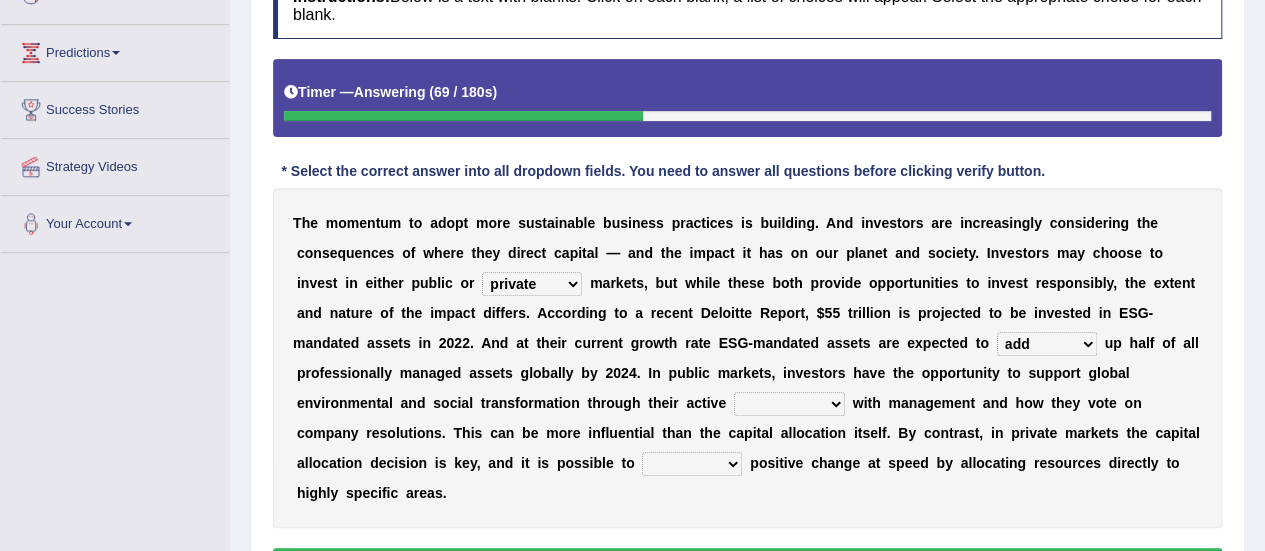 select on "investment" 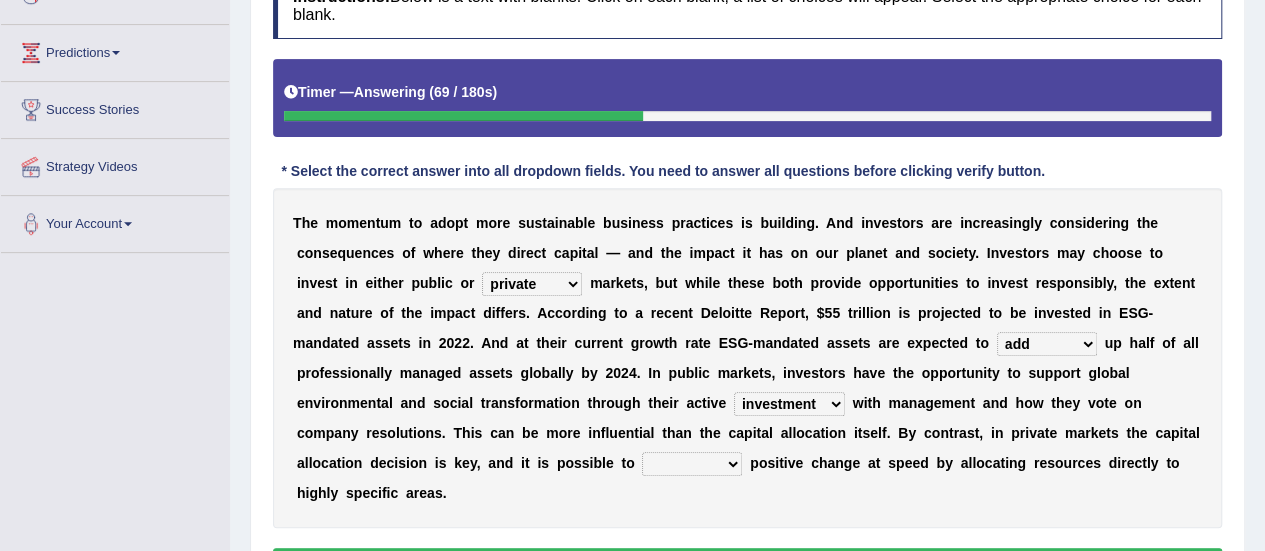 click on "engagement service squabble investment" at bounding box center (789, 404) 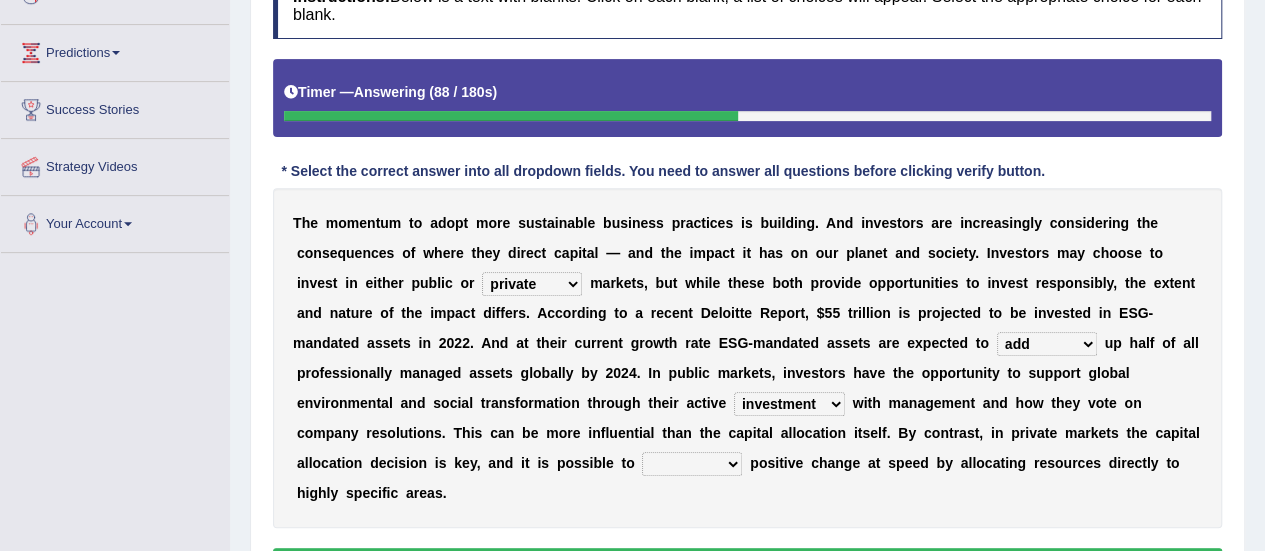 click on "prove collapse drive restore" at bounding box center (692, 464) 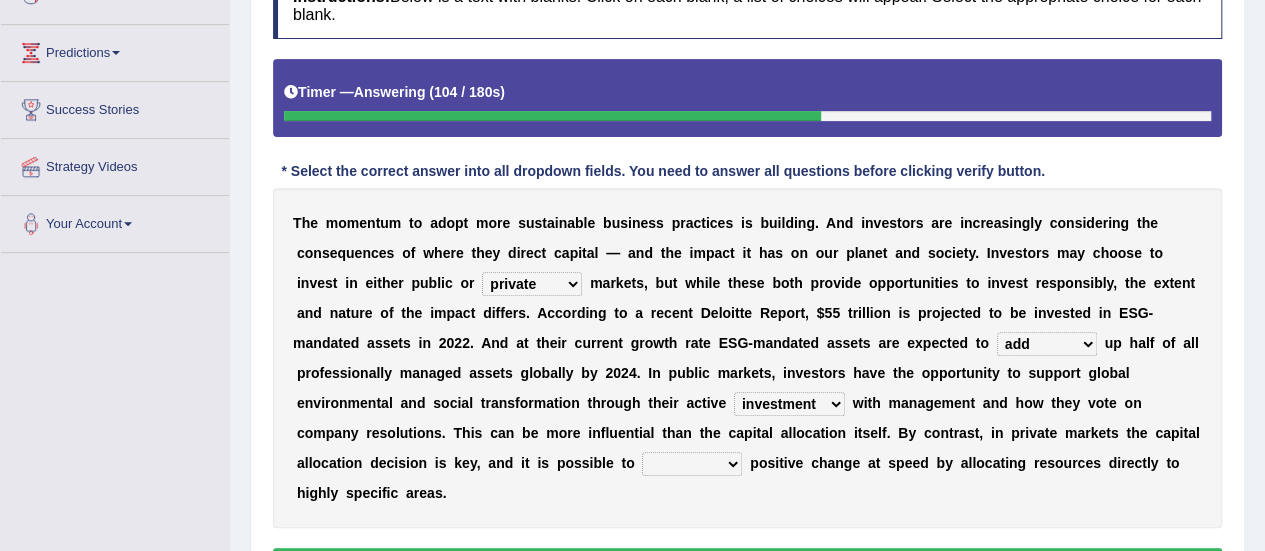 click on "prove collapse drive restore" at bounding box center (692, 464) 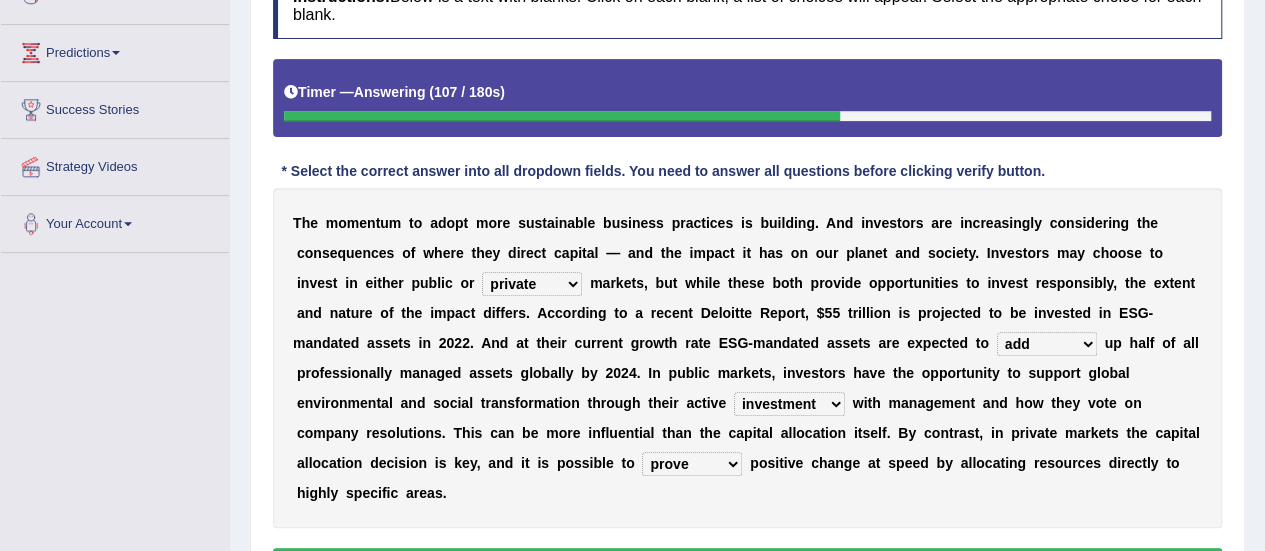click on "prove collapse drive restore" at bounding box center (692, 464) 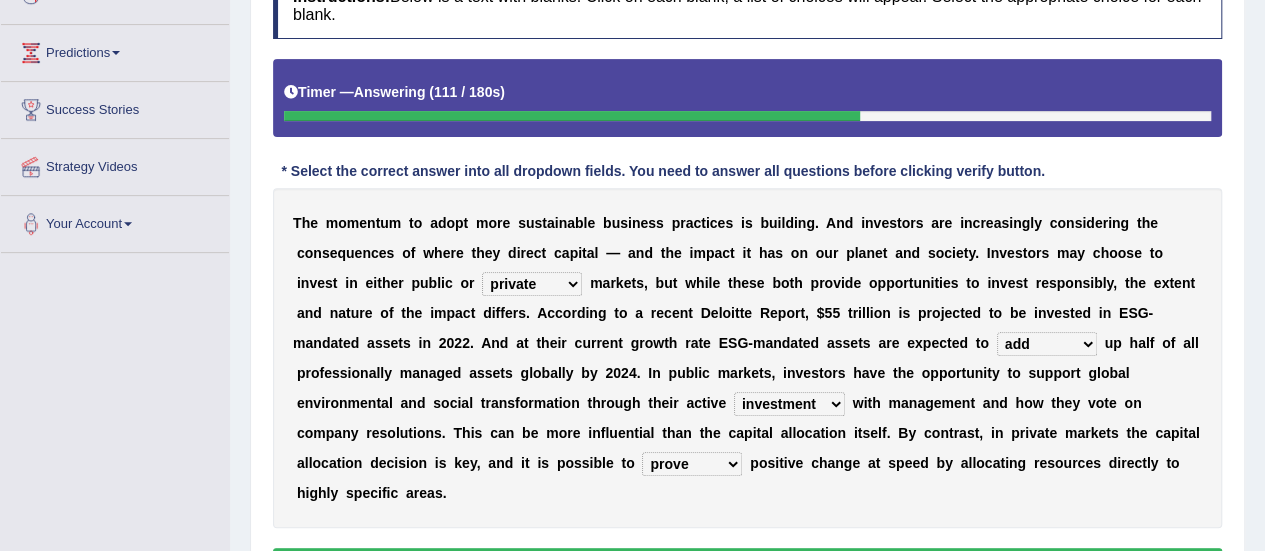 select on "restore" 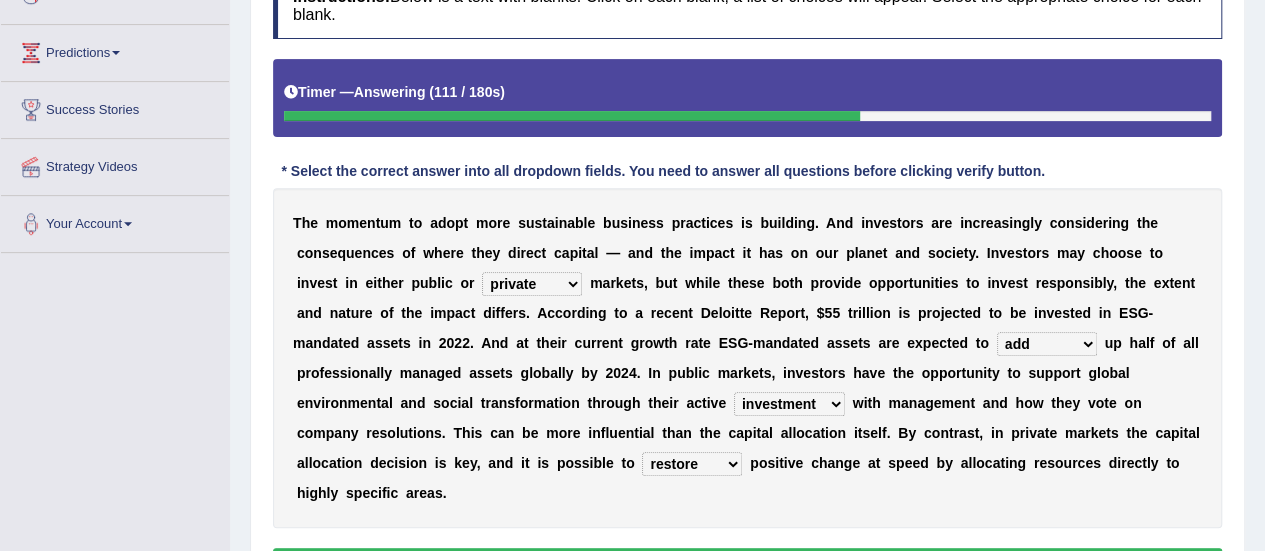 click on "prove collapse drive restore" at bounding box center (692, 464) 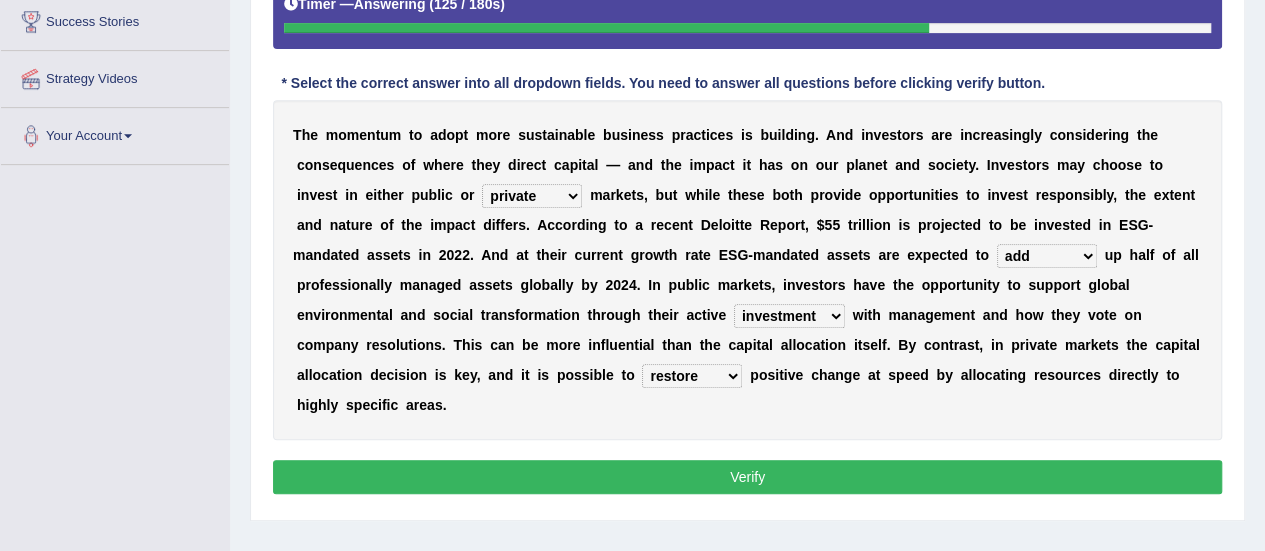 scroll, scrollTop: 396, scrollLeft: 0, axis: vertical 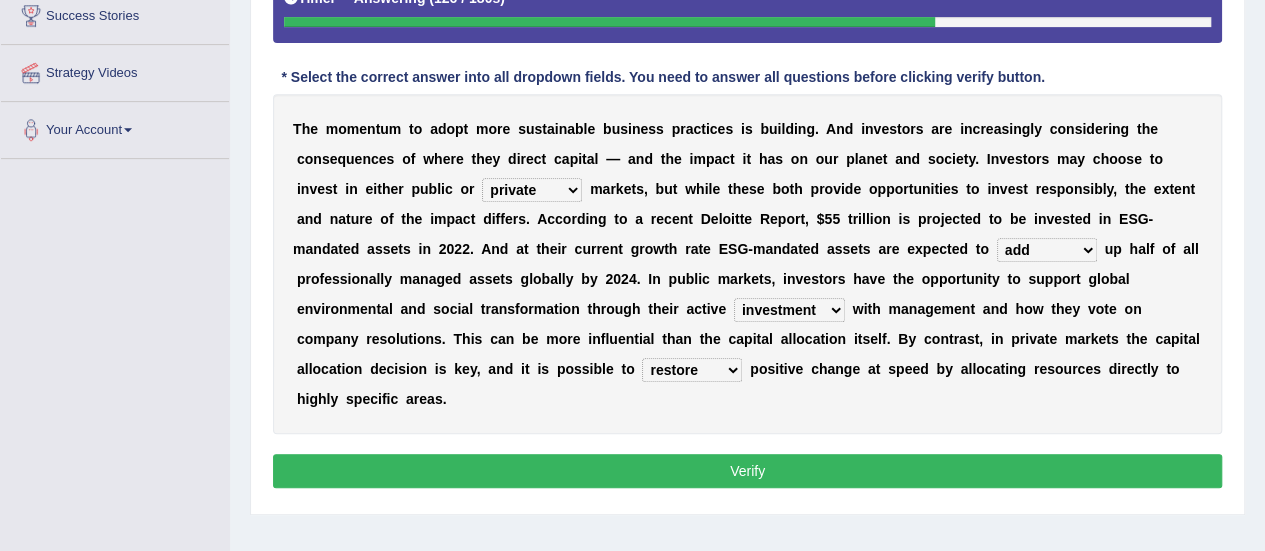 click on "Verify" at bounding box center [747, 471] 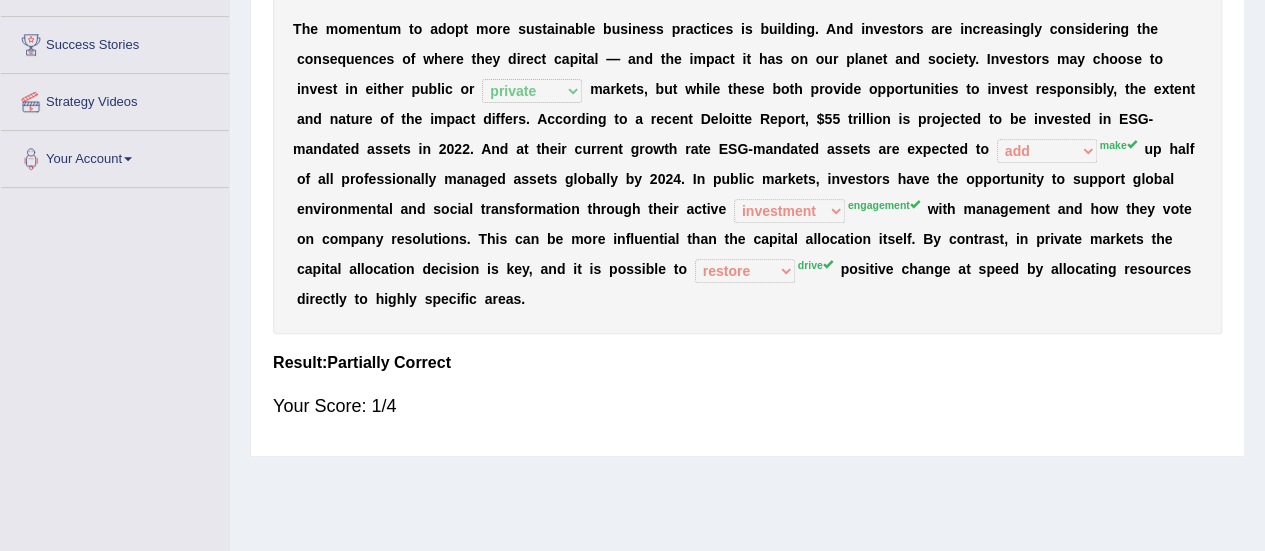 scroll, scrollTop: 211, scrollLeft: 0, axis: vertical 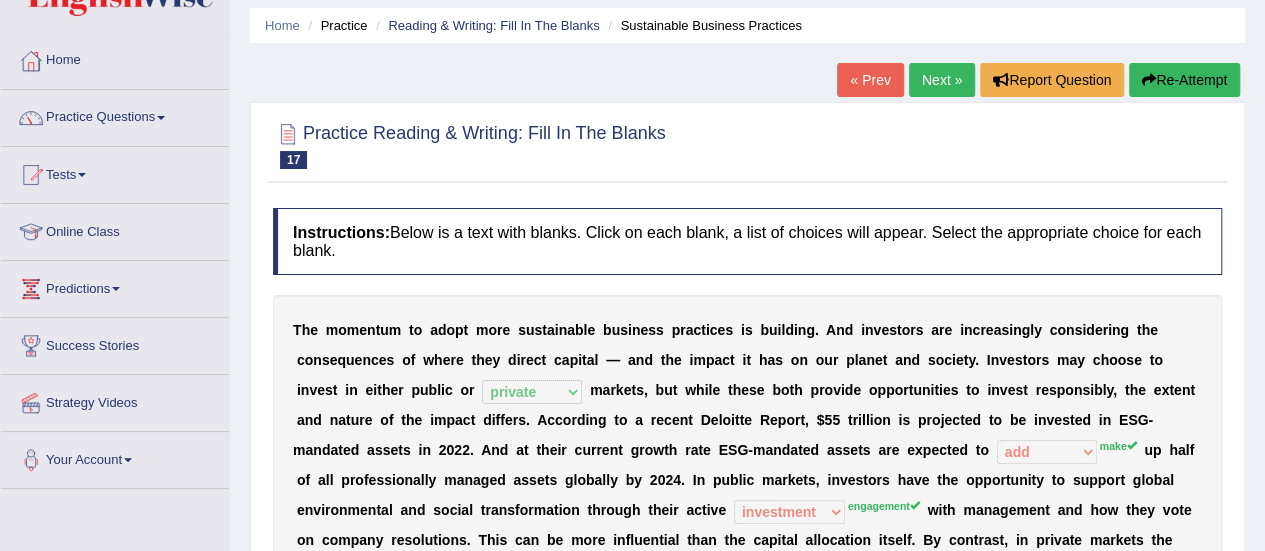 click on "Next »" at bounding box center [942, 80] 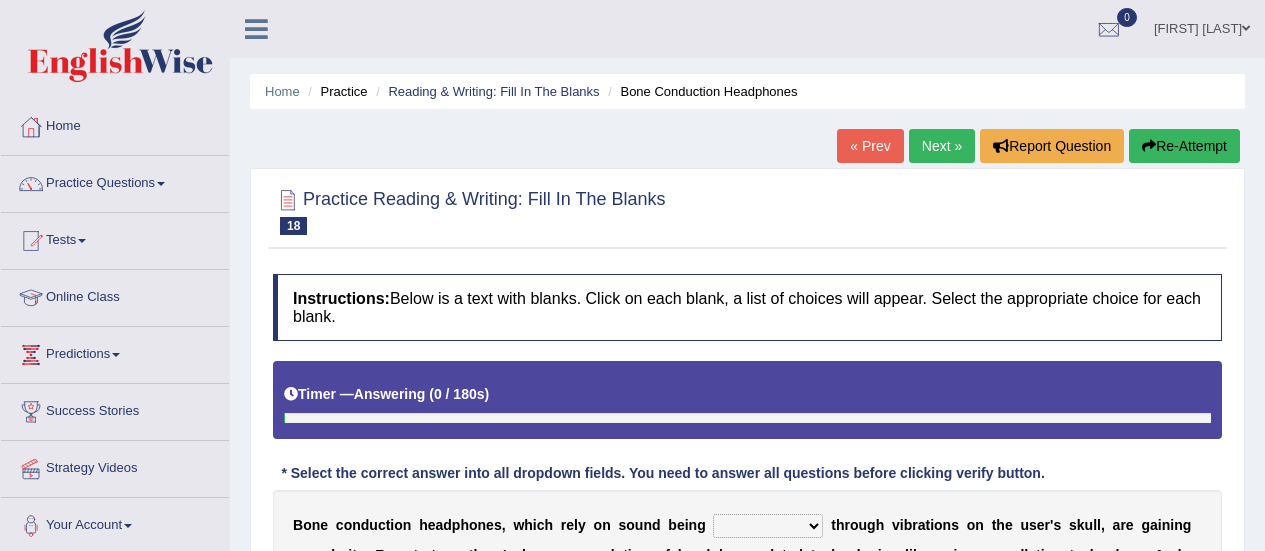 scroll, scrollTop: 0, scrollLeft: 0, axis: both 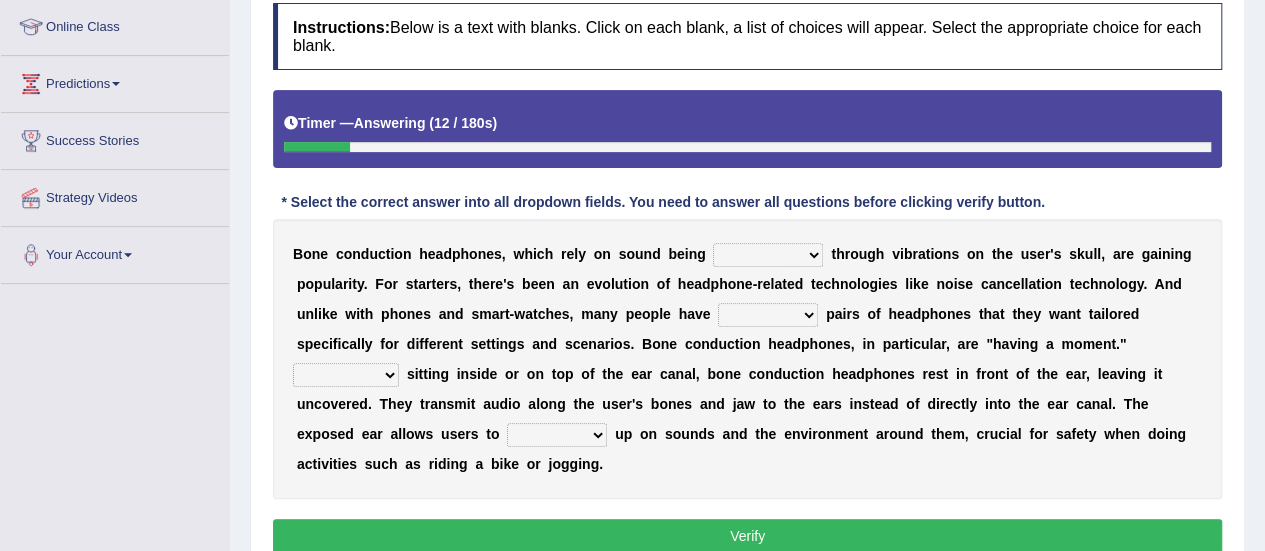 click on "formed counted transformed transmitted" at bounding box center (768, 255) 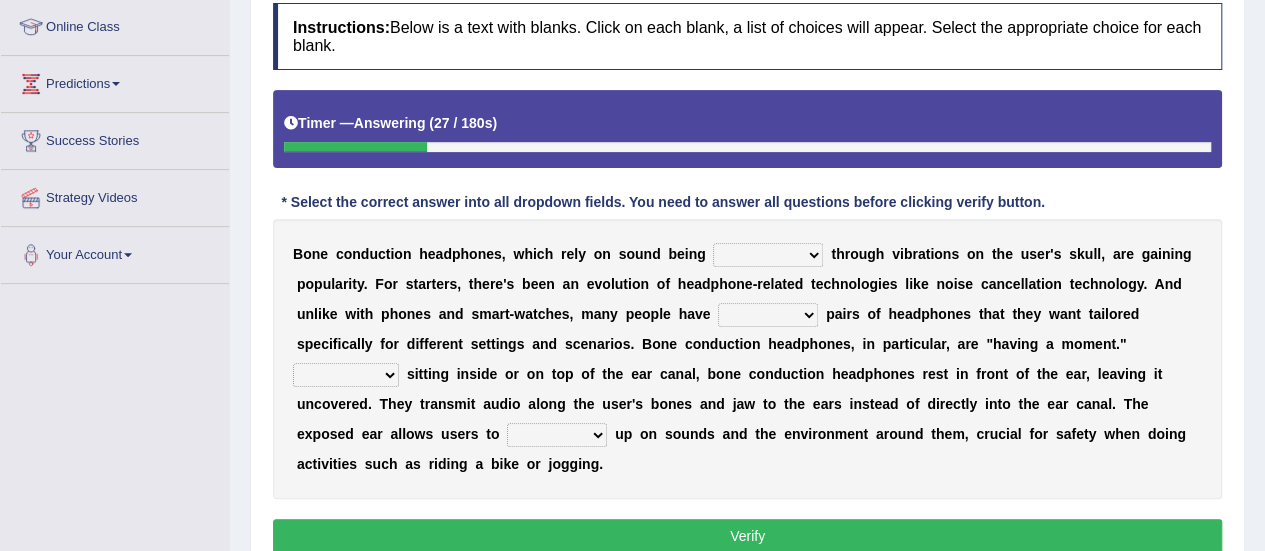 select on "transmitted" 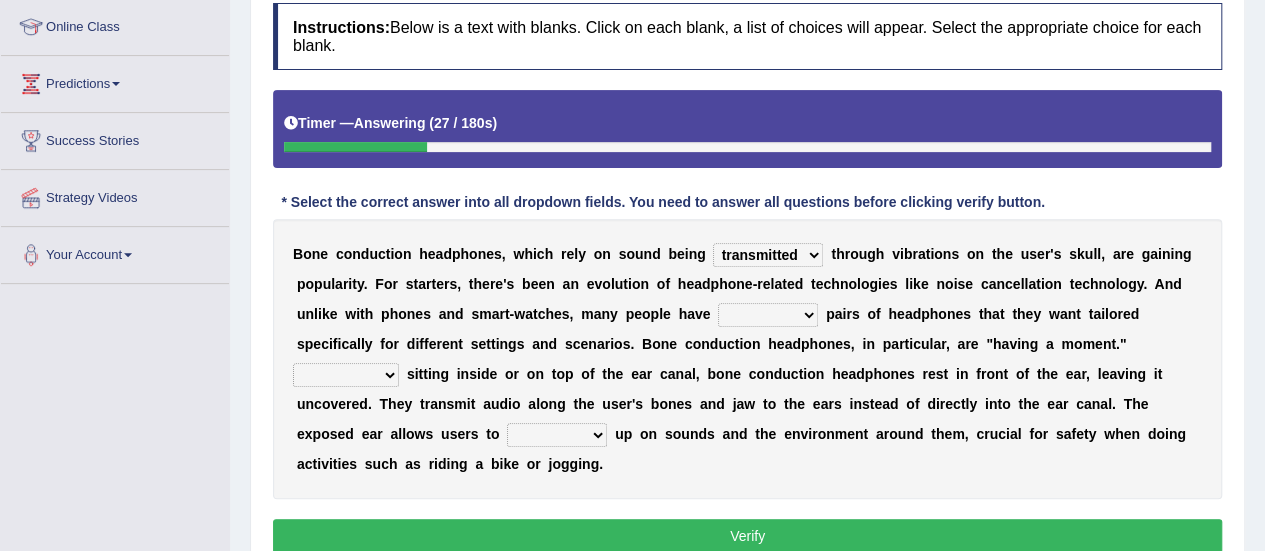 click on "formed counted transformed transmitted" at bounding box center [768, 255] 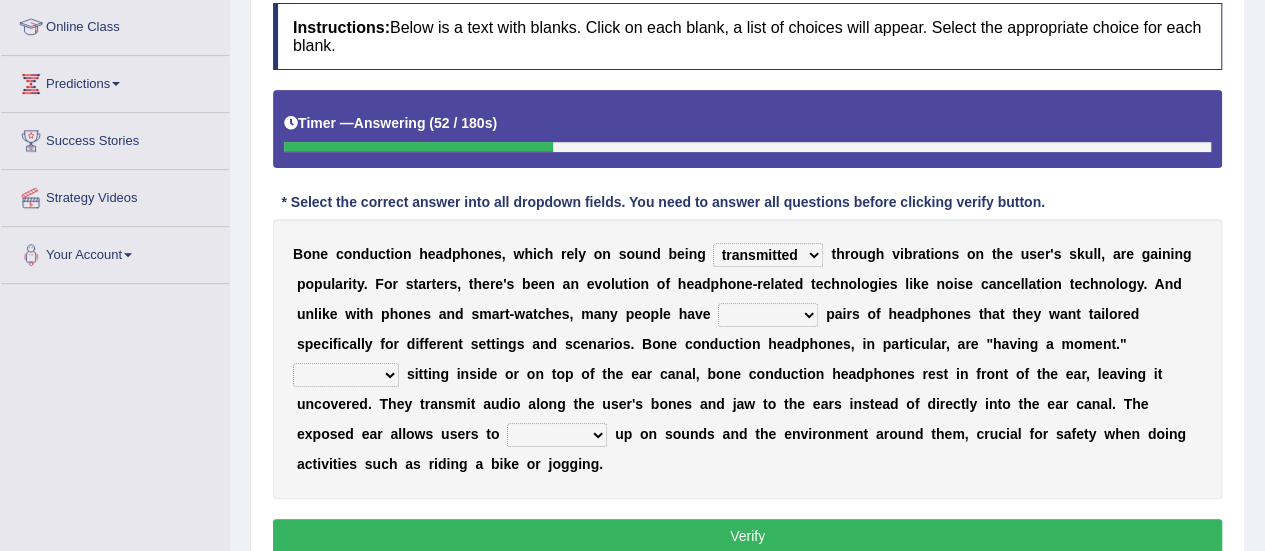 click on "composite multiple imperfect integral" at bounding box center [768, 315] 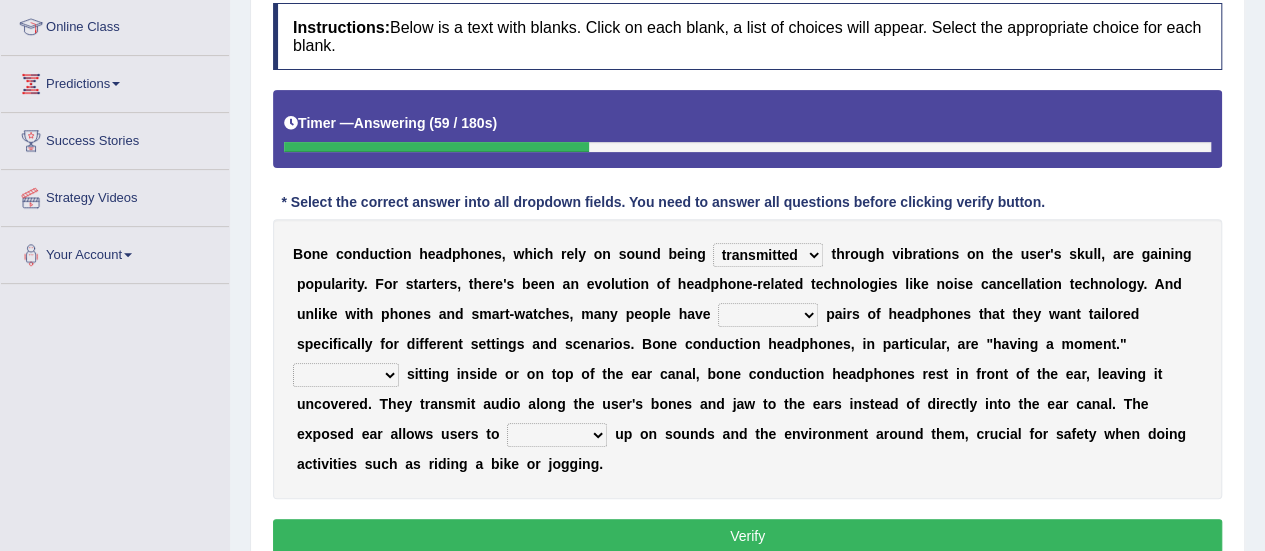 select on "multiple" 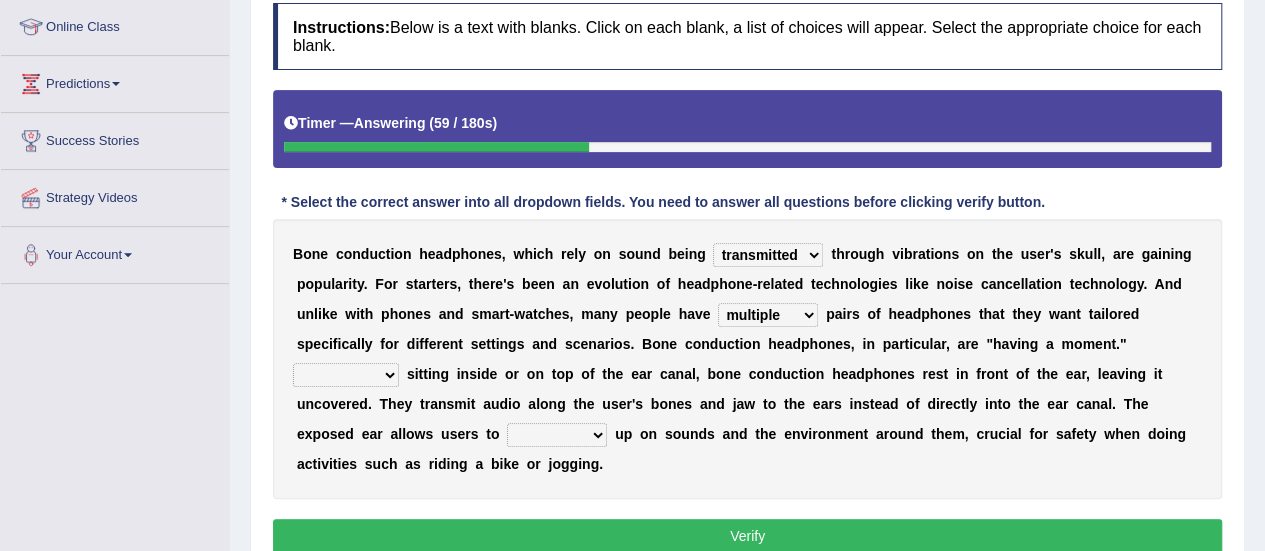 click on "composite multiple imperfect integral" at bounding box center (768, 315) 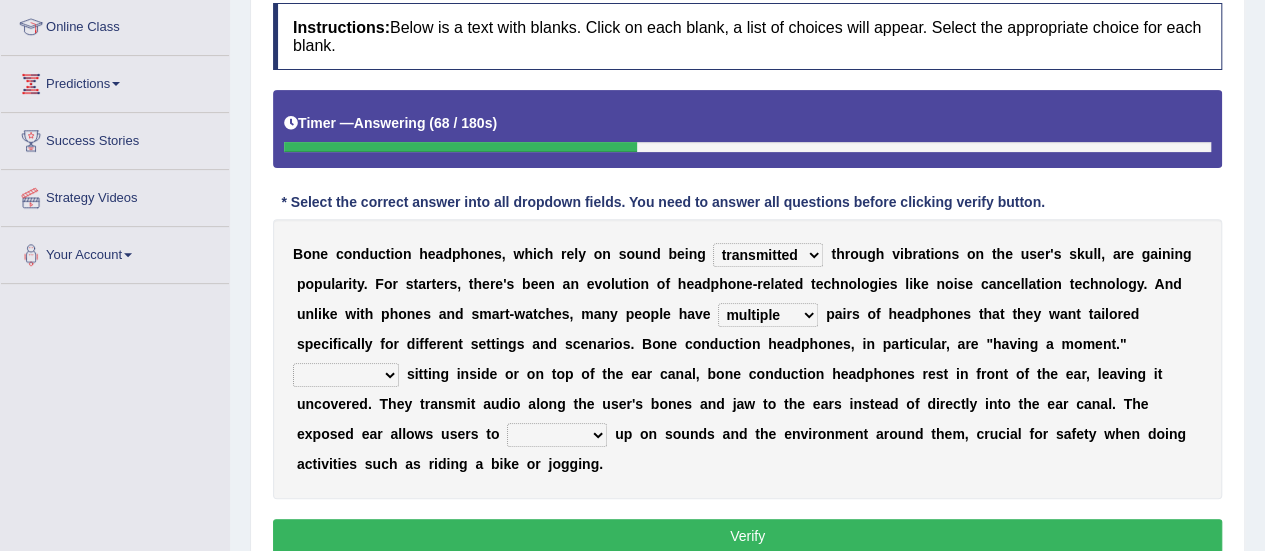 click on "More than Despite of Less than Rather than" at bounding box center [346, 375] 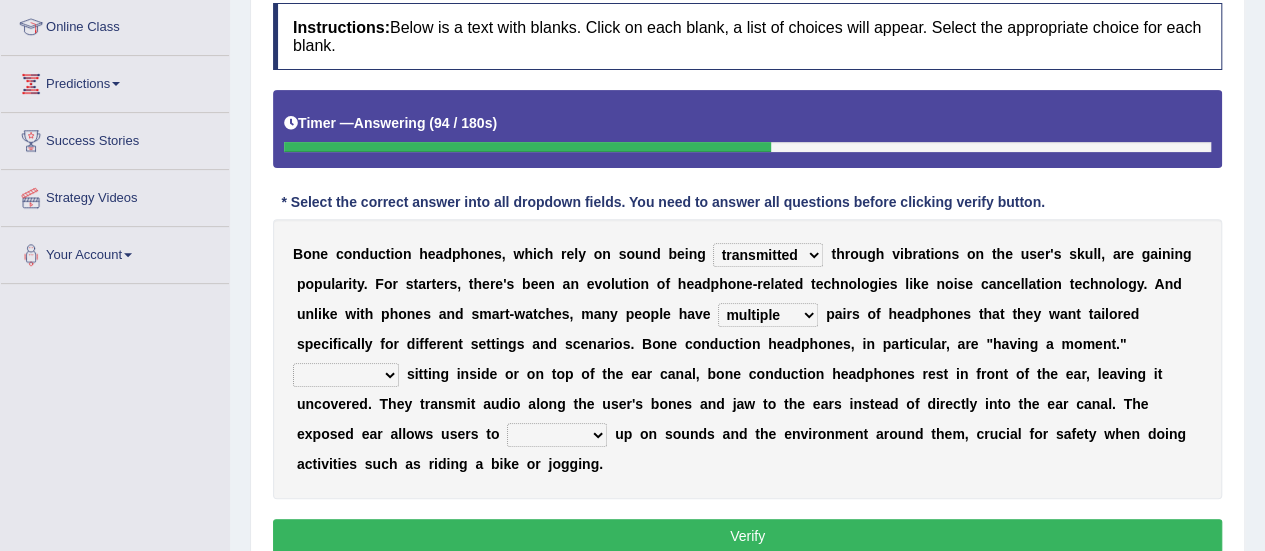 select on "Despite of" 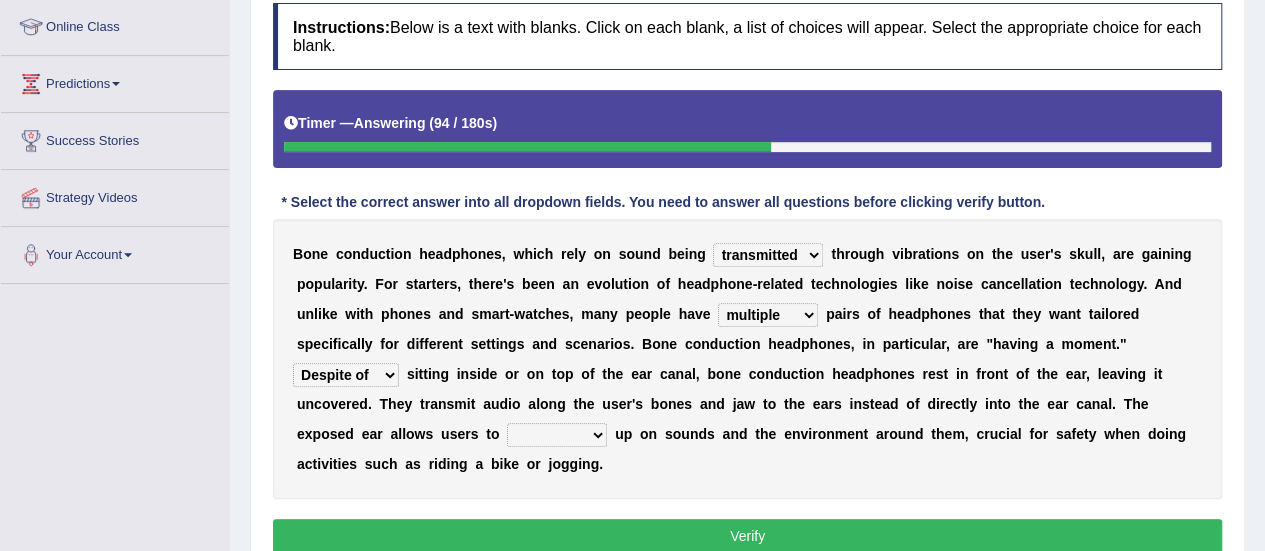 click on "More than Despite of Less than Rather than" at bounding box center [346, 375] 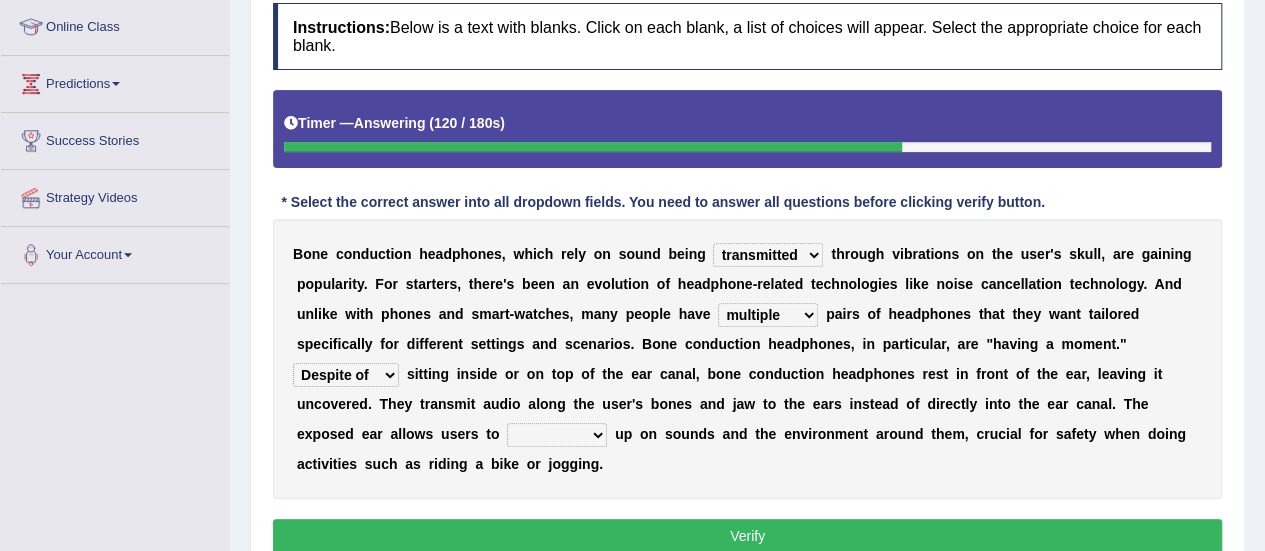 click on "level take make pick" at bounding box center (557, 435) 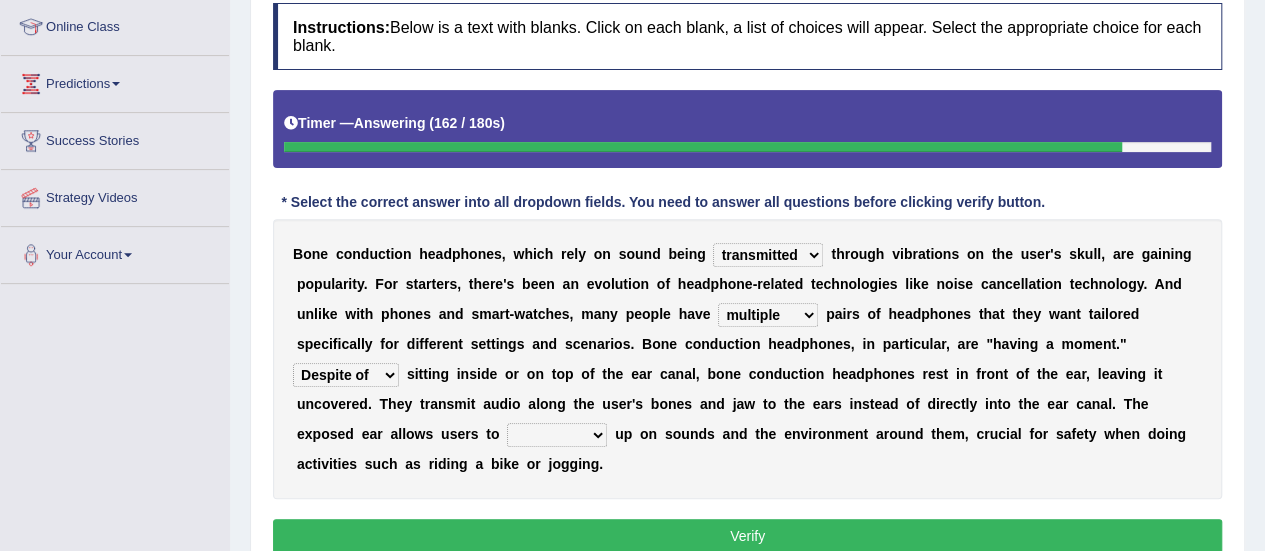select on "pick" 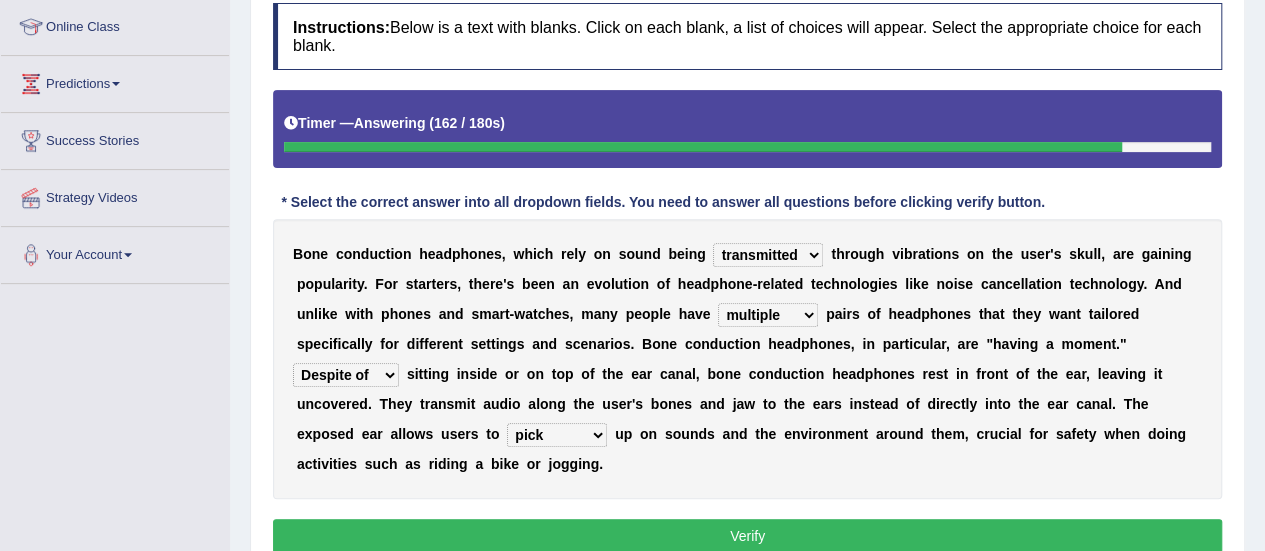 click on "level take make pick" at bounding box center (557, 435) 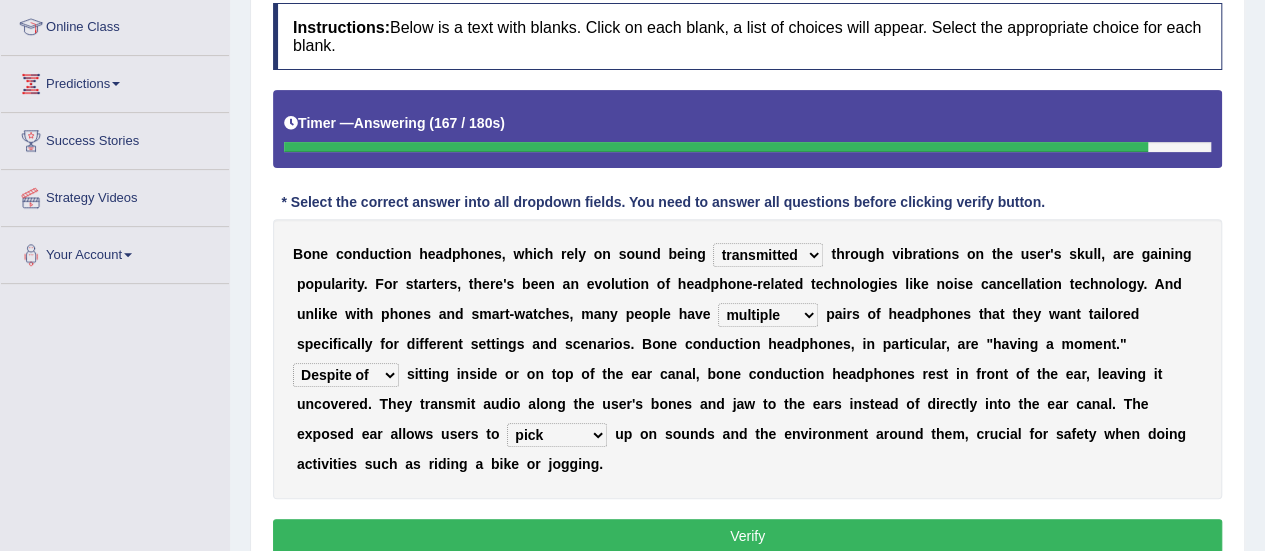 click on "level take make pick" at bounding box center [557, 435] 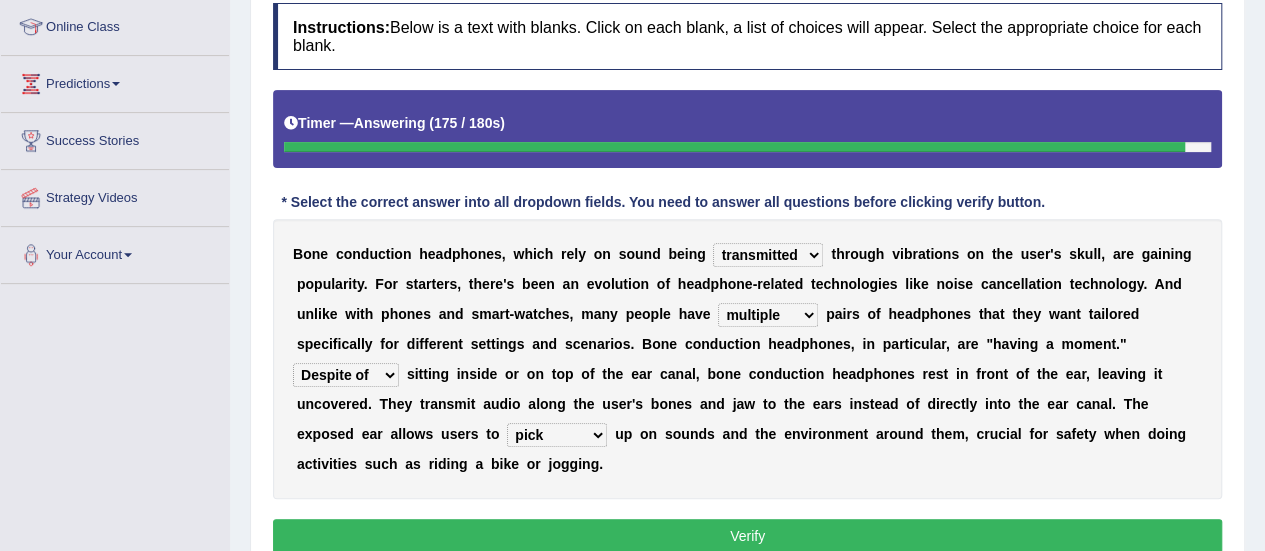 click on "B o n e    c o n d u c t i o n    h e a d p h o n e s ,    w h i c h    r e l y    o n    s o u n d    b e i n g    formed counted transformed transmitted    t h r o u g h    v i b r a t i o n s    o n    t h e    u s e r ' s    s k u l l ,    a r e    g a i n i n g    p o p u l a r i t y .    F o r    s t a r t e r s ,    t h e r e ' s    b e e n    a n    e v o l u t i o n    o f    h e a d p h o n e - r e l a t e d    t e c h n o l o g i e s    l i k e    n o i s e    c a n c e l l a t i o n    t e c h n o l o g y .    A n d    u n l i k e    w i t h    p h o n e s    a n d    s m a r t - w a t c h e s ,    m a n y    p e o p l e    h a v e    composite multiple imperfect integral    p a i r s    o f    h e a d p h o n e s    t h a t    t h e y    w a n t    t a i l o r e d    s p e c i f i c a l l y    f o r    d i f f e r e n t    s e t t i n g s    a n d    s c e n a r i o s .    B o n e    c o n d u c t i o n    h e a d p h o n e s ,    i n    p" at bounding box center (747, 359) 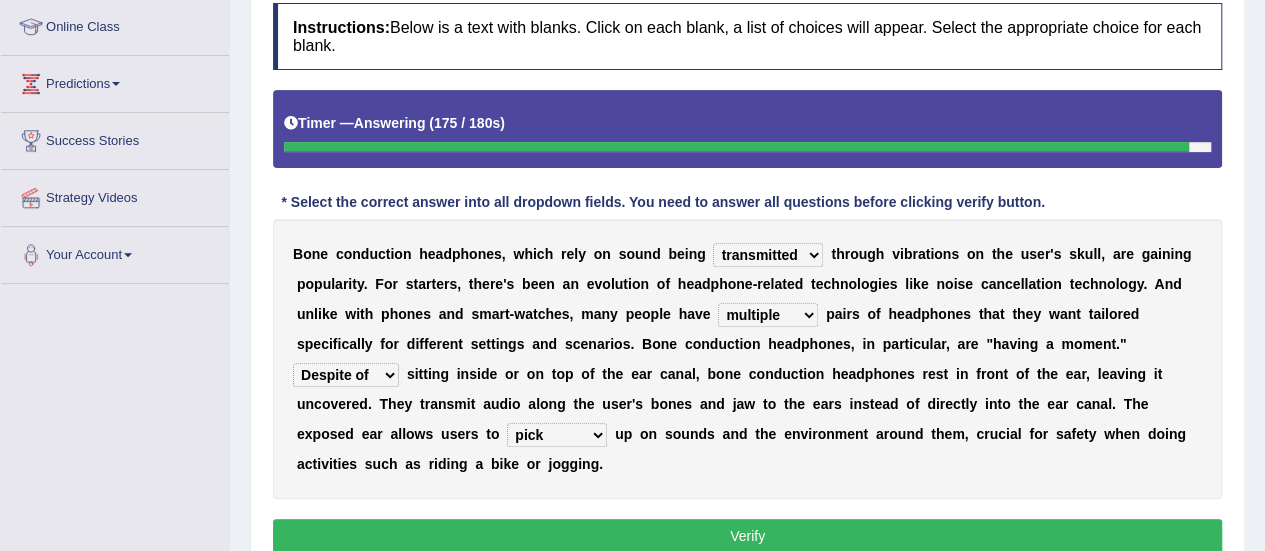 click on "Verify" at bounding box center [747, 536] 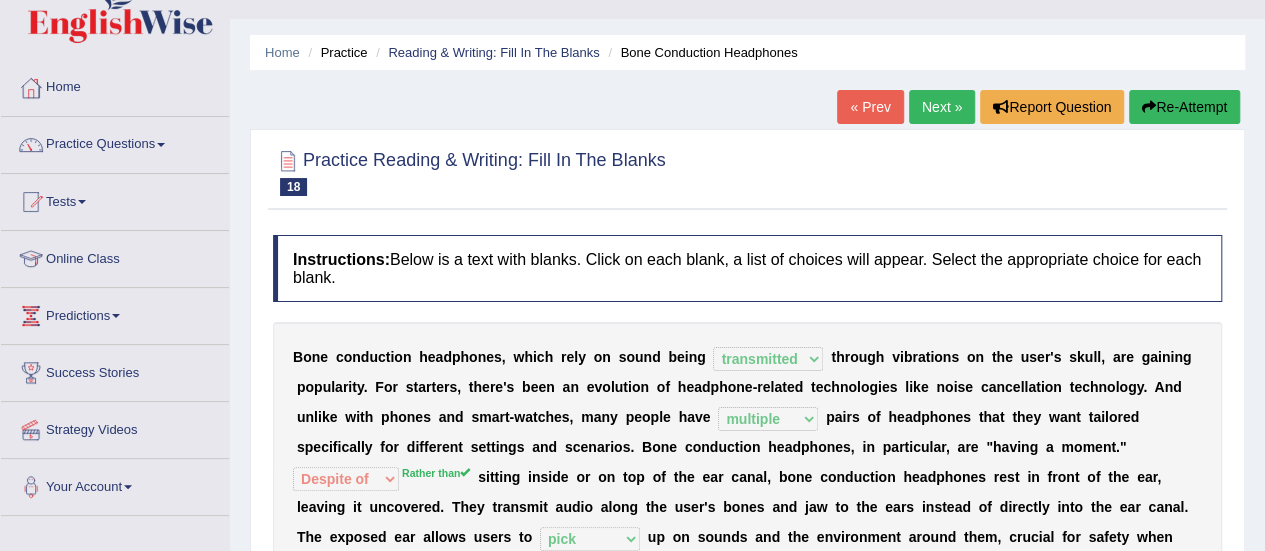 scroll, scrollTop: 0, scrollLeft: 0, axis: both 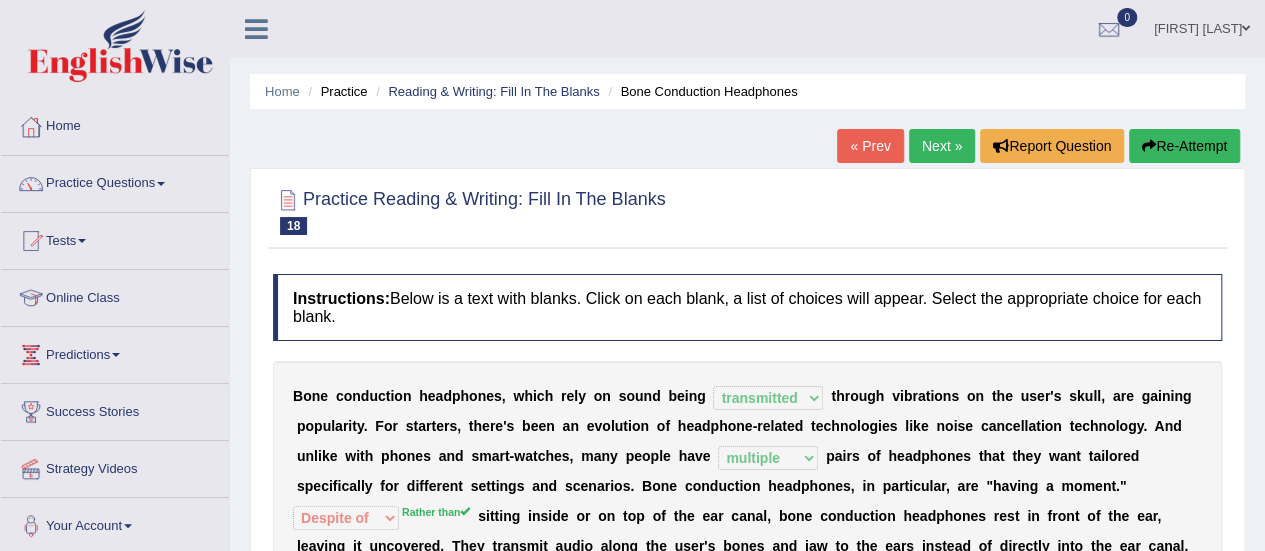 click on "Next »" at bounding box center (942, 146) 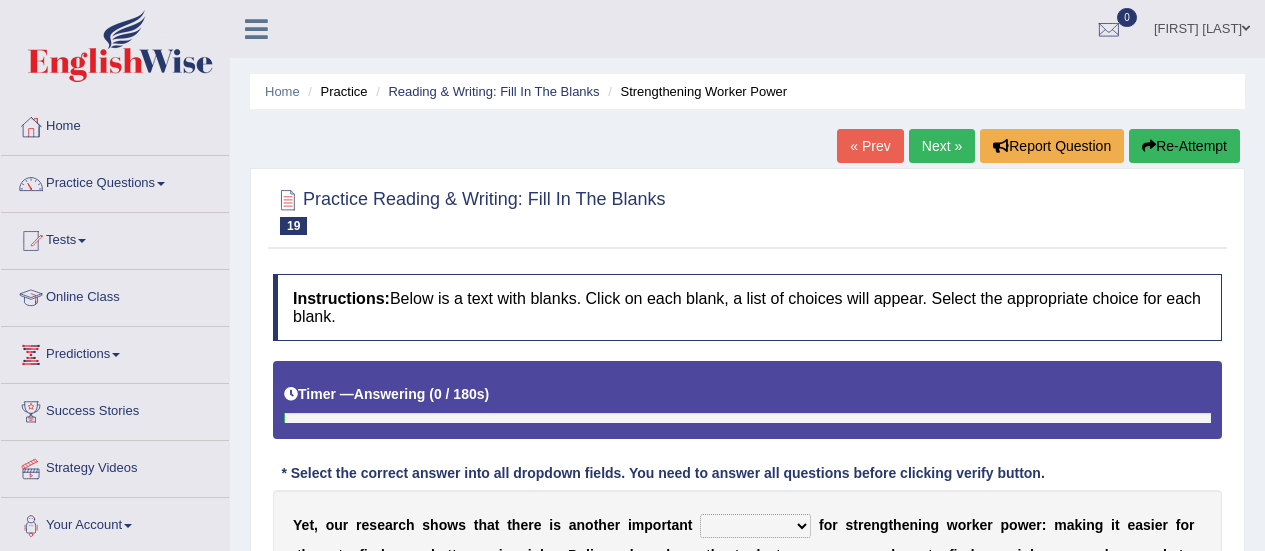scroll, scrollTop: 0, scrollLeft: 0, axis: both 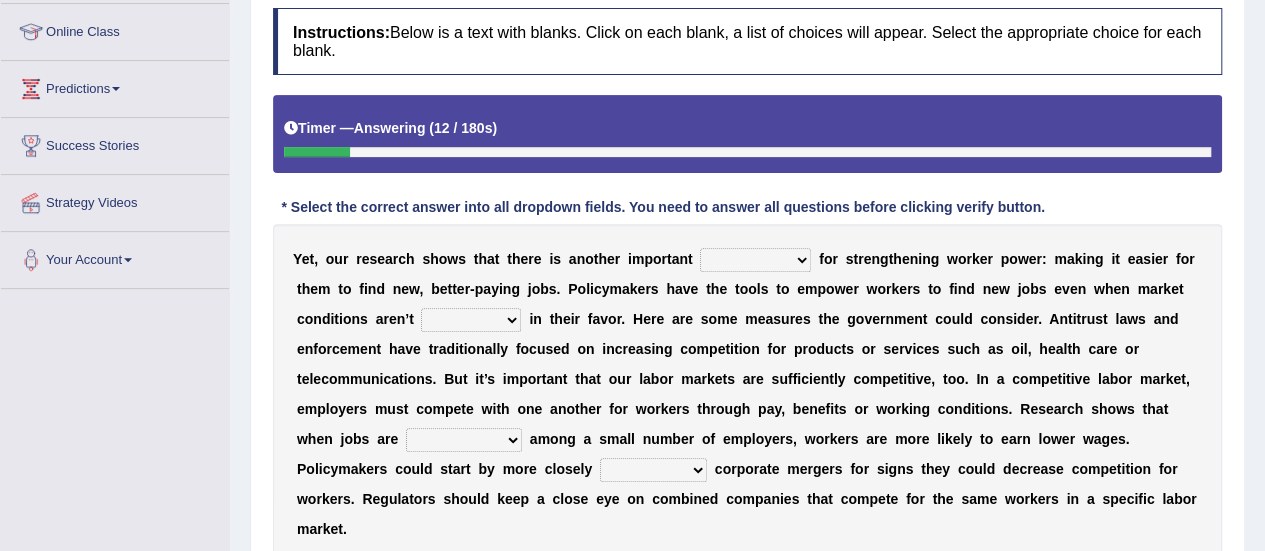 click on "avail engagement avenue annual" at bounding box center (755, 260) 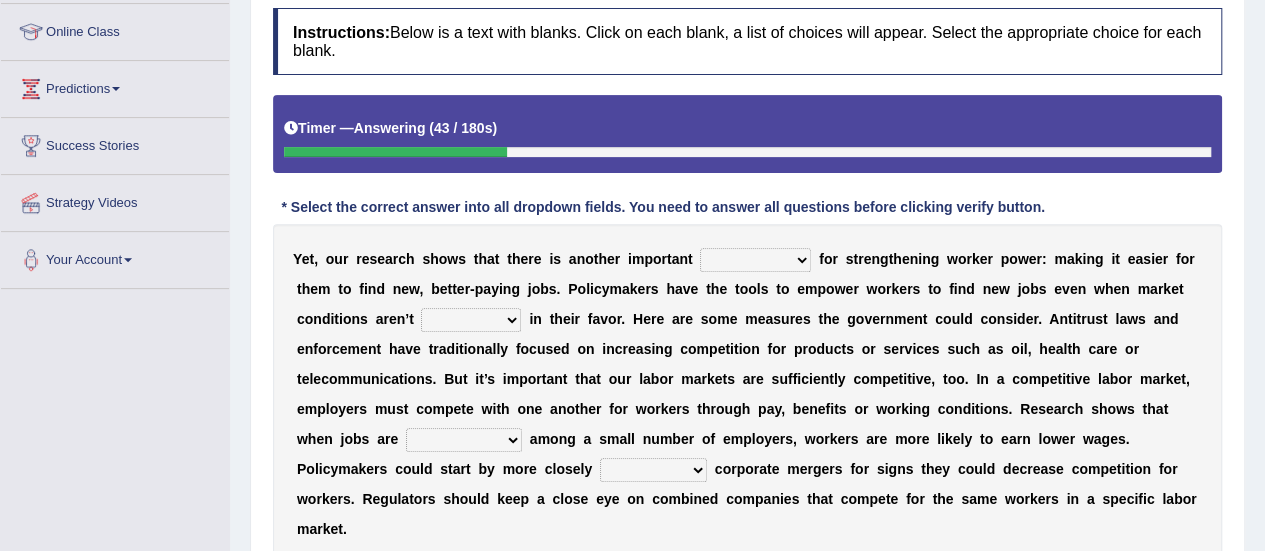 select on "engagement" 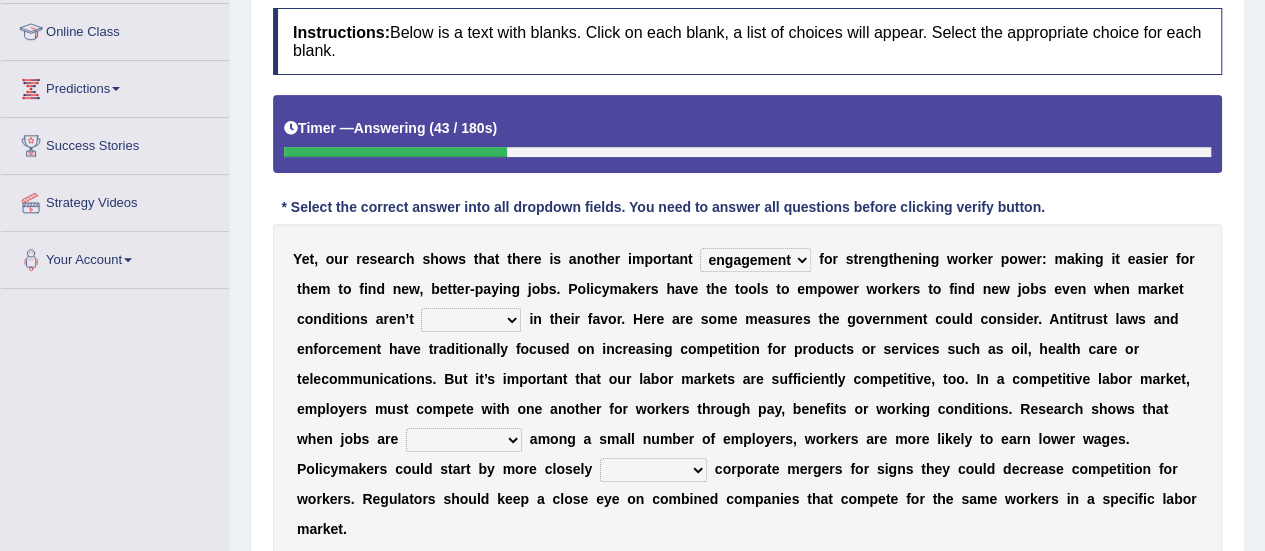 click on "avail engagement avenue annual" at bounding box center [755, 260] 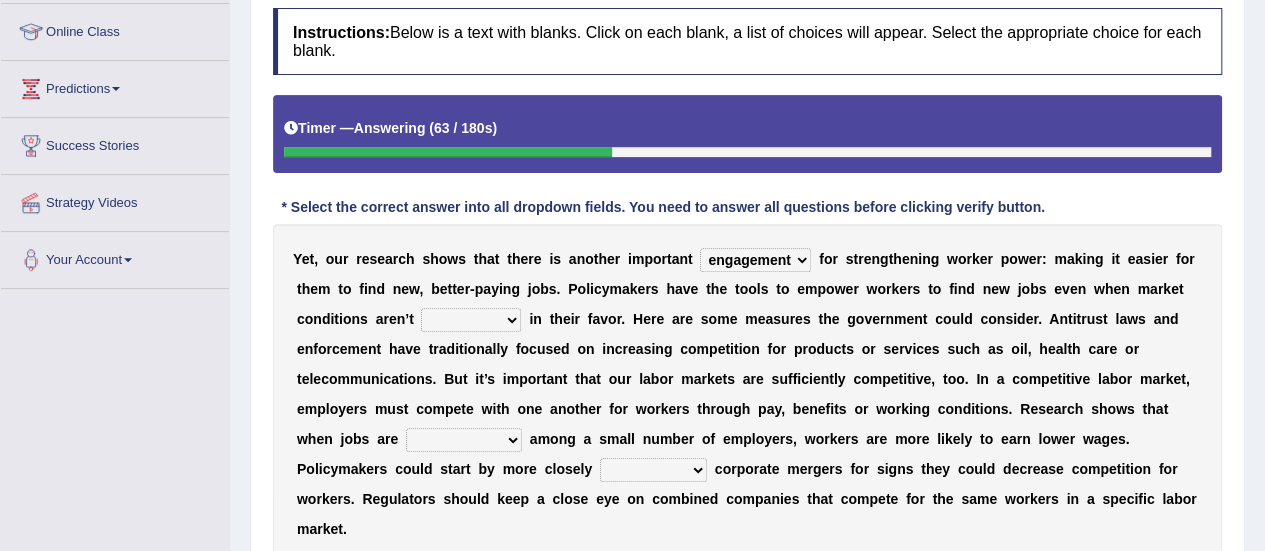 click on "profitable titchy temperate tilted" at bounding box center (471, 320) 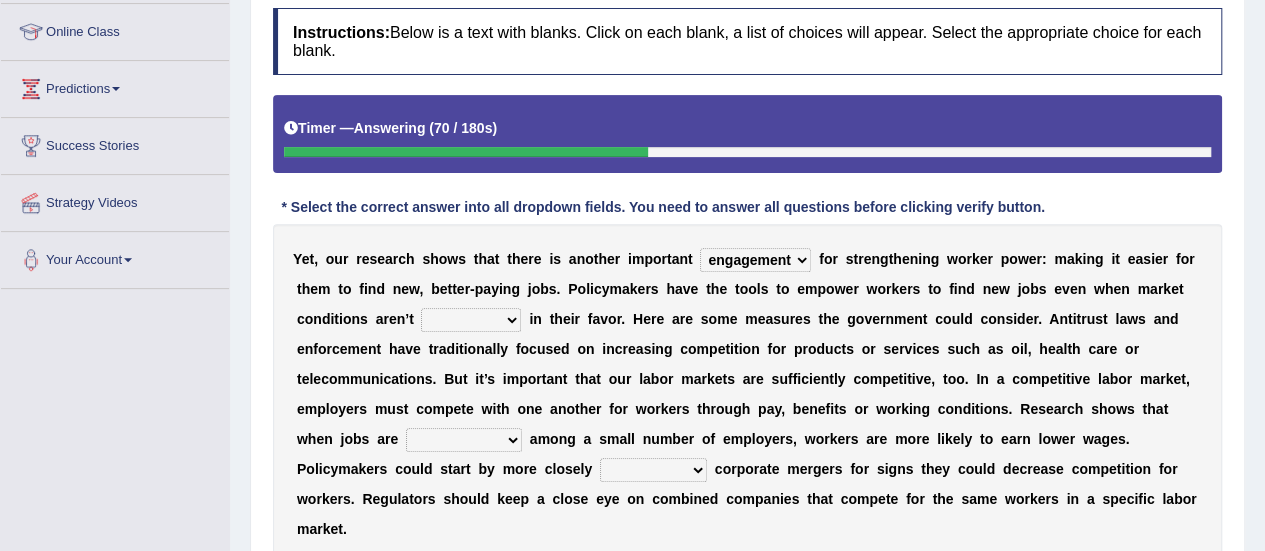 select on "profitable" 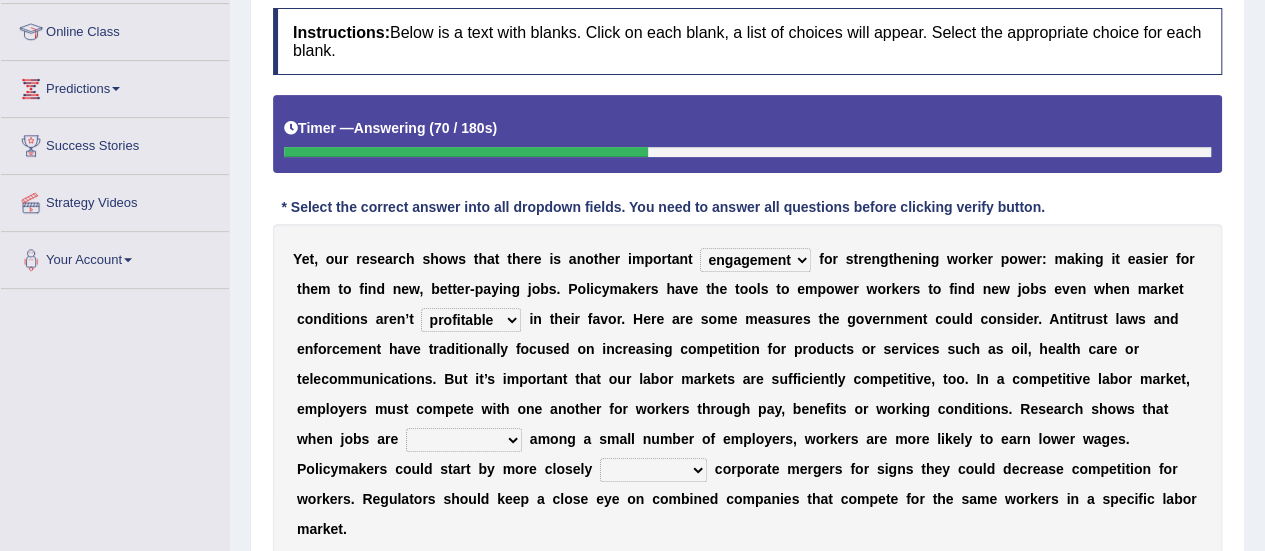 click on "profitable titchy temperate tilted" at bounding box center [471, 320] 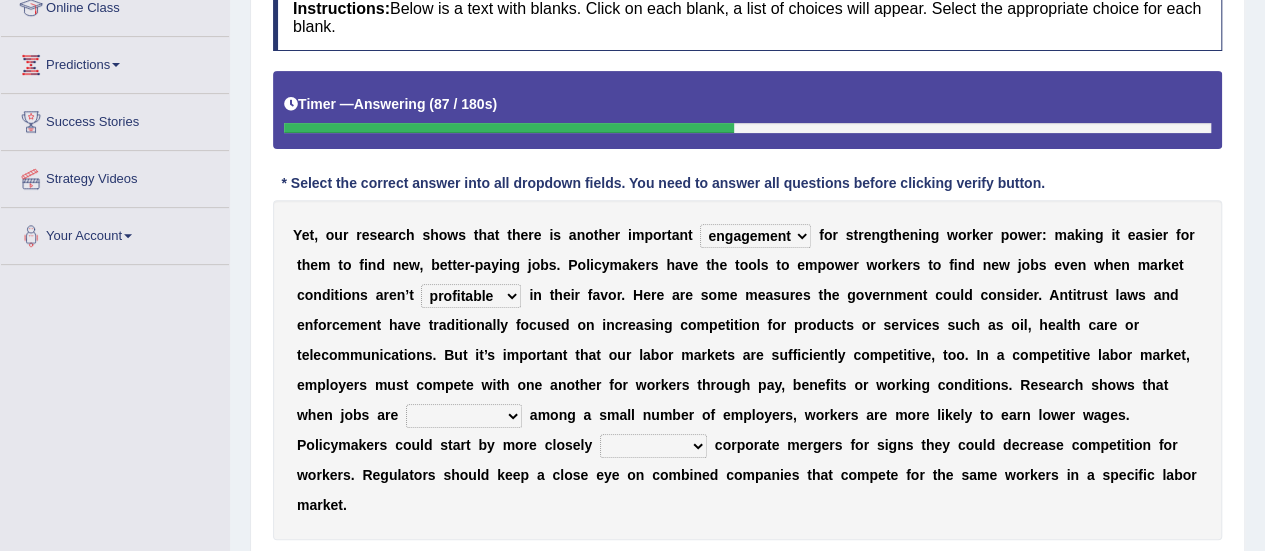 scroll, scrollTop: 330, scrollLeft: 0, axis: vertical 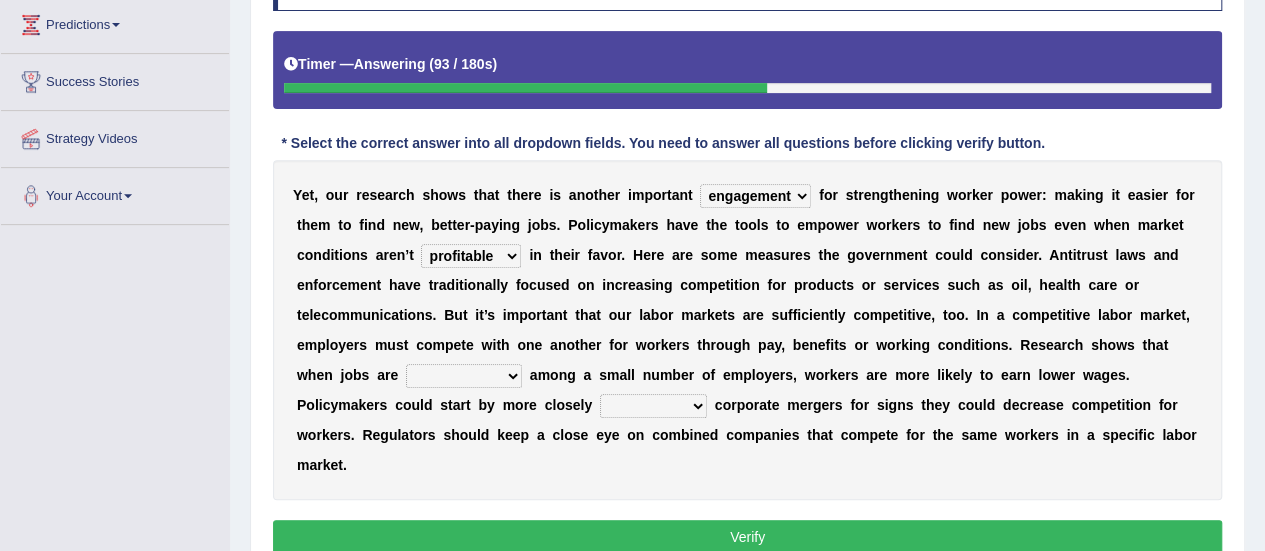 click on "constrained tremendous concentric concentrated" at bounding box center [464, 376] 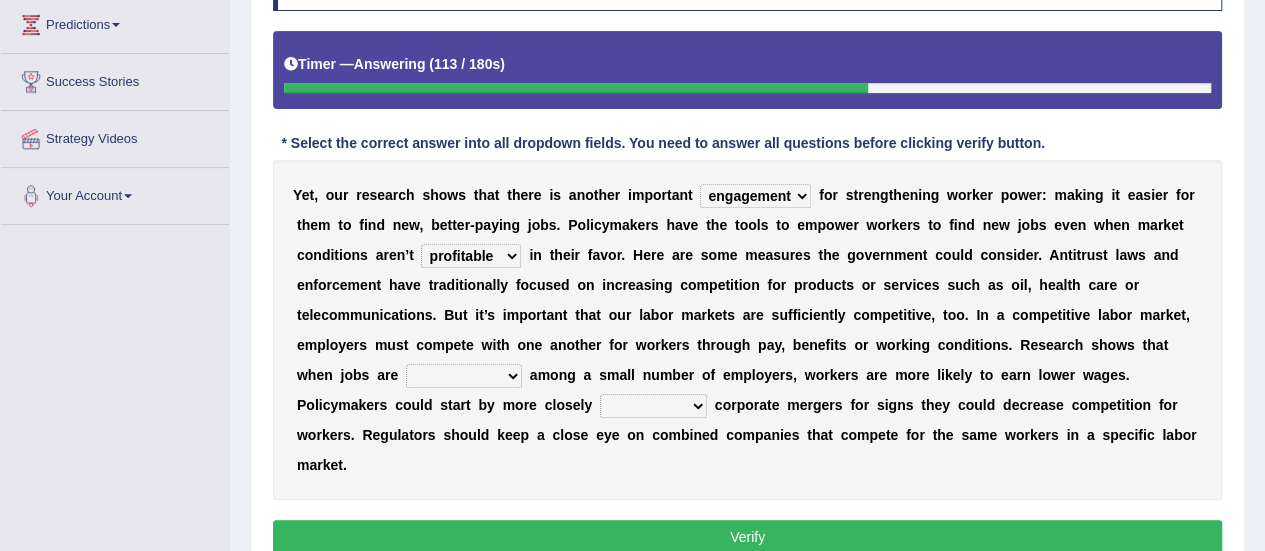 select on "constrained" 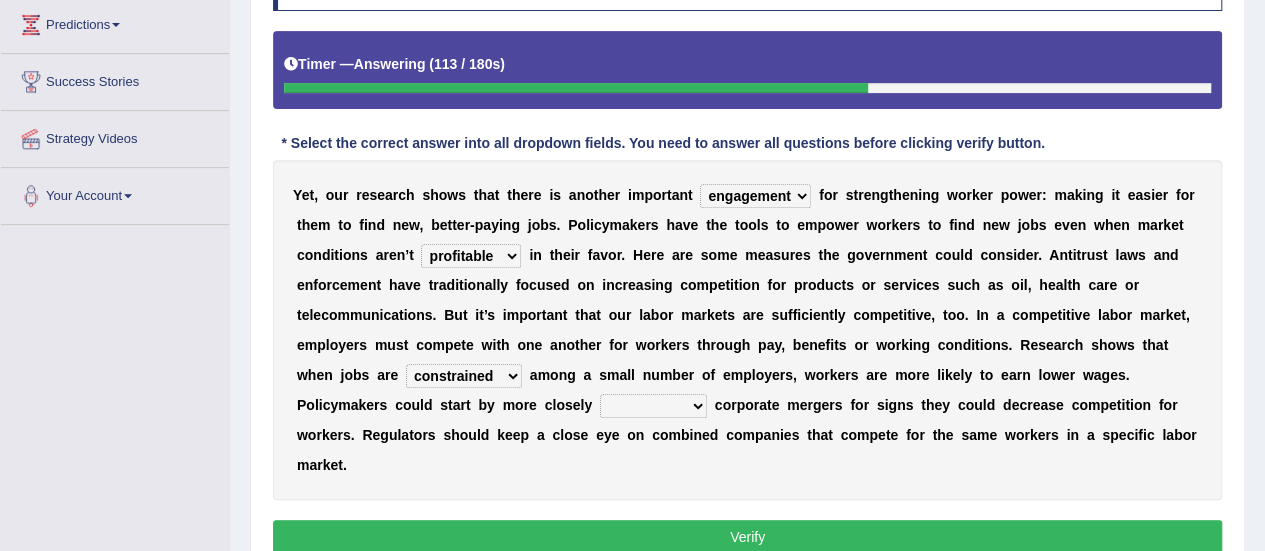 click on "constrained tremendous concentric concentrated" at bounding box center (464, 376) 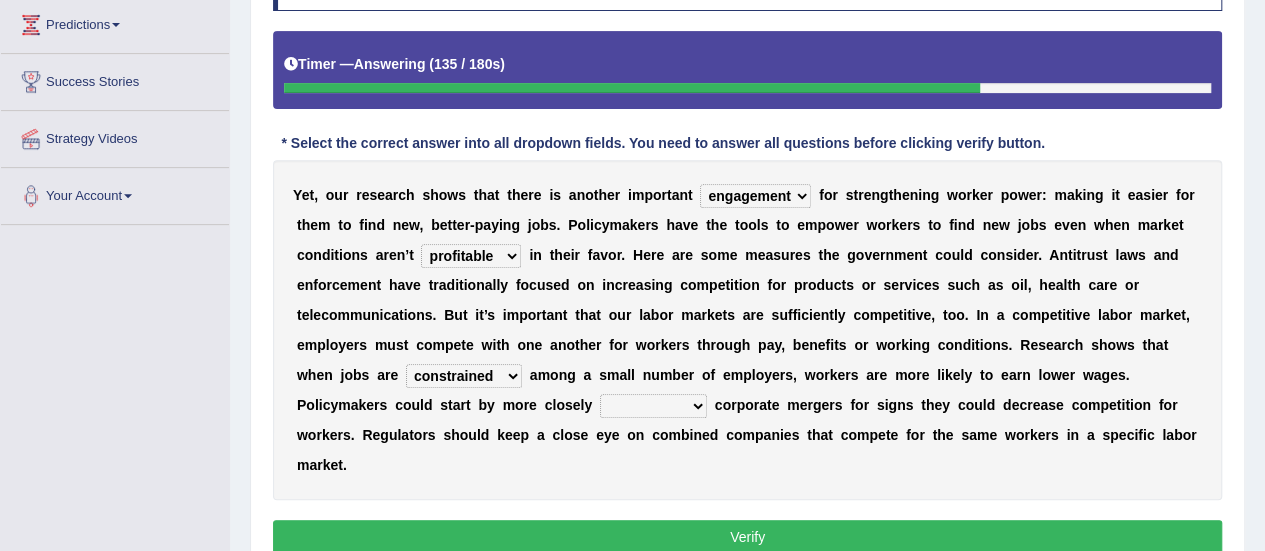 click on "scrutinizing originating scripting emulating" at bounding box center (653, 406) 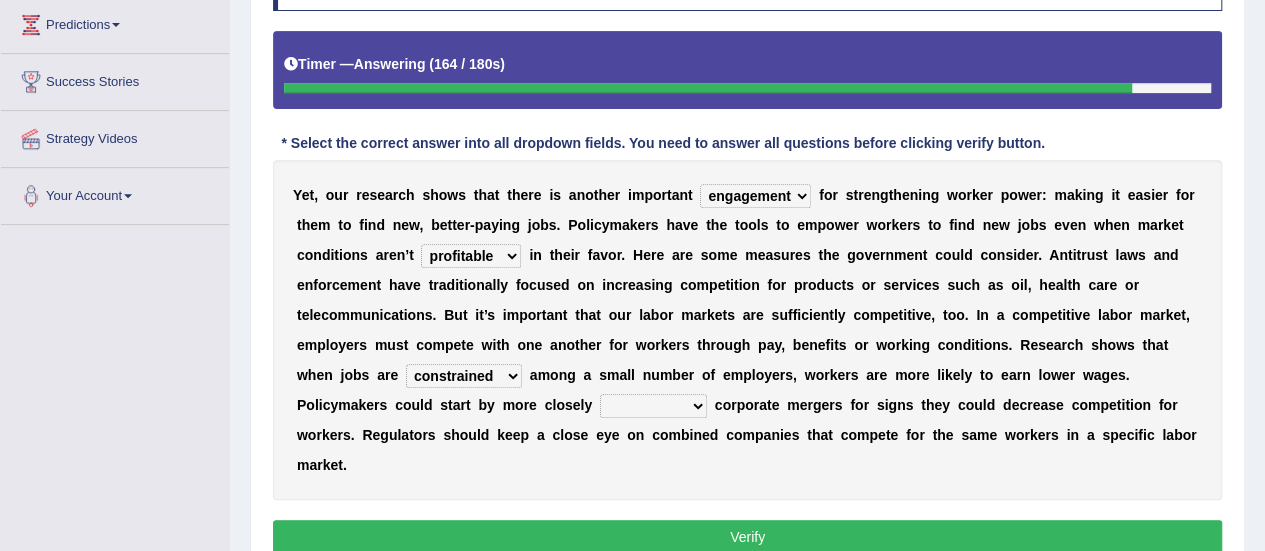 select on "scrutinizing" 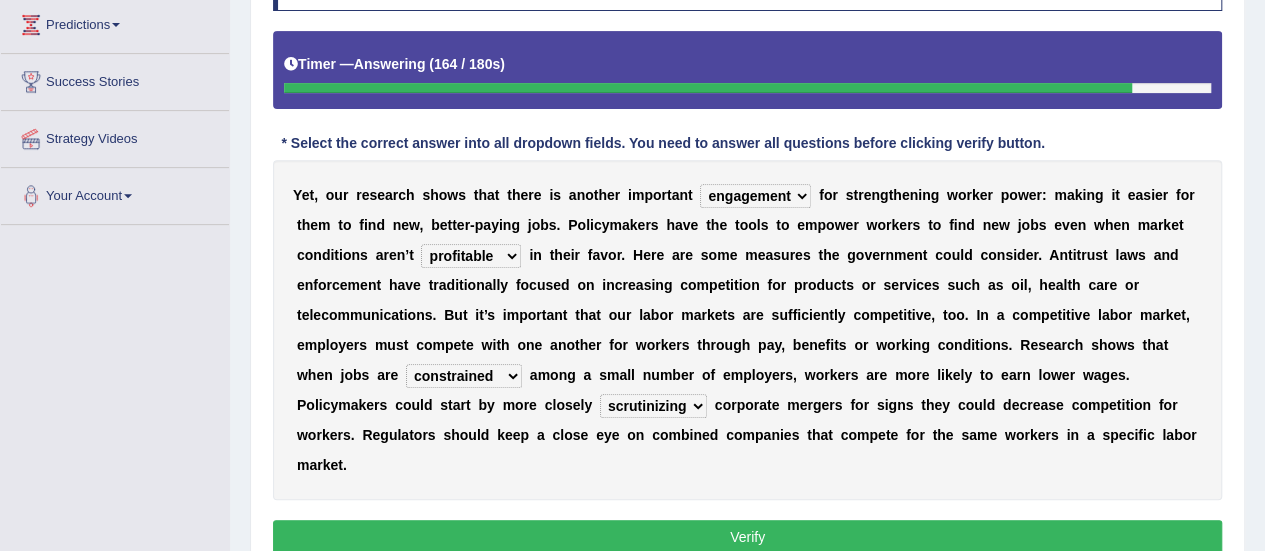 click on "scrutinizing originating scripting emulating" at bounding box center [653, 406] 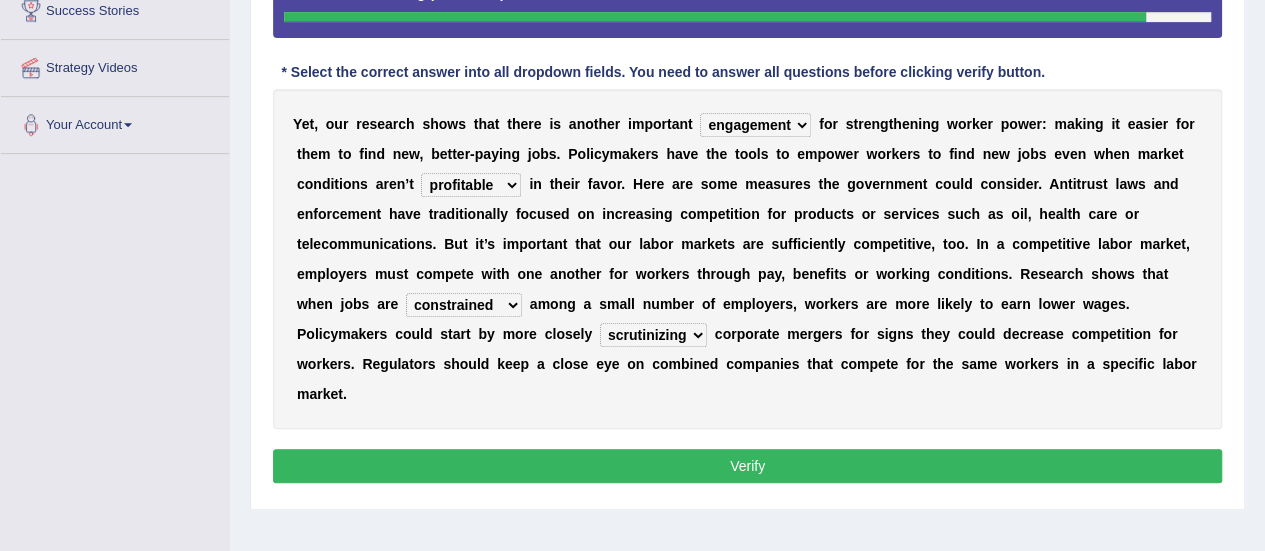 scroll, scrollTop: 402, scrollLeft: 0, axis: vertical 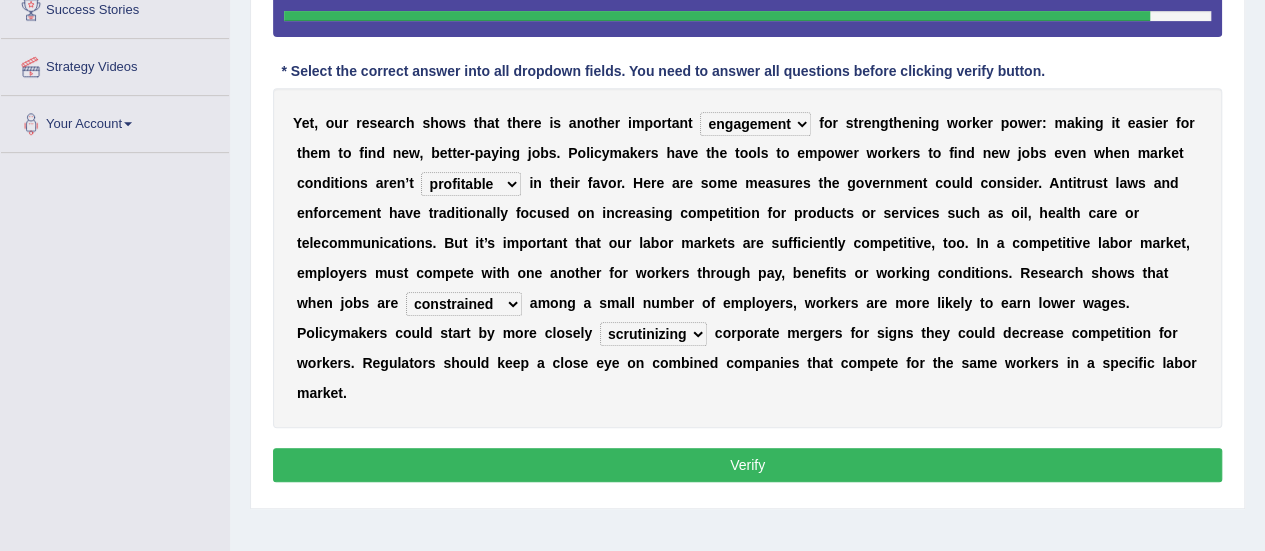 click on "Verify" at bounding box center (747, 465) 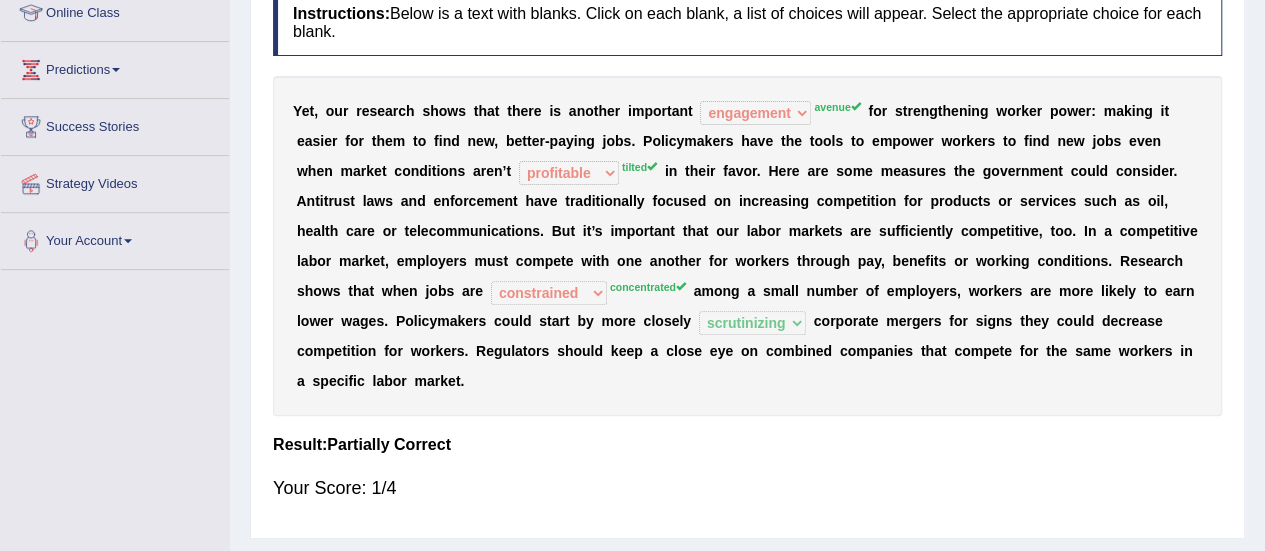scroll, scrollTop: 273, scrollLeft: 0, axis: vertical 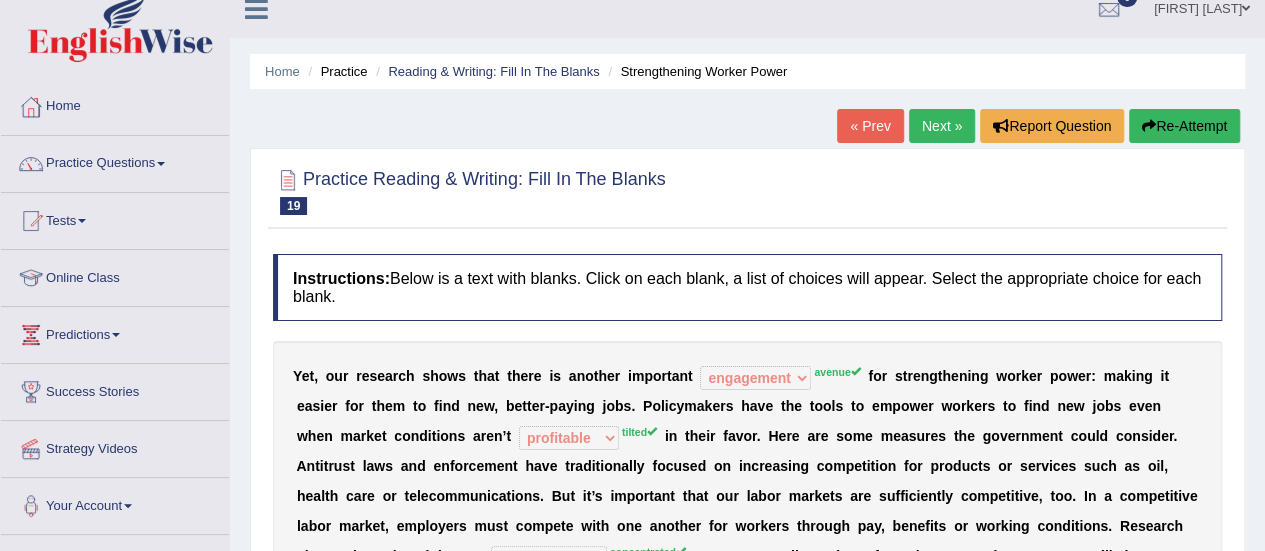 click on "Next »" at bounding box center [942, 126] 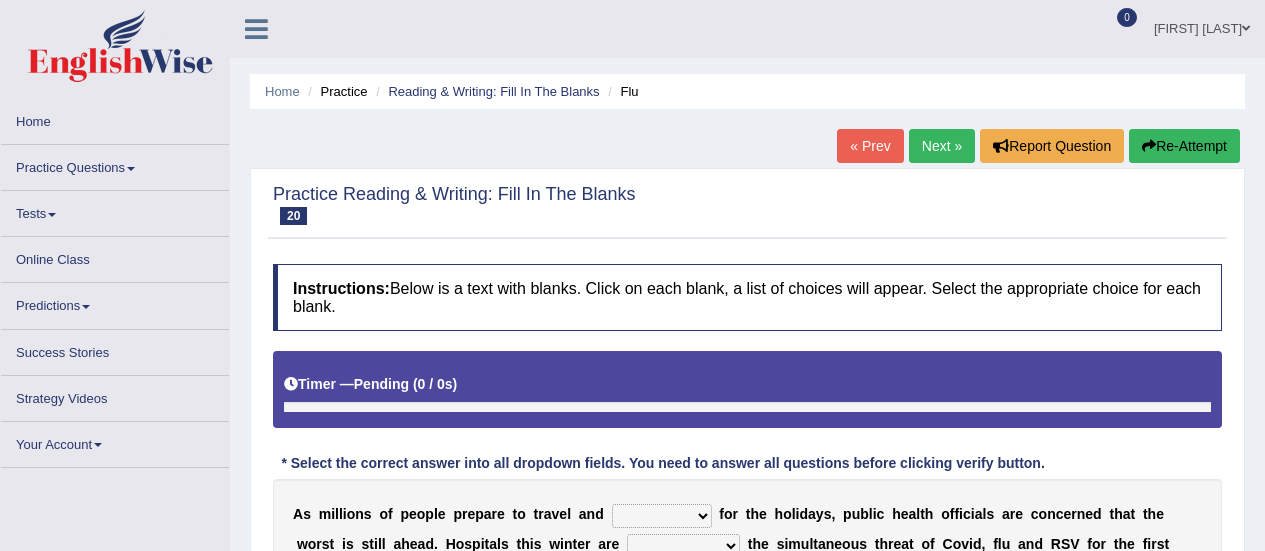 scroll, scrollTop: 0, scrollLeft: 0, axis: both 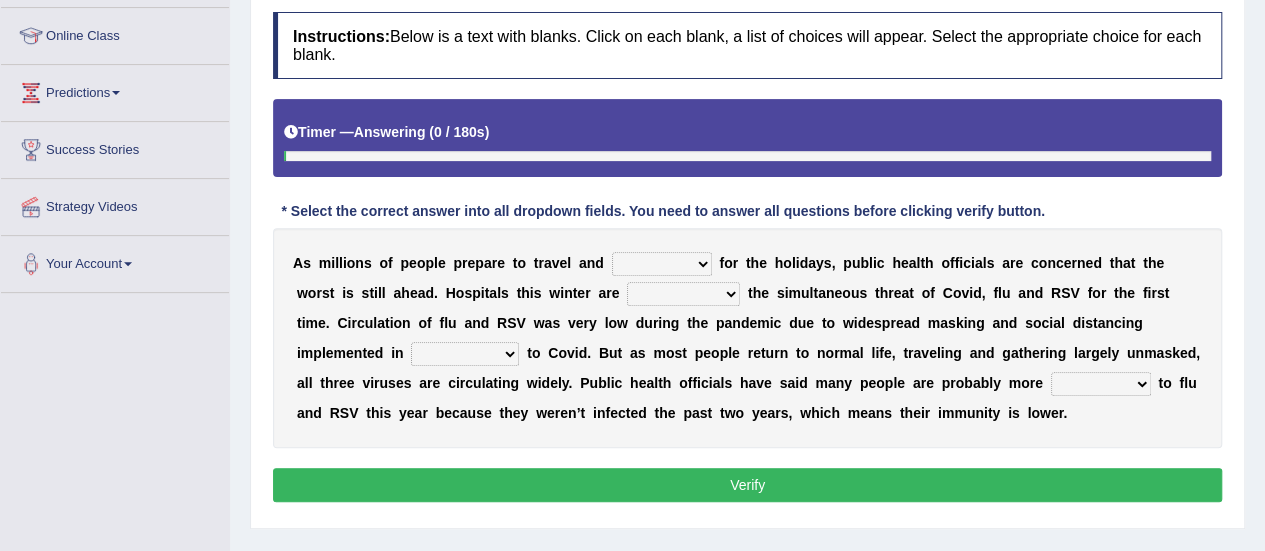 drag, startPoint x: 1279, startPoint y: 110, endPoint x: 1279, endPoint y: 239, distance: 129 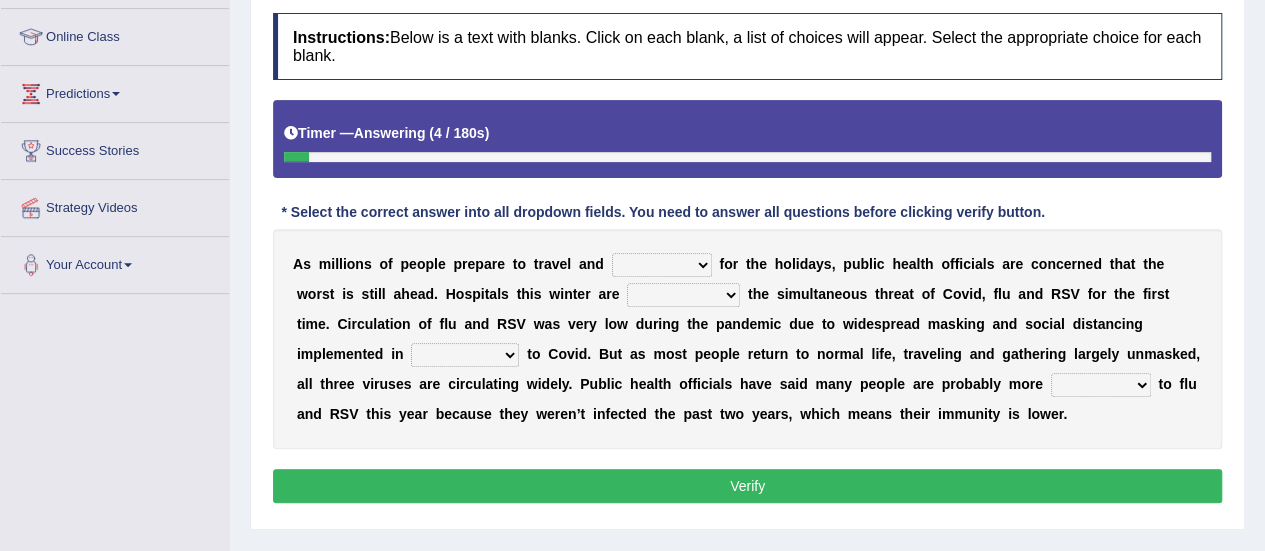 click on "gather hide slumber migrate" at bounding box center (662, 265) 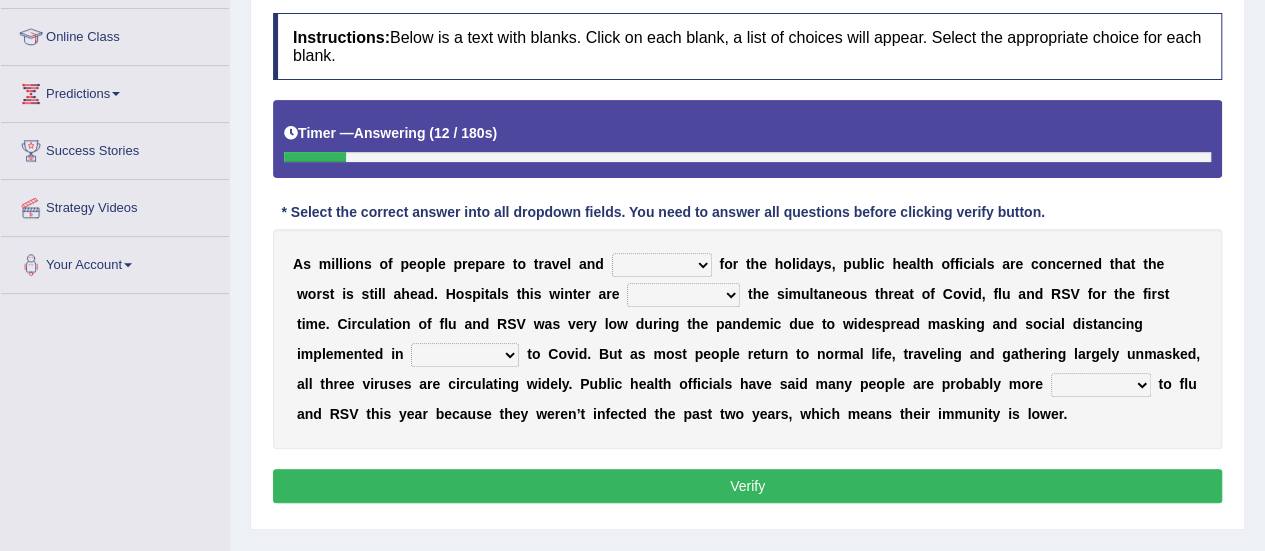 select on "gather" 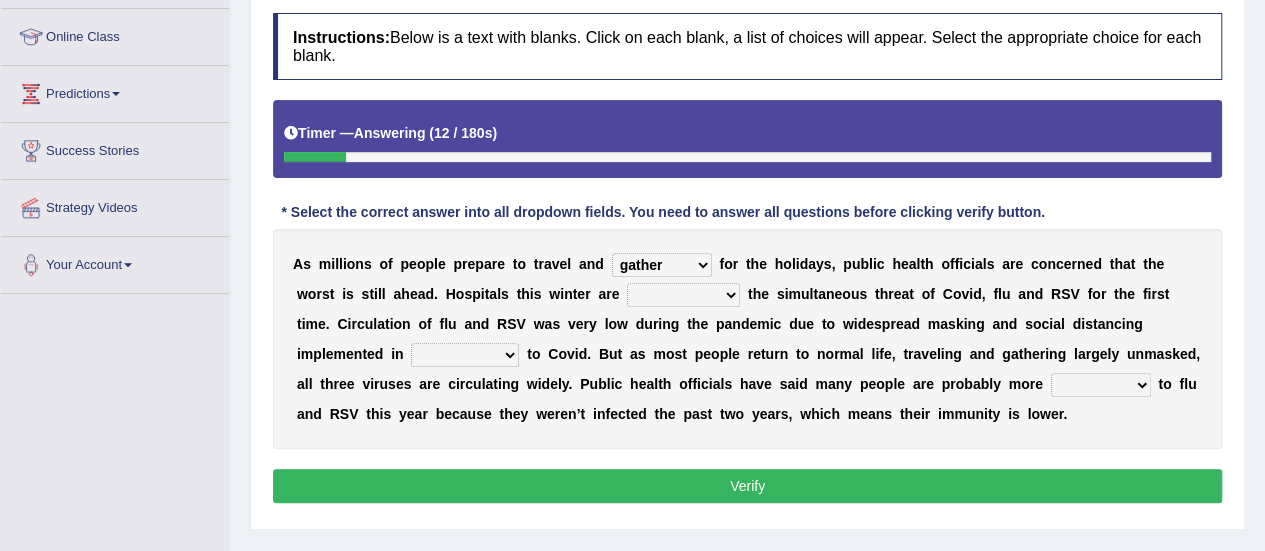click on "gather hide slumber migrate" at bounding box center (662, 265) 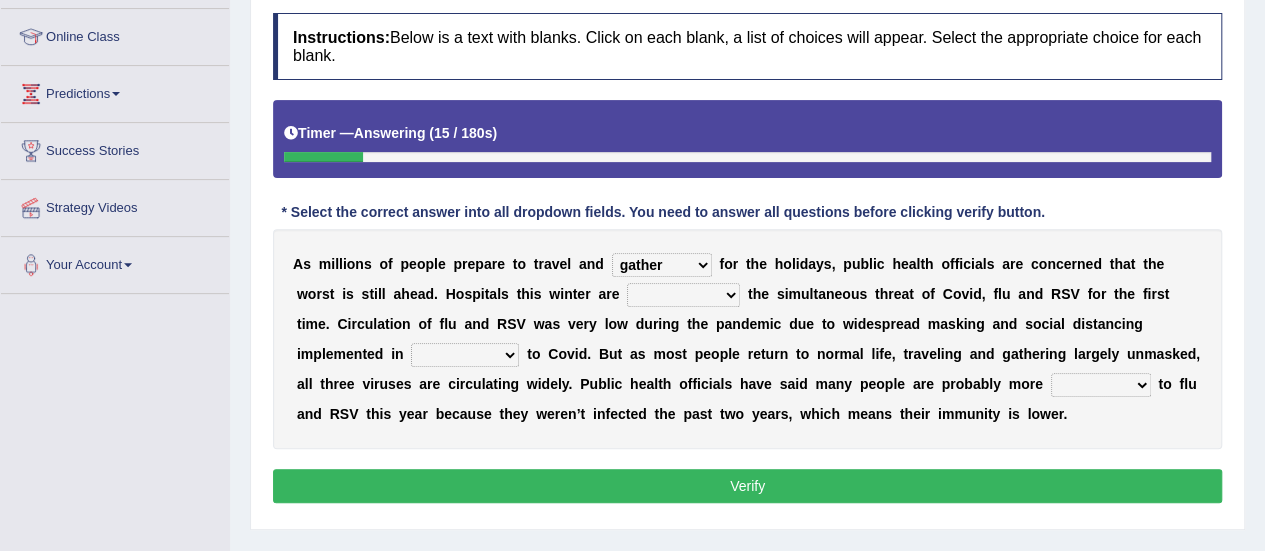 click on "gather hide slumber migrate" at bounding box center [662, 265] 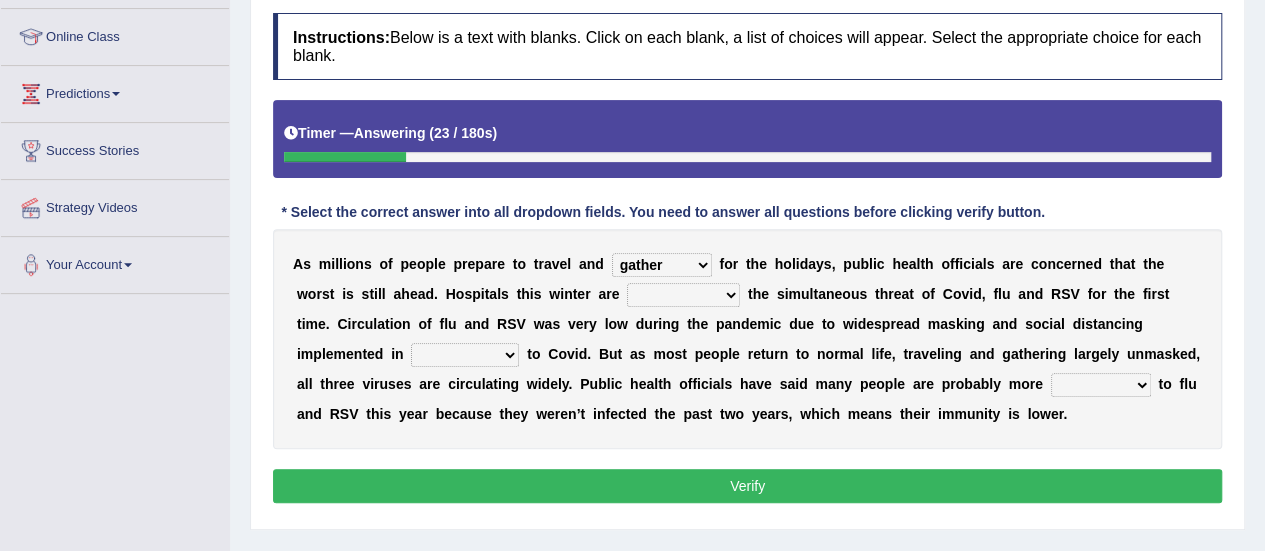 click on "gather hide slumber migrate" at bounding box center (662, 265) 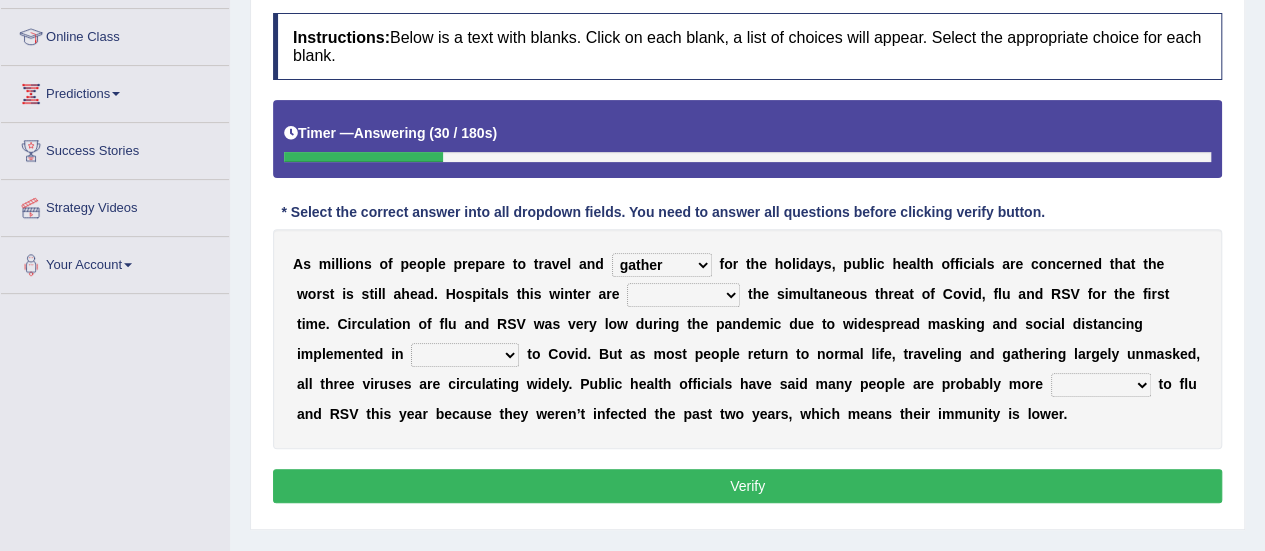 click on "facing accounting challenging constructing" at bounding box center (683, 295) 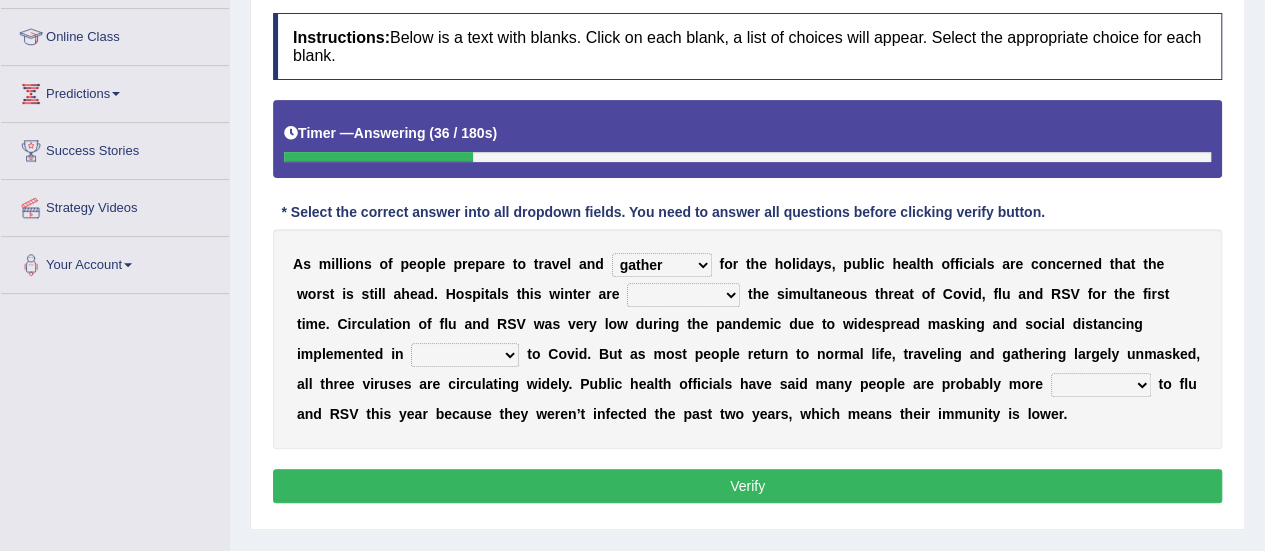 select on "facing" 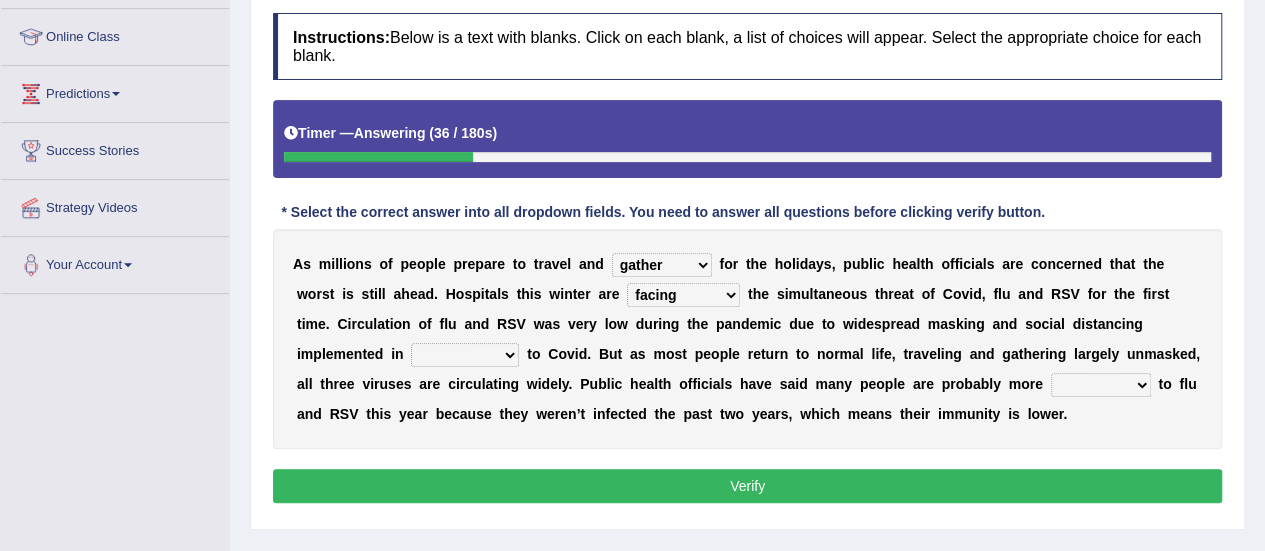 click on "facing accounting challenging constructing" at bounding box center (683, 295) 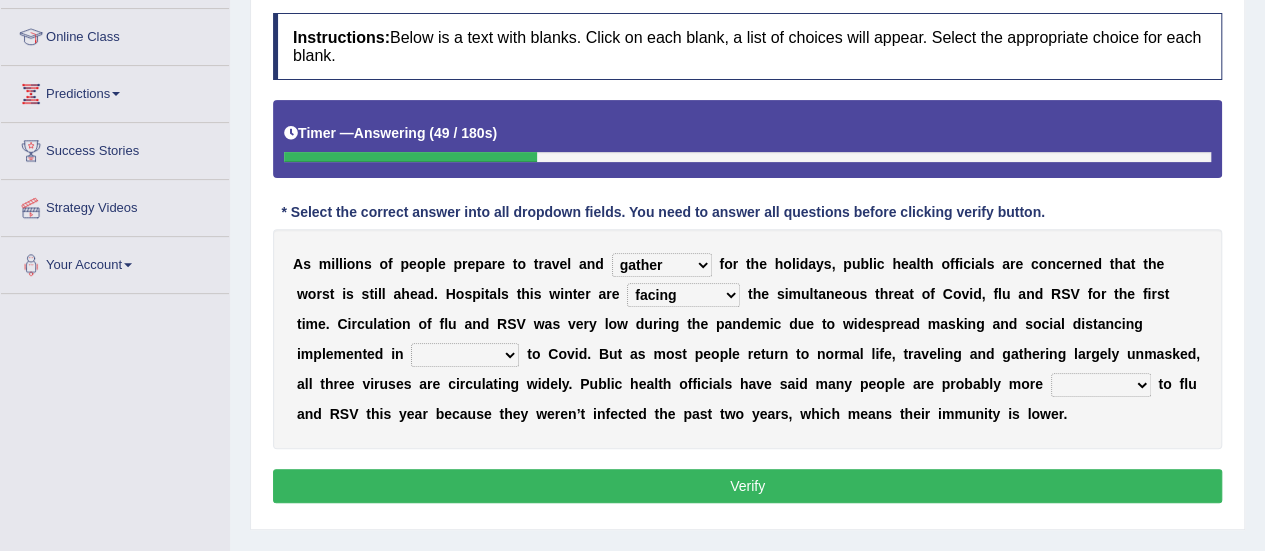 click on "comparison response place order" at bounding box center [465, 355] 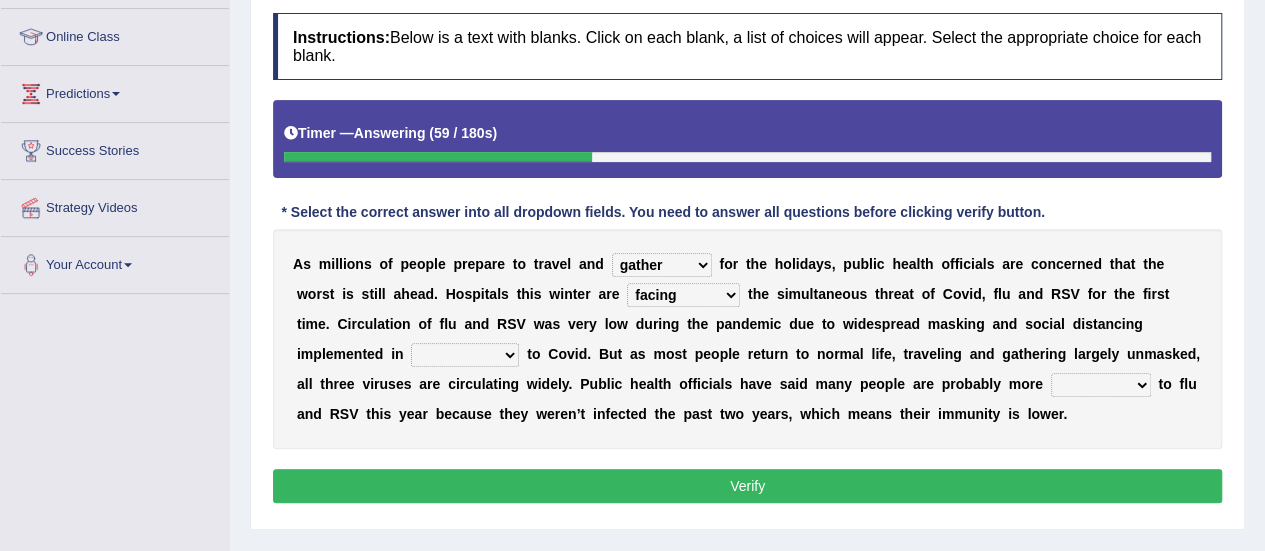 select on "comparison" 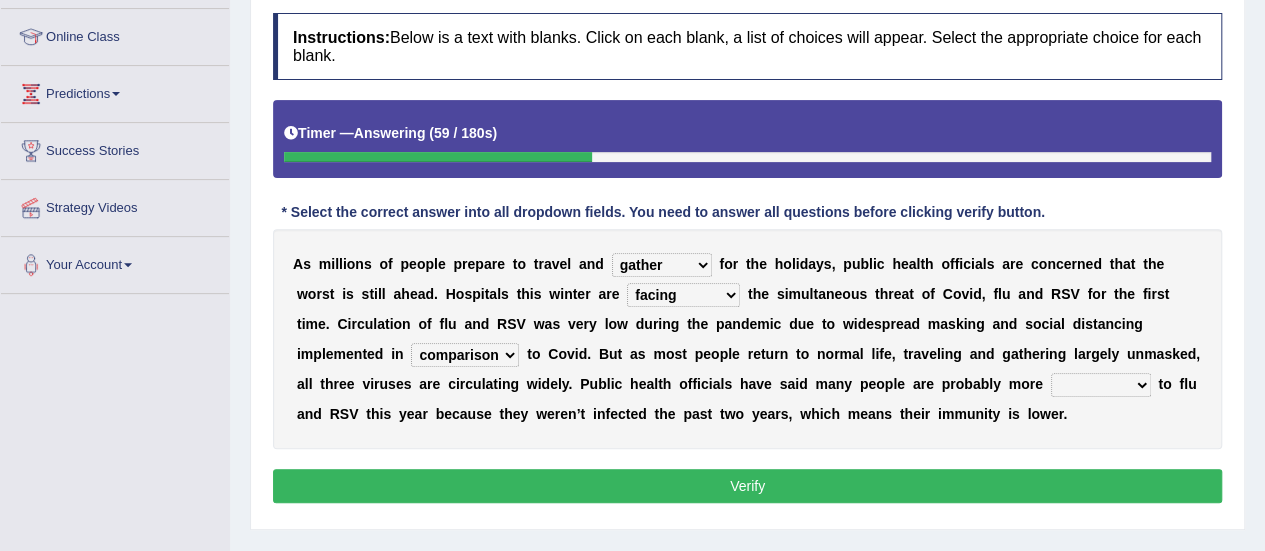 click on "comparison response place order" at bounding box center (465, 355) 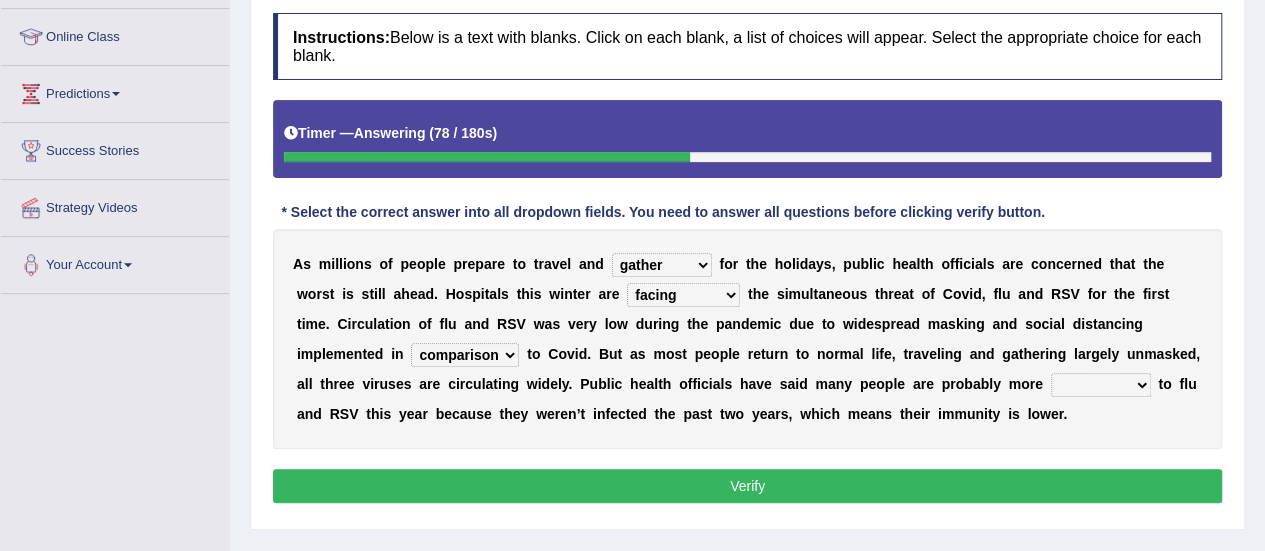 click on "attainable sensible vulnerable accessible" at bounding box center (1101, 385) 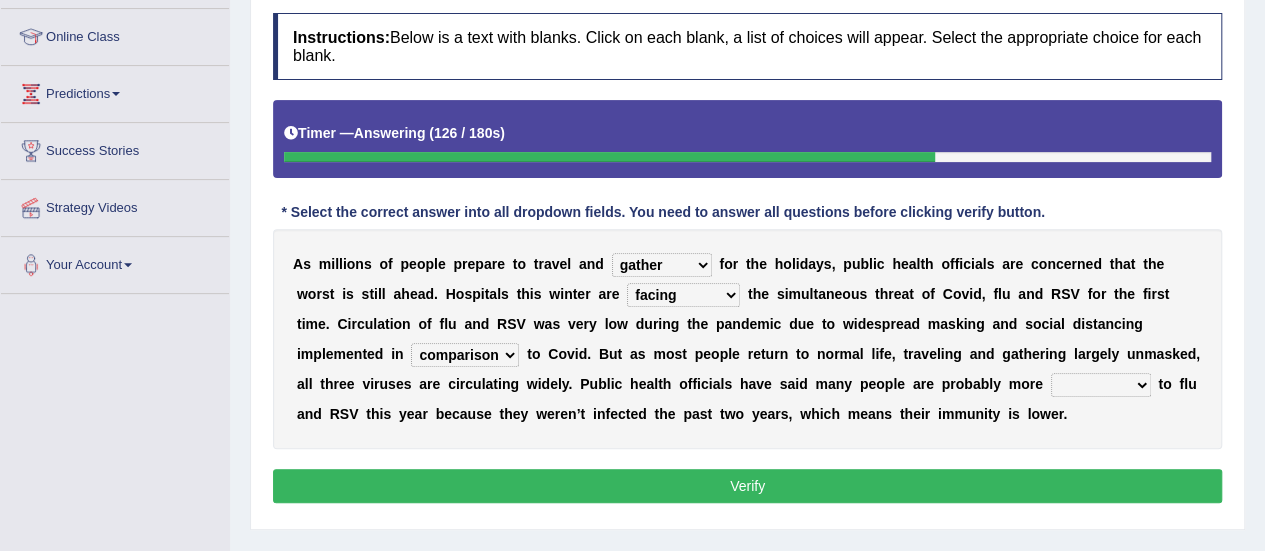 click on "A s    m i l l i o n s    o f    p e o p l e    p r e p a r e    t o    t r a v e l    a n d    gather hide slumber migrate    f o r    t h e    h o l i d a y s ,    p u b l i c    h e a l t h    o f f i c i a l s    a r e    c o n c e r n e d    t h a t    t h e    w o r s t    i s    s t i l l    a h e a d .    H o s p i t a l s    t h i s    w i n t e r    a r e    facing accounting challenging constructing    t h e    s i m u l t a n e o u s    t h r e a t    o f    C o v i d ,    f l u    a n d    R S V    f o r    t h e    f i r s t    t i m e .    C i r c u l a t i o n    o f    f l u    a n d    R S V    w a s    v e r y    l o w    d u r i n g    t h e    p a n d e m i c    d u e    t o    w i d e s p r e a d    m a s k i n g    a n d    s o c i a l    d i s t a n c i n g    i m p l e m e n t e d    i n    comparison response place order    t o    C o v i d .    B u t    a s    m o s t    p e o p l e    r e t u r n    t o    n o r m" at bounding box center (747, 339) 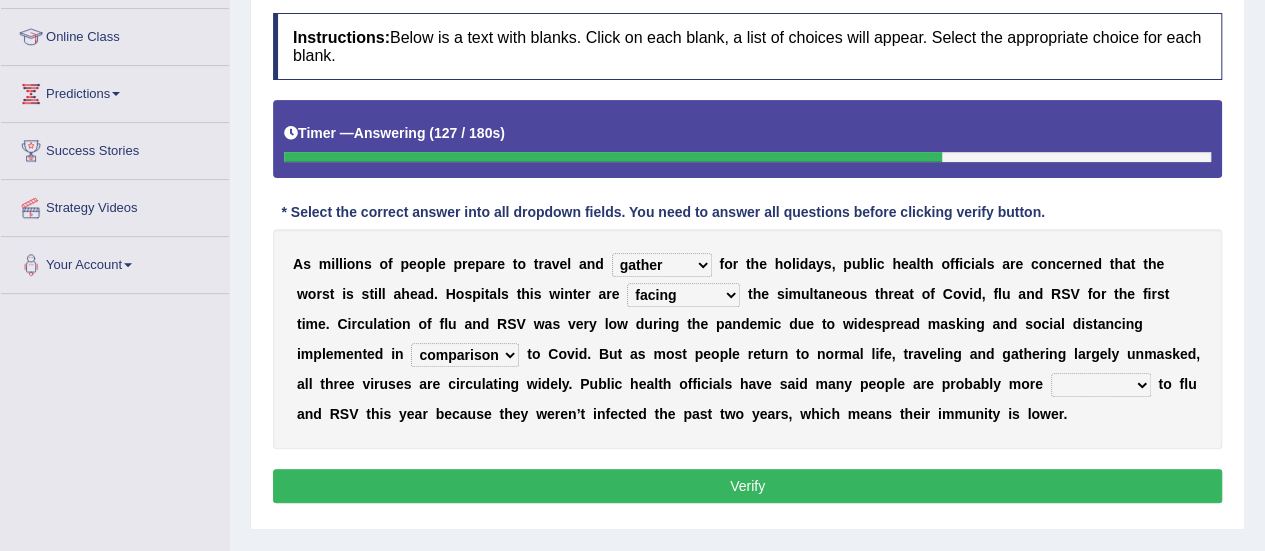 click on "attainable sensible vulnerable accessible" at bounding box center [1101, 385] 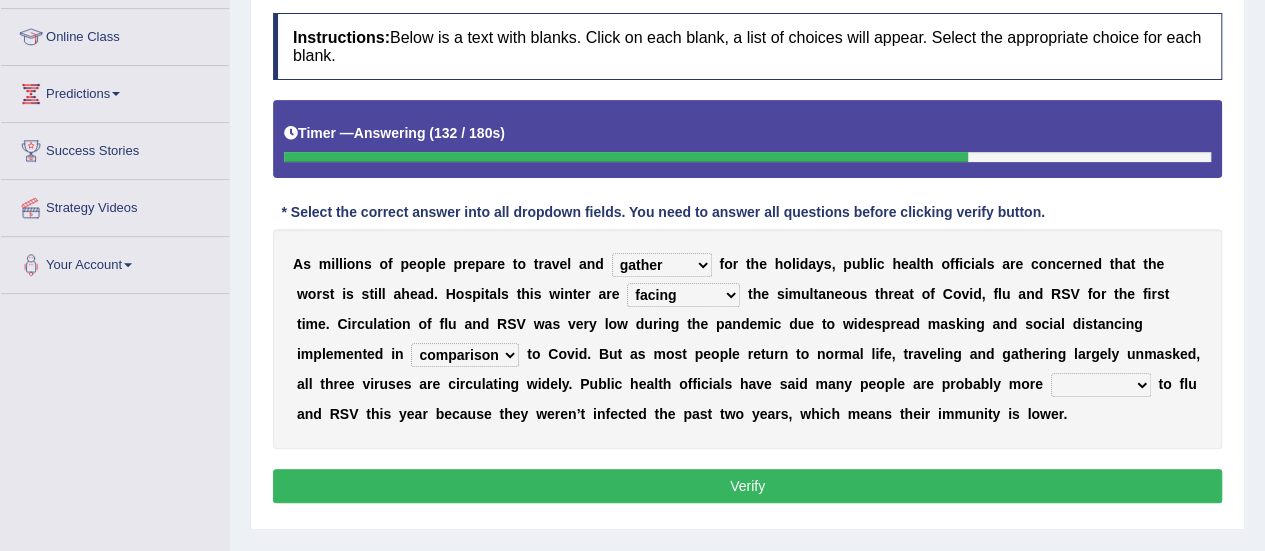 select on "vulnerable" 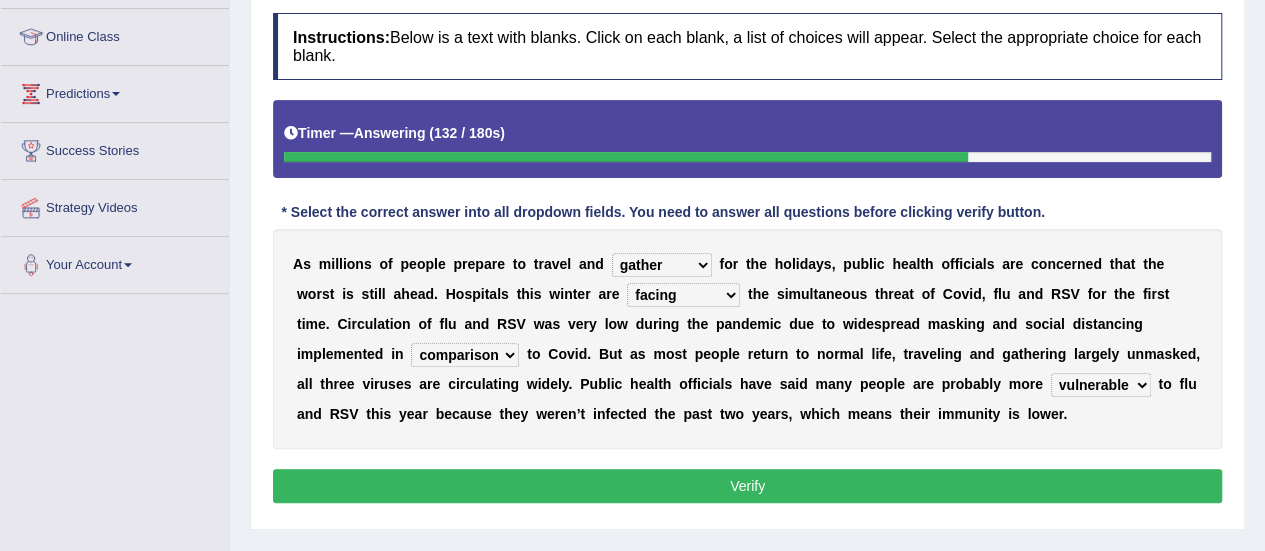 click on "attainable sensible vulnerable accessible" at bounding box center [1101, 385] 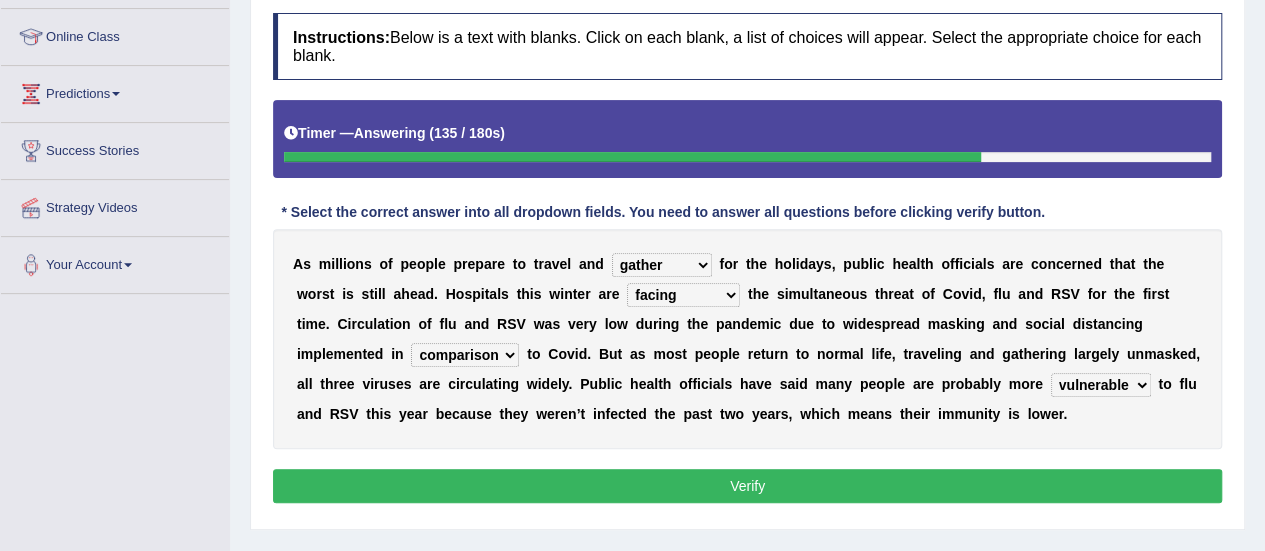 click on "Verify" at bounding box center (747, 486) 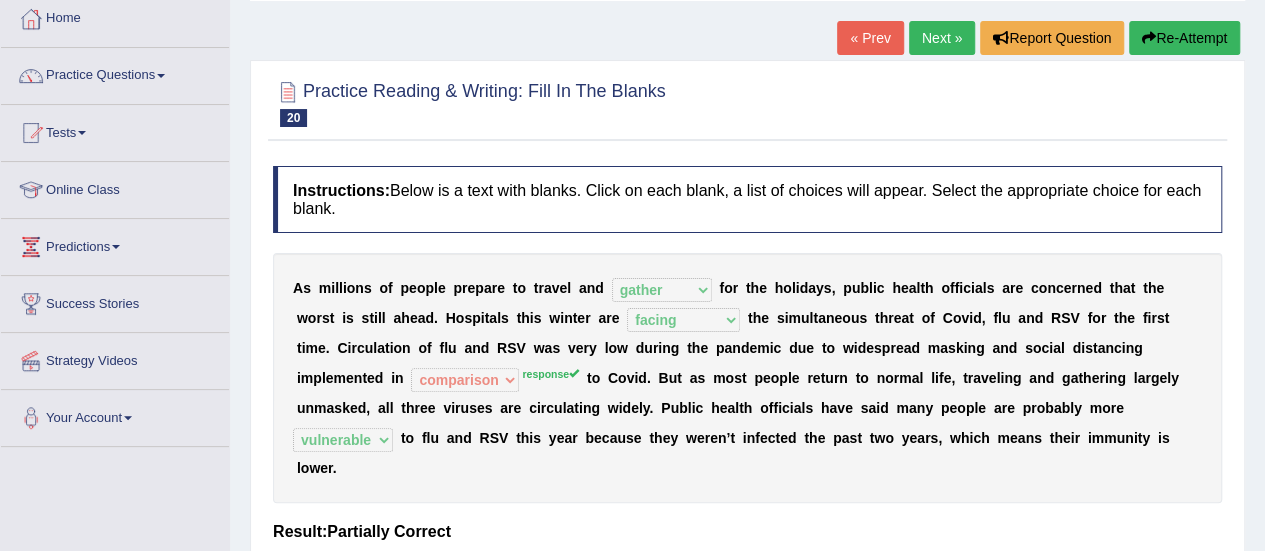 scroll, scrollTop: 42, scrollLeft: 0, axis: vertical 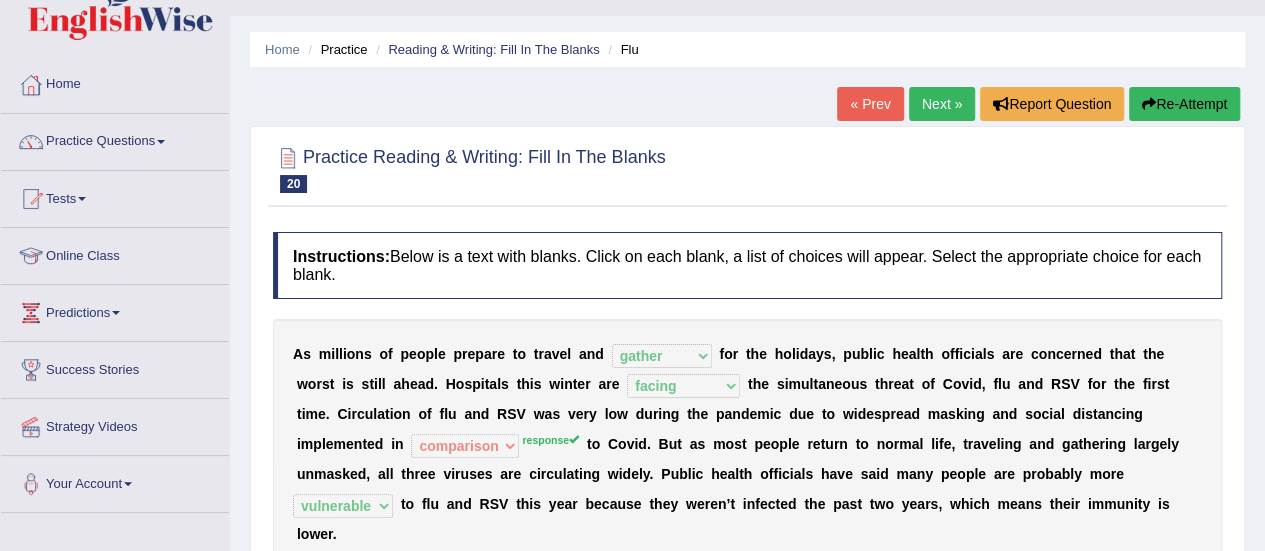 click on "Next »" at bounding box center (942, 104) 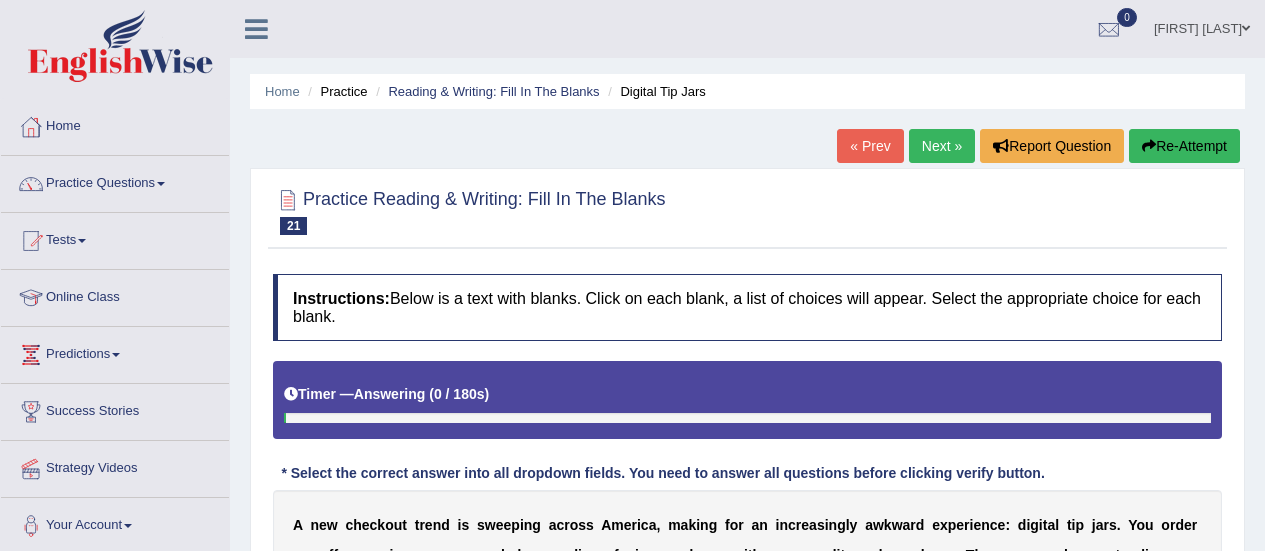 scroll, scrollTop: 0, scrollLeft: 0, axis: both 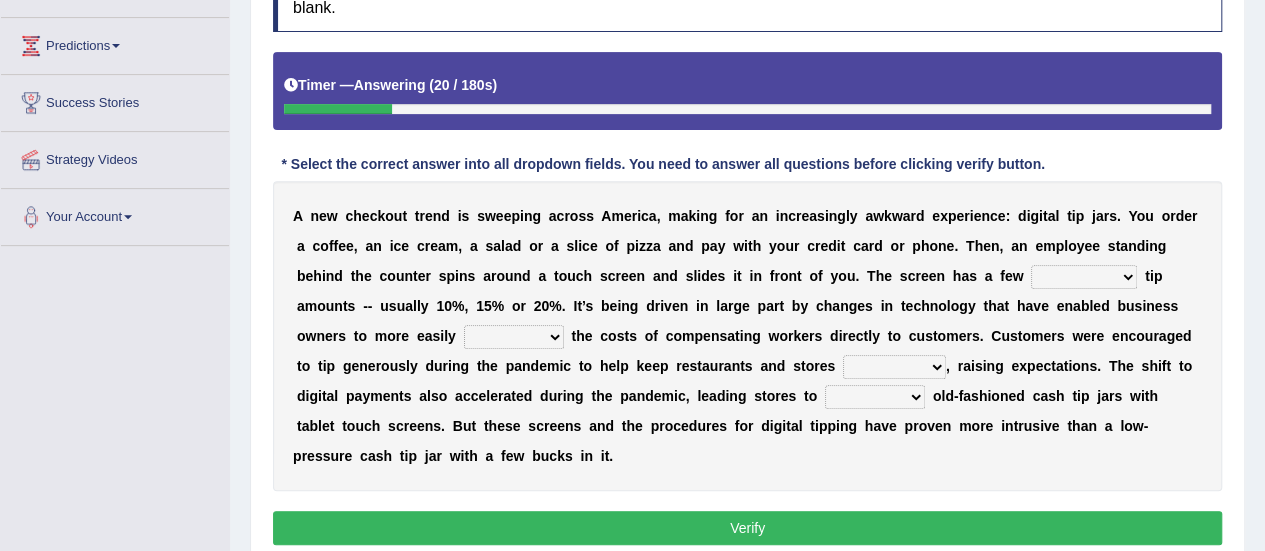 click on "suggested combined exceptional rigorous" at bounding box center (1084, 277) 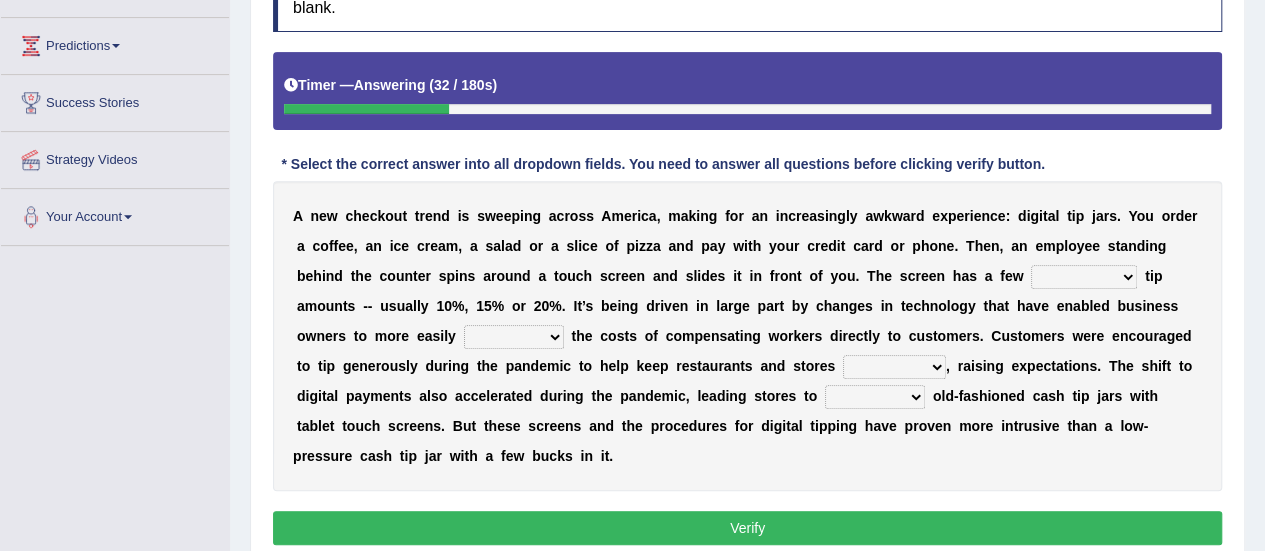 select on "suggested" 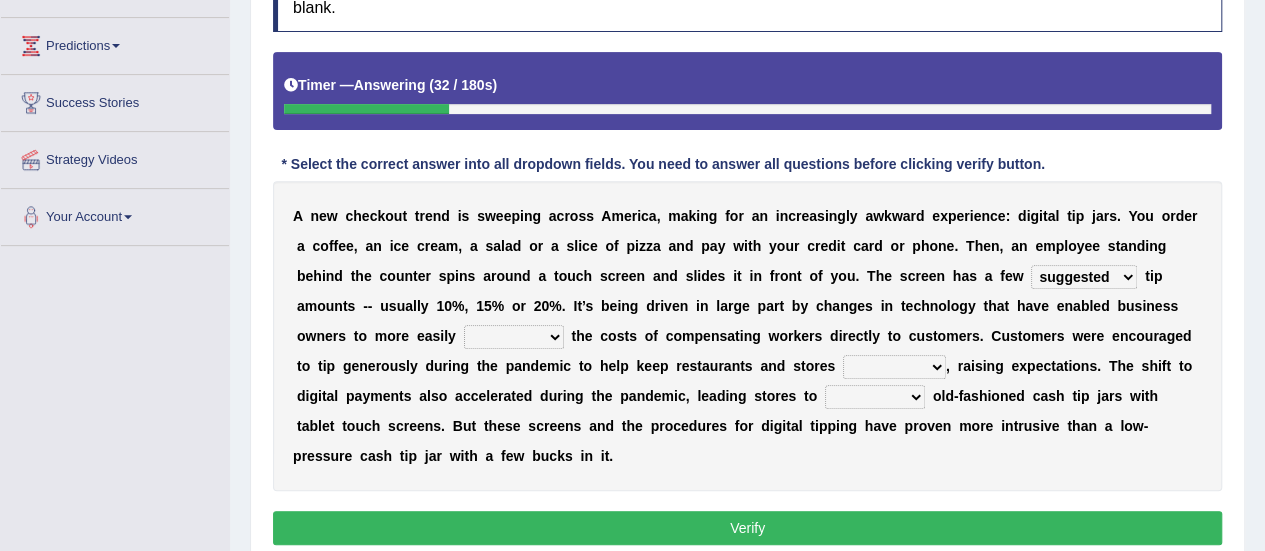 click on "suggested combined exceptional rigorous" at bounding box center [1084, 277] 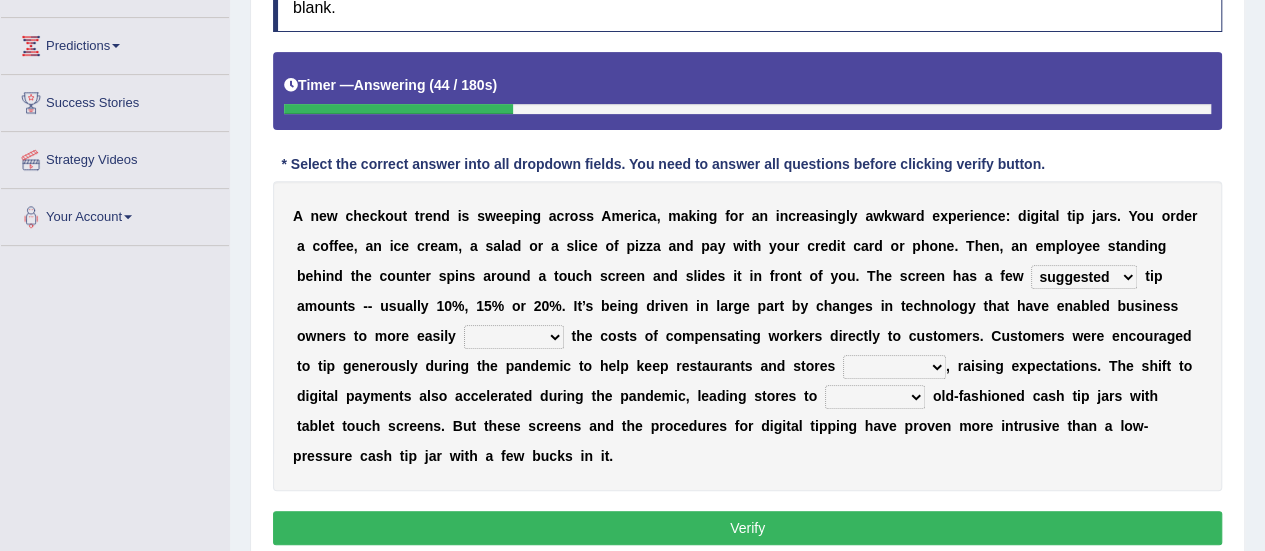 click on "abide covet diverge shift" at bounding box center [514, 337] 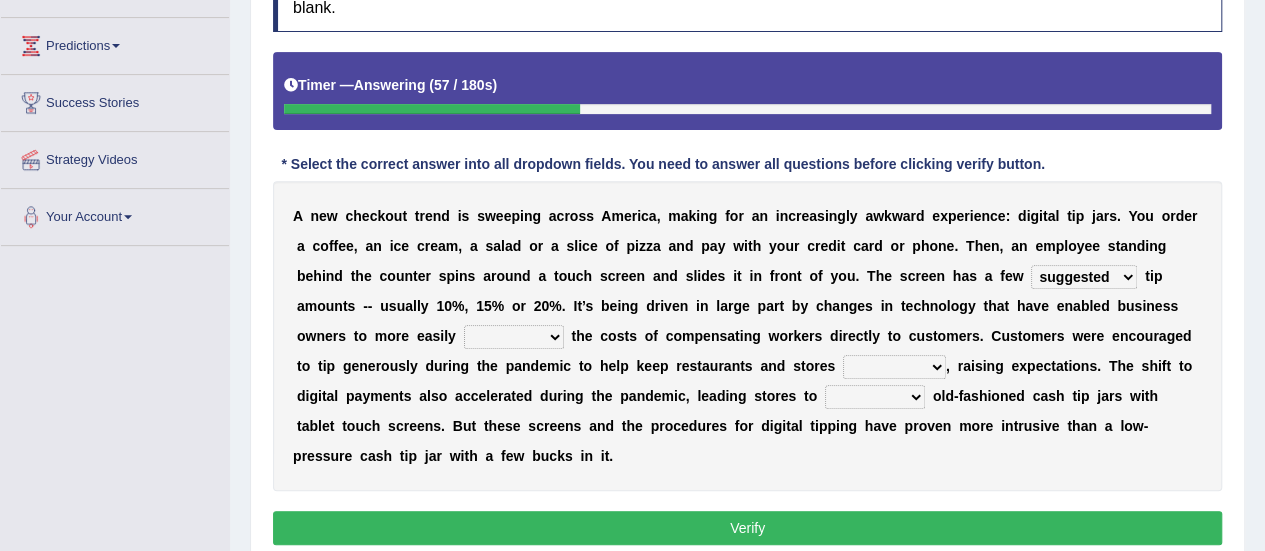 select on "shift" 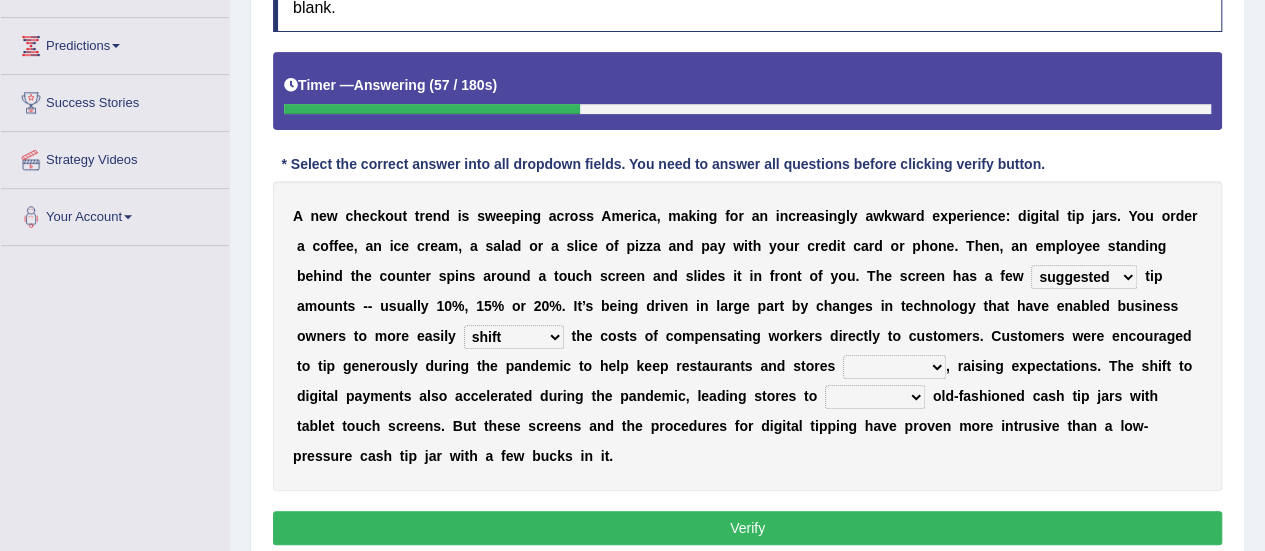 click on "abide covet diverge shift" at bounding box center [514, 337] 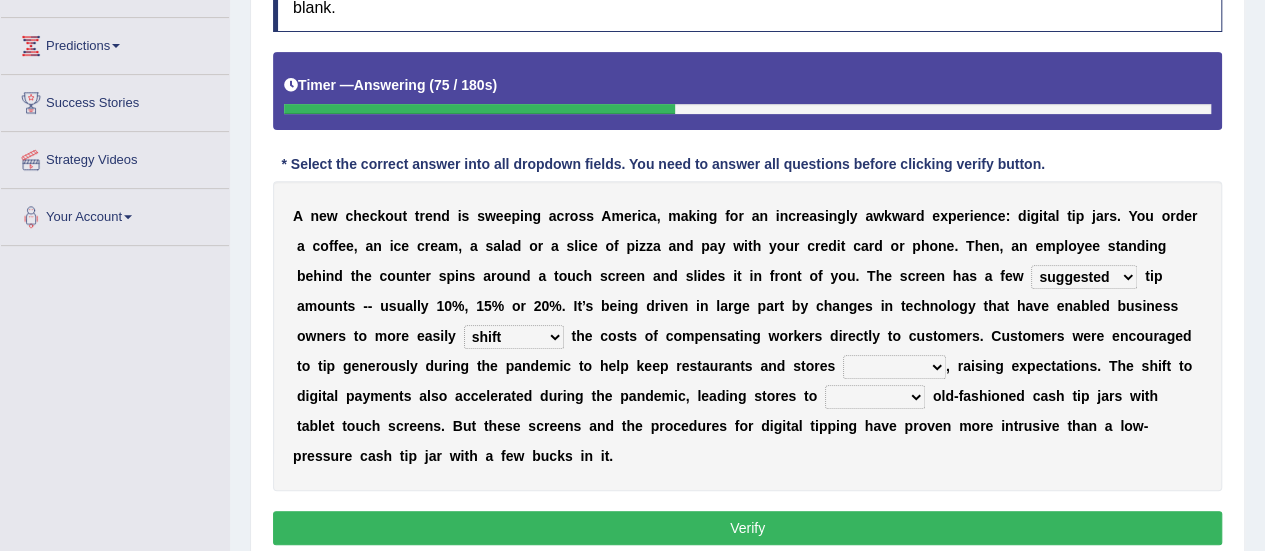 click on "afloat overlapped affable concise" at bounding box center [894, 367] 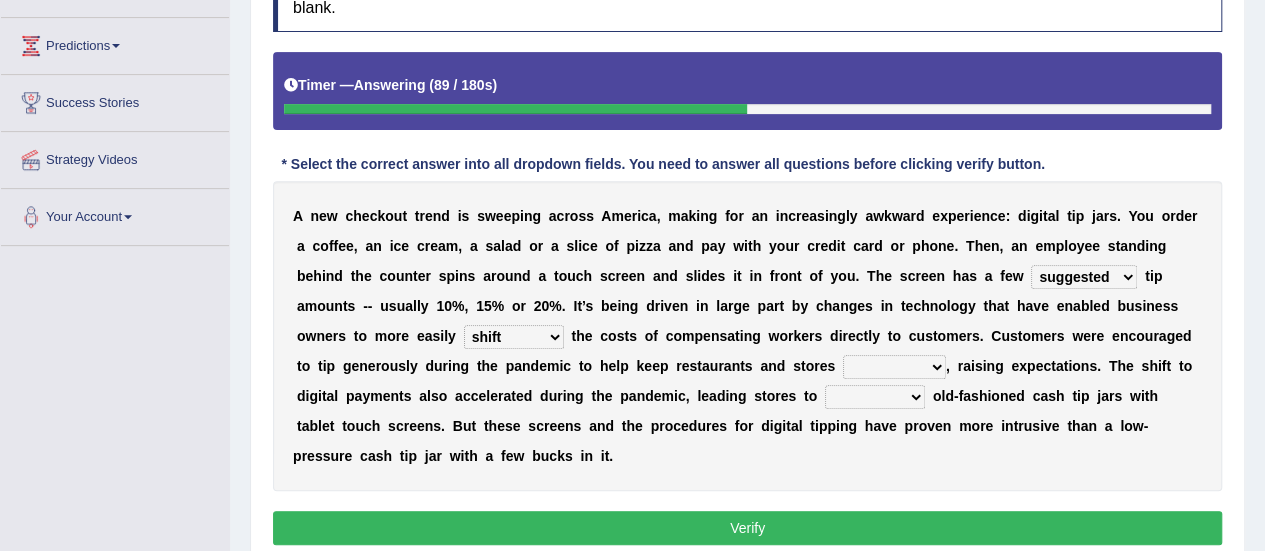 click on "A   n e w   c h e c k o u t   t r e n d   i s   s w e e p i n g   a c r o s s   [STATE] ,   m a k i n g   f o r   a n   i n c r e a s i n g l y   a w k w a r d   e x p e r i e n c e :   d i g i t a l   t i p   j a r s .   Y o u   o r d e r   a   c o f f e e ,   a n   i c e   c r e a m ,   a   s a l a d   o r   a   s l i c e   o f   p i z z a   a n d   p a y   w i t h   y o u r   c r e d i t   c a r d   o r   p h o n e .   T h e n ,   a n   e m p l o y e e   s t a n d i n g   b e h i n d   t h e   c o u n t e r   s p i n s   a r o u n d   a   t o u c h   s c r e e n   a n d   s l i d e s   i t   i n   f r o n t   o f   y o u .   T h e   s c r e e n   h a s   a   f e w   suggested combined exceptional rigorous   t i p   a m o u n t s   - -   u s u a l l y   1 0 % ,   1 5 %   o r   2 0 % .   I t ’ s   b e i n g   d r i v e n   i n   l a r g e   p a r t" at bounding box center (747, 336) 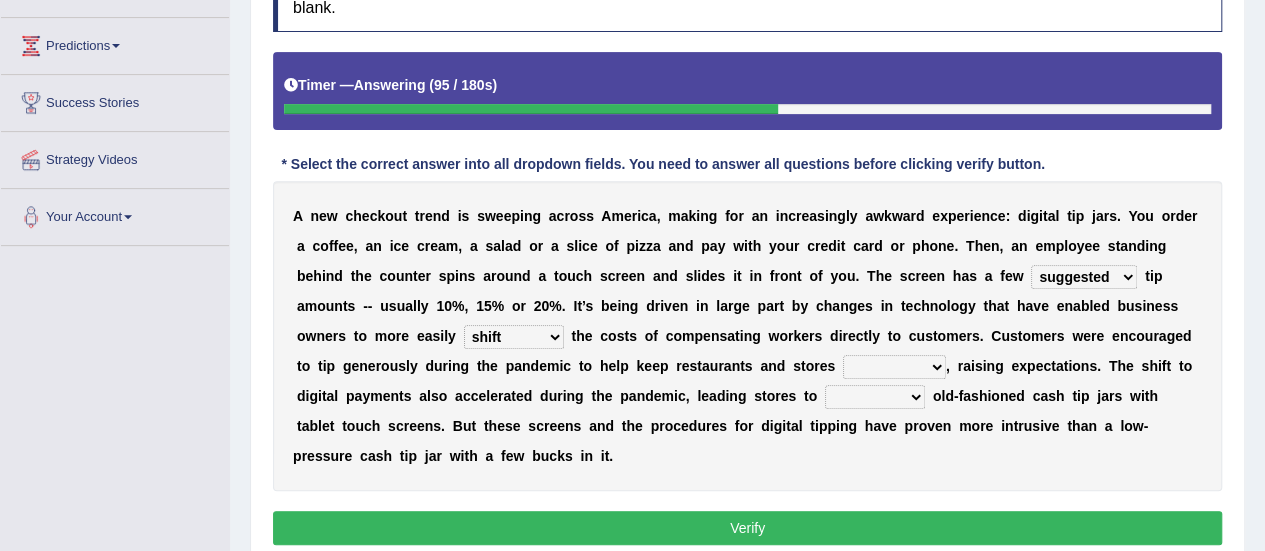 click on "afloat overlapped affable concise" at bounding box center [894, 367] 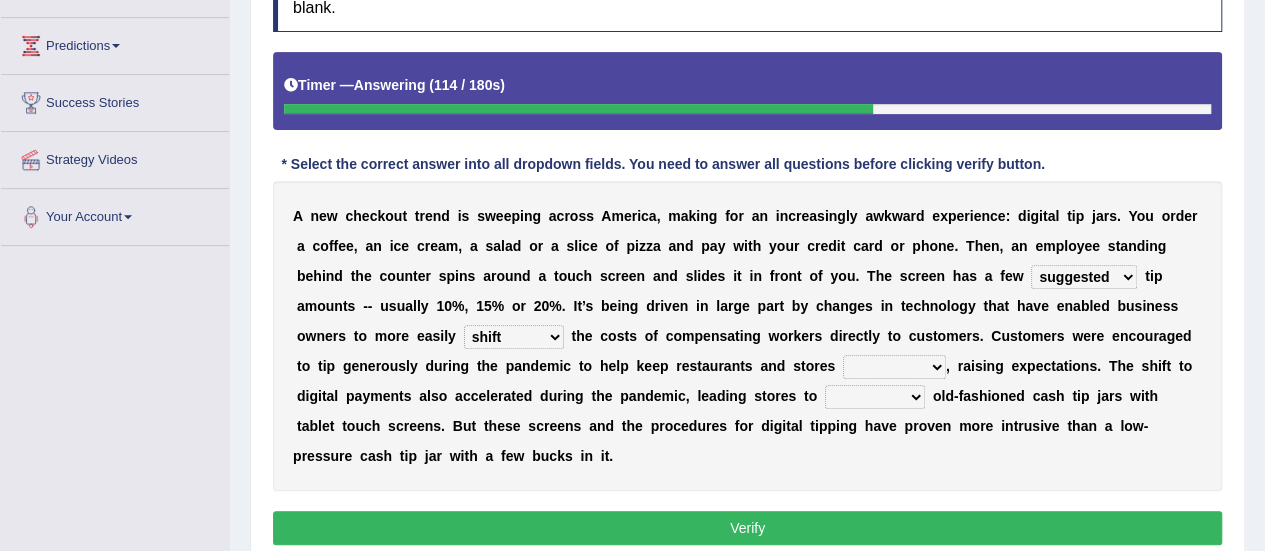 select on "affable" 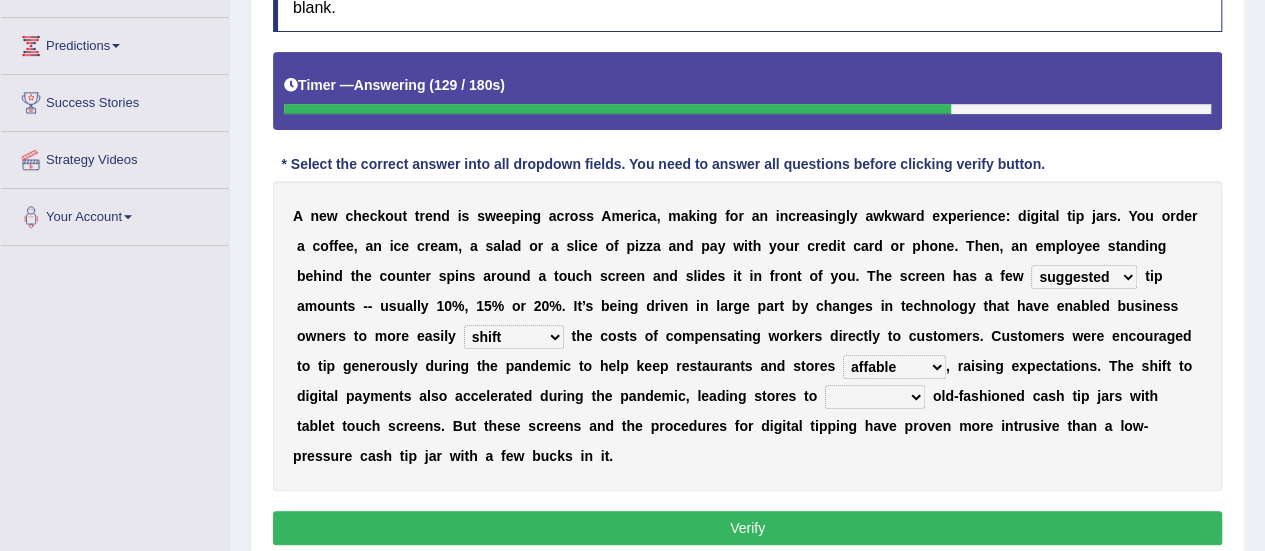 click on "replace exchange occupy retrieve" at bounding box center (875, 397) 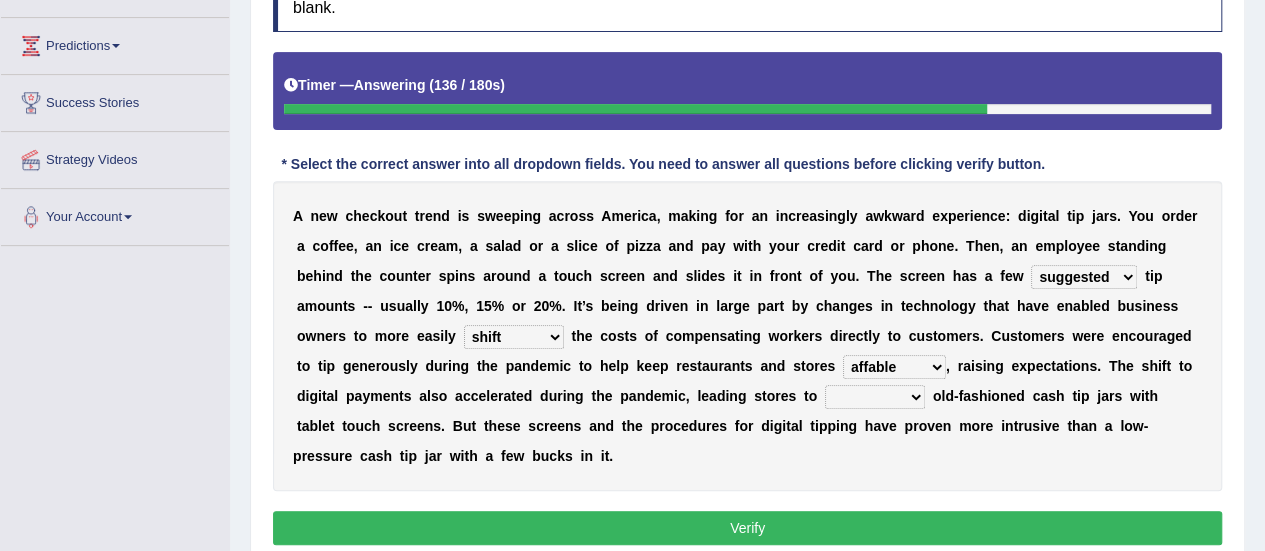 select on "replace" 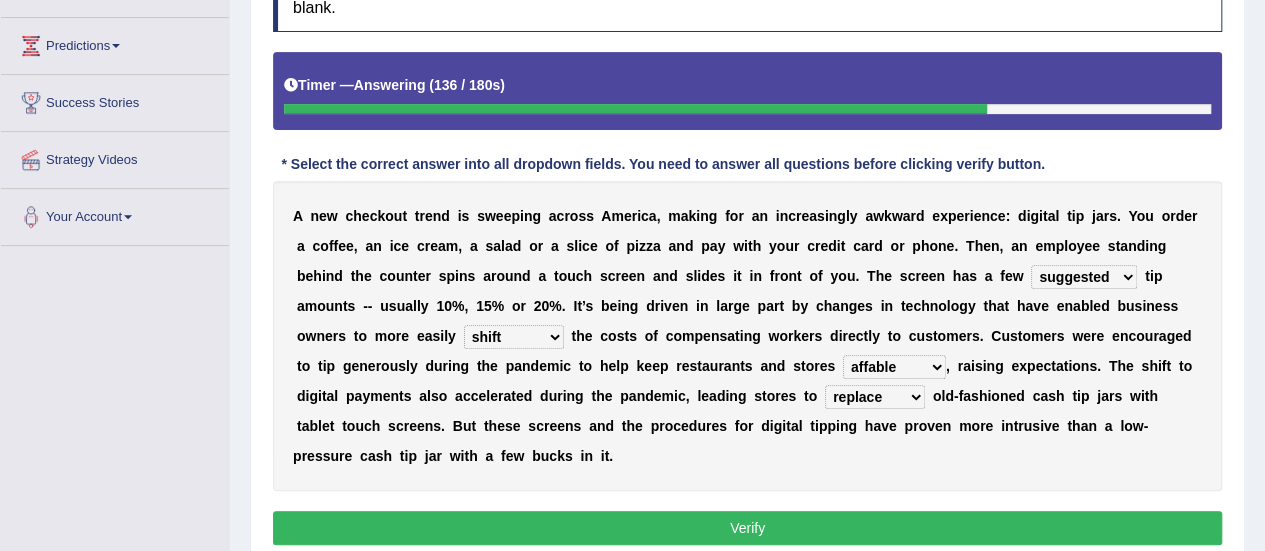 click on "replace exchange occupy retrieve" at bounding box center (875, 397) 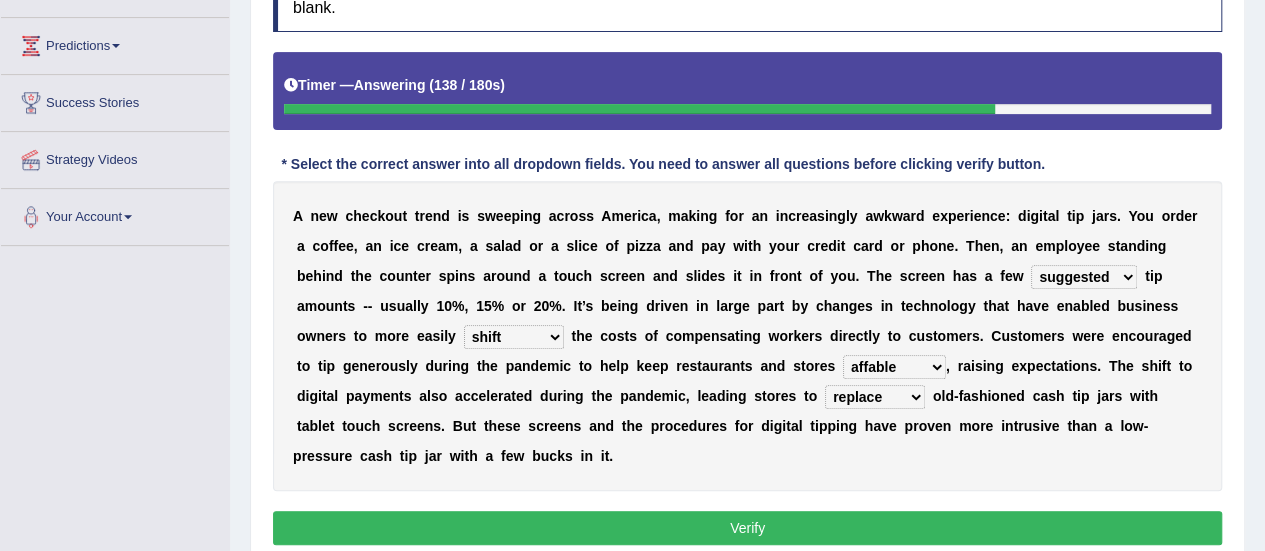 click on "Verify" at bounding box center (747, 528) 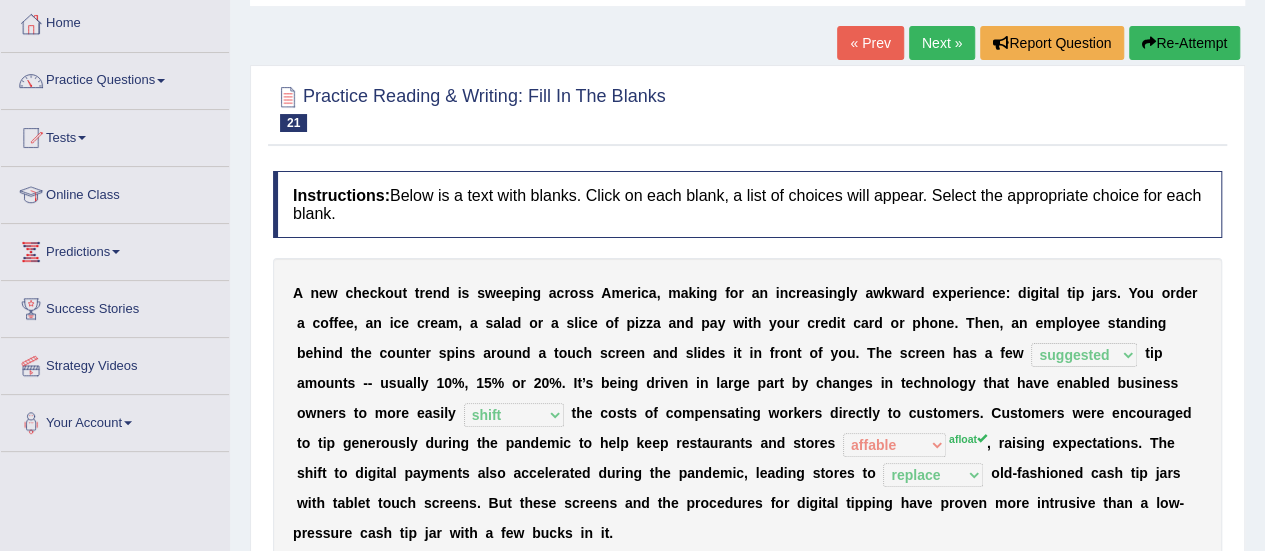 scroll, scrollTop: 0, scrollLeft: 0, axis: both 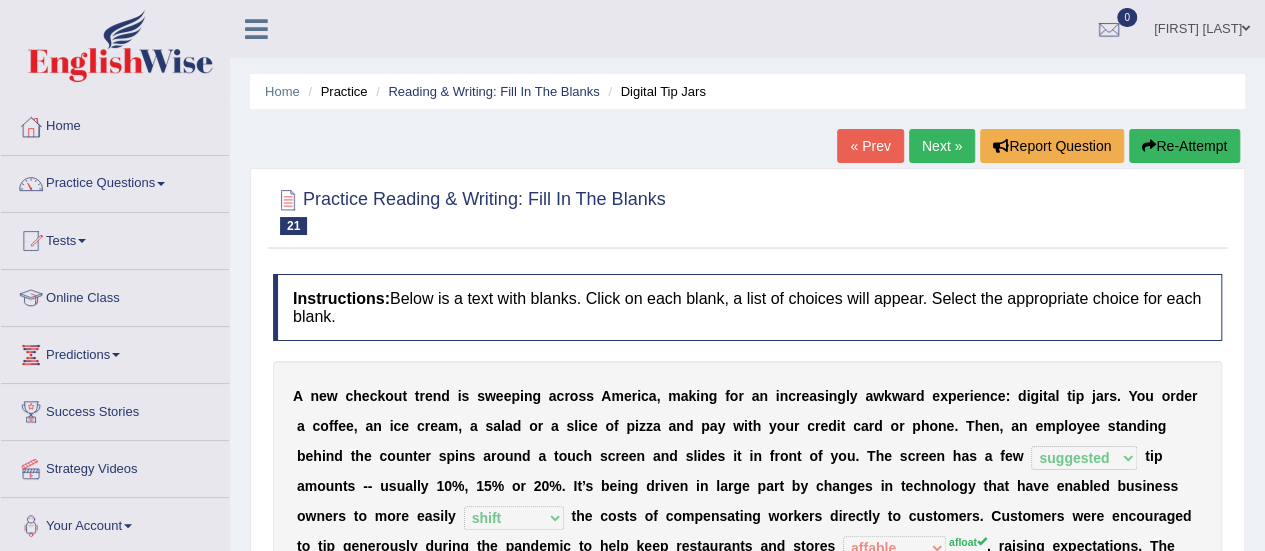 click on "Home
Practice
Reading & Writing: Fill In The Blanks
Digital Tip Jars
« Prev Next »  Report Question  Re-Attempt
Practice Reading & Writing: Fill In The Blanks
21
Digital Tip Jars
Instructions:  Below is a text with blanks. Click on each blank, a list of choices will appear. Select the appropriate choice for each blank.
Timer —  Answering   ( 138 / 180s ) Skip * Select the correct answer into all dropdown fields. You need to answer all questions before clicking verify button. A    n e w    c h e c k o u t    t r e n d    i s    s w e e p i n g    a c r o s s    A m e r i c a ,    m a k i n g    f o r    a n    i n c r e a s i n g l y    a w k w a r d    e x p e r i e n c e :    d i g i t a l    t i p    j a r s .    Y o u    o r d e r    a    c o f f e e ,    a n    i c e    c r e a m ,    a" at bounding box center [747, 500] 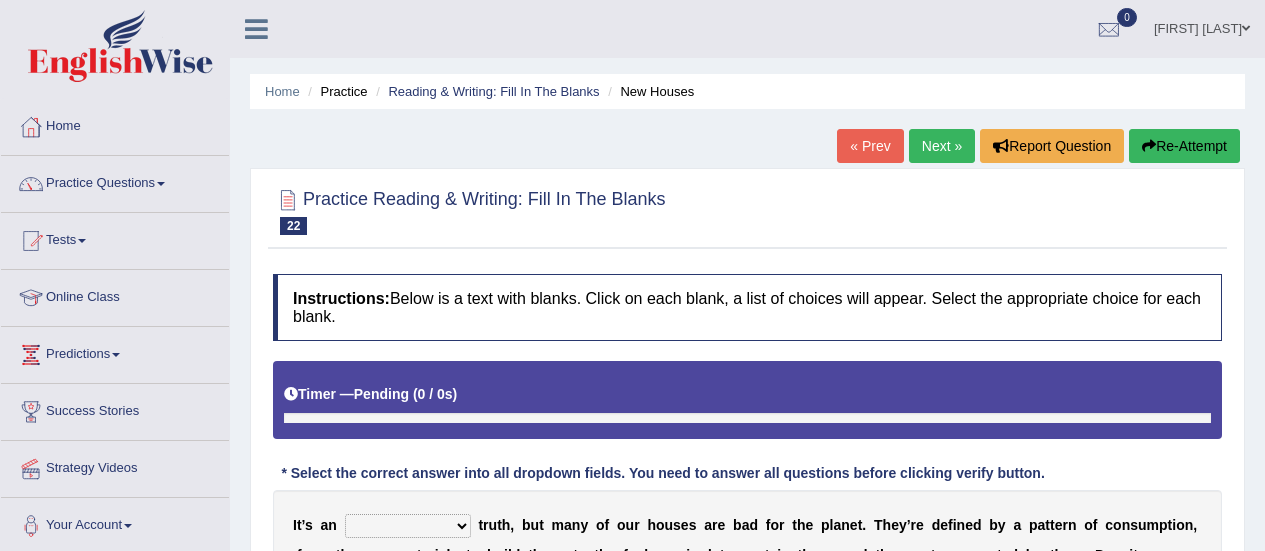 scroll, scrollTop: 0, scrollLeft: 0, axis: both 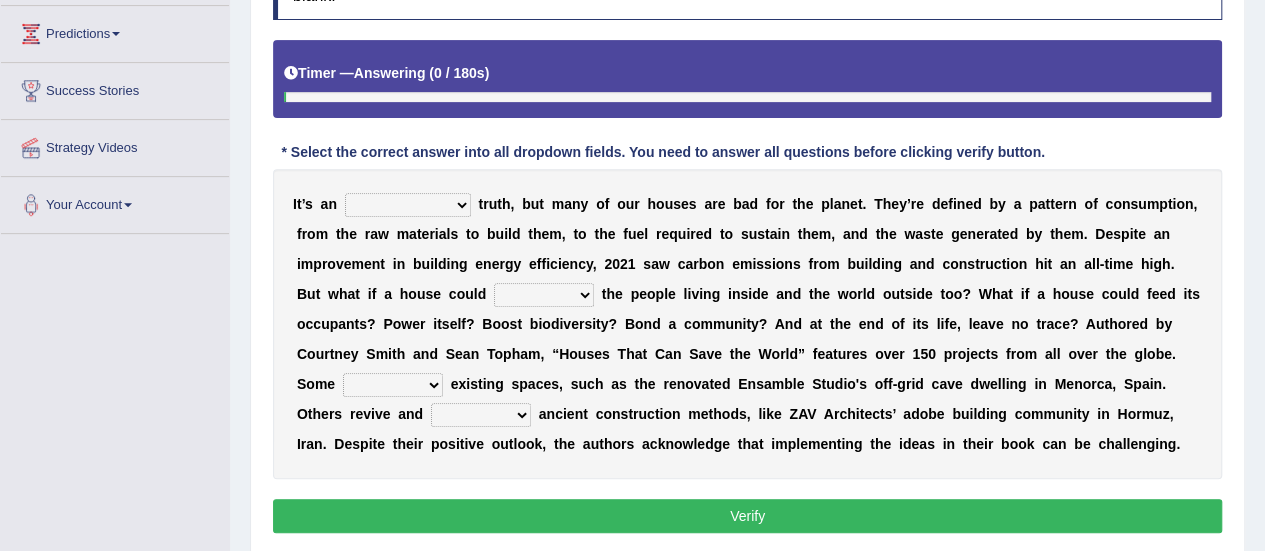 drag, startPoint x: 1278, startPoint y: 147, endPoint x: 1279, endPoint y: 305, distance: 158.00316 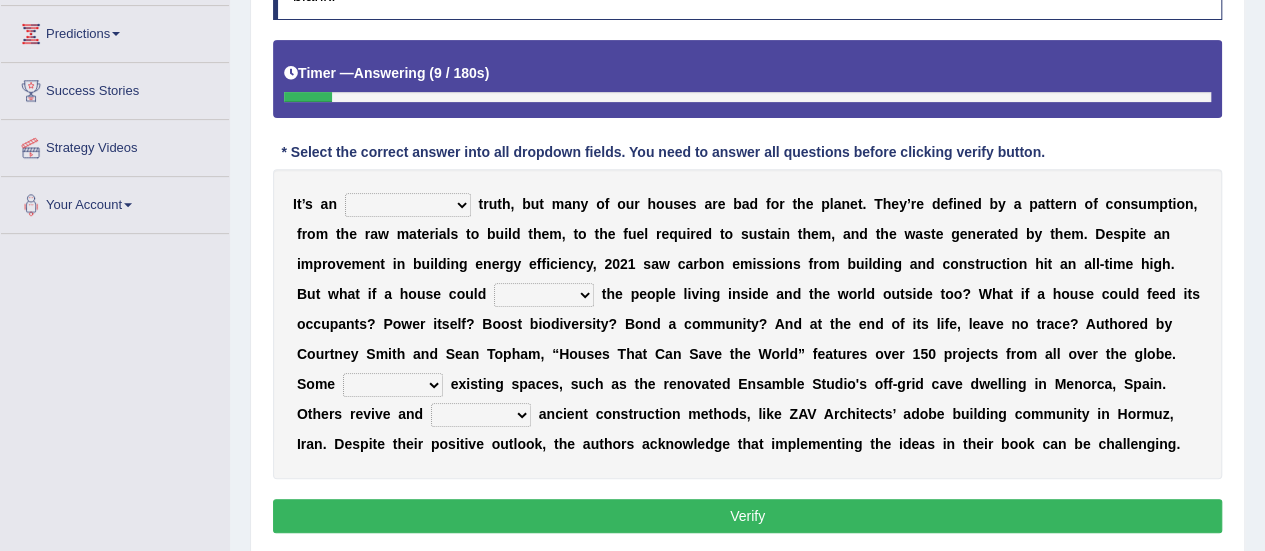 click on "unrivaled unstable uncomfortable uncapped" at bounding box center [408, 205] 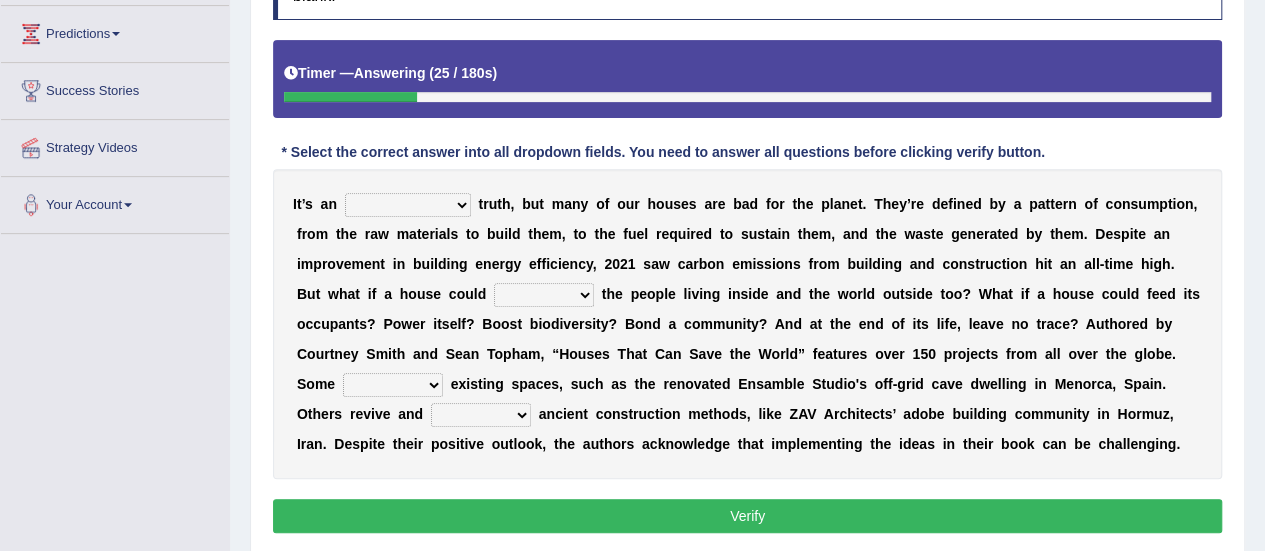 select on "unrivaled" 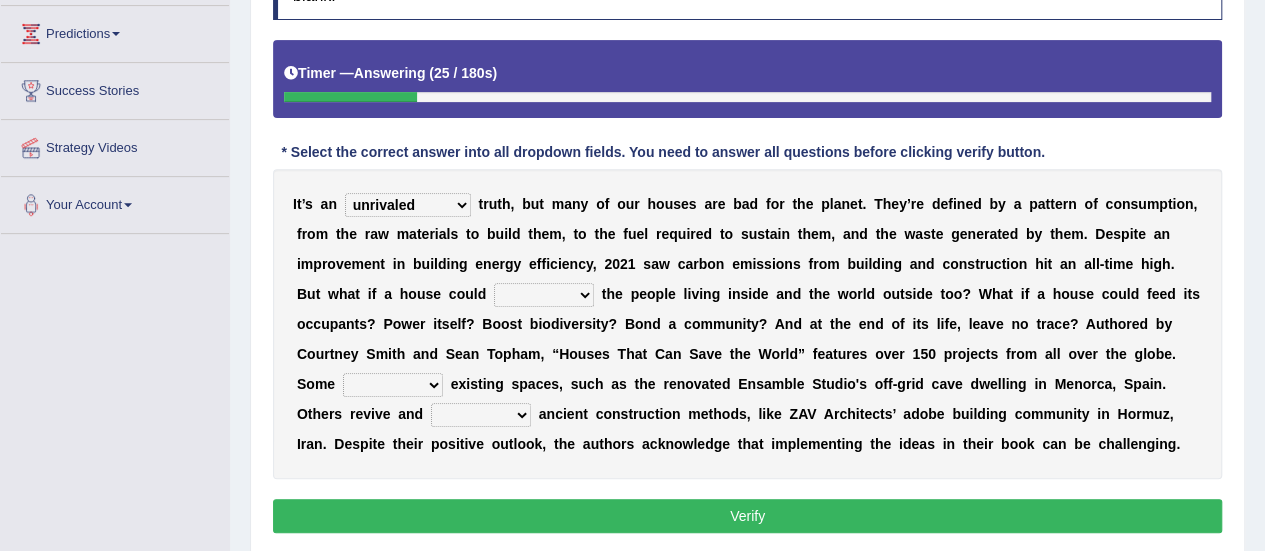click on "unrivaled unstable uncomfortable uncapped" at bounding box center (408, 205) 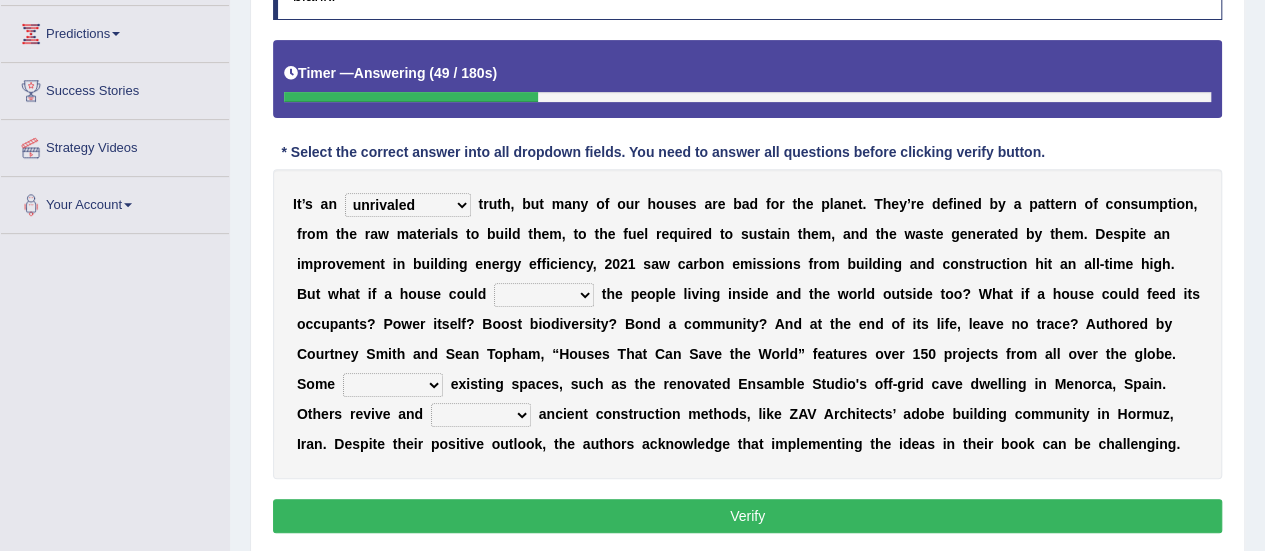 click on "survive mimic dominate nurture" at bounding box center [544, 295] 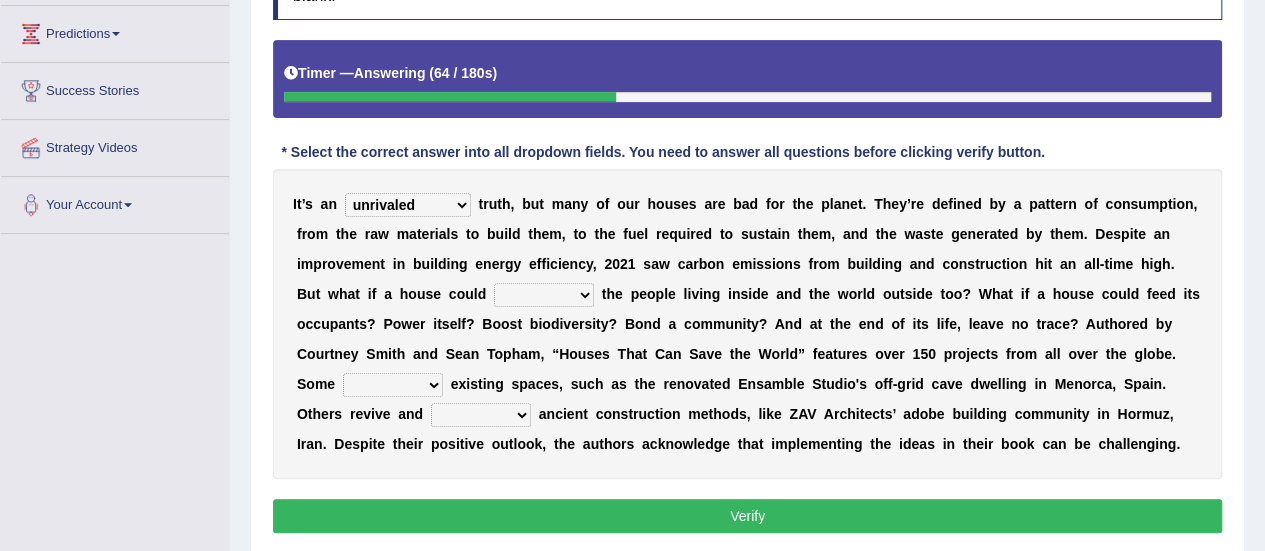 select on "survive" 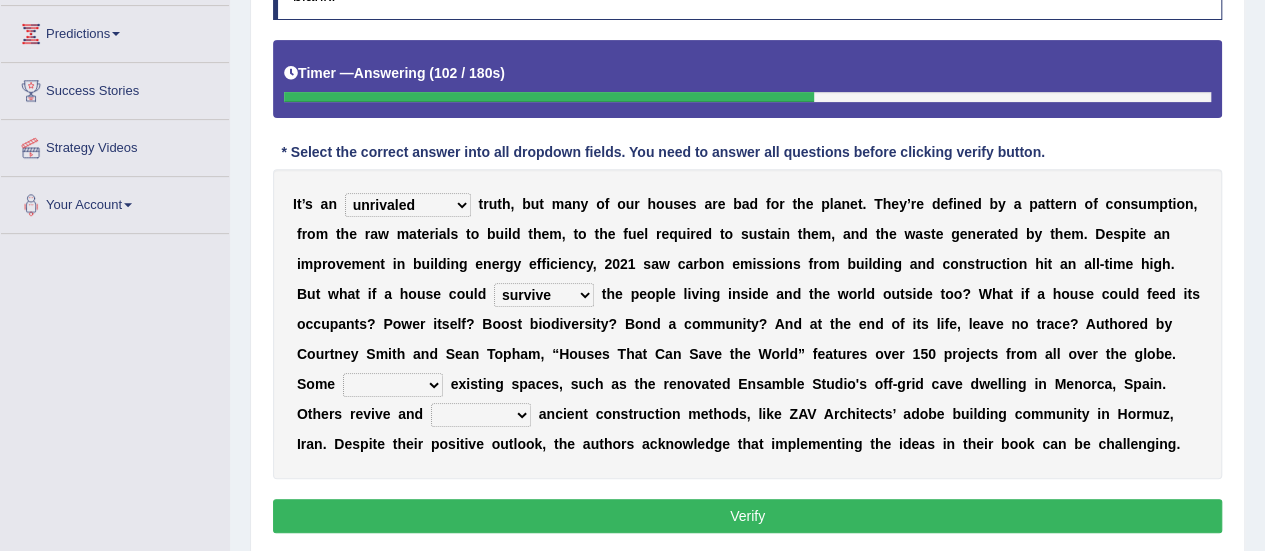 click on "delve automate repurpose reckon" at bounding box center (393, 385) 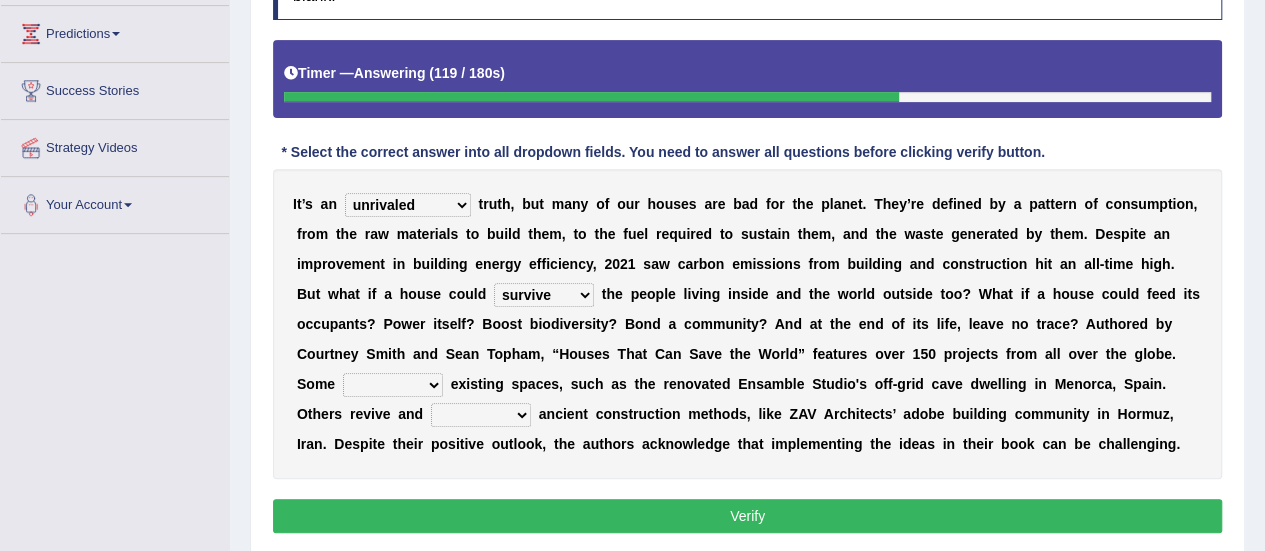 select on "automate" 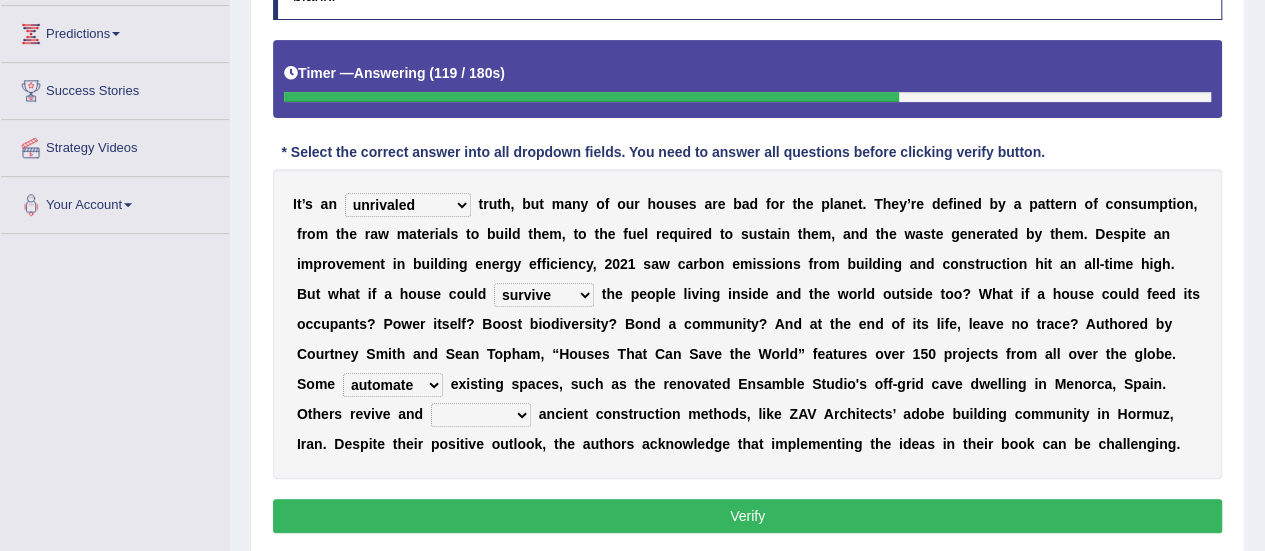 click on "delve automate repurpose reckon" at bounding box center [393, 385] 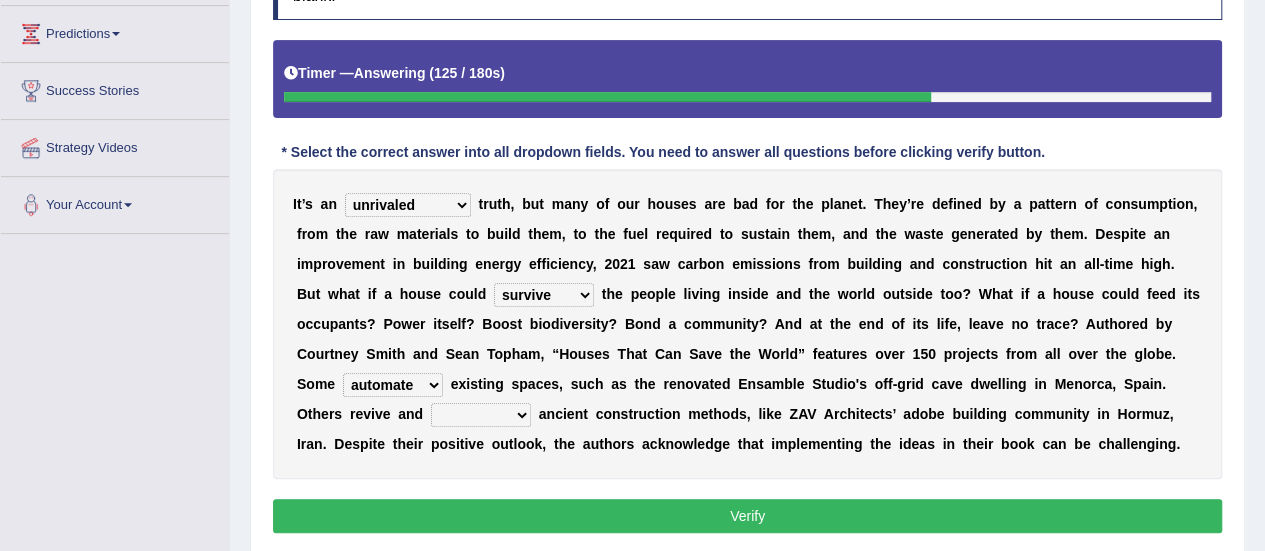 click on "delve automate repurpose reckon" at bounding box center (393, 385) 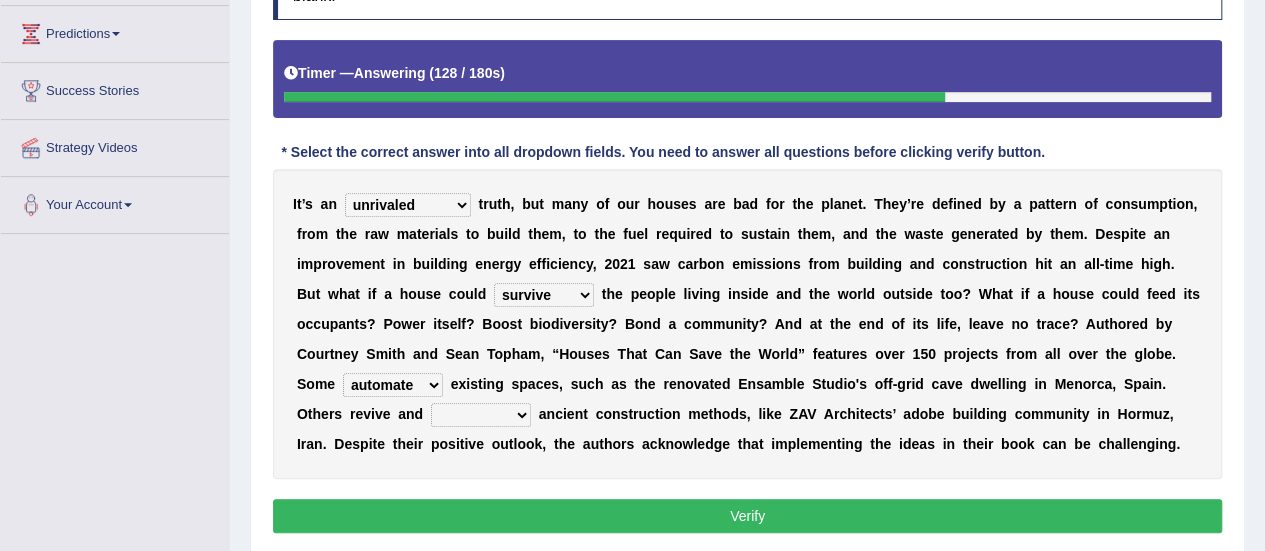 click on "delve automate repurpose reckon" at bounding box center (393, 385) 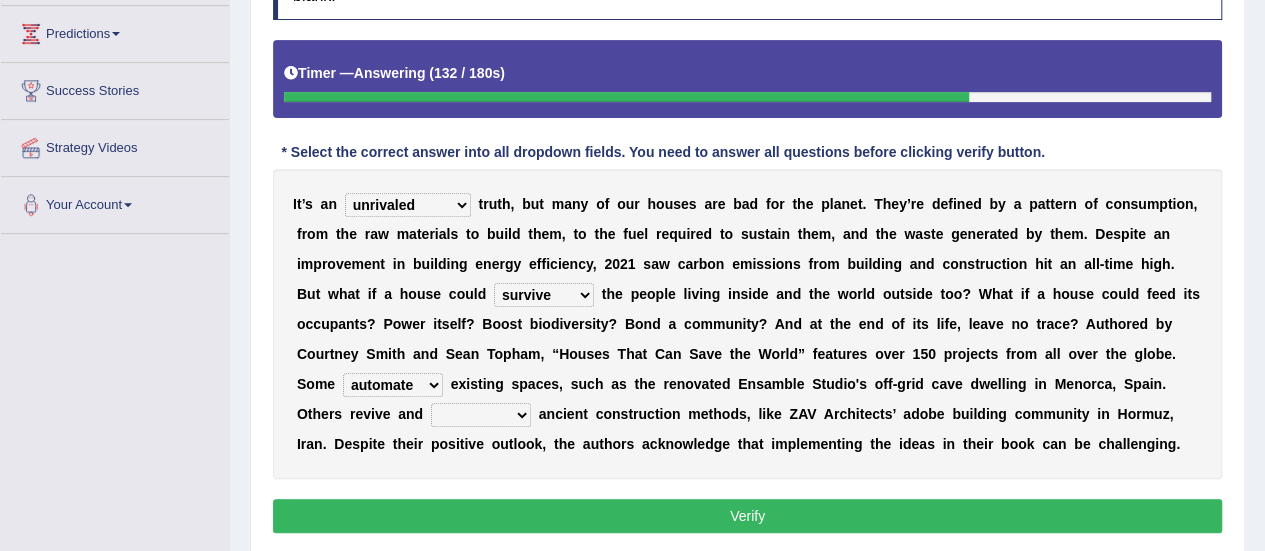 click on "produce relate update change" at bounding box center (481, 415) 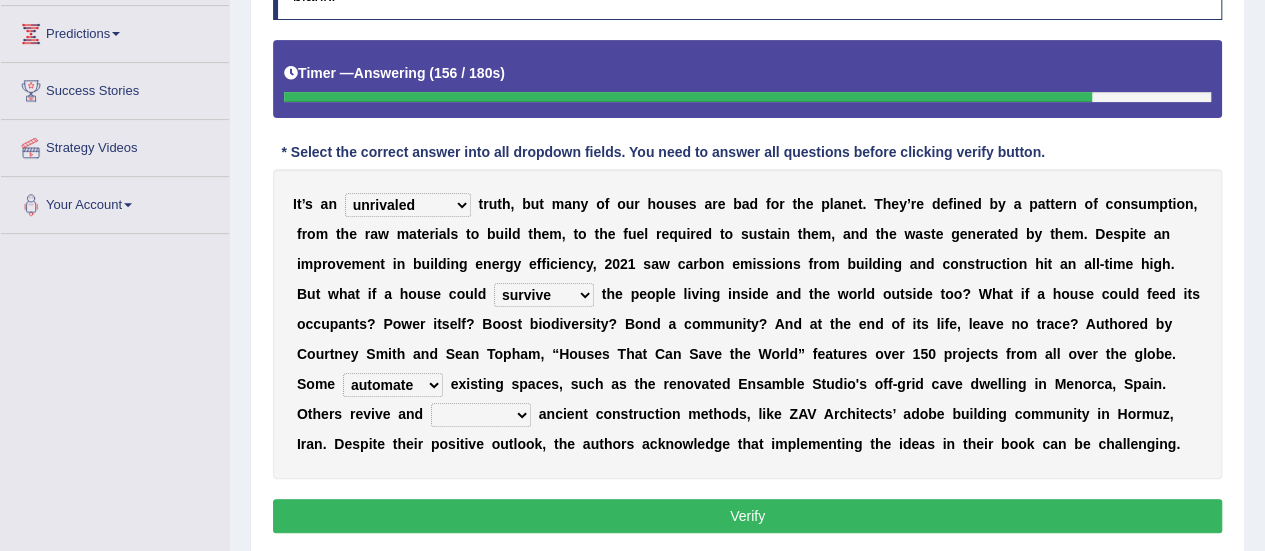 select on "change" 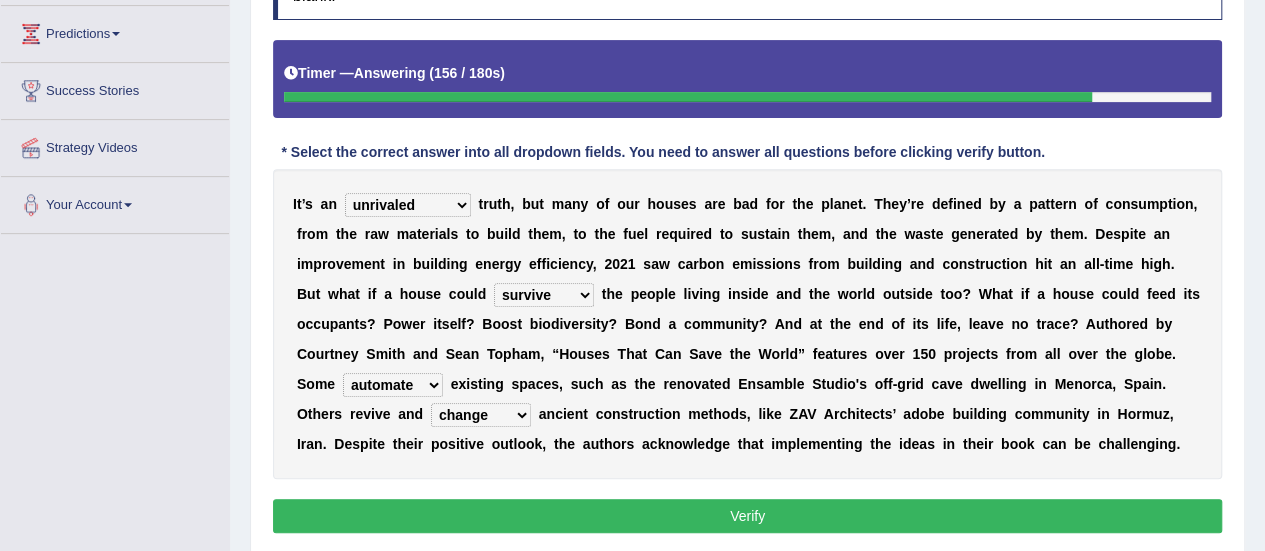 click on "produce relate update change" at bounding box center (481, 415) 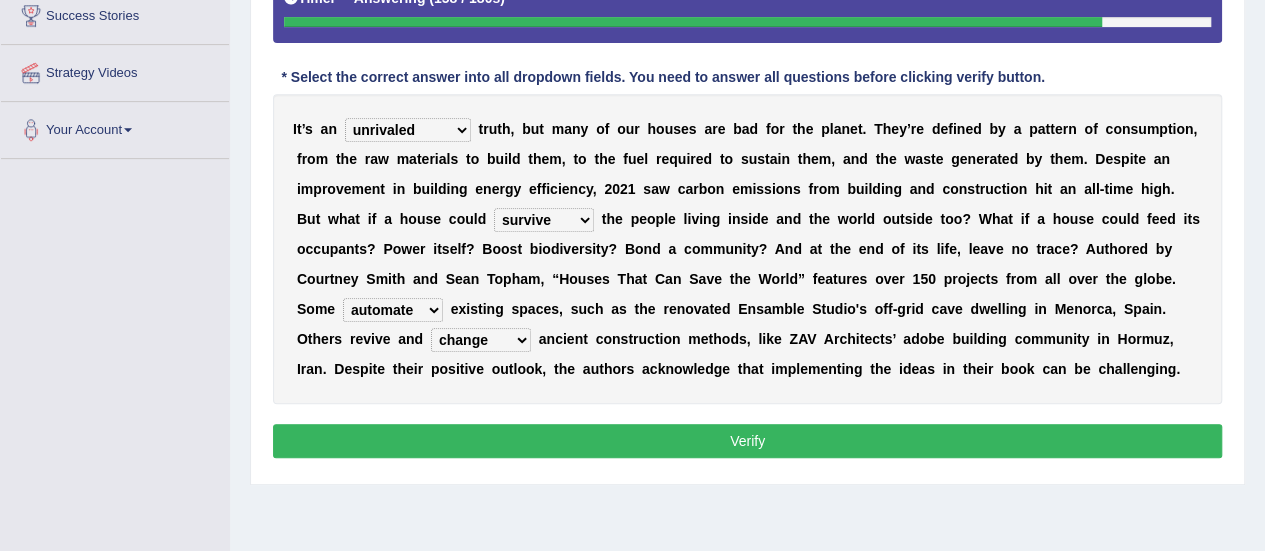 scroll, scrollTop: 399, scrollLeft: 0, axis: vertical 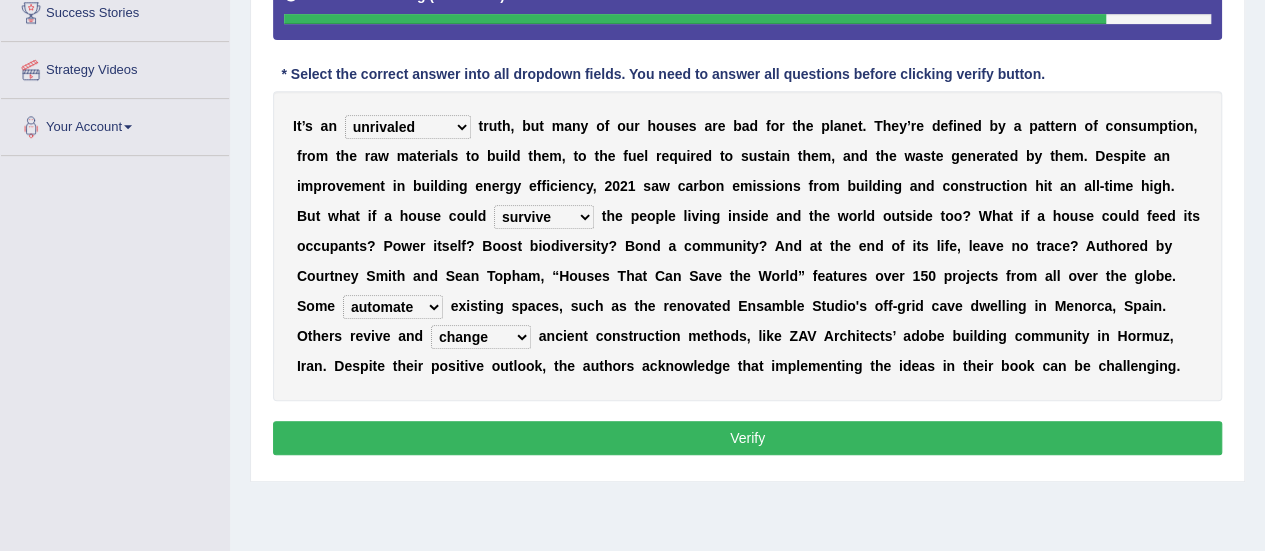 click on "Verify" at bounding box center [747, 438] 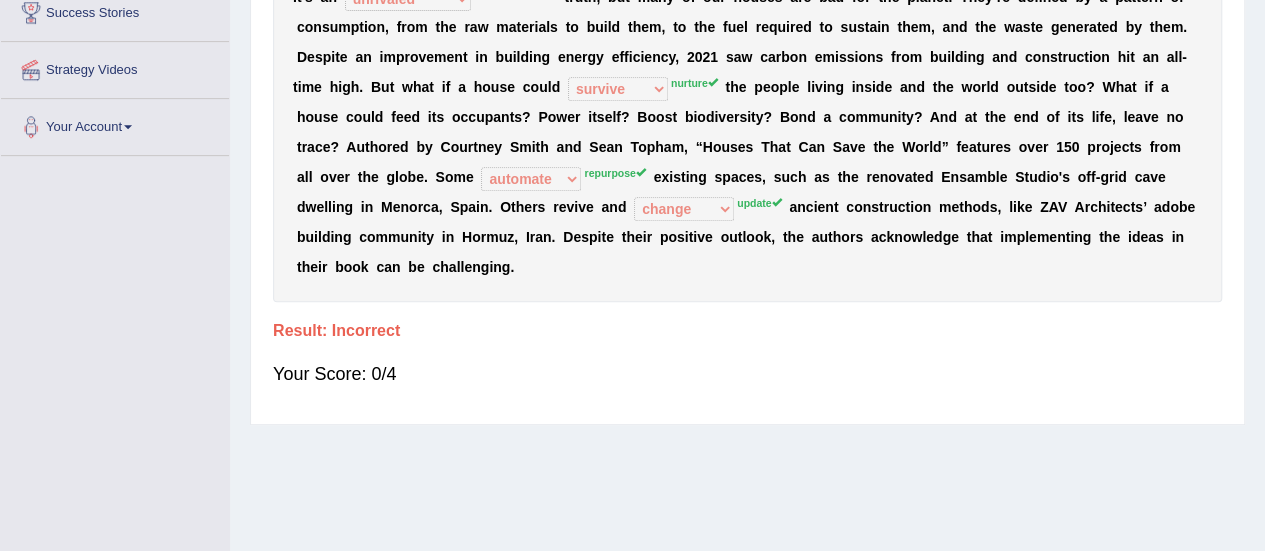 scroll, scrollTop: 274, scrollLeft: 0, axis: vertical 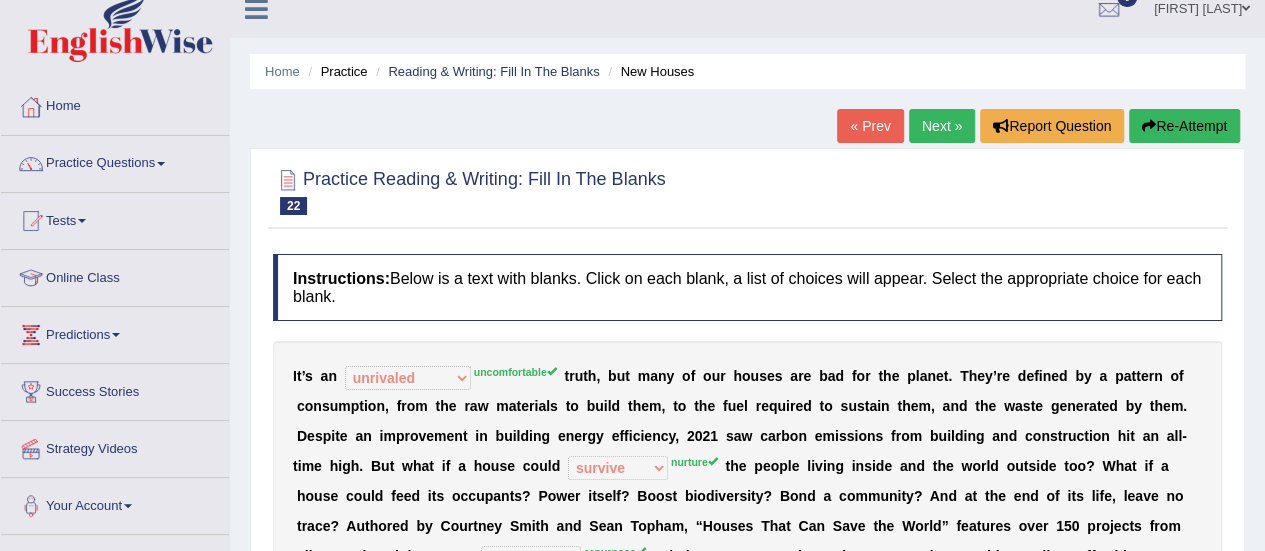 click on "Next »" at bounding box center (942, 126) 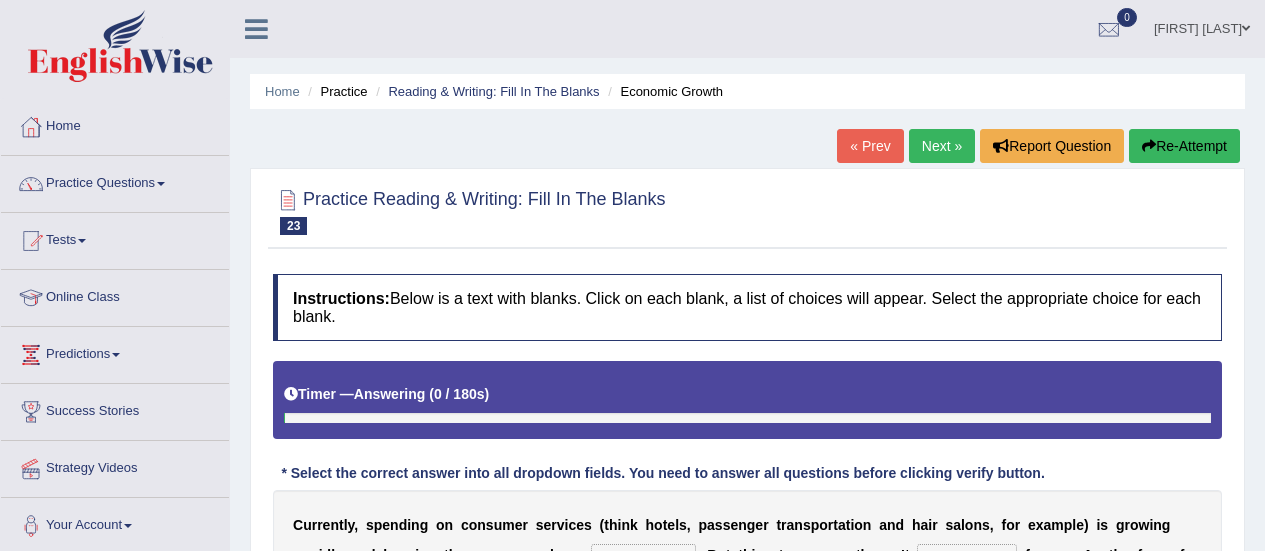 scroll, scrollTop: 0, scrollLeft: 0, axis: both 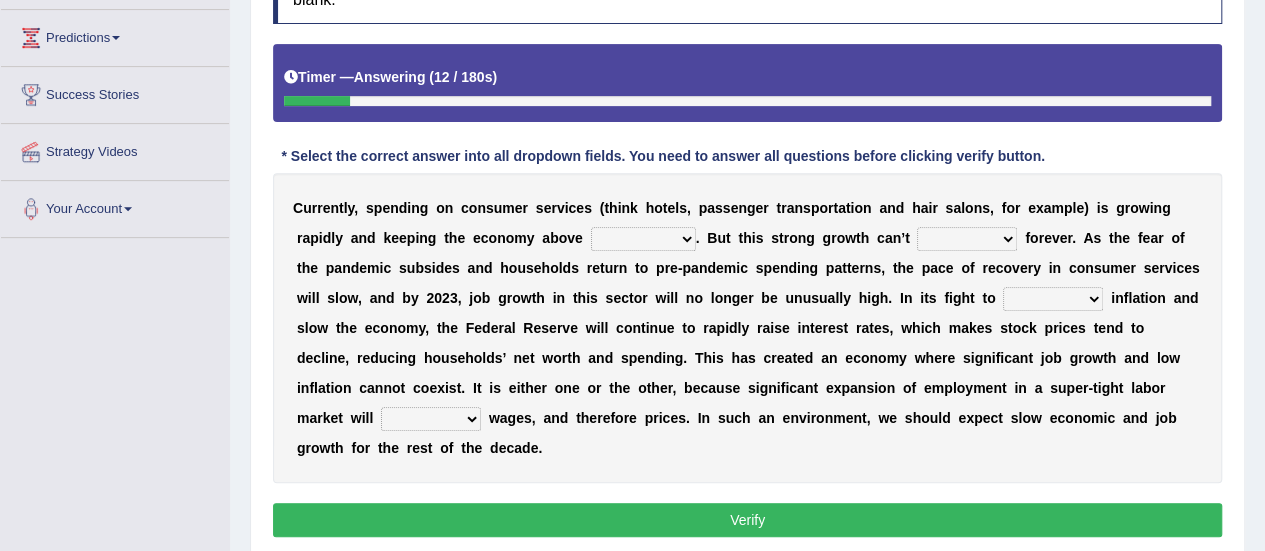 click on "board water all themselves" at bounding box center (643, 239) 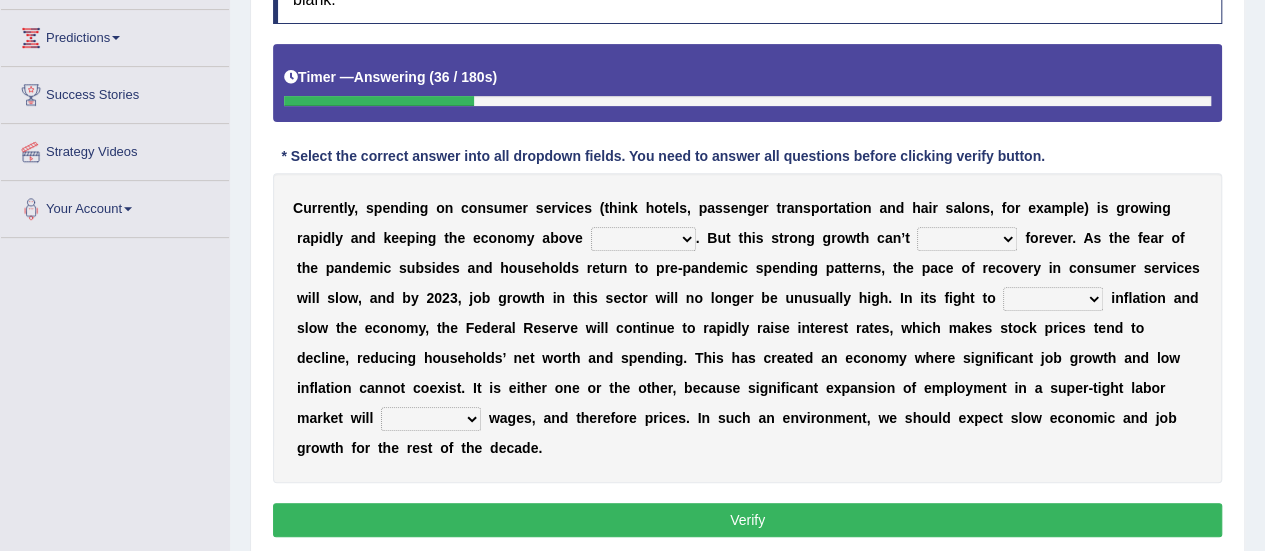 select on "all" 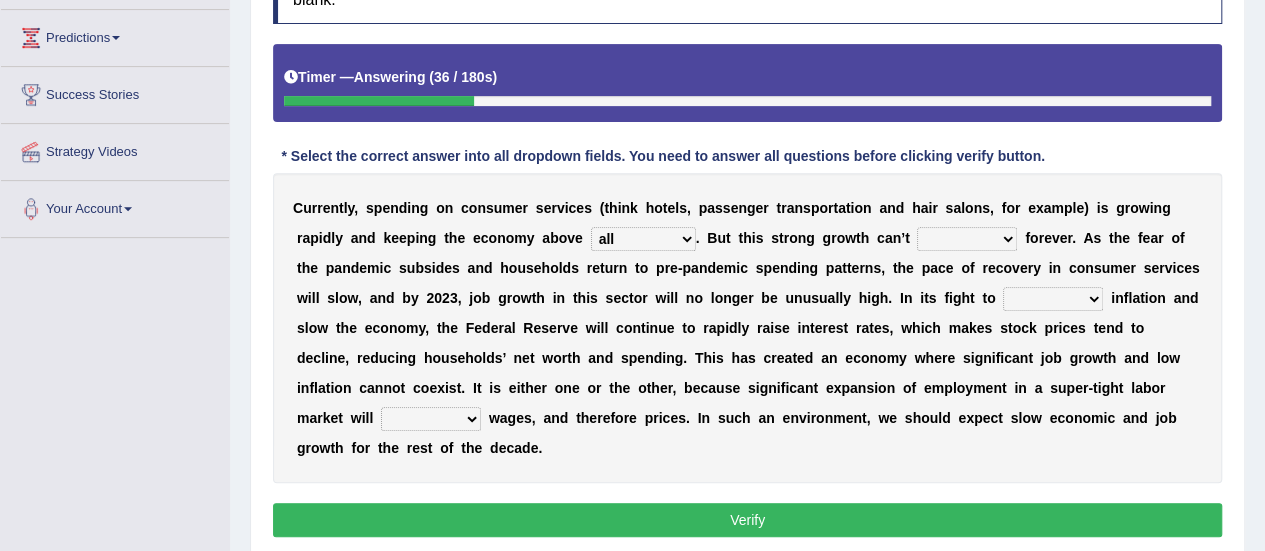 click on "board water all themselves" at bounding box center (643, 239) 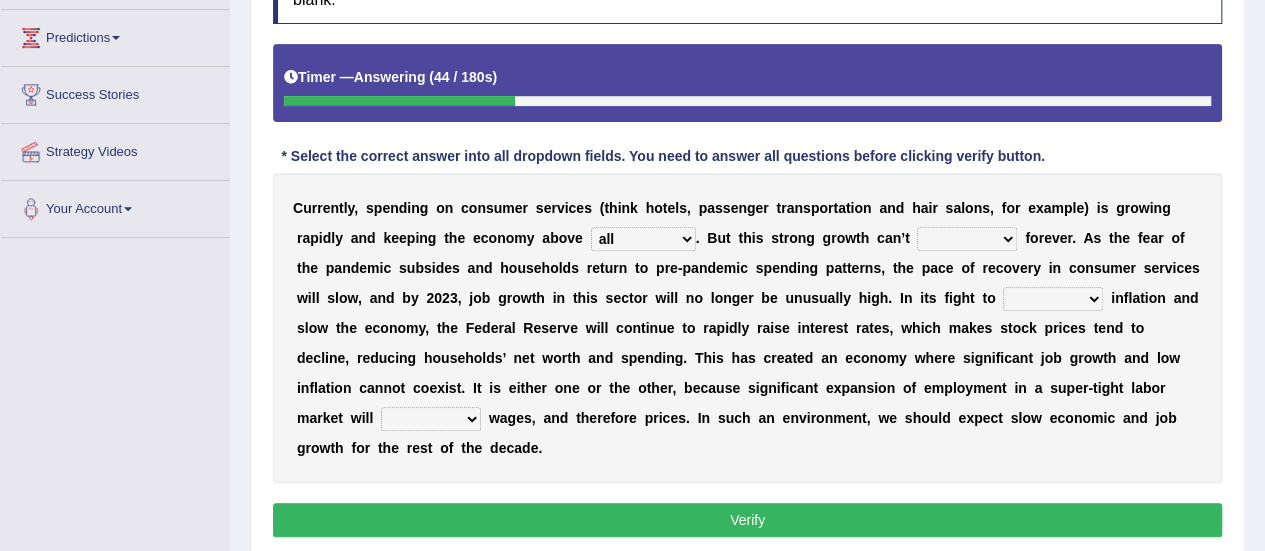 click on "board water all themselves" at bounding box center [643, 239] 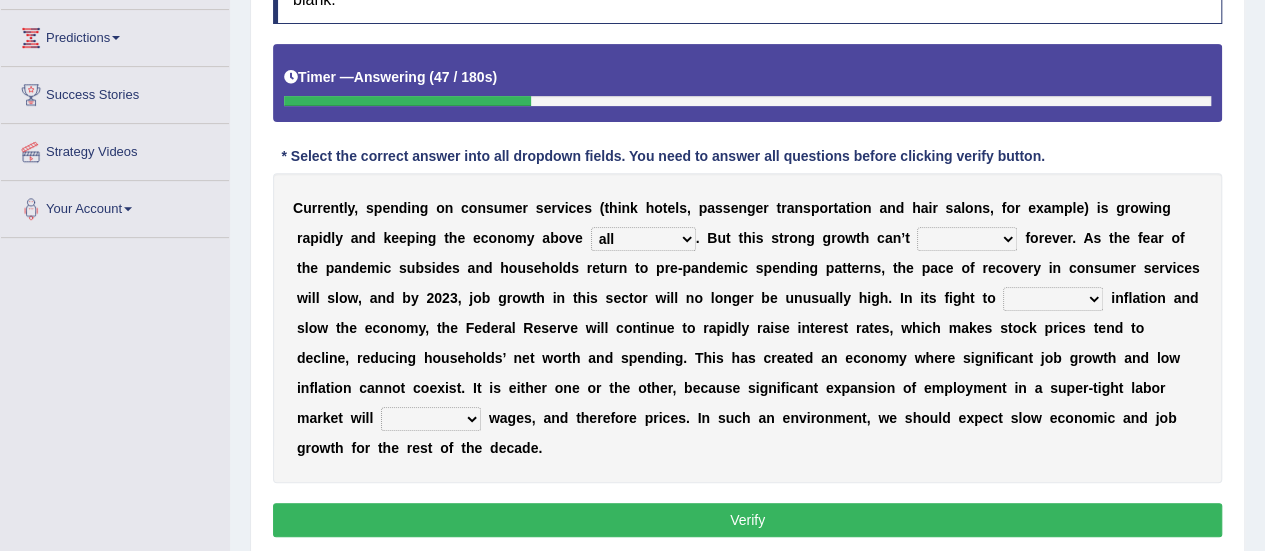 click on "board water all themselves" at bounding box center [643, 239] 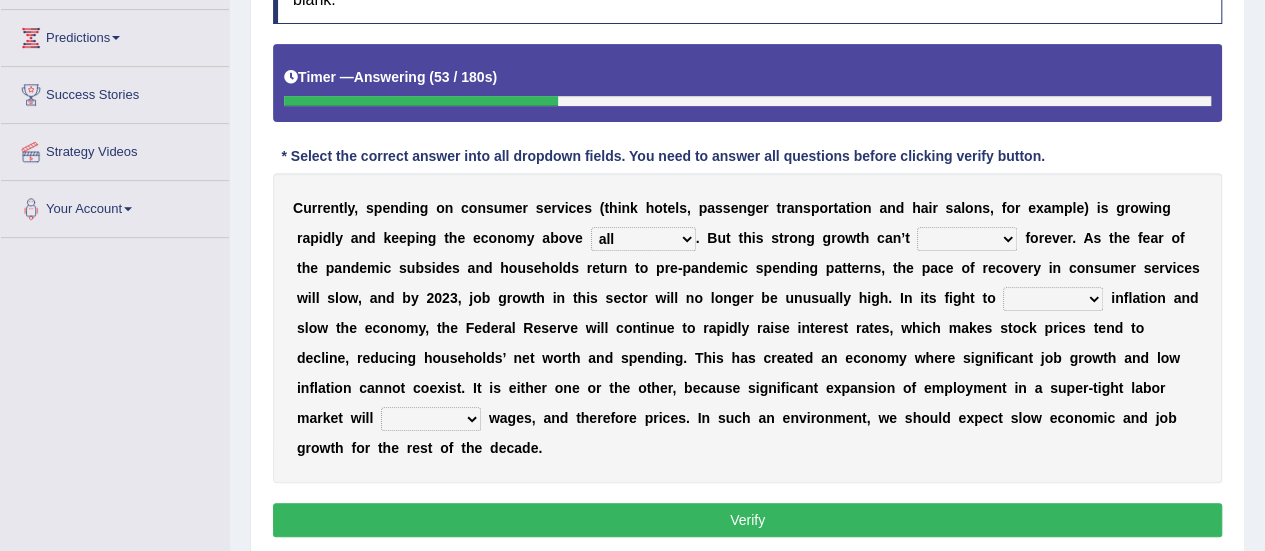 click on "perceive persist stride underlie" at bounding box center [967, 239] 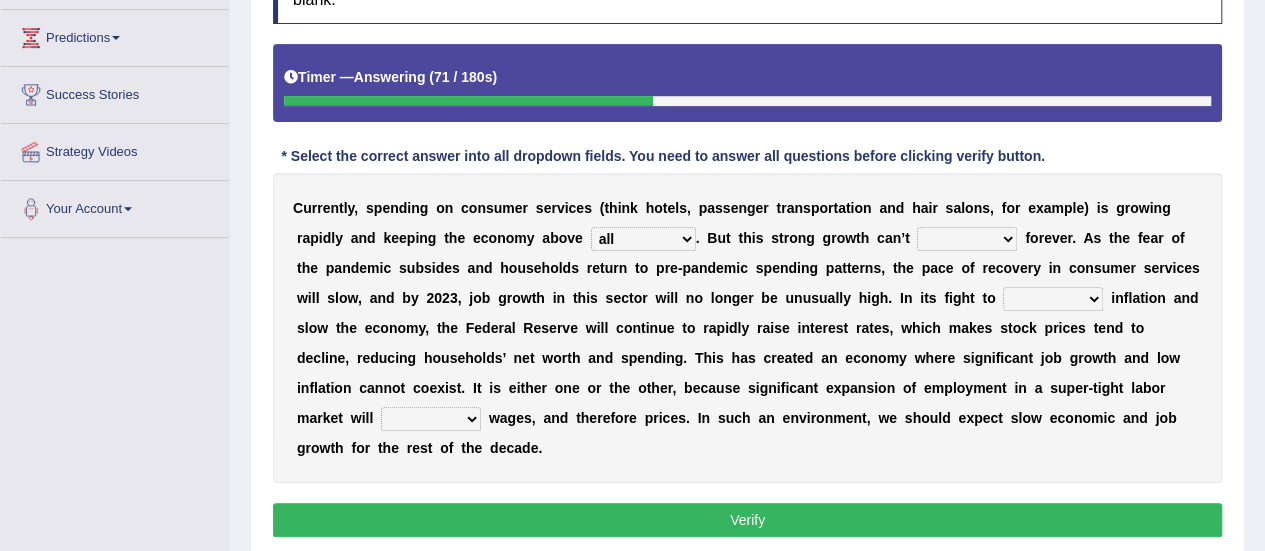 select on "persist" 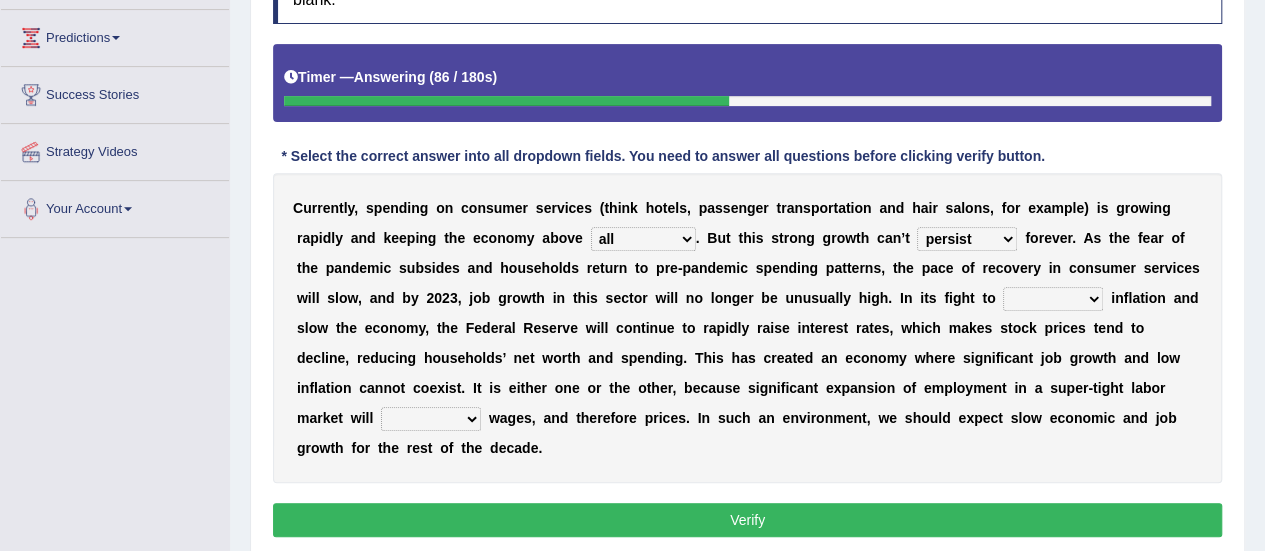 click on "inflow disarm tame distaste" at bounding box center (1053, 299) 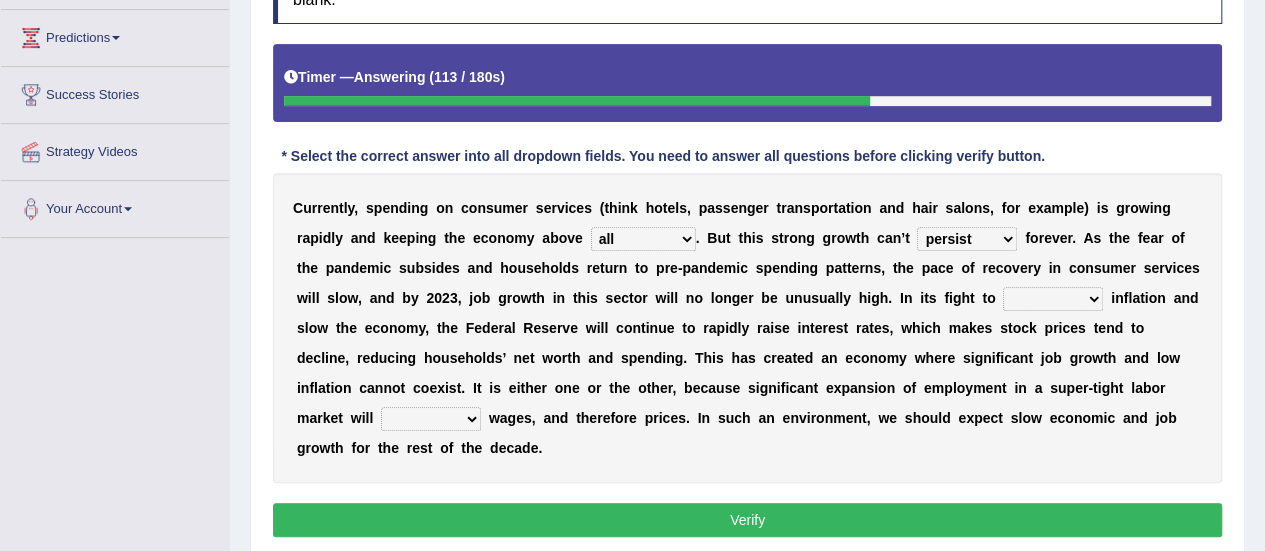 select on "disarm" 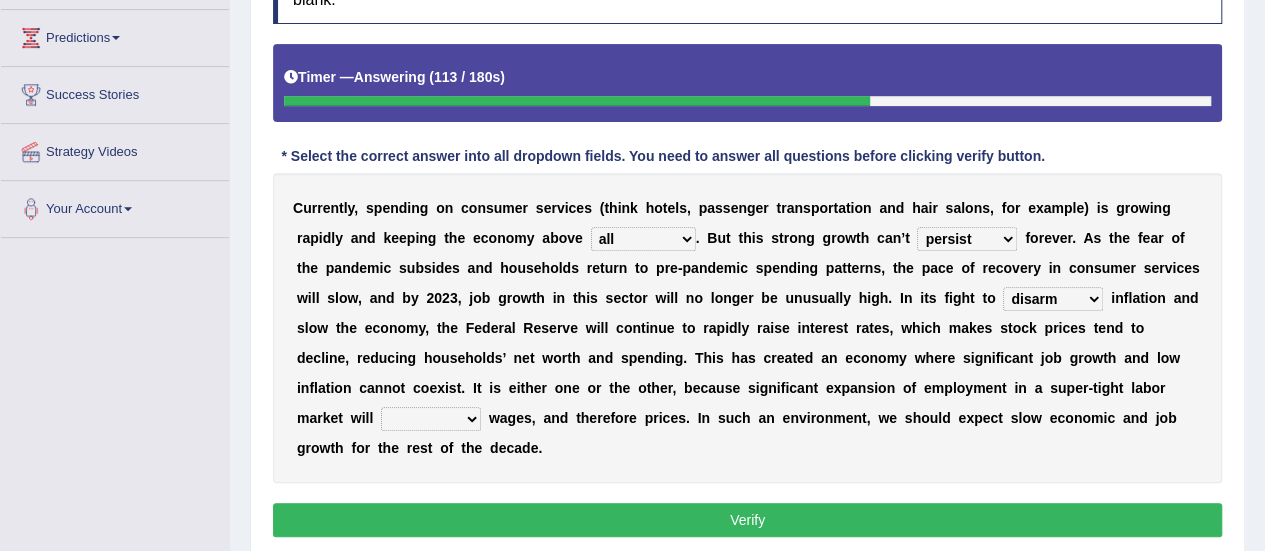 click on "inflow disarm tame distaste" at bounding box center [1053, 299] 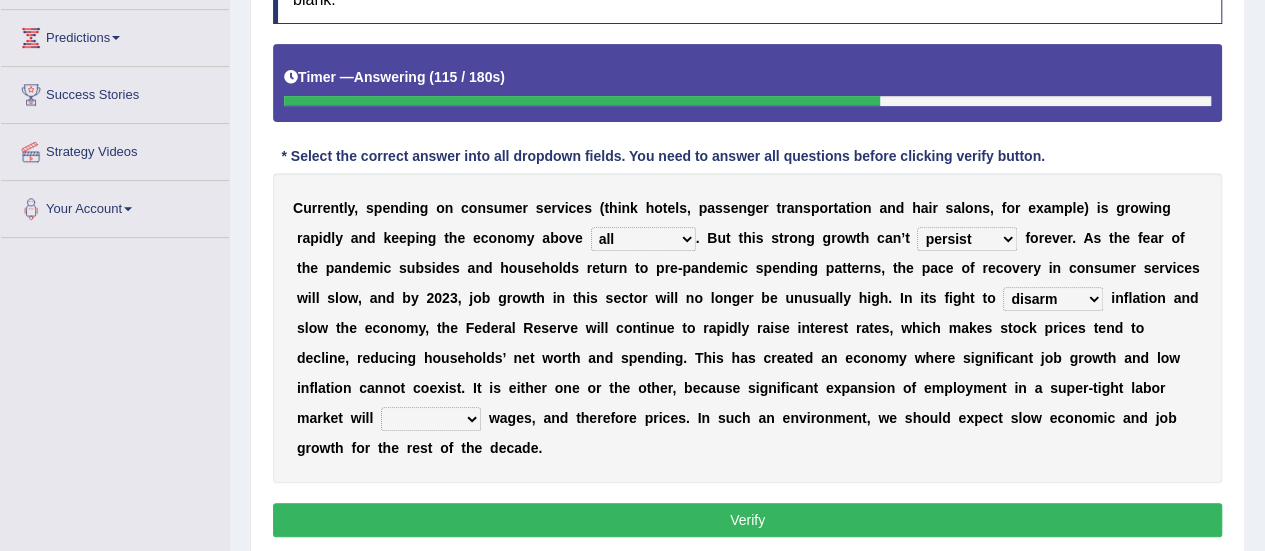 scroll, scrollTop: 380, scrollLeft: 0, axis: vertical 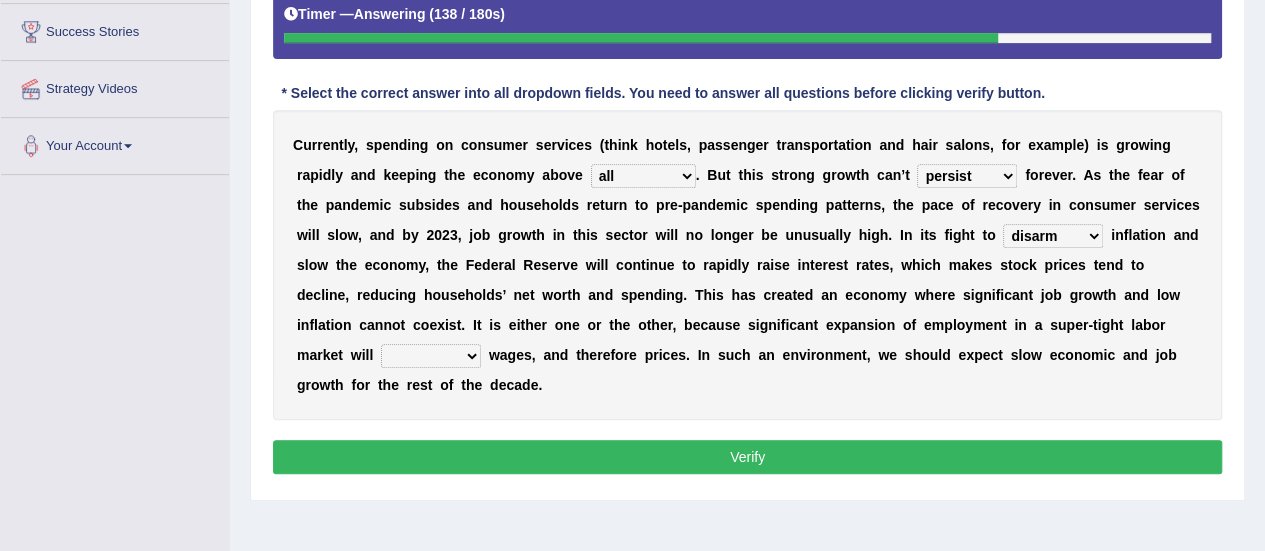 click on "w" at bounding box center [494, 355] 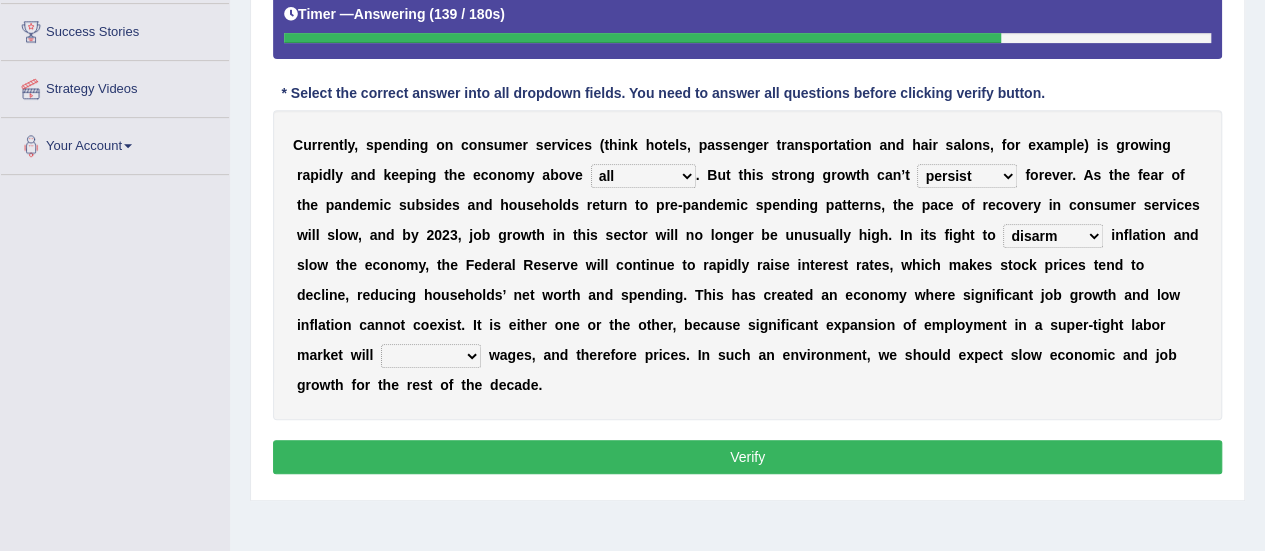 click on "precede rupture accede accelerate" at bounding box center (431, 356) 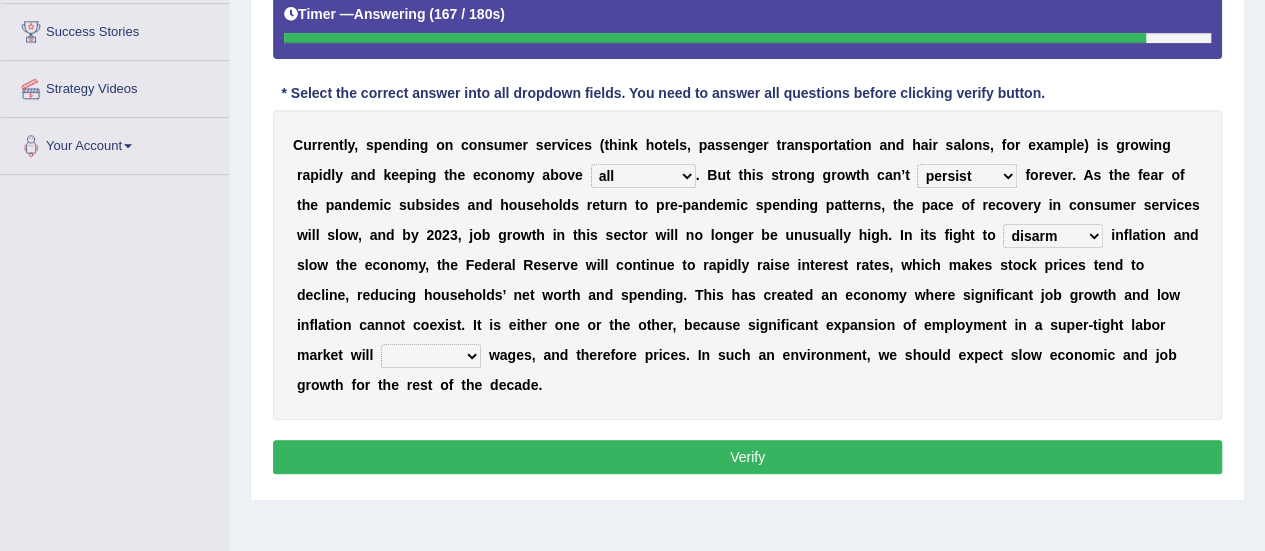 select on "rupture" 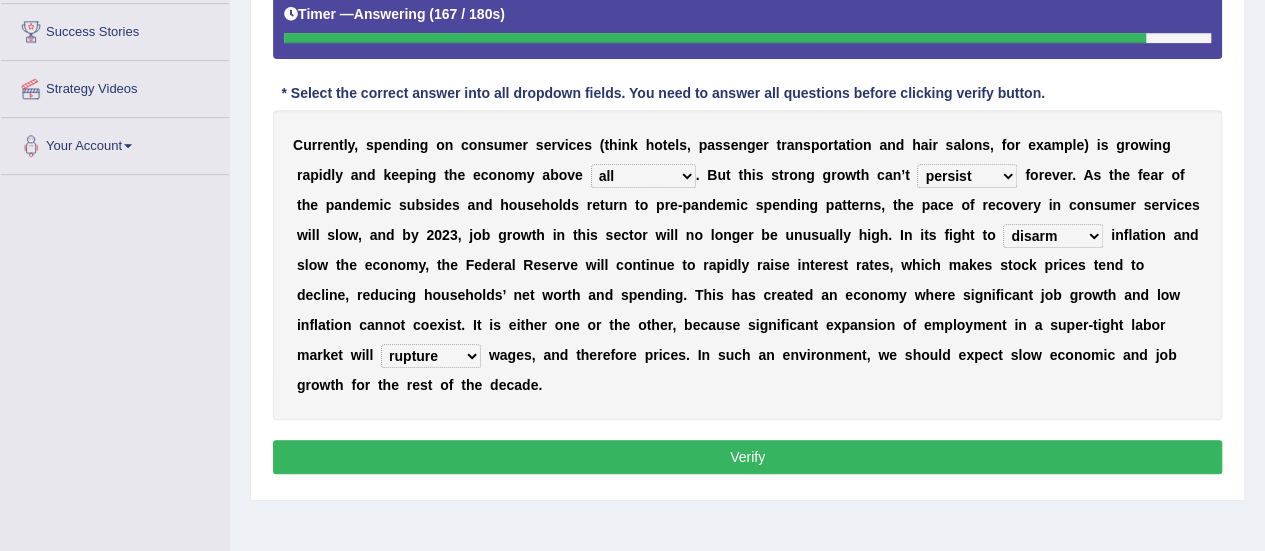 click on "precede rupture accede accelerate" at bounding box center (431, 356) 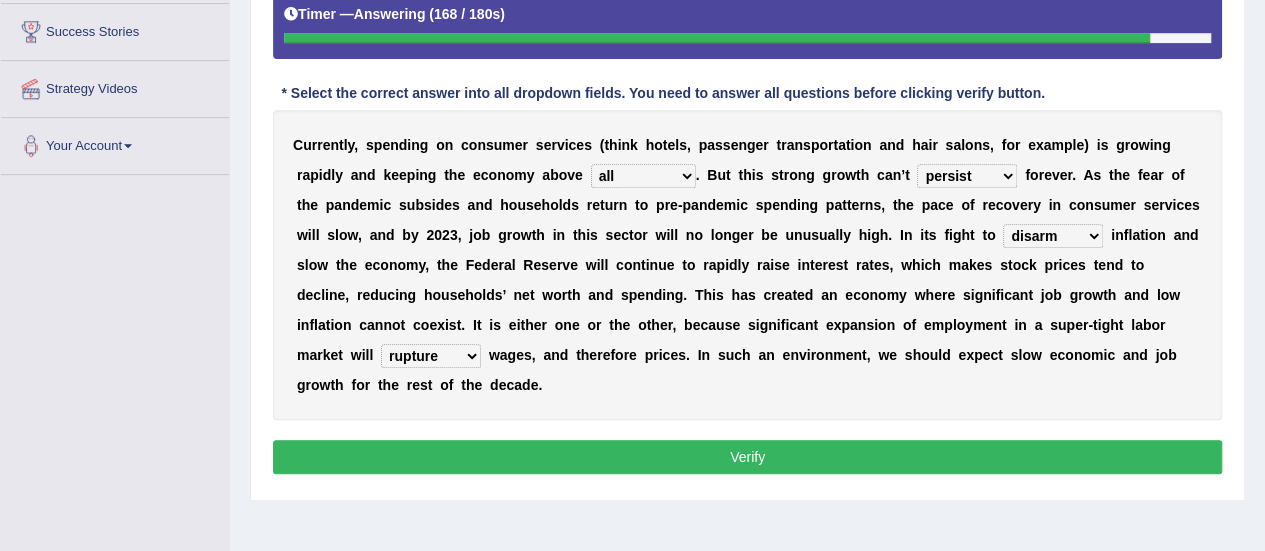 click on "Verify" at bounding box center (747, 457) 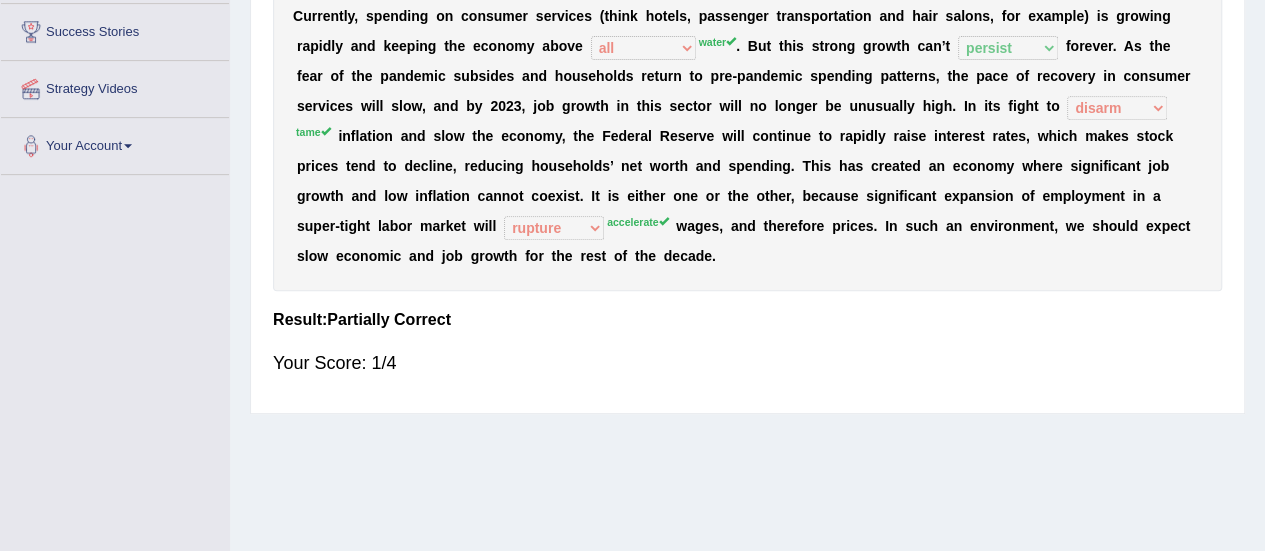 scroll, scrollTop: 223, scrollLeft: 0, axis: vertical 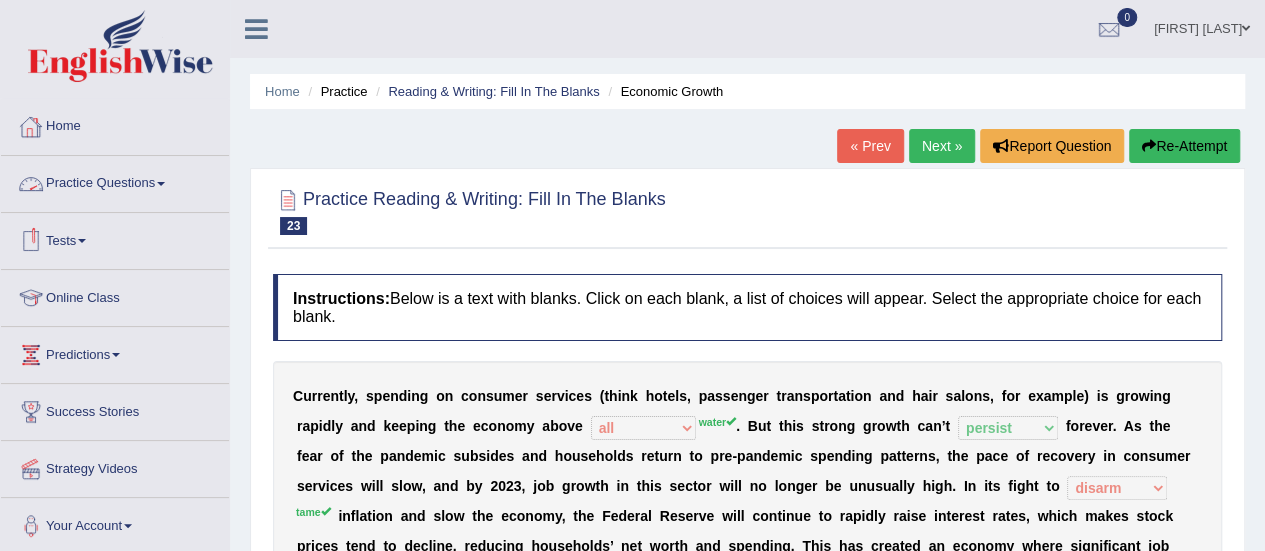 click on "Practice Questions" at bounding box center [115, 181] 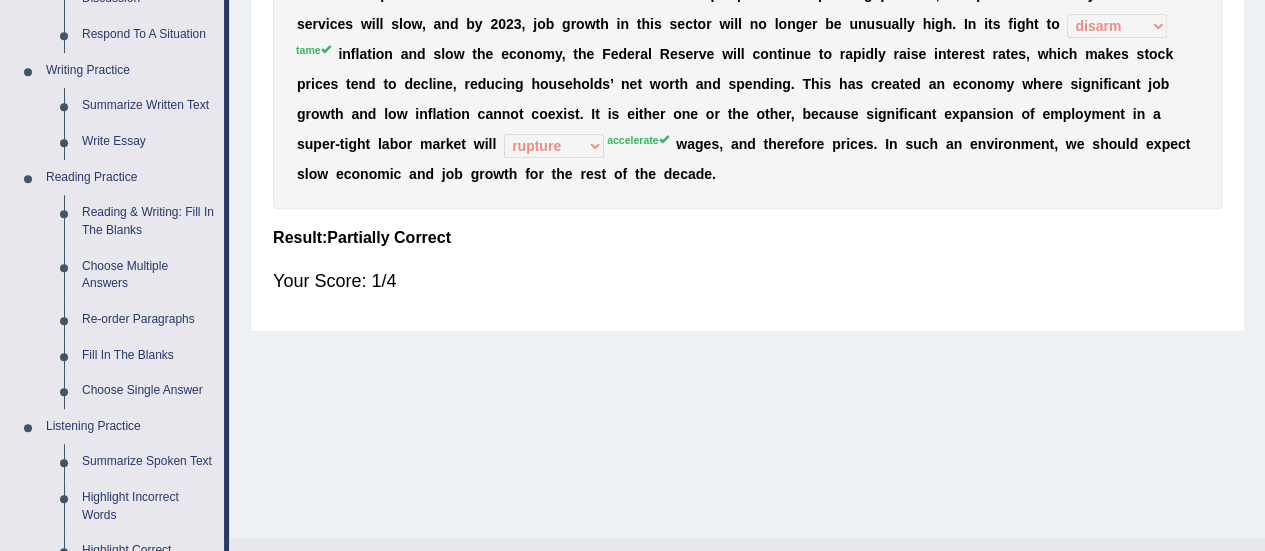 scroll, scrollTop: 479, scrollLeft: 0, axis: vertical 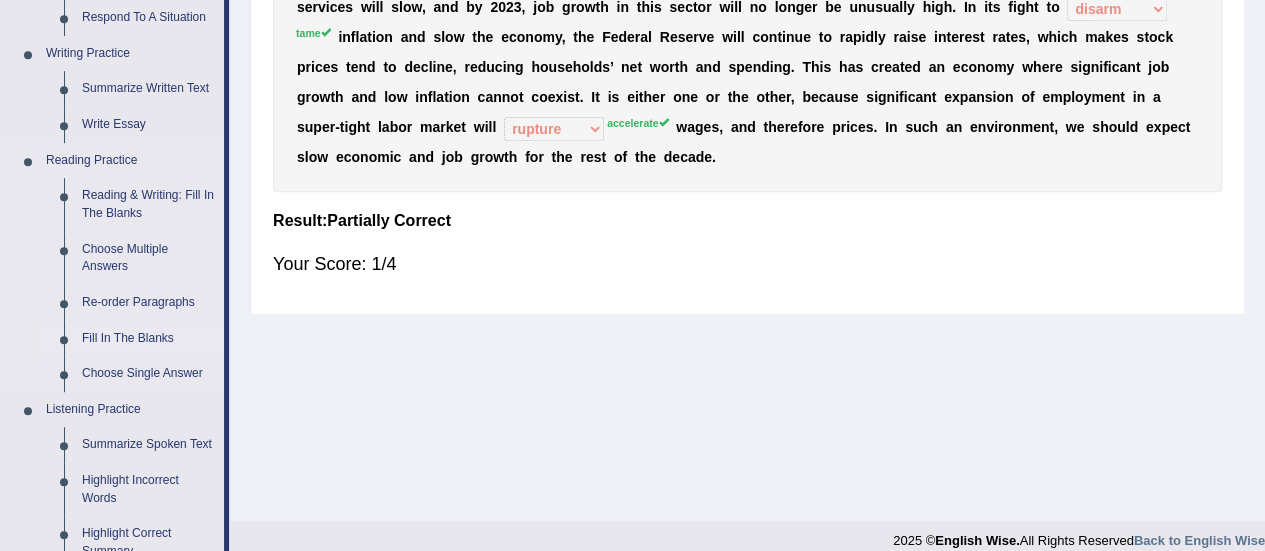 click on "Fill In The Blanks" at bounding box center [148, 339] 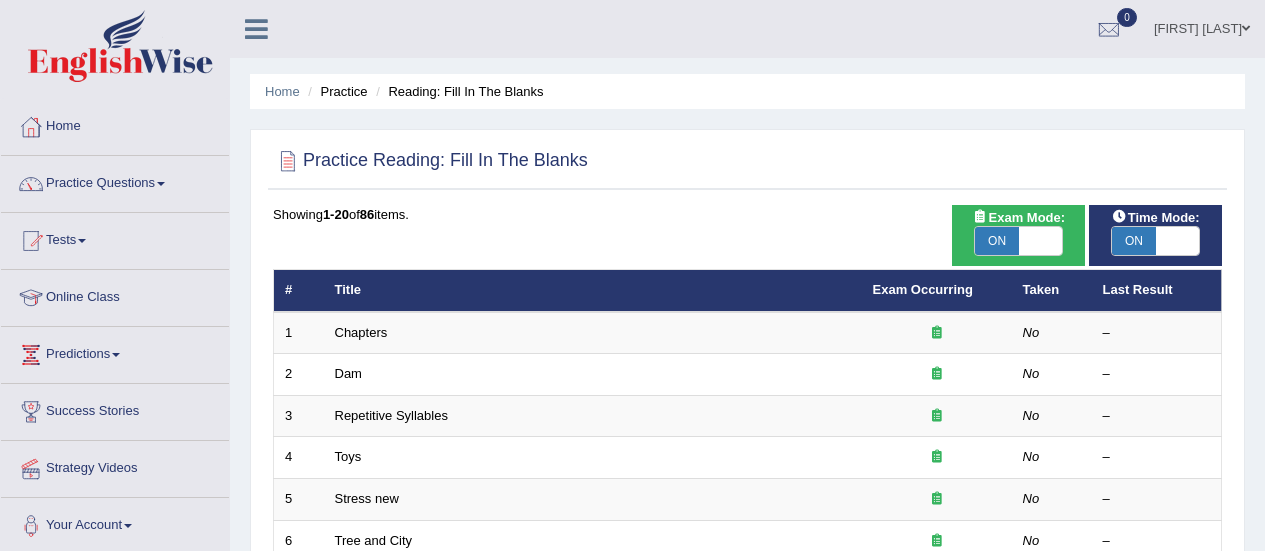 scroll, scrollTop: 0, scrollLeft: 0, axis: both 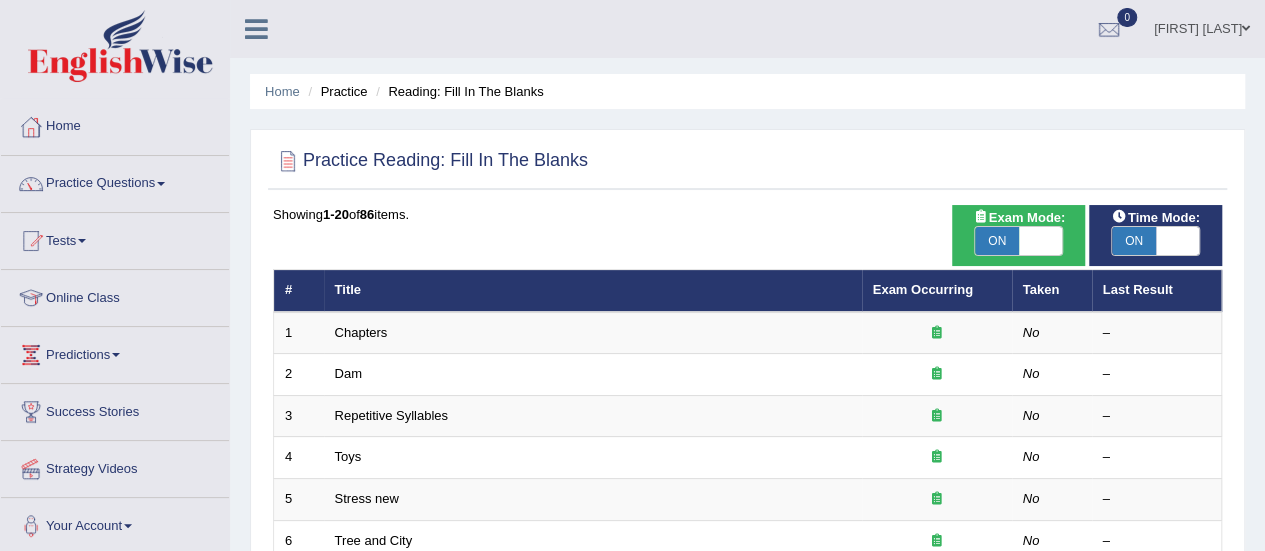 click at bounding box center [1041, 241] 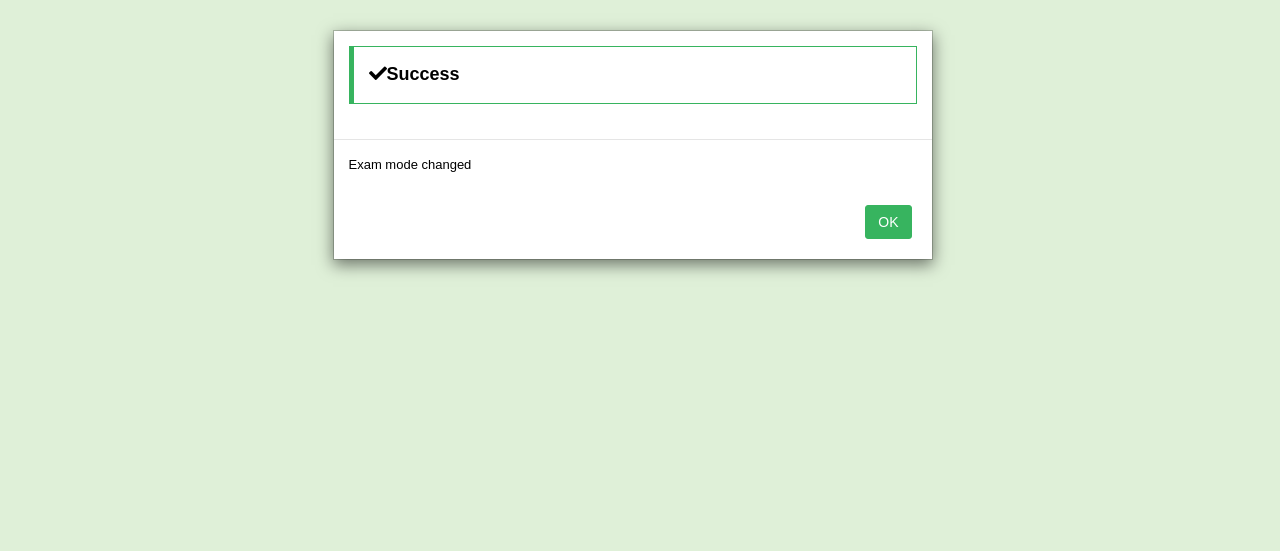 click on "OK" at bounding box center (888, 222) 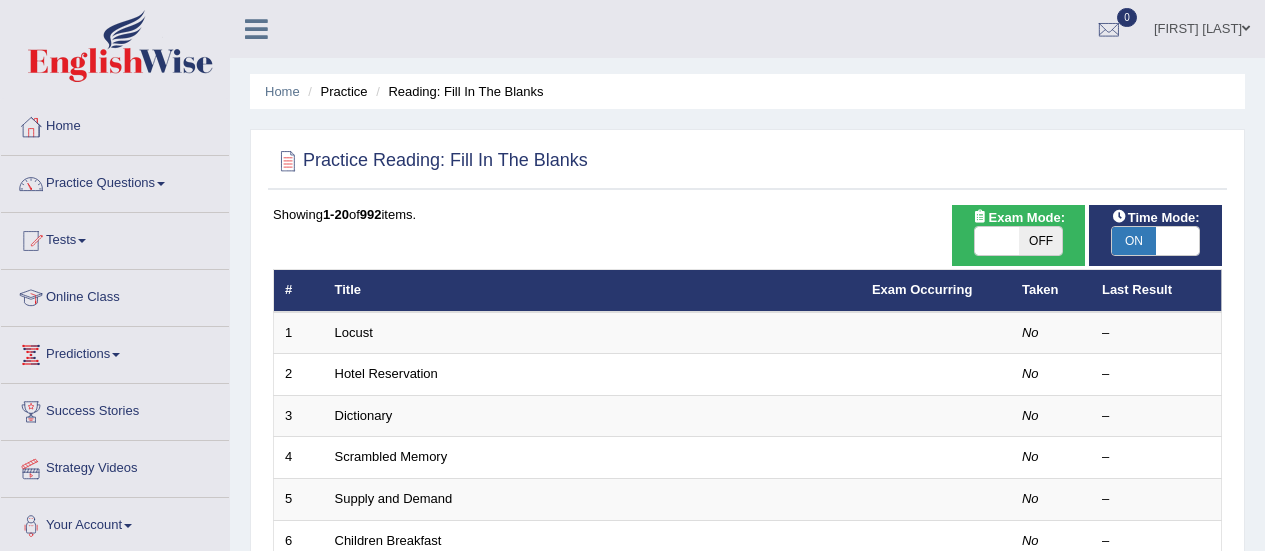 scroll, scrollTop: 0, scrollLeft: 0, axis: both 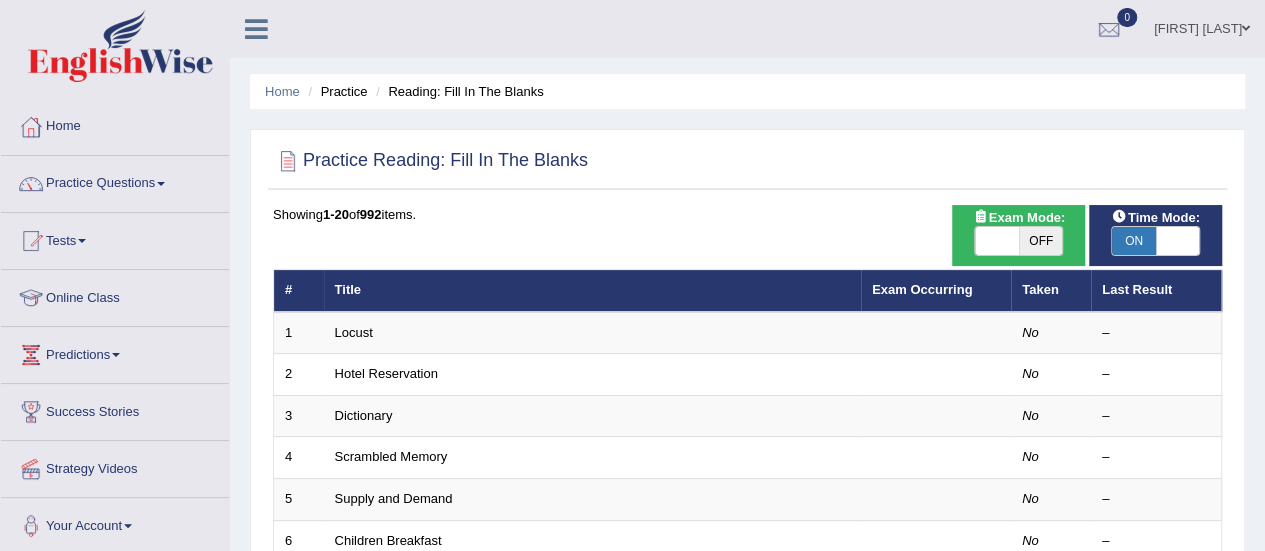 click at bounding box center [997, 241] 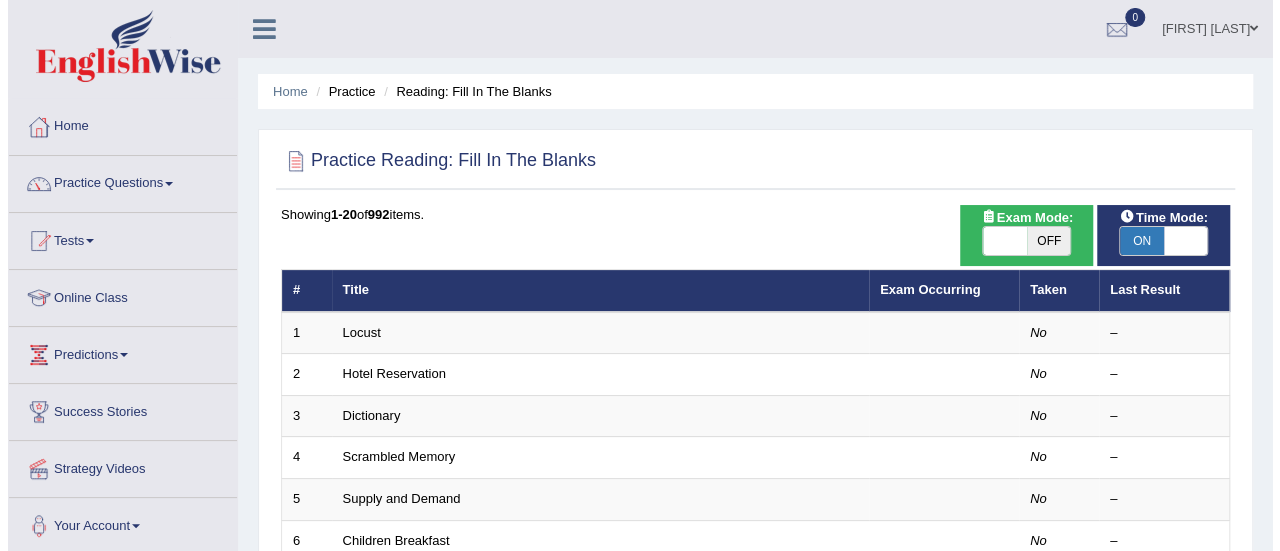 scroll, scrollTop: 0, scrollLeft: 0, axis: both 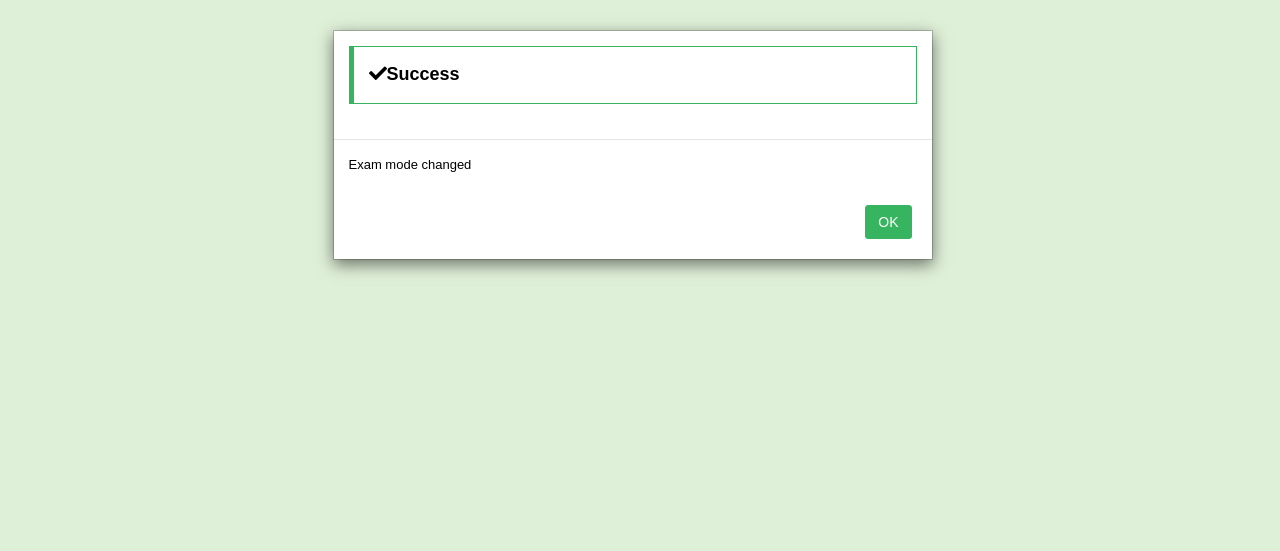 click on "OK" at bounding box center [888, 222] 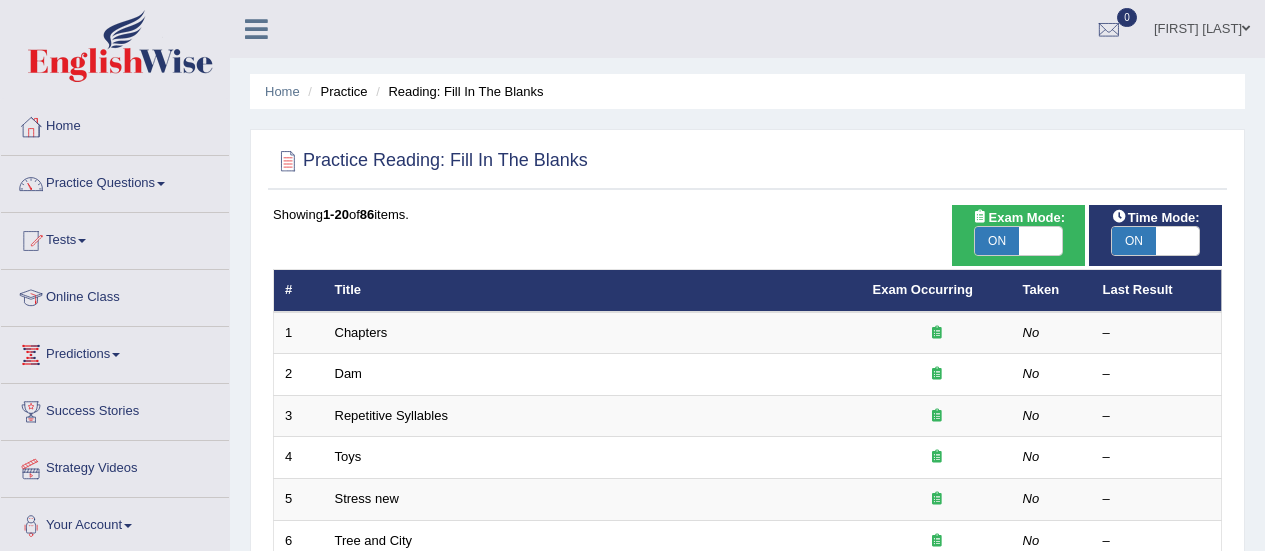 scroll, scrollTop: 0, scrollLeft: 0, axis: both 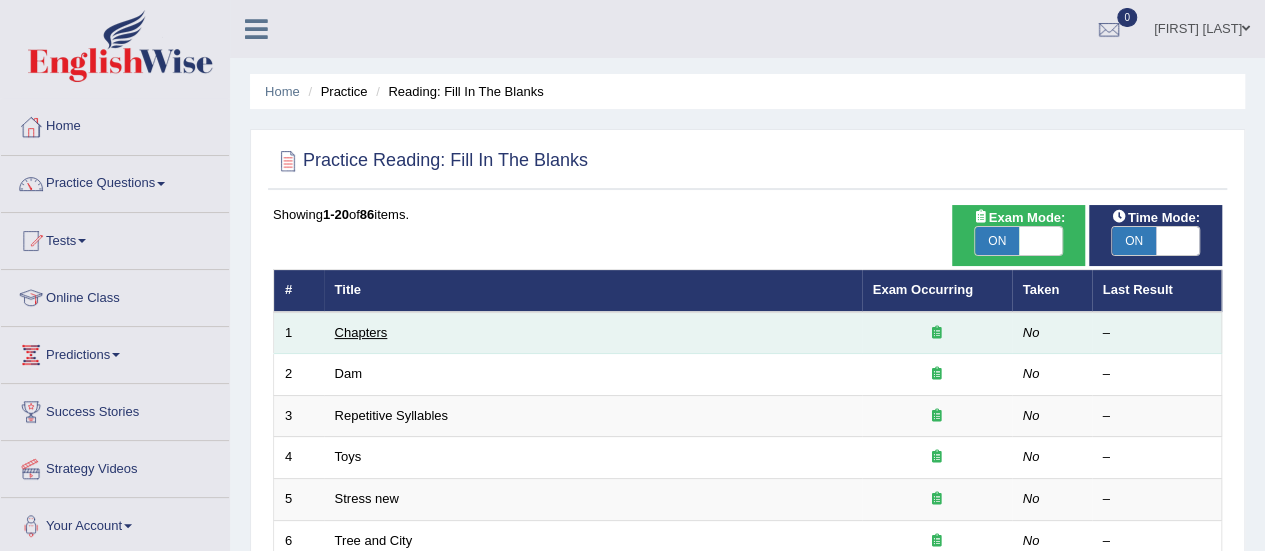 drag, startPoint x: 0, startPoint y: 0, endPoint x: 360, endPoint y: 329, distance: 487.68945 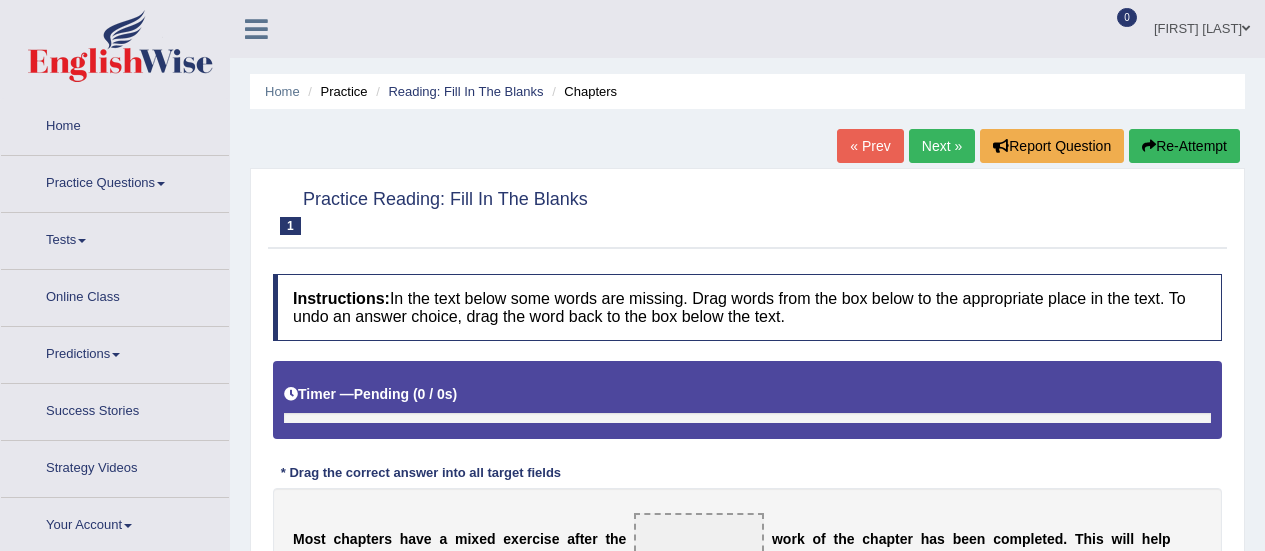 scroll, scrollTop: 0, scrollLeft: 0, axis: both 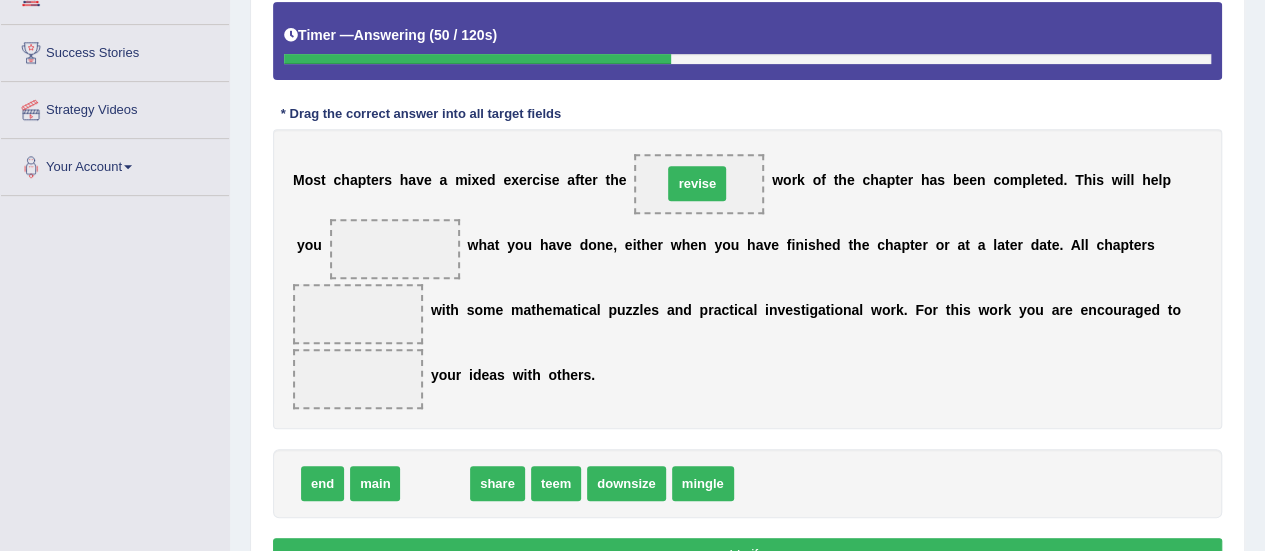 drag, startPoint x: 429, startPoint y: 477, endPoint x: 691, endPoint y: 177, distance: 398.3014 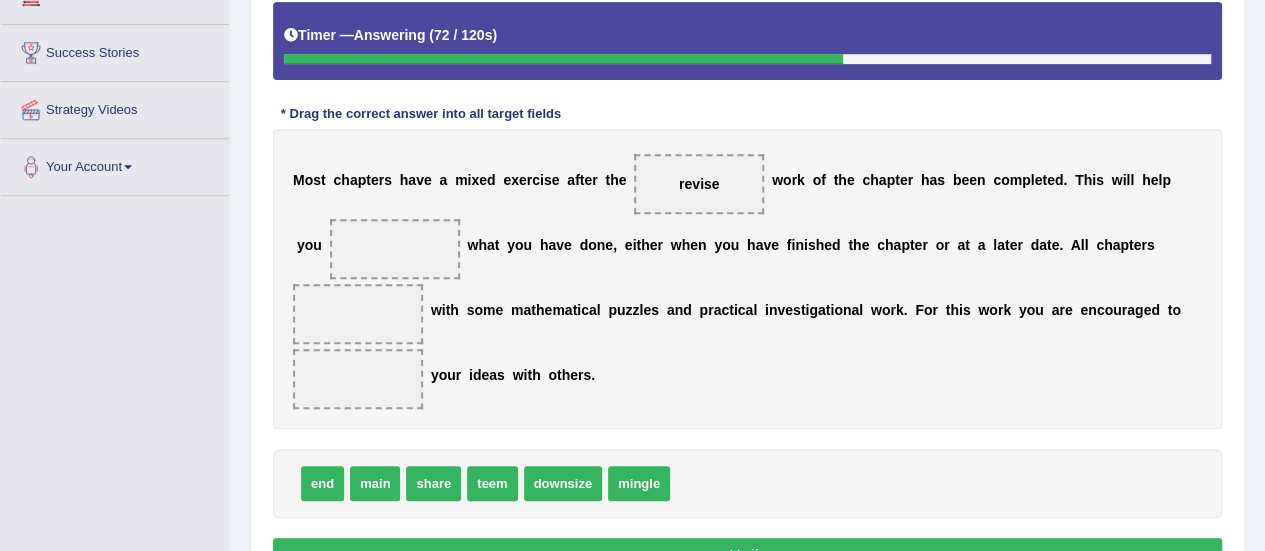 drag, startPoint x: 725, startPoint y: 174, endPoint x: 386, endPoint y: 255, distance: 348.5427 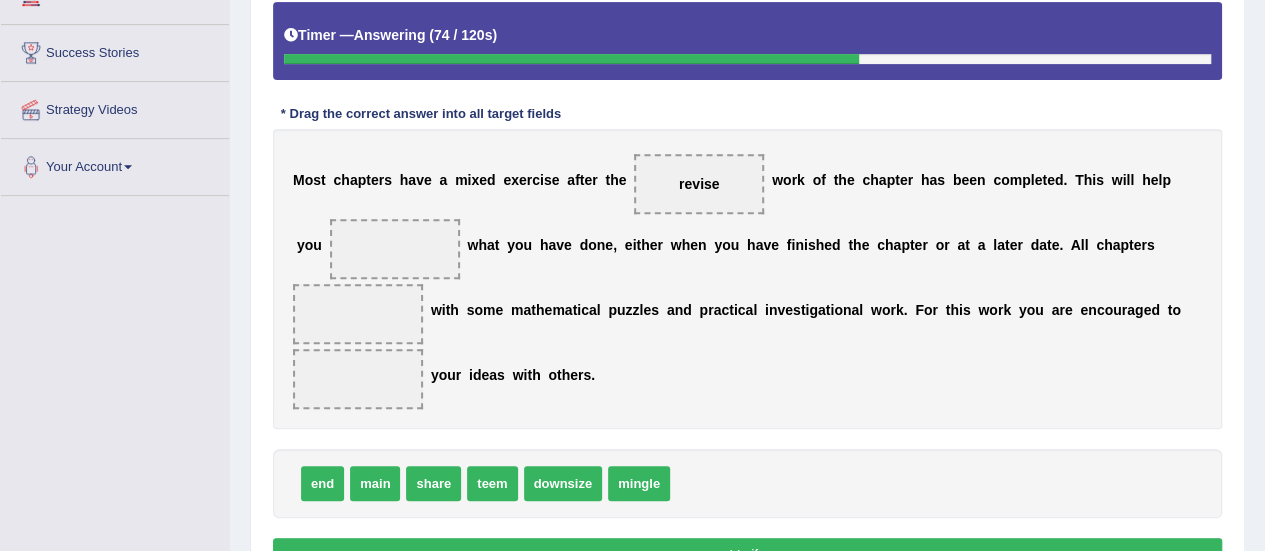 drag, startPoint x: 730, startPoint y: 167, endPoint x: 346, endPoint y: 217, distance: 387.24152 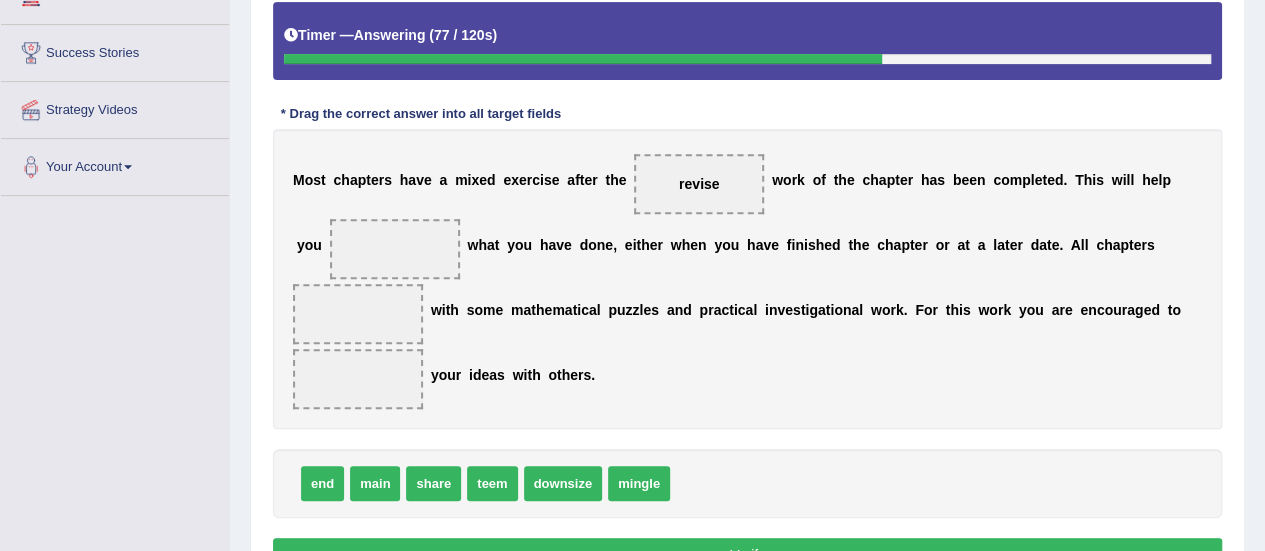 drag, startPoint x: 709, startPoint y: 193, endPoint x: 308, endPoint y: 305, distance: 416.3472 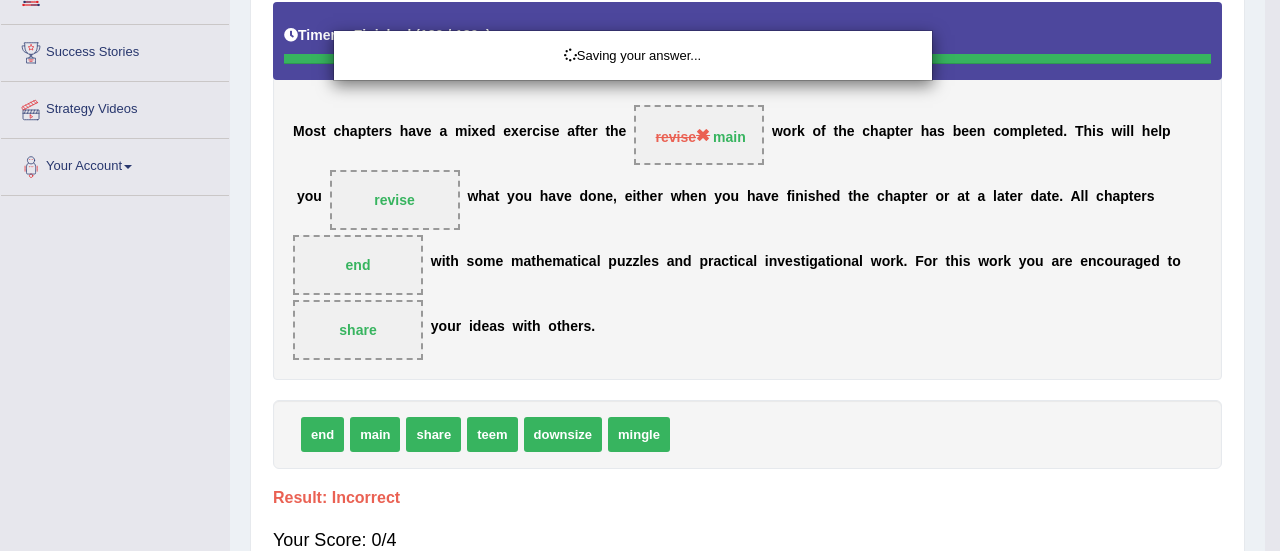 click on "Saving your answer..." at bounding box center (640, 275) 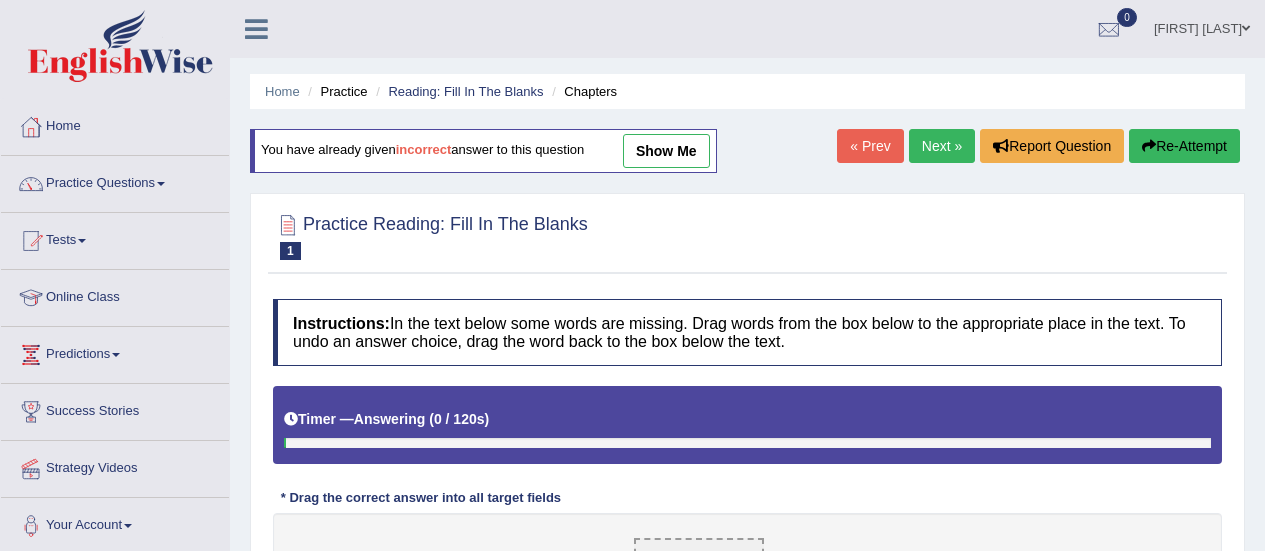 scroll, scrollTop: 414, scrollLeft: 0, axis: vertical 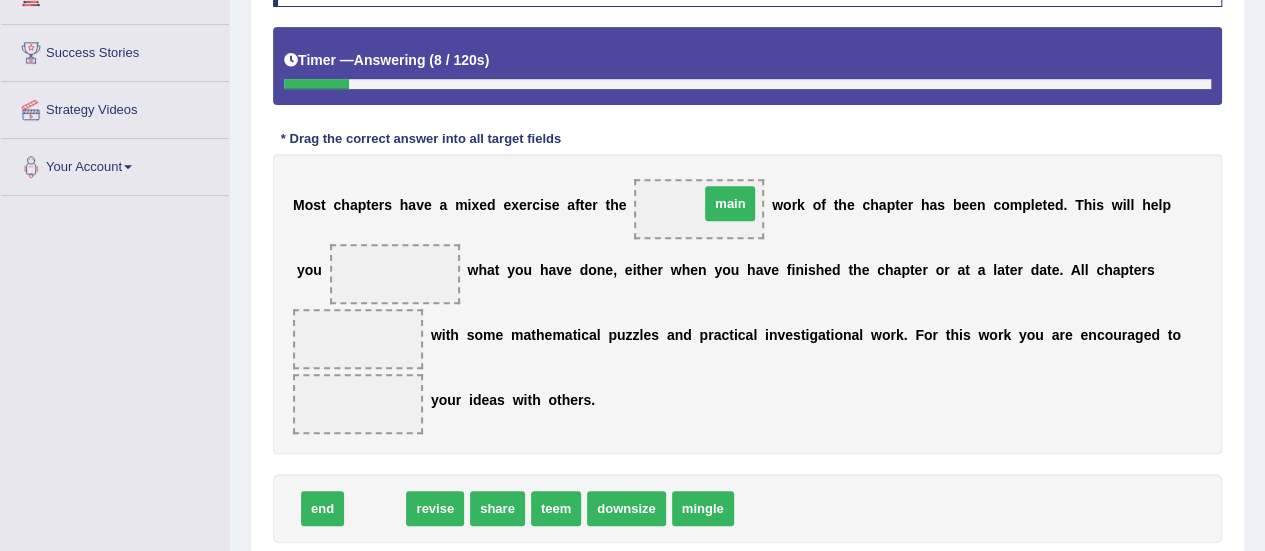 drag, startPoint x: 382, startPoint y: 505, endPoint x: 737, endPoint y: 200, distance: 468.02777 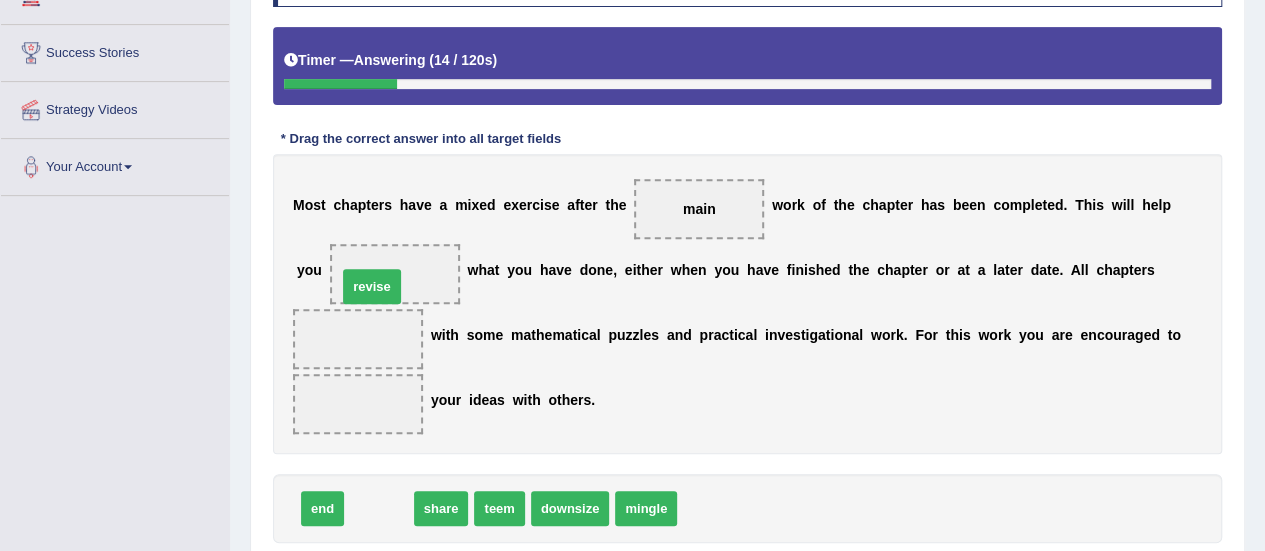 drag, startPoint x: 378, startPoint y: 513, endPoint x: 371, endPoint y: 291, distance: 222.11034 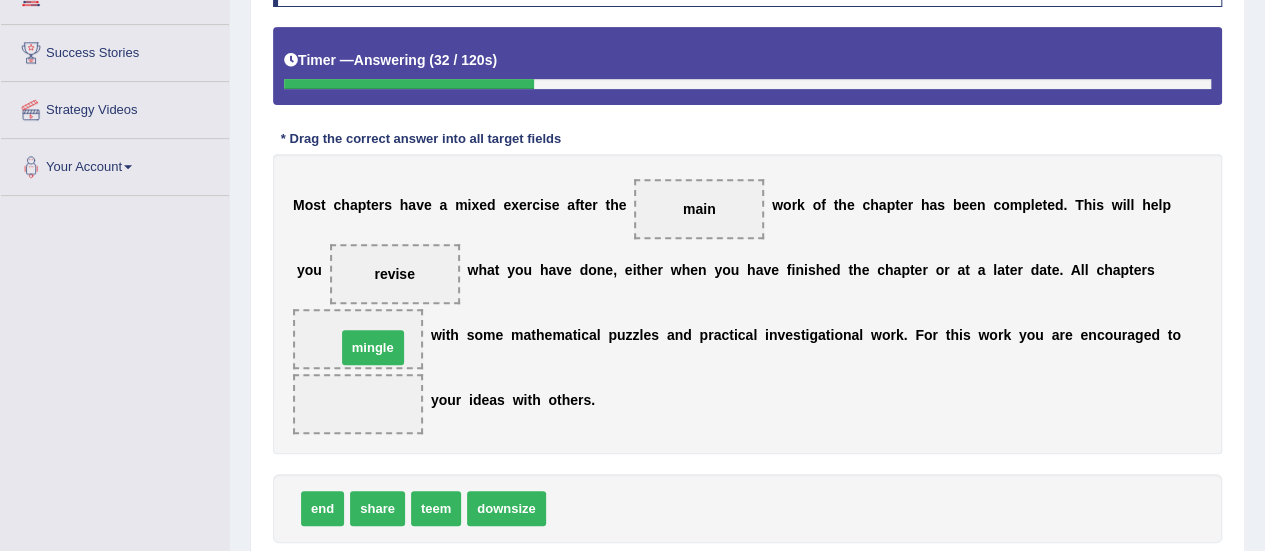 drag, startPoint x: 570, startPoint y: 504, endPoint x: 360, endPoint y: 341, distance: 265.83643 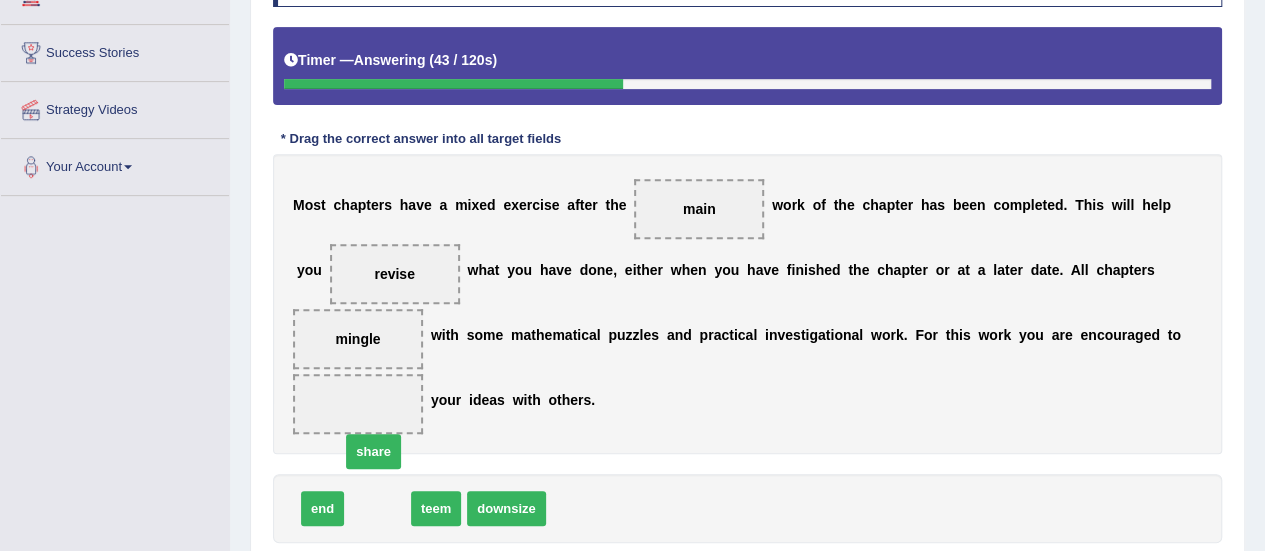 drag, startPoint x: 362, startPoint y: 501, endPoint x: 352, endPoint y: 382, distance: 119.419426 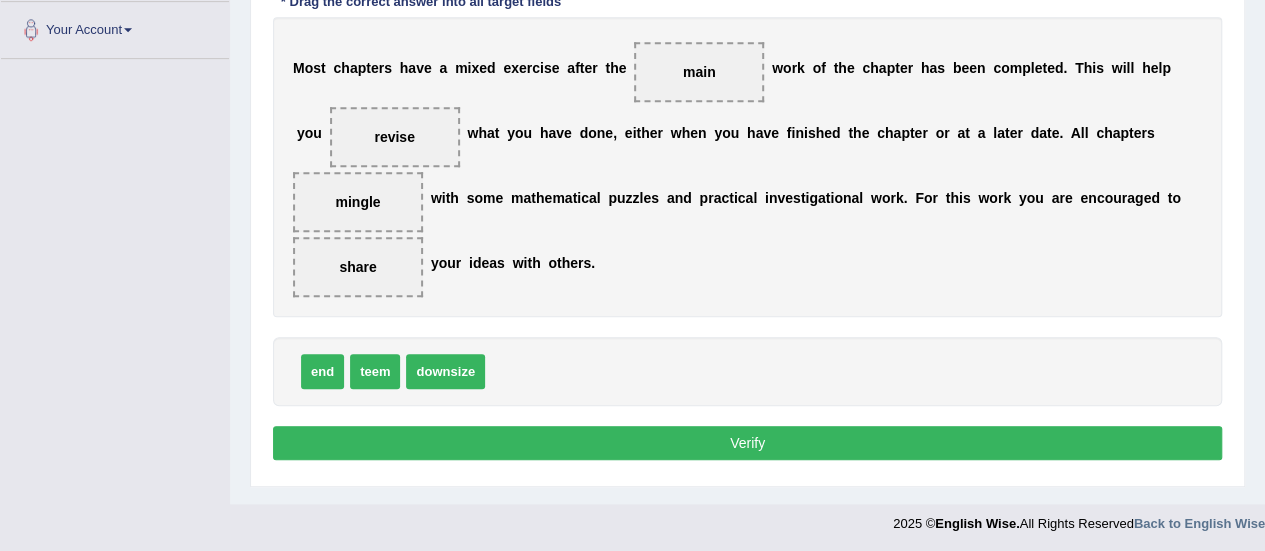 scroll, scrollTop: 498, scrollLeft: 0, axis: vertical 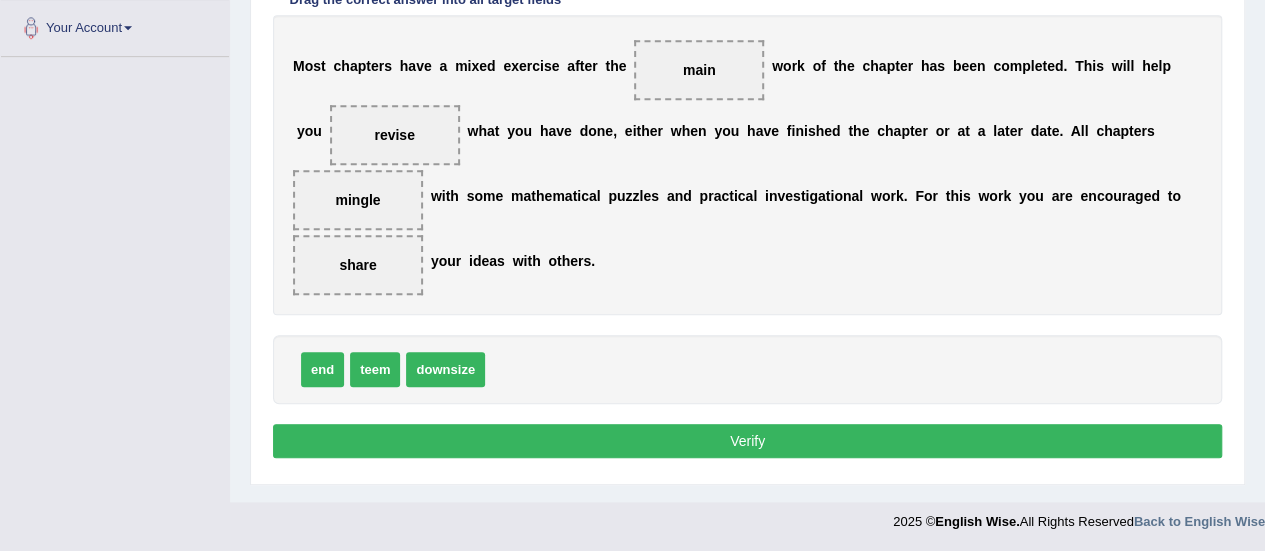 click on "Verify" at bounding box center [747, 441] 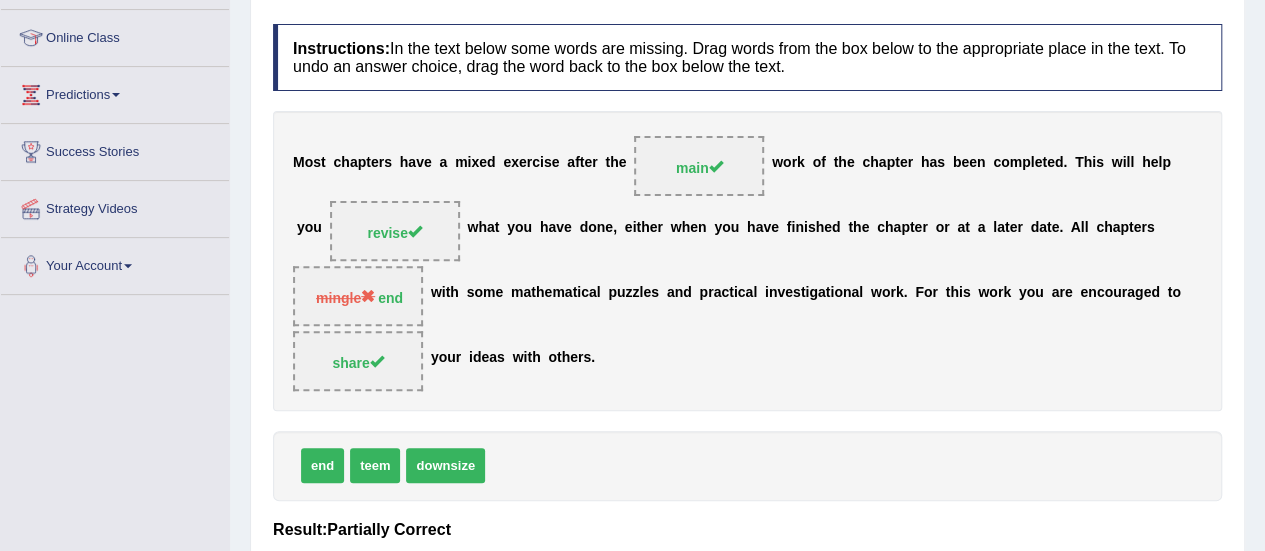 scroll, scrollTop: 254, scrollLeft: 0, axis: vertical 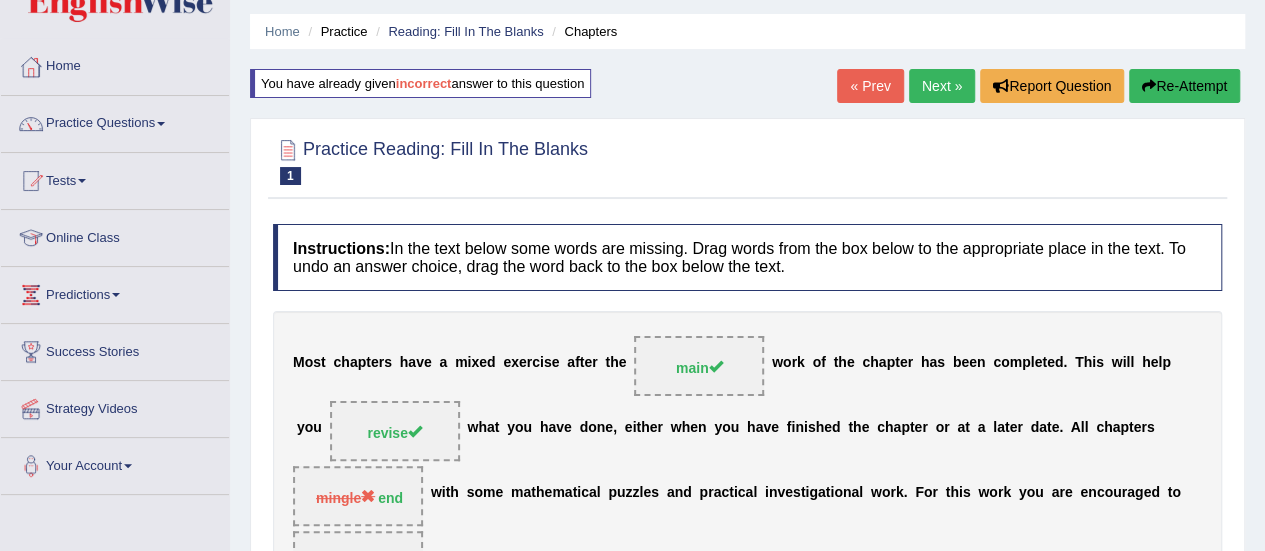 click on "Next »" at bounding box center [942, 86] 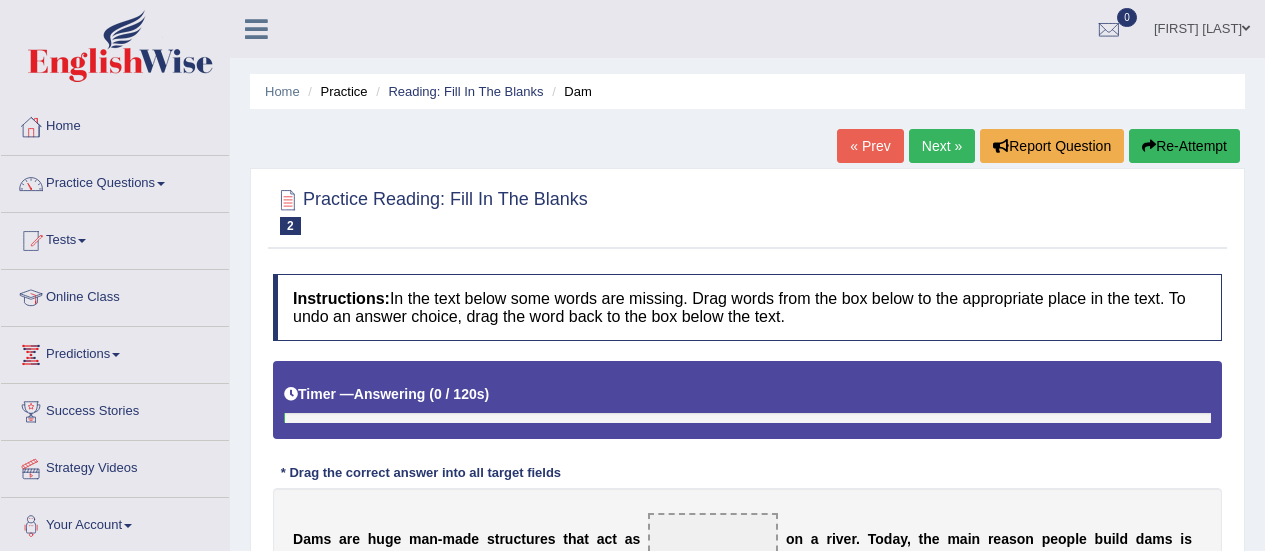 scroll, scrollTop: 0, scrollLeft: 0, axis: both 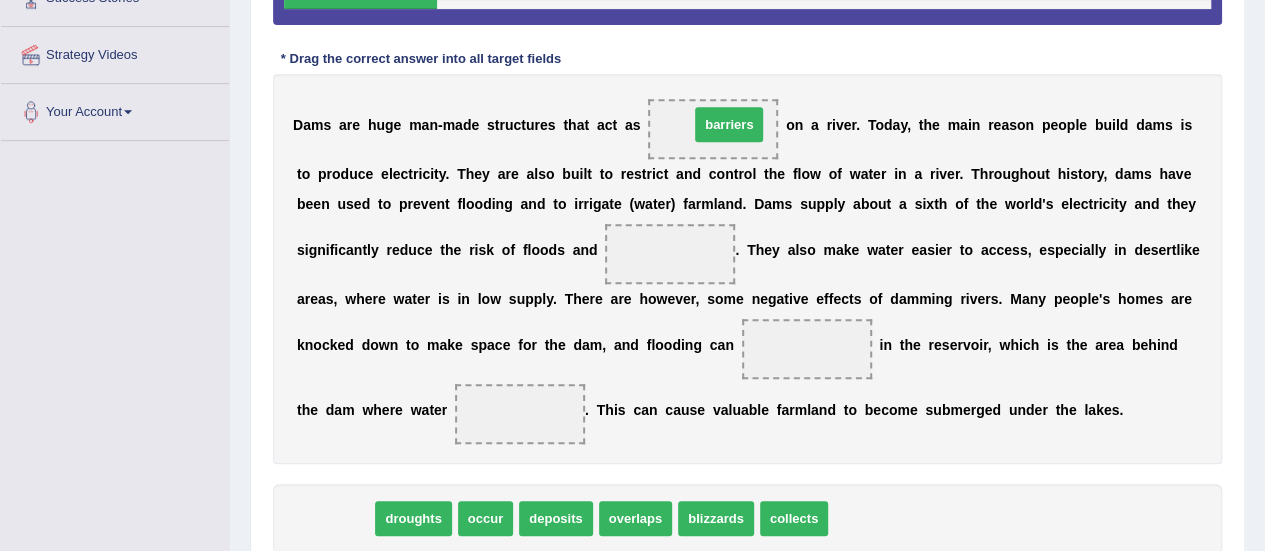 drag, startPoint x: 338, startPoint y: 517, endPoint x: 732, endPoint y: 123, distance: 557.20013 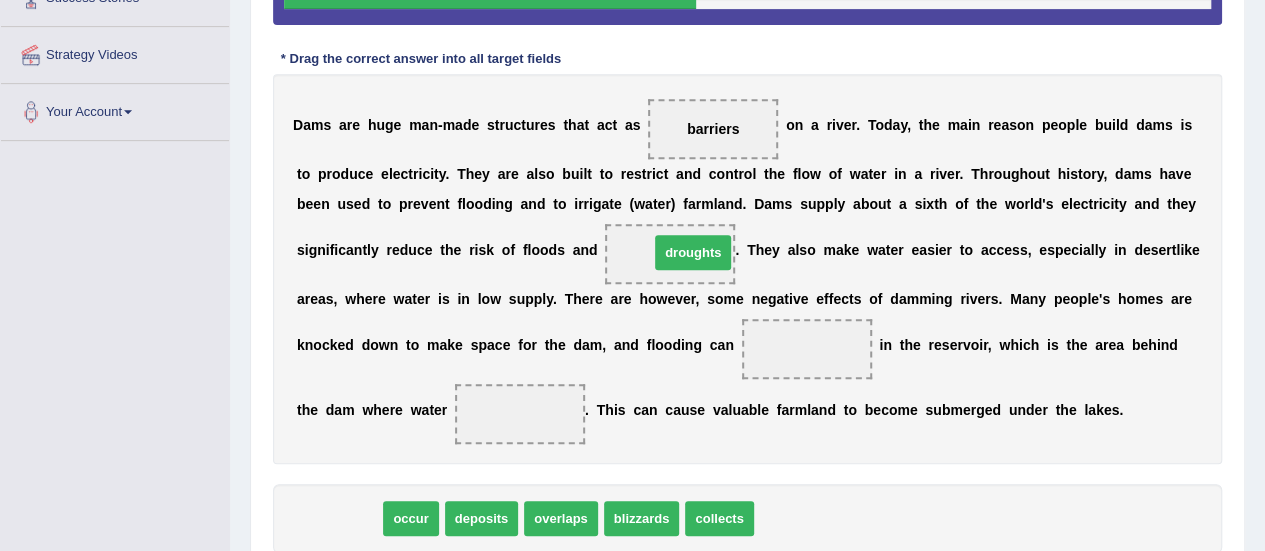 drag, startPoint x: 336, startPoint y: 517, endPoint x: 690, endPoint y: 251, distance: 442.80017 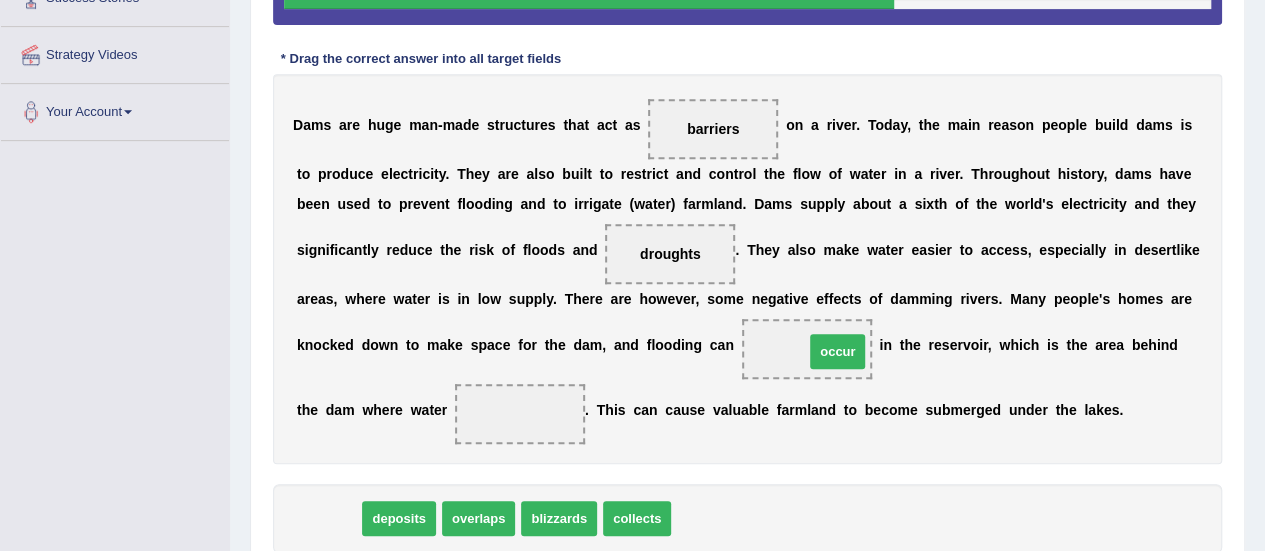 drag, startPoint x: 340, startPoint y: 512, endPoint x: 845, endPoint y: 346, distance: 531.5835 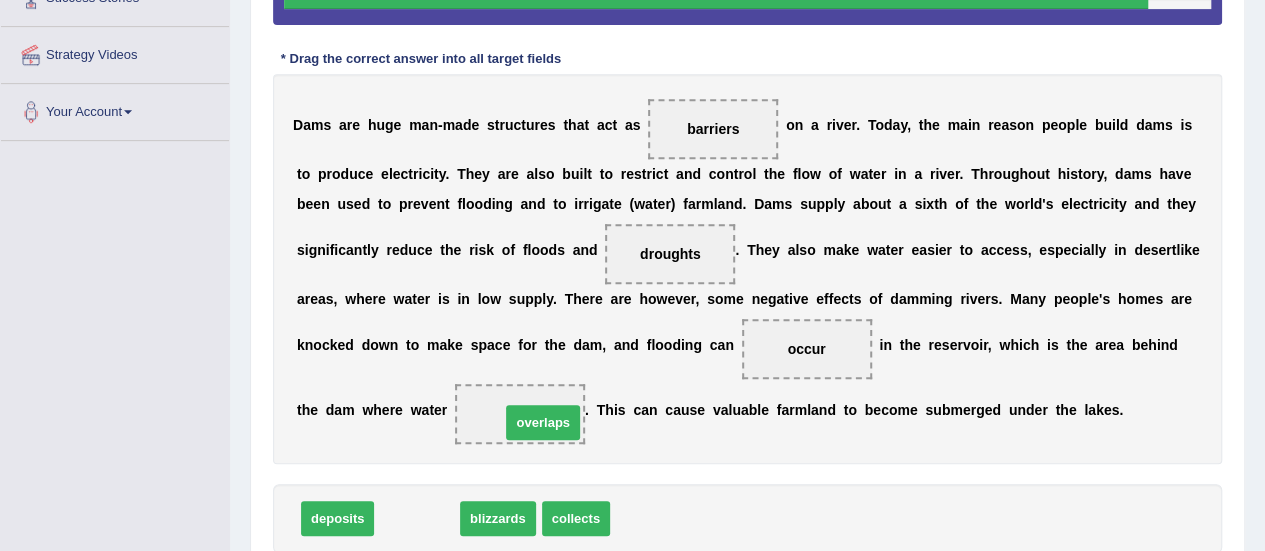 drag, startPoint x: 430, startPoint y: 514, endPoint x: 556, endPoint y: 417, distance: 159.01257 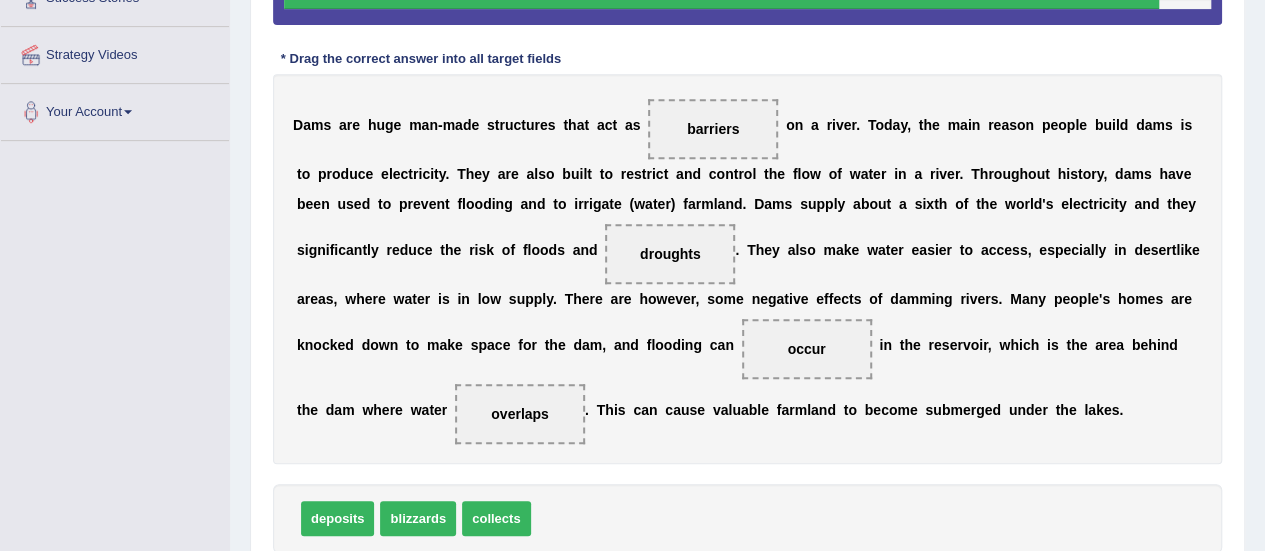 scroll, scrollTop: 508, scrollLeft: 0, axis: vertical 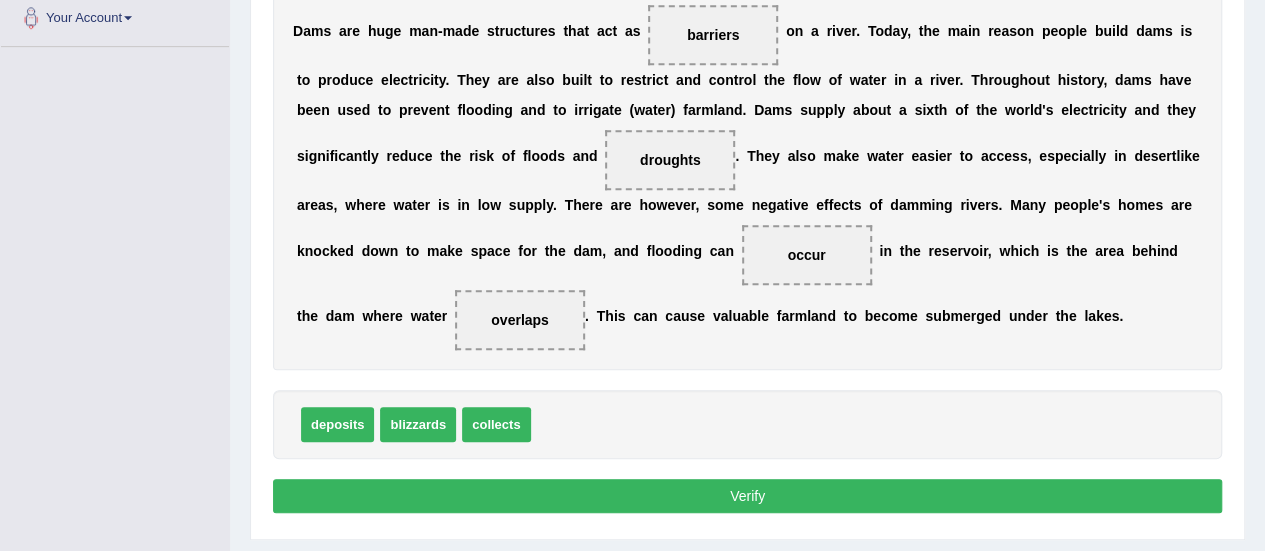 click on "Verify" at bounding box center [747, 496] 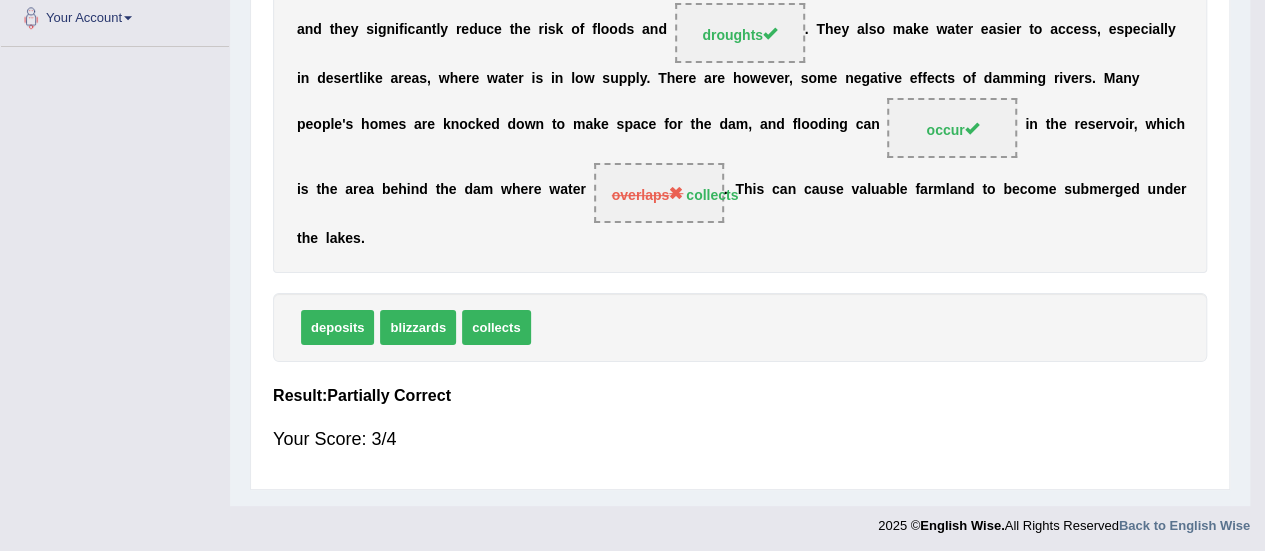 scroll, scrollTop: 498, scrollLeft: 0, axis: vertical 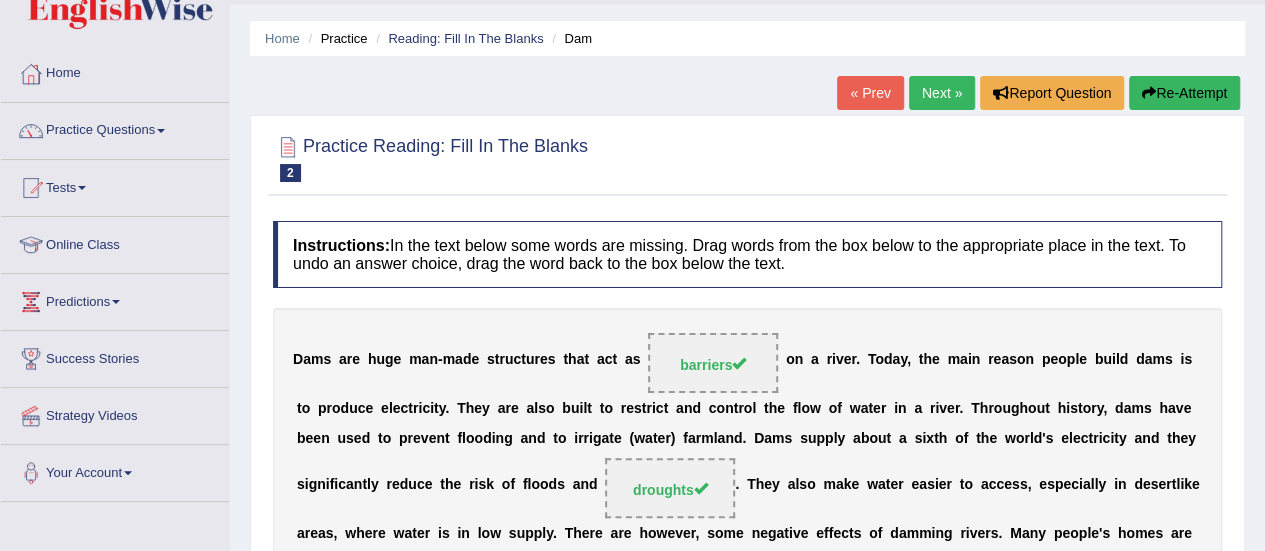 click on "Next »" at bounding box center [942, 93] 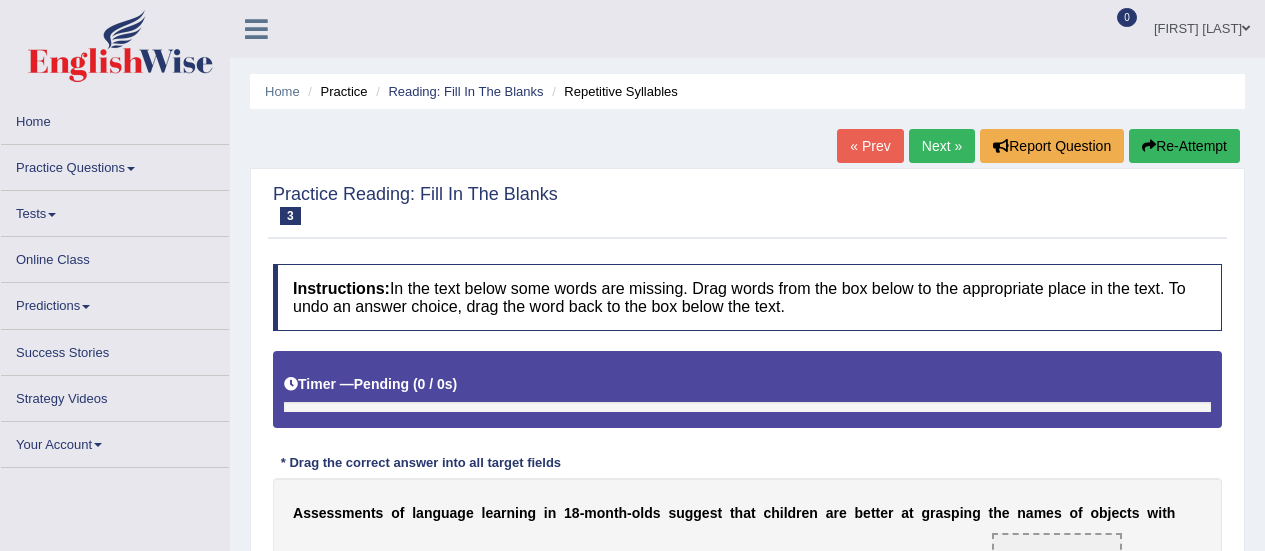 scroll, scrollTop: 0, scrollLeft: 0, axis: both 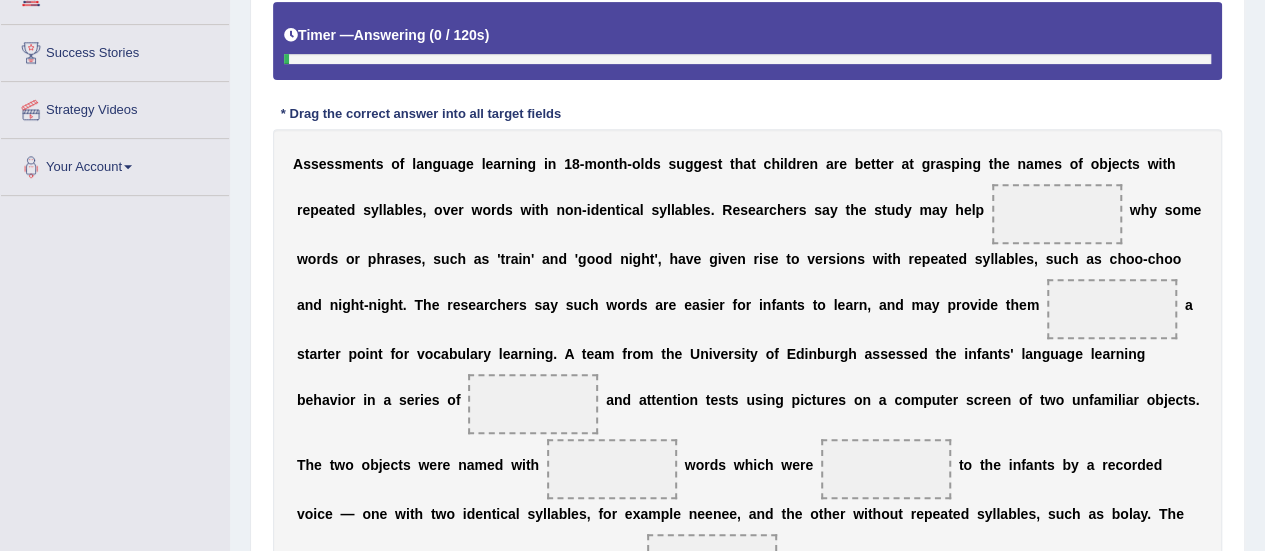 drag, startPoint x: 1279, startPoint y: 103, endPoint x: 1279, endPoint y: 251, distance: 148 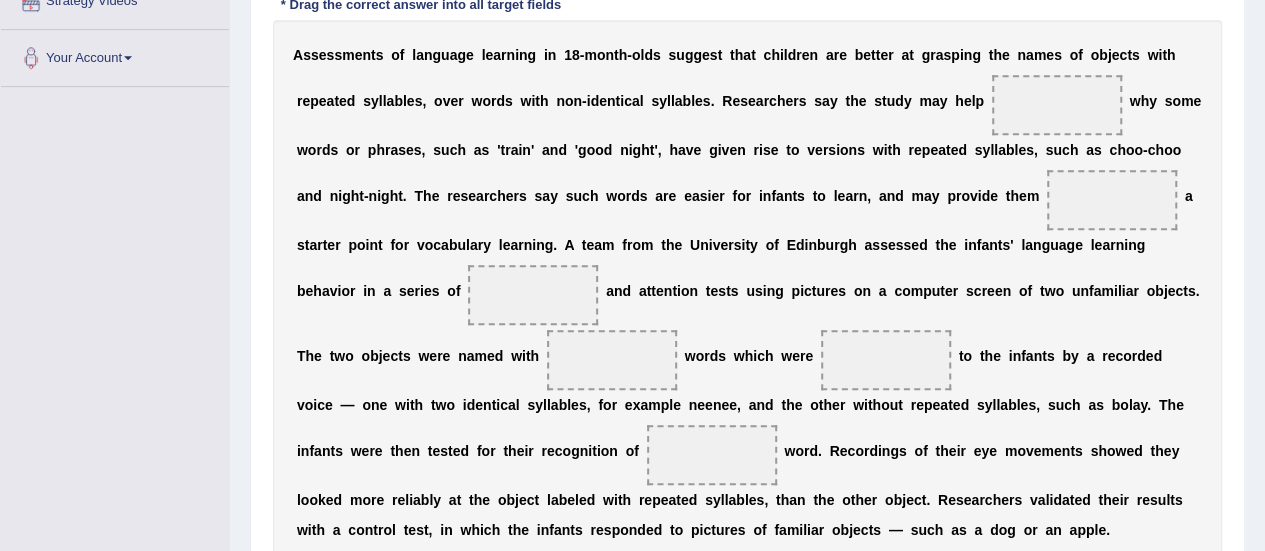scroll, scrollTop: 500, scrollLeft: 0, axis: vertical 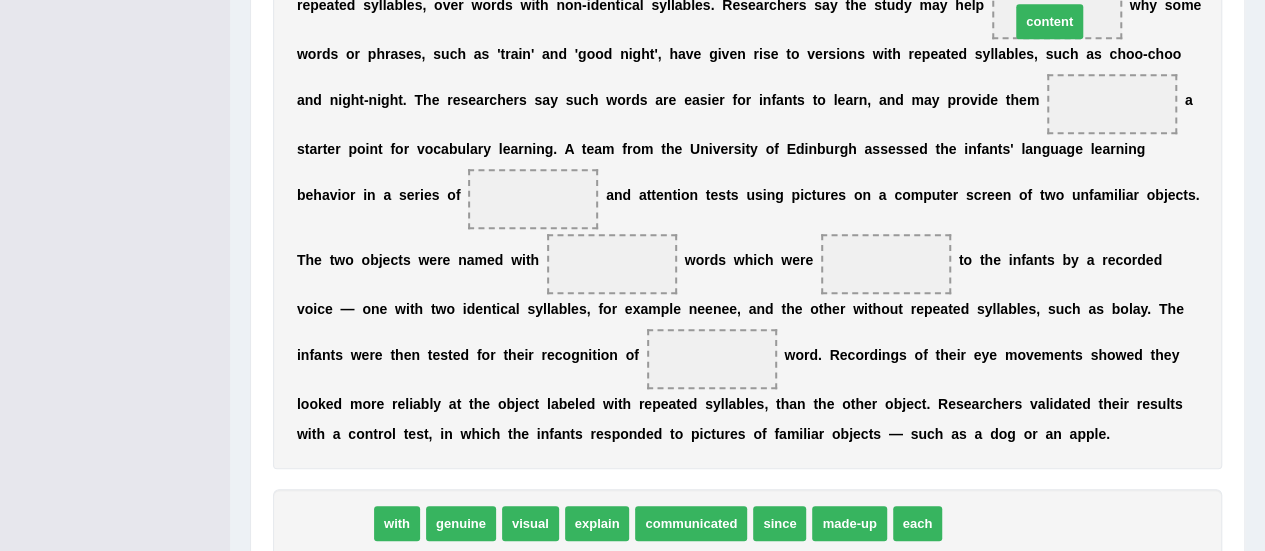 drag, startPoint x: 347, startPoint y: 523, endPoint x: 1074, endPoint y: 23, distance: 882.3429 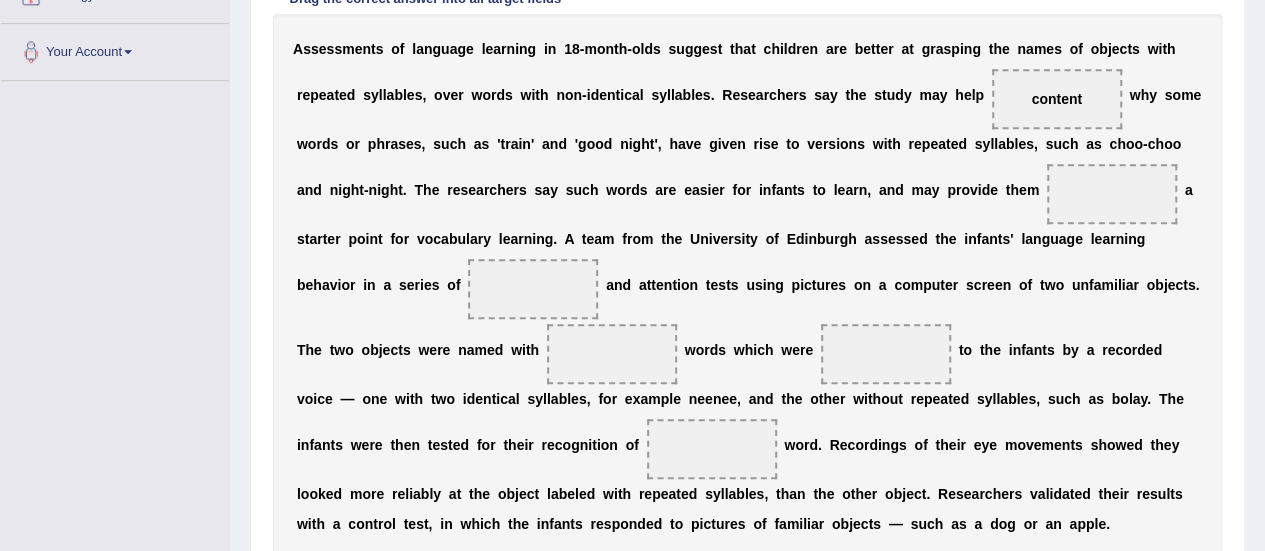 scroll, scrollTop: 476, scrollLeft: 0, axis: vertical 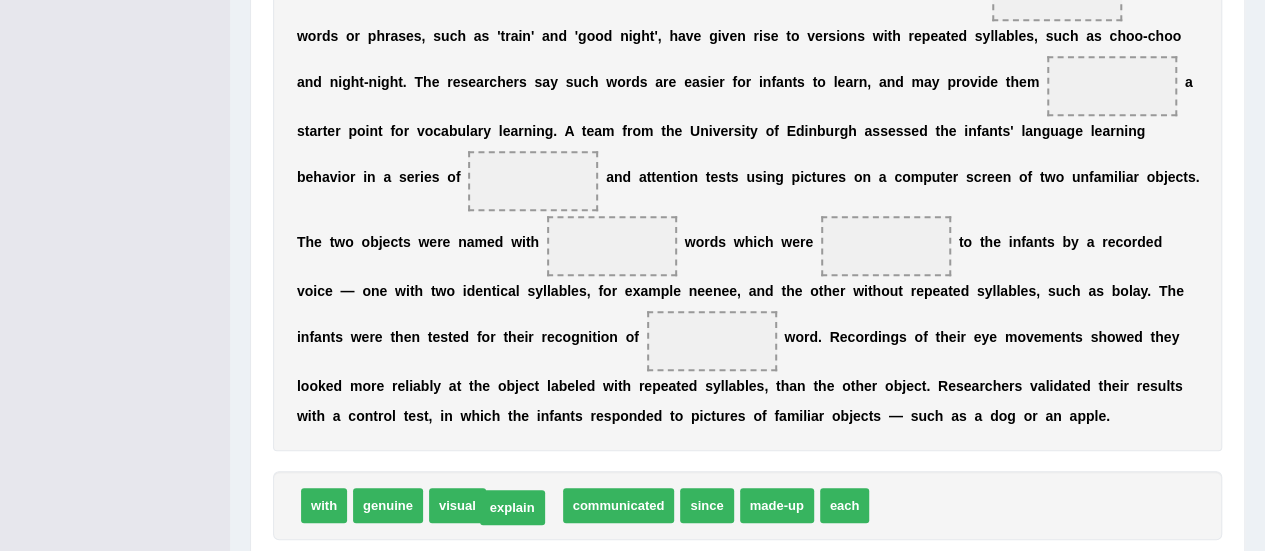 drag, startPoint x: 522, startPoint y: 499, endPoint x: 511, endPoint y: 501, distance: 11.18034 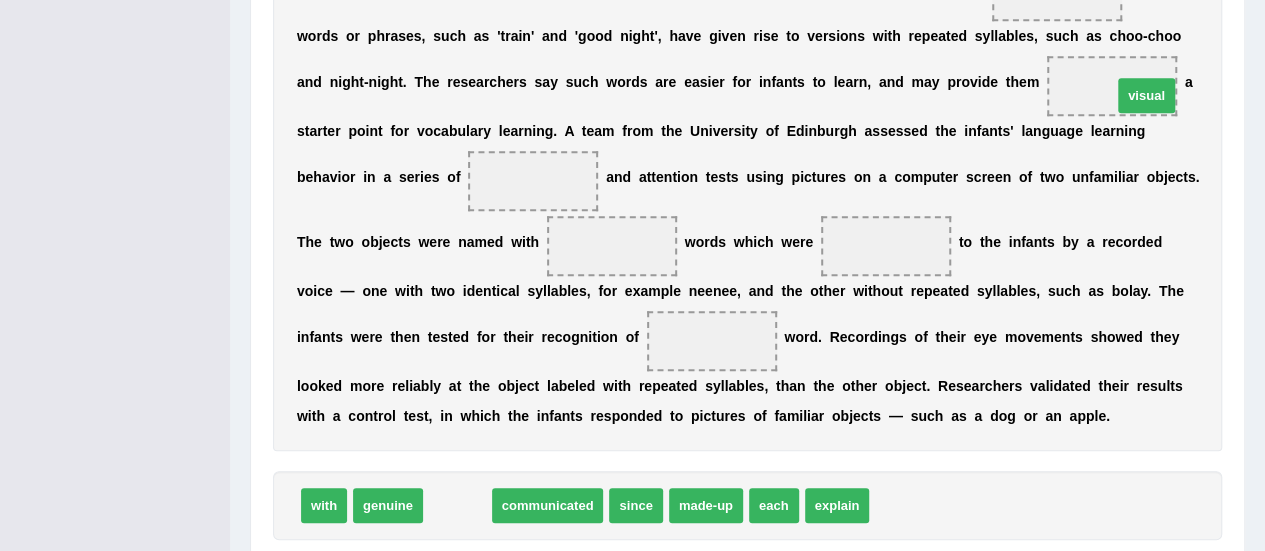 drag, startPoint x: 475, startPoint y: 497, endPoint x: 1160, endPoint y: 87, distance: 798.32635 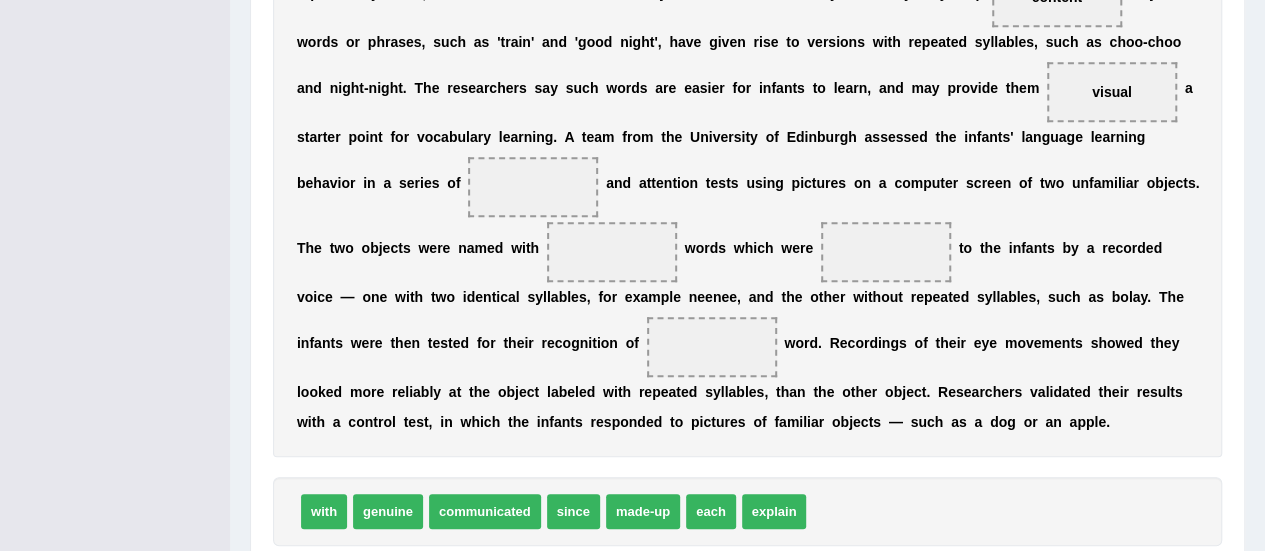 scroll, scrollTop: 574, scrollLeft: 0, axis: vertical 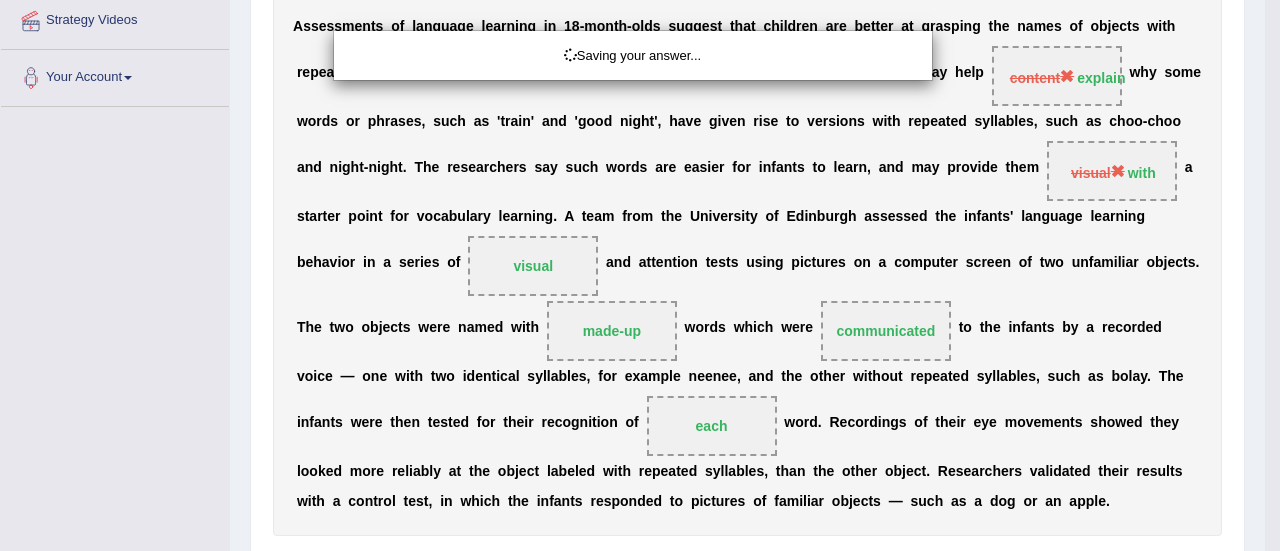 drag, startPoint x: 1274, startPoint y: 338, endPoint x: 1279, endPoint y: 284, distance: 54.230988 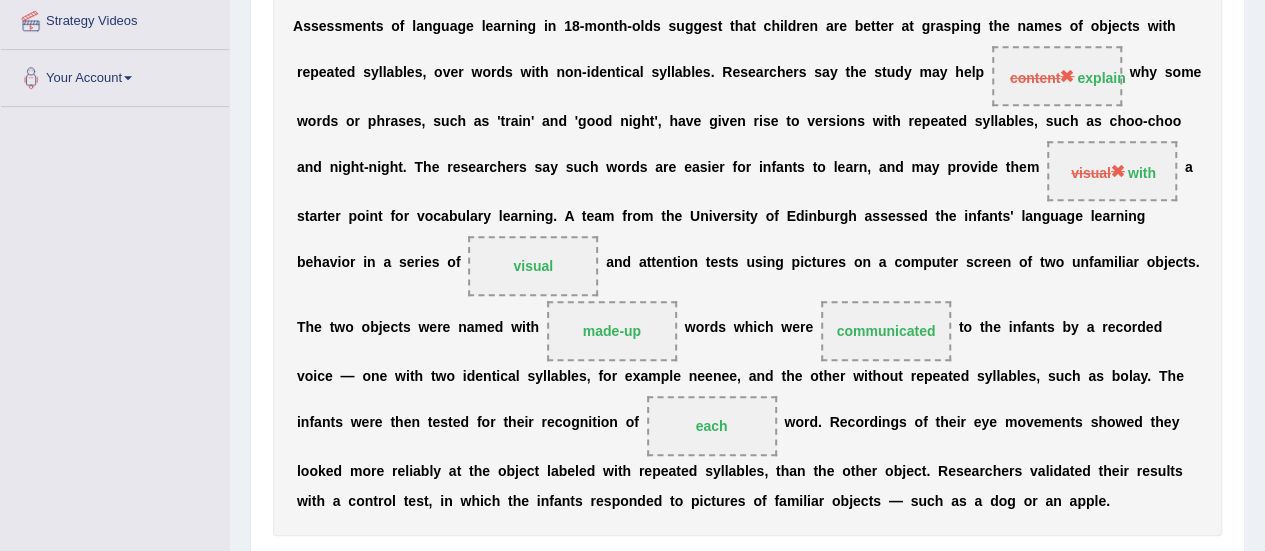 drag, startPoint x: 1264, startPoint y: 395, endPoint x: 1279, endPoint y: 327, distance: 69.63476 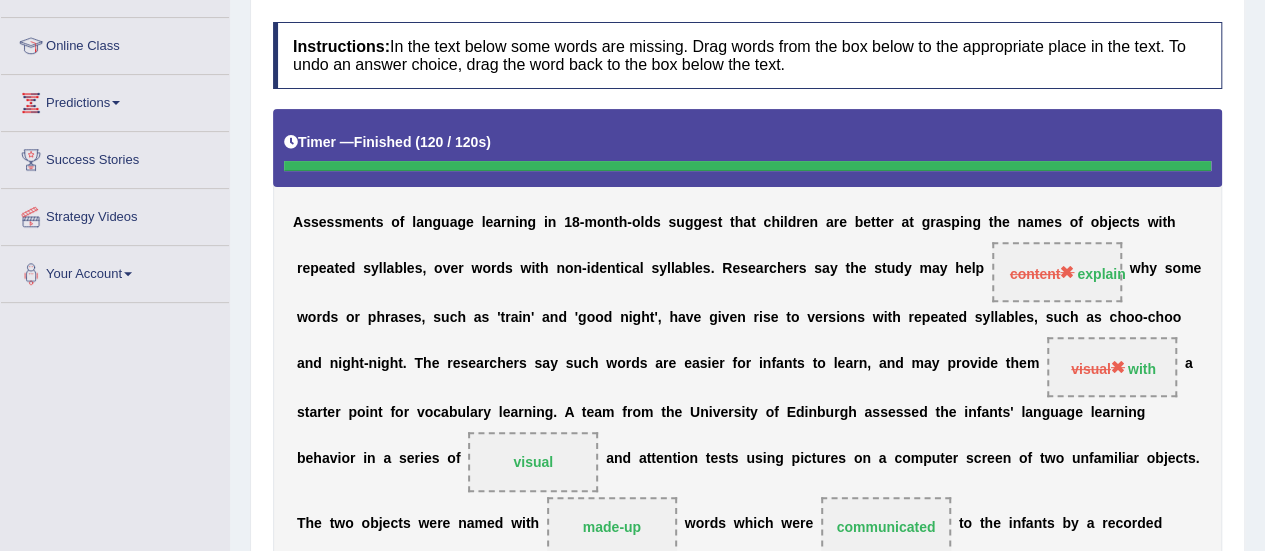 scroll, scrollTop: 329, scrollLeft: 0, axis: vertical 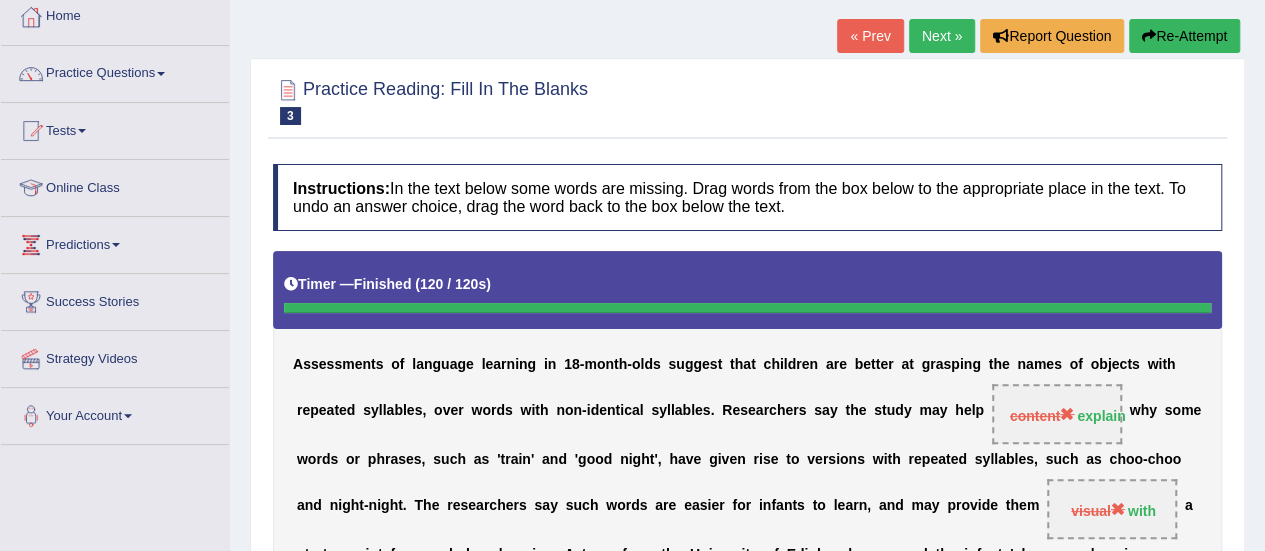click on "Next »" at bounding box center (942, 36) 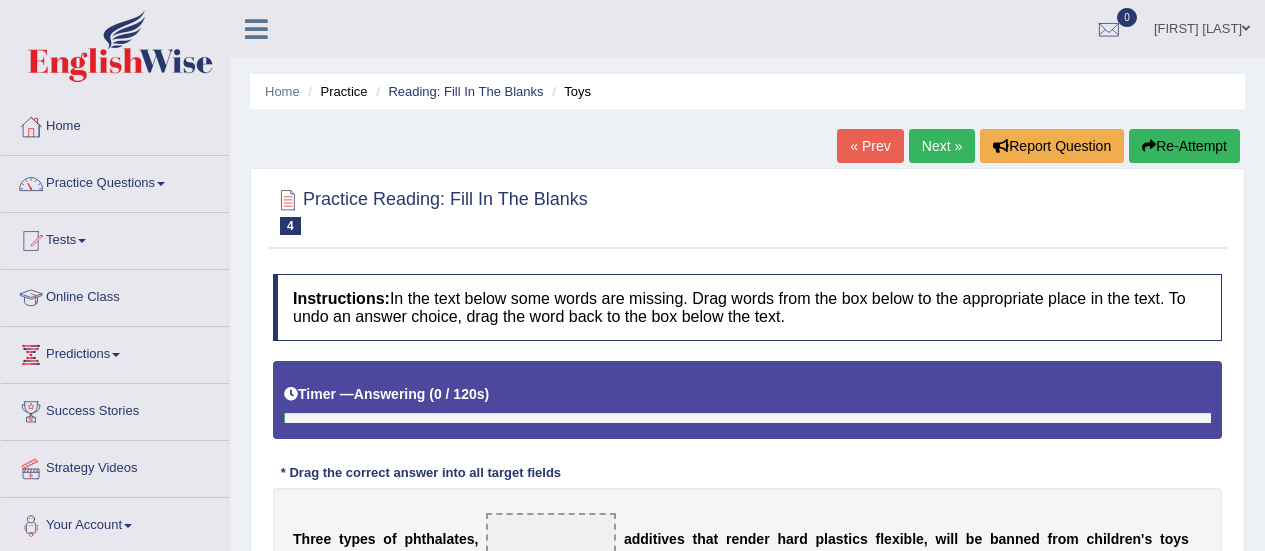 scroll, scrollTop: 0, scrollLeft: 0, axis: both 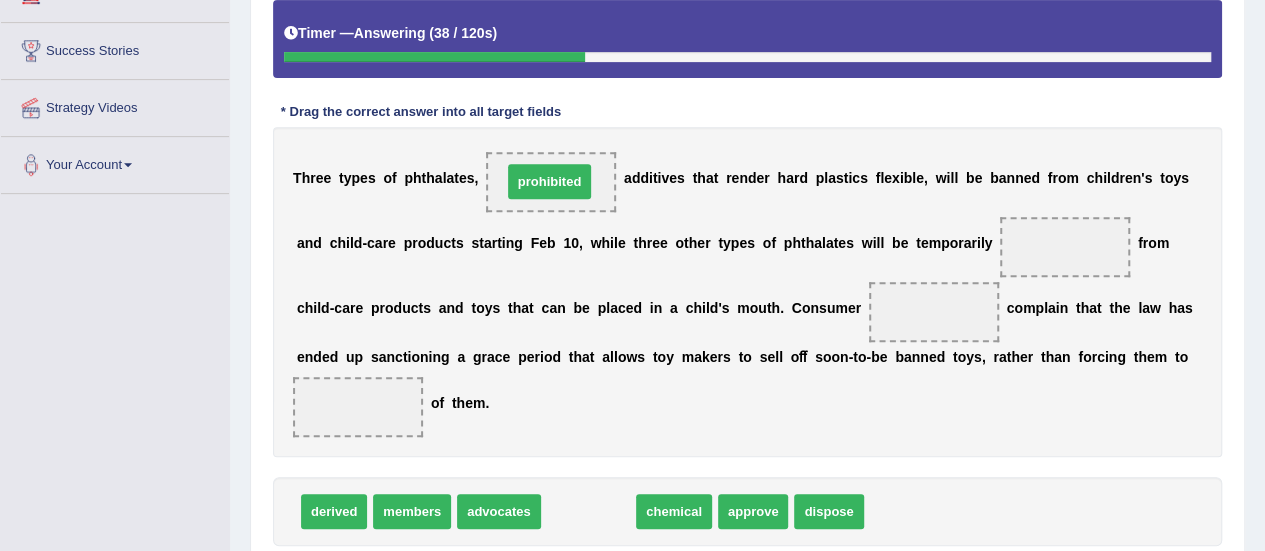 drag, startPoint x: 592, startPoint y: 513, endPoint x: 553, endPoint y: 183, distance: 332.29654 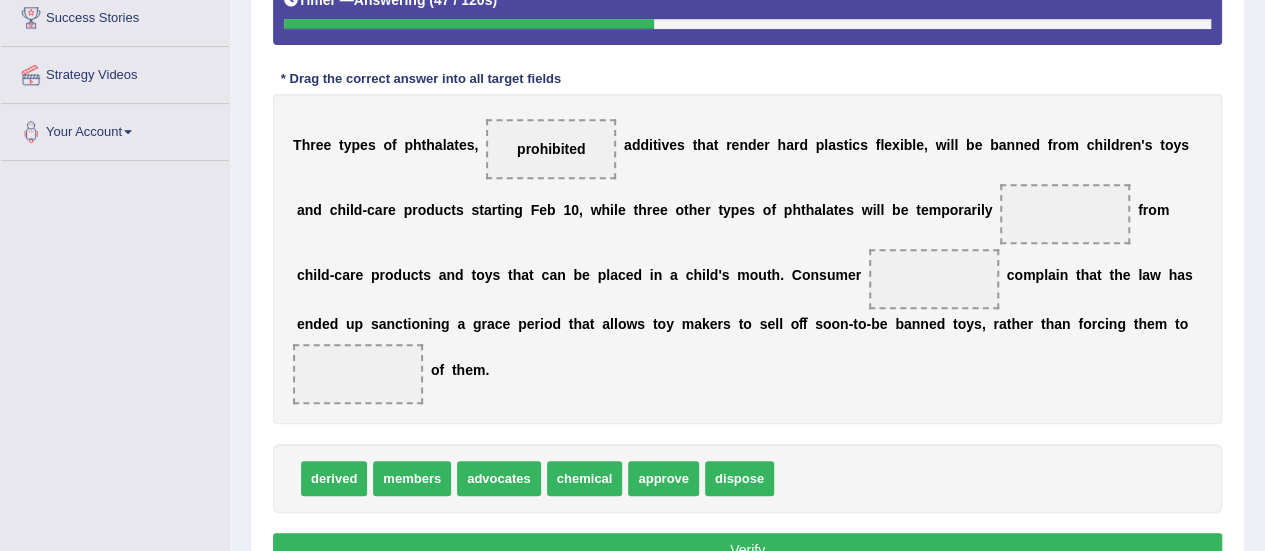 scroll, scrollTop: 393, scrollLeft: 0, axis: vertical 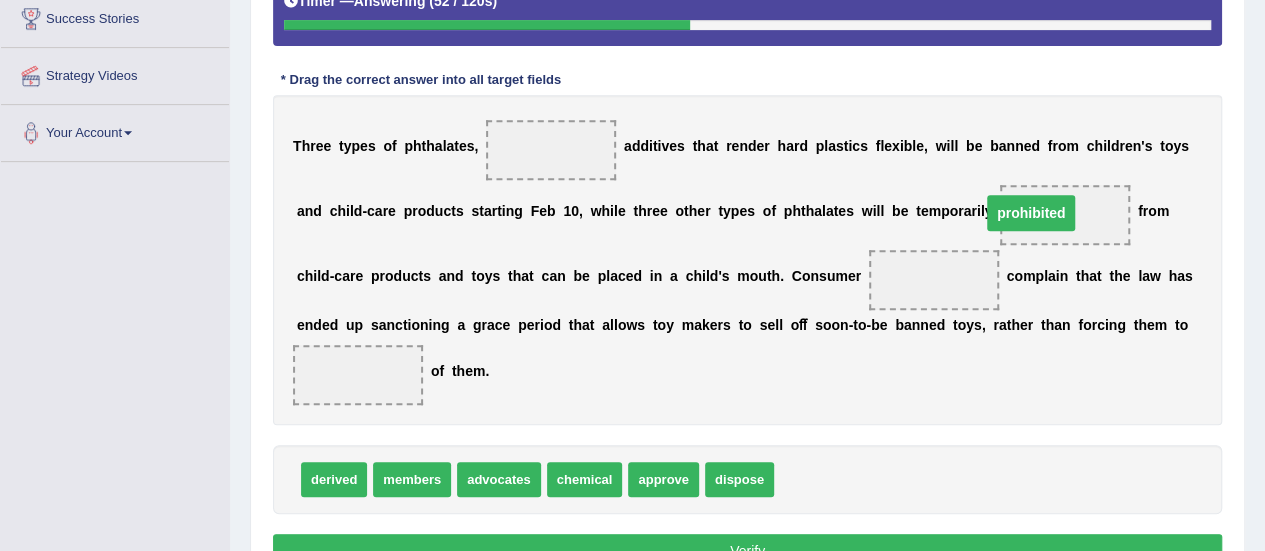 drag, startPoint x: 547, startPoint y: 153, endPoint x: 1037, endPoint y: 213, distance: 493.6598 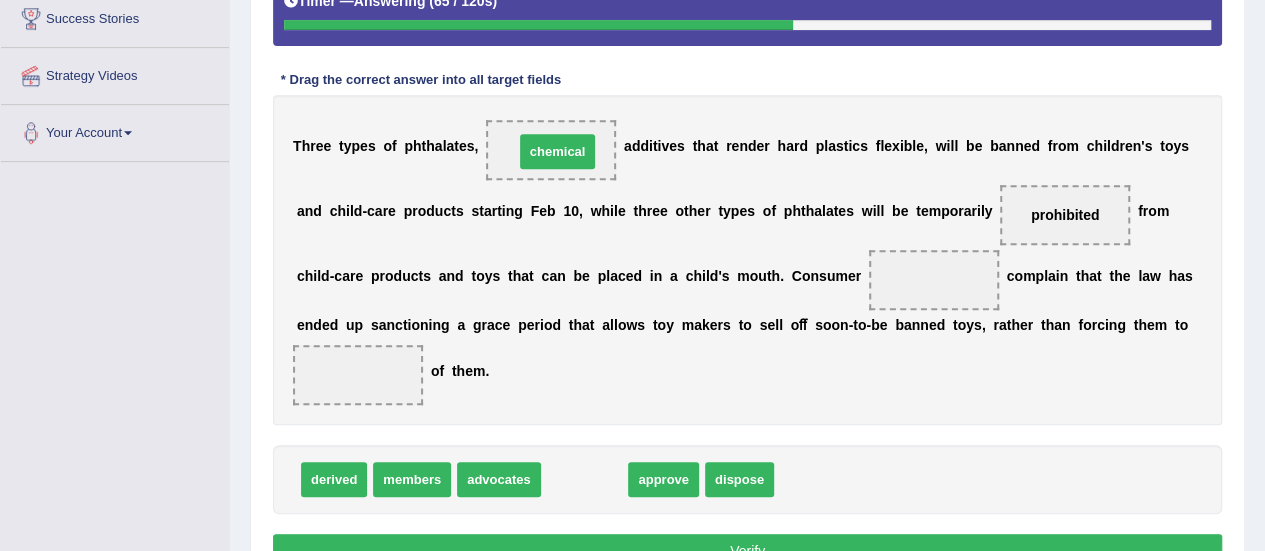 drag, startPoint x: 592, startPoint y: 473, endPoint x: 565, endPoint y: 145, distance: 329.1094 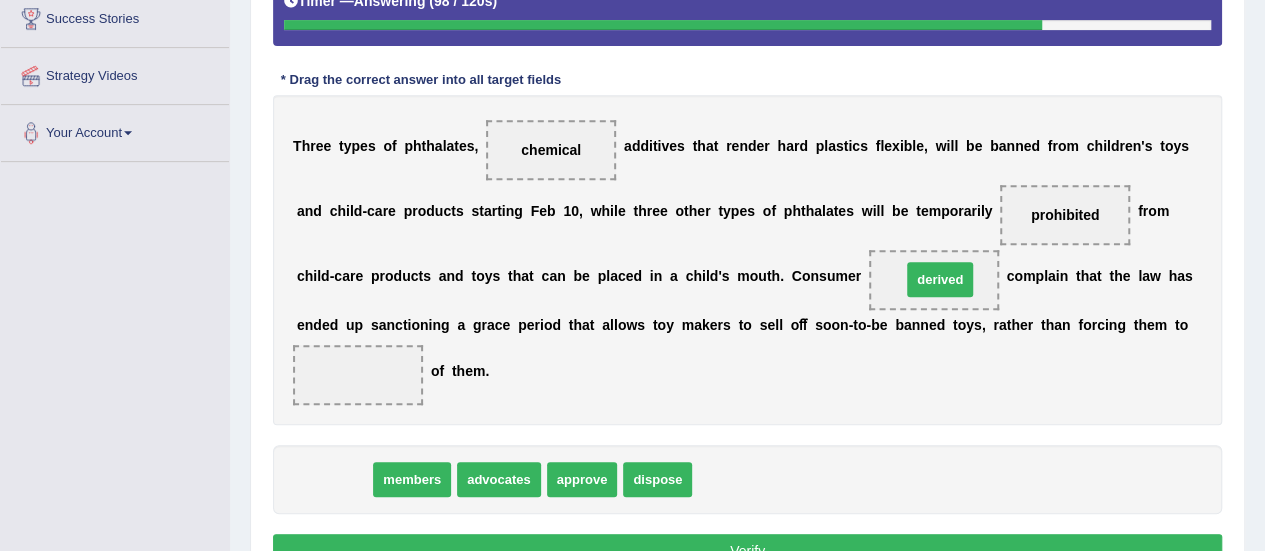 drag, startPoint x: 346, startPoint y: 487, endPoint x: 952, endPoint y: 287, distance: 638.15045 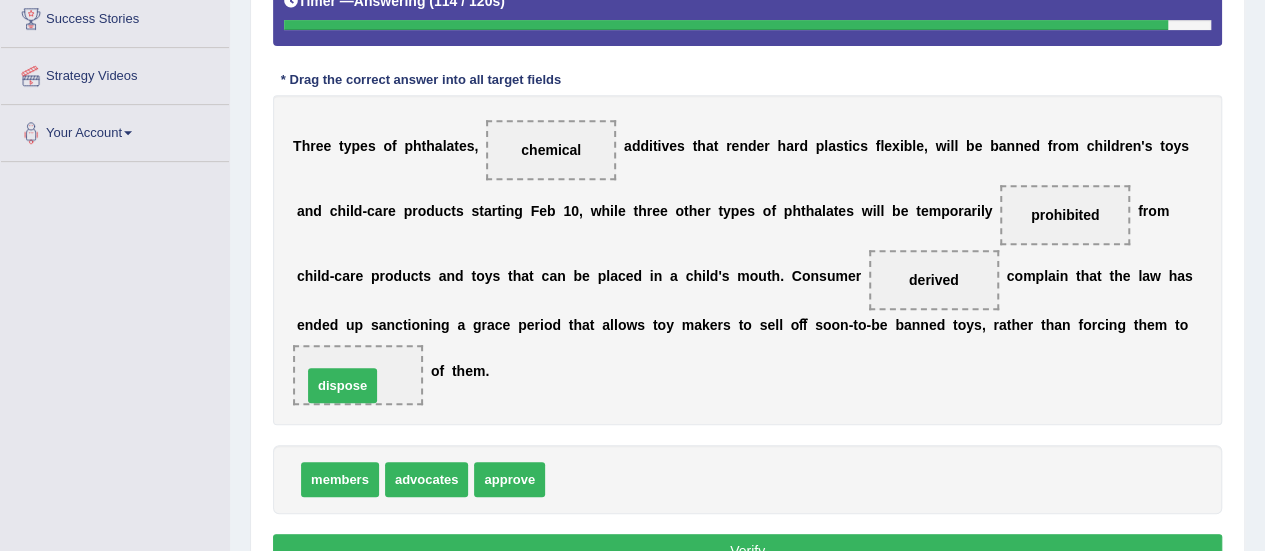 drag, startPoint x: 588, startPoint y: 474, endPoint x: 344, endPoint y: 379, distance: 261.84155 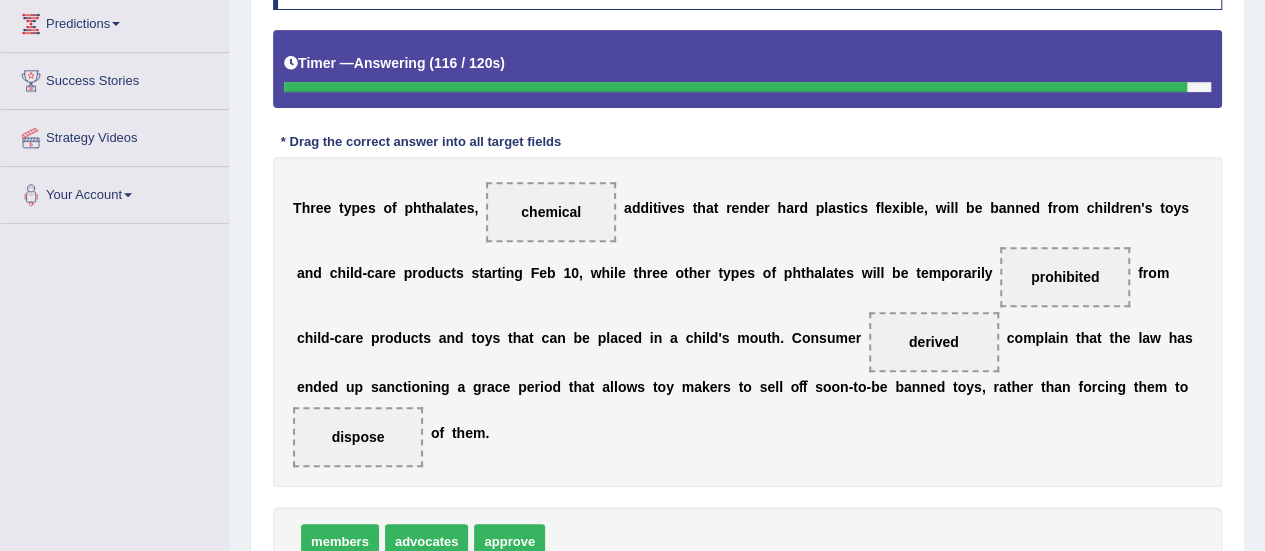 scroll, scrollTop: 498, scrollLeft: 0, axis: vertical 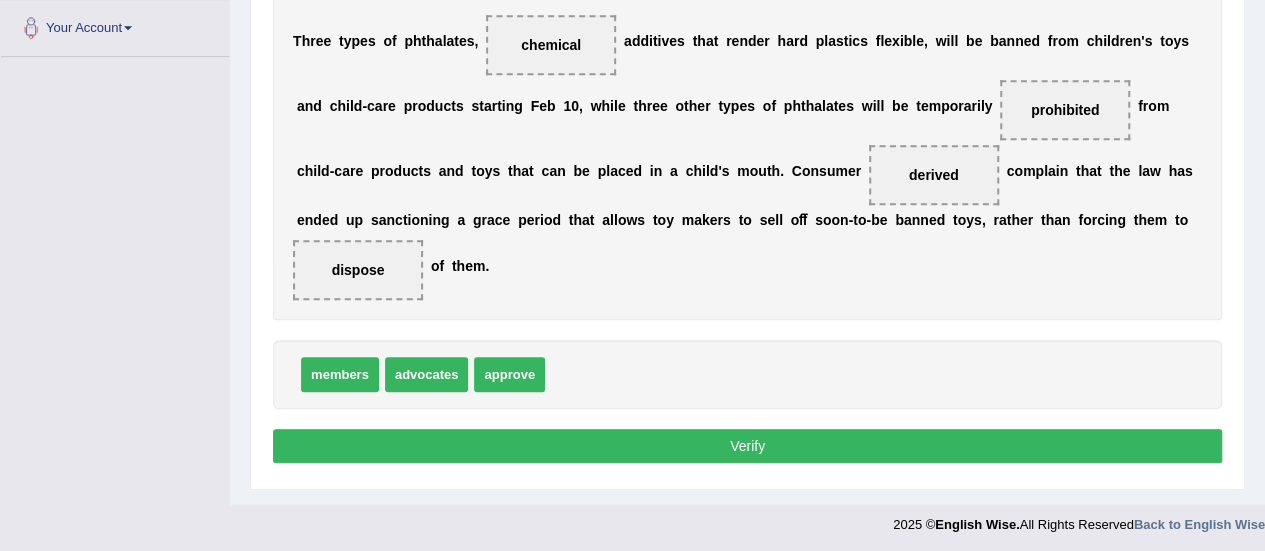 click on "Verify" at bounding box center (747, 446) 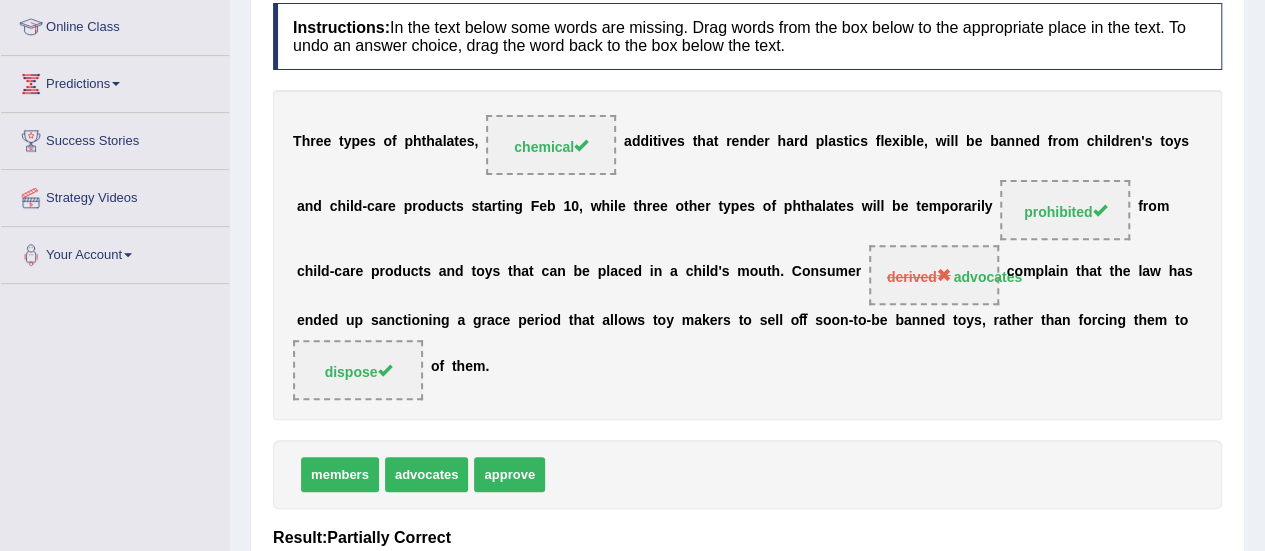 scroll, scrollTop: 266, scrollLeft: 0, axis: vertical 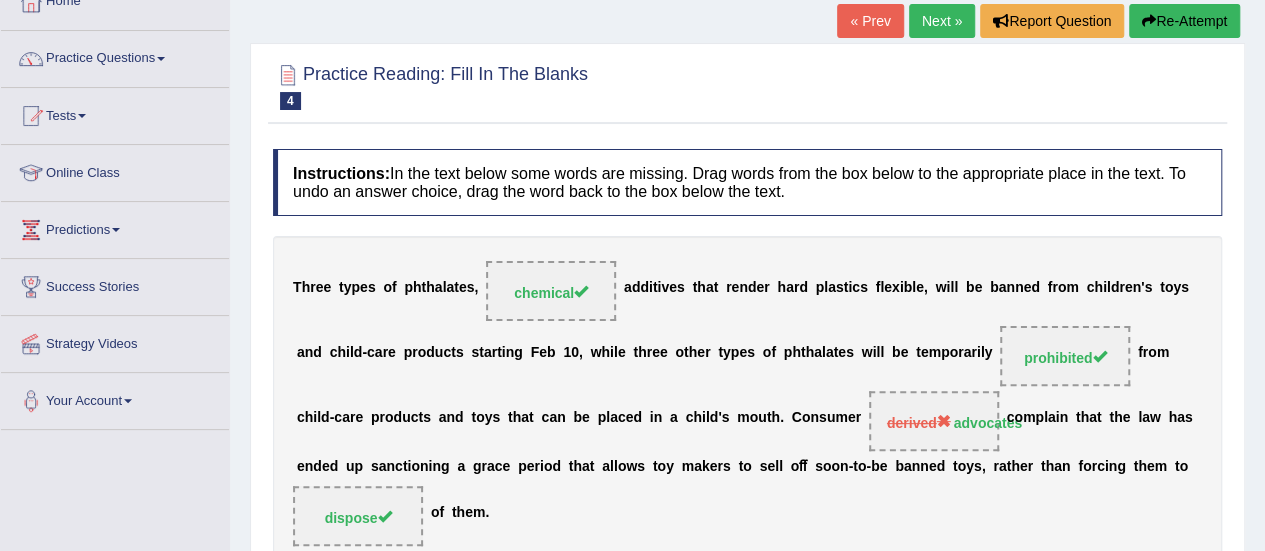 click on "Next »" at bounding box center (942, 21) 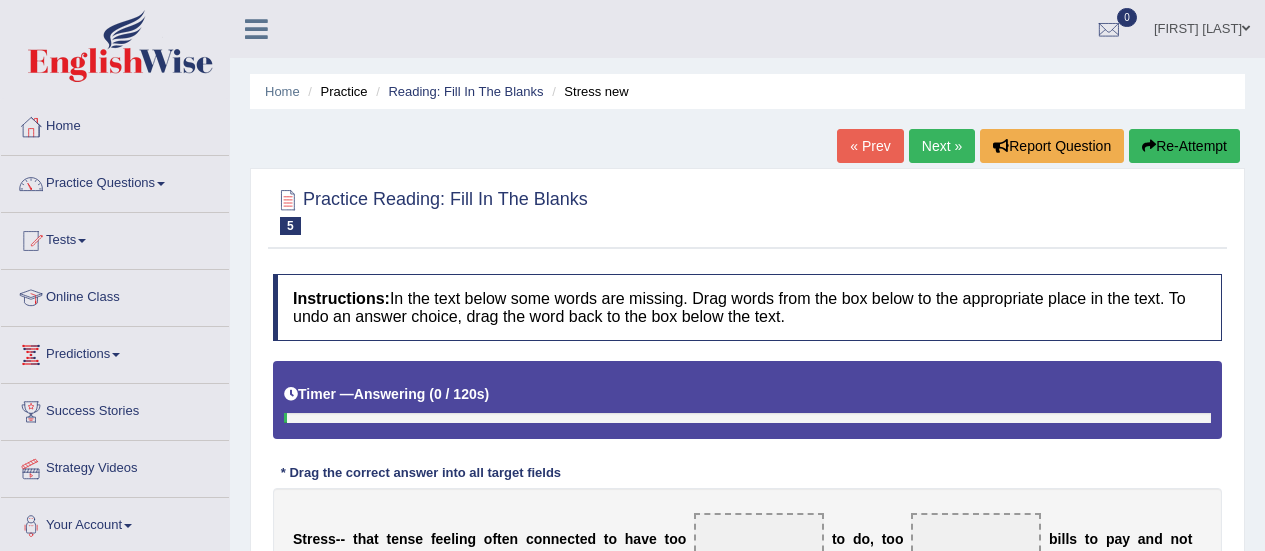 scroll, scrollTop: 0, scrollLeft: 0, axis: both 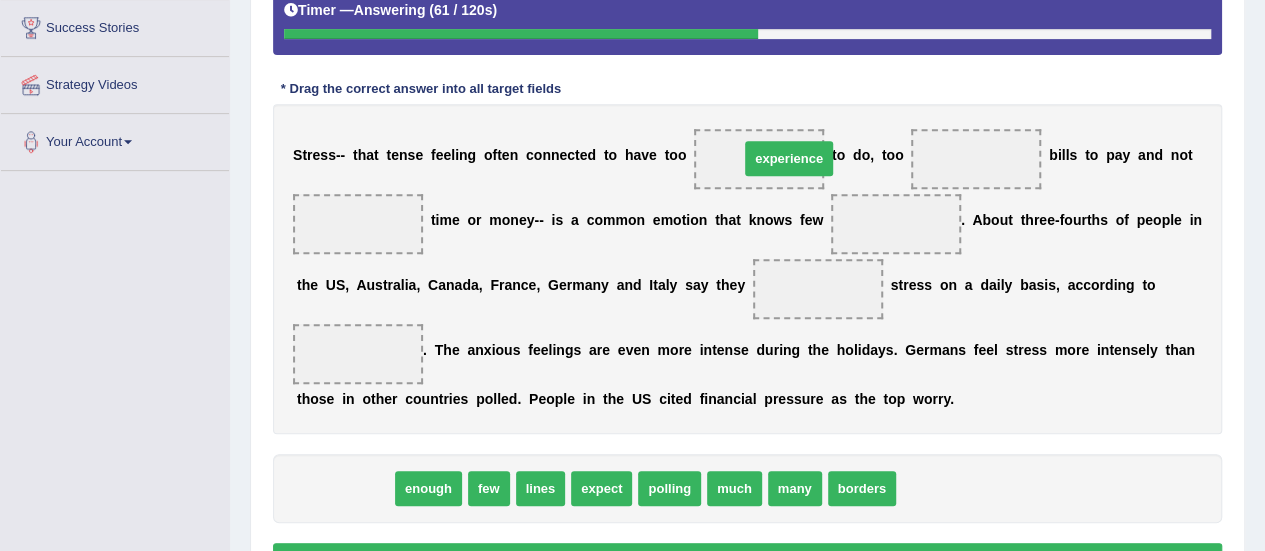 drag, startPoint x: 366, startPoint y: 488, endPoint x: 809, endPoint y: 159, distance: 551.80615 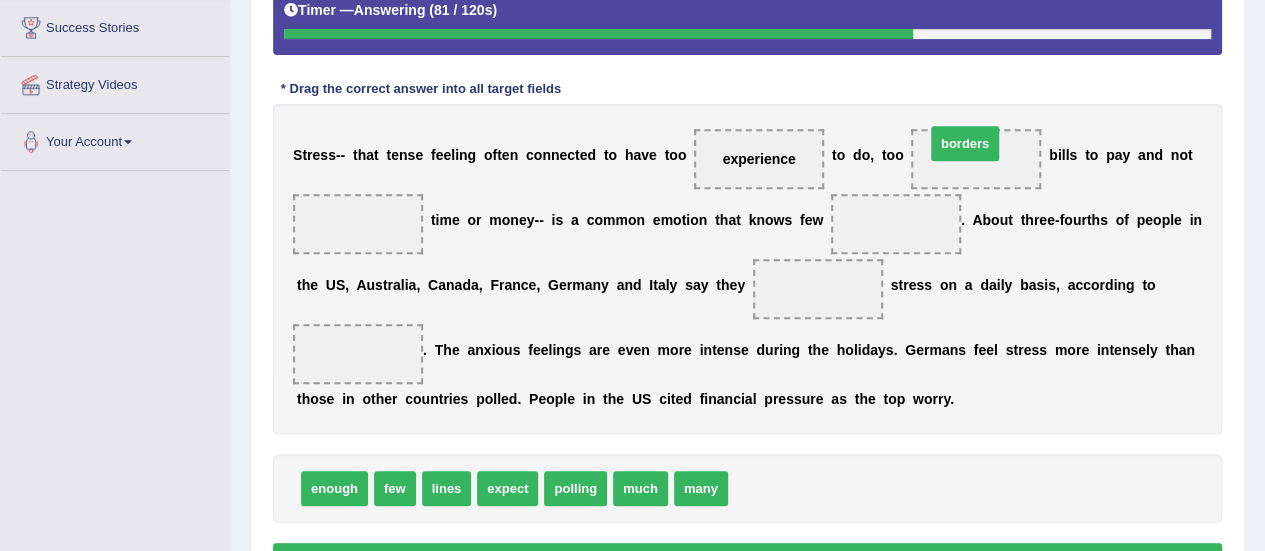 drag, startPoint x: 769, startPoint y: 494, endPoint x: 966, endPoint y: 149, distance: 397.28326 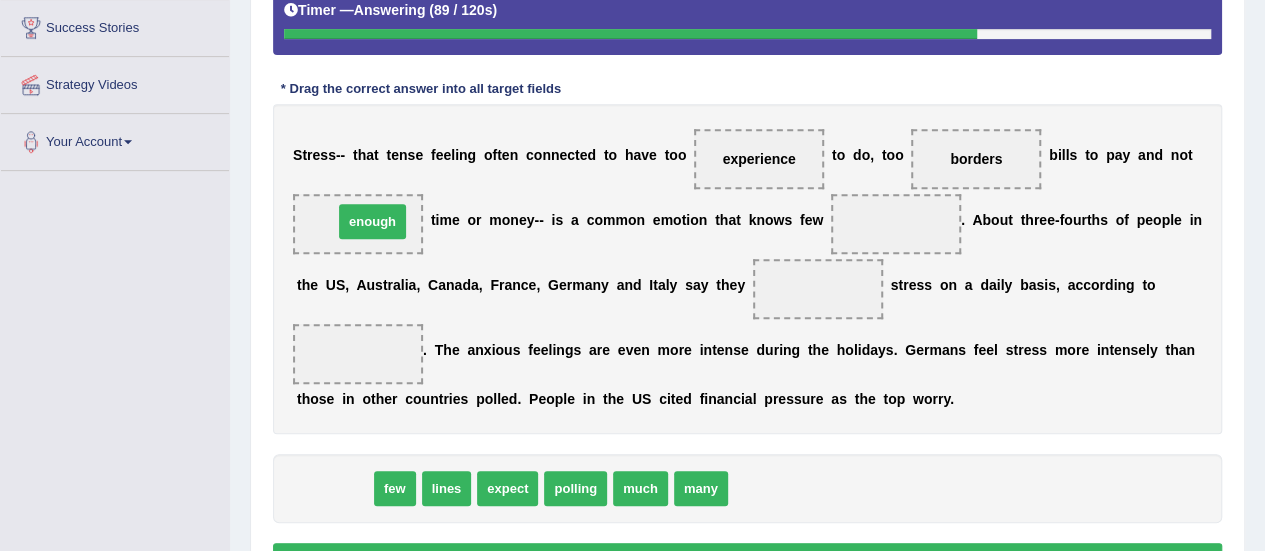drag, startPoint x: 318, startPoint y: 481, endPoint x: 356, endPoint y: 214, distance: 269.69055 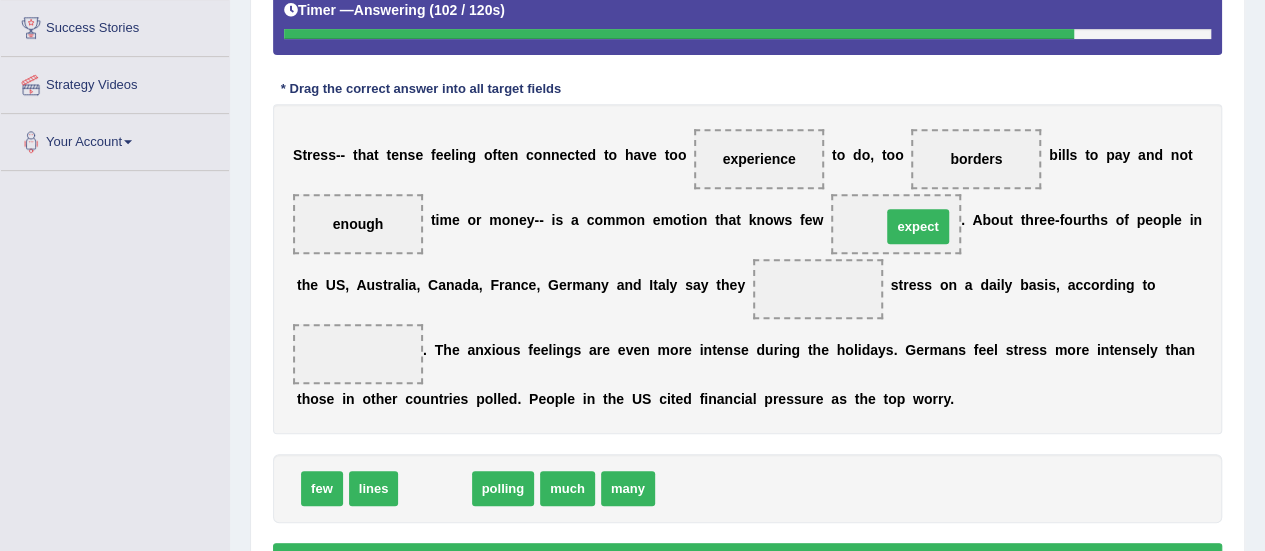 drag, startPoint x: 449, startPoint y: 486, endPoint x: 932, endPoint y: 223, distance: 549.9618 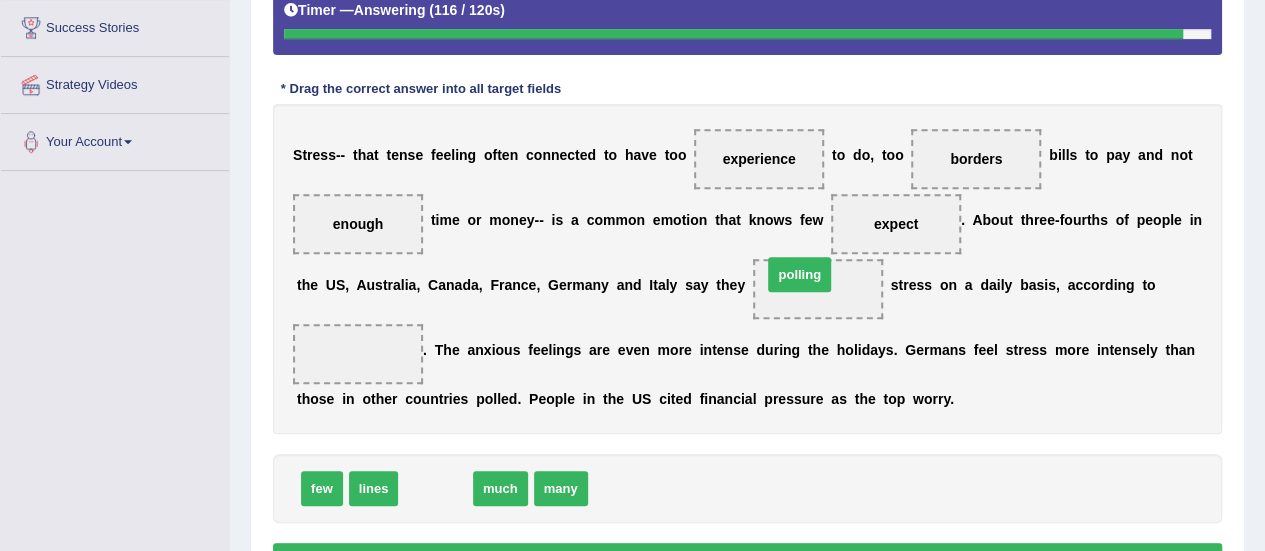 drag, startPoint x: 429, startPoint y: 490, endPoint x: 793, endPoint y: 276, distance: 422.24637 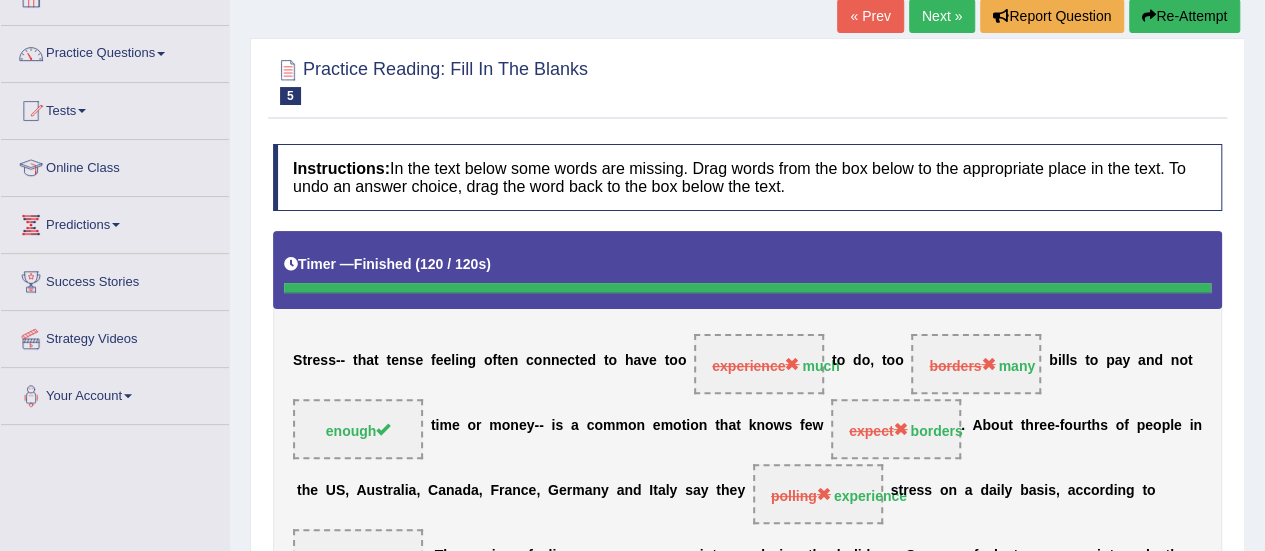 scroll, scrollTop: 120, scrollLeft: 0, axis: vertical 